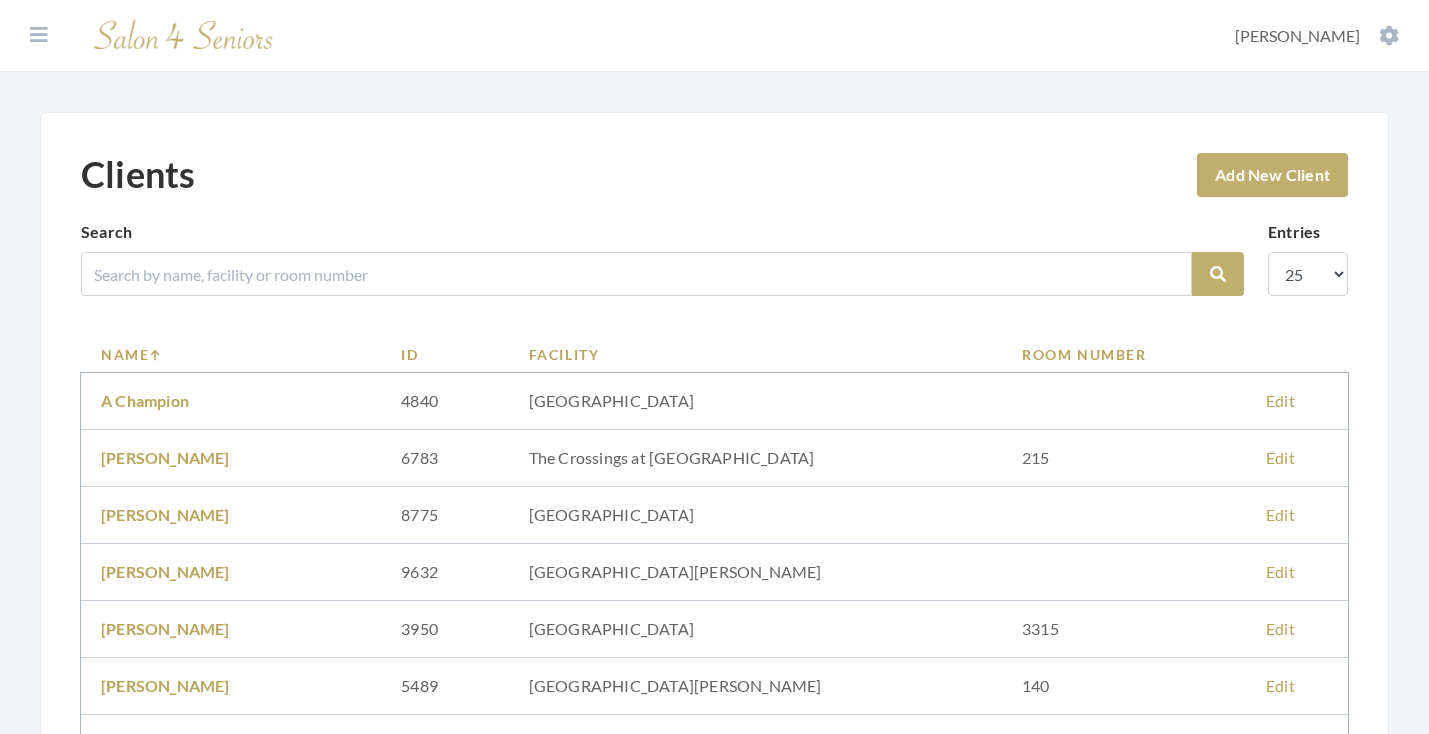 scroll, scrollTop: 0, scrollLeft: 0, axis: both 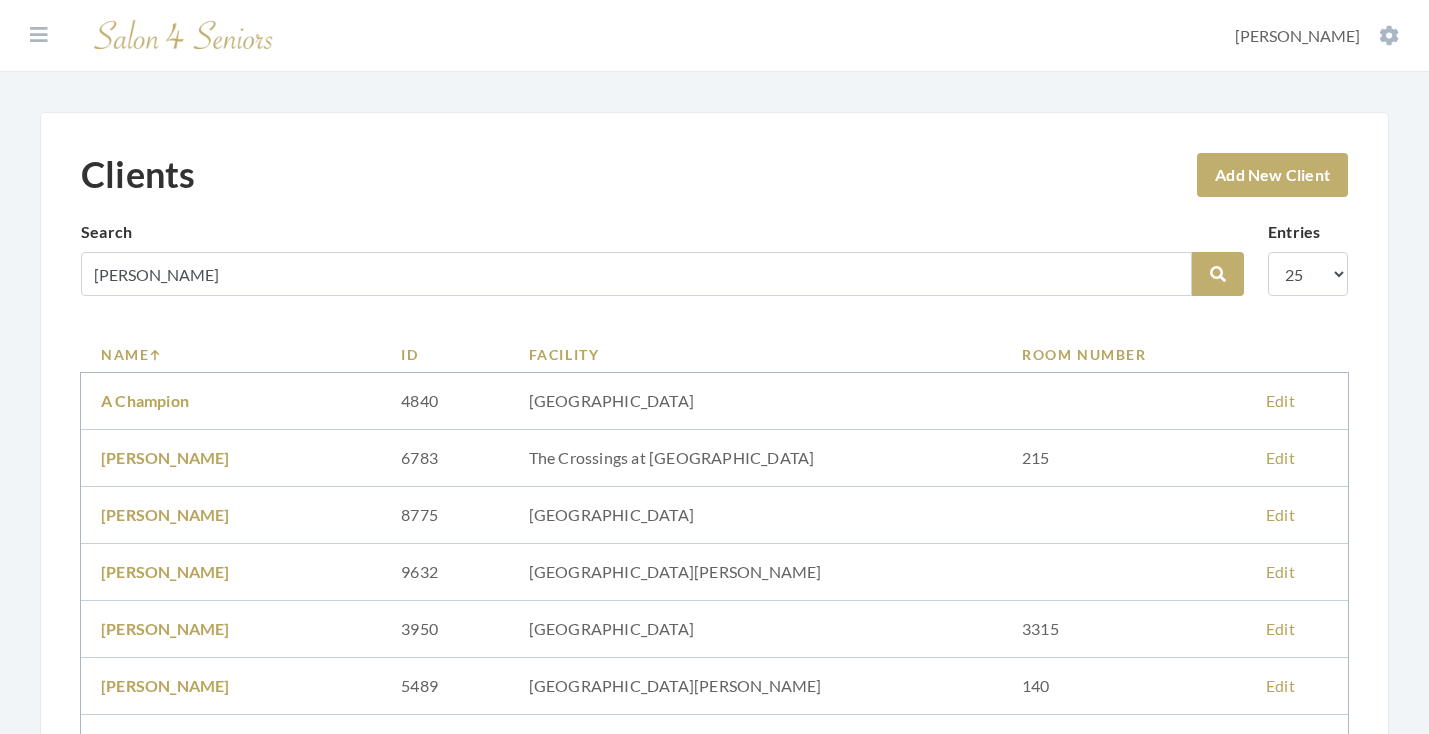 type on "[PERSON_NAME]" 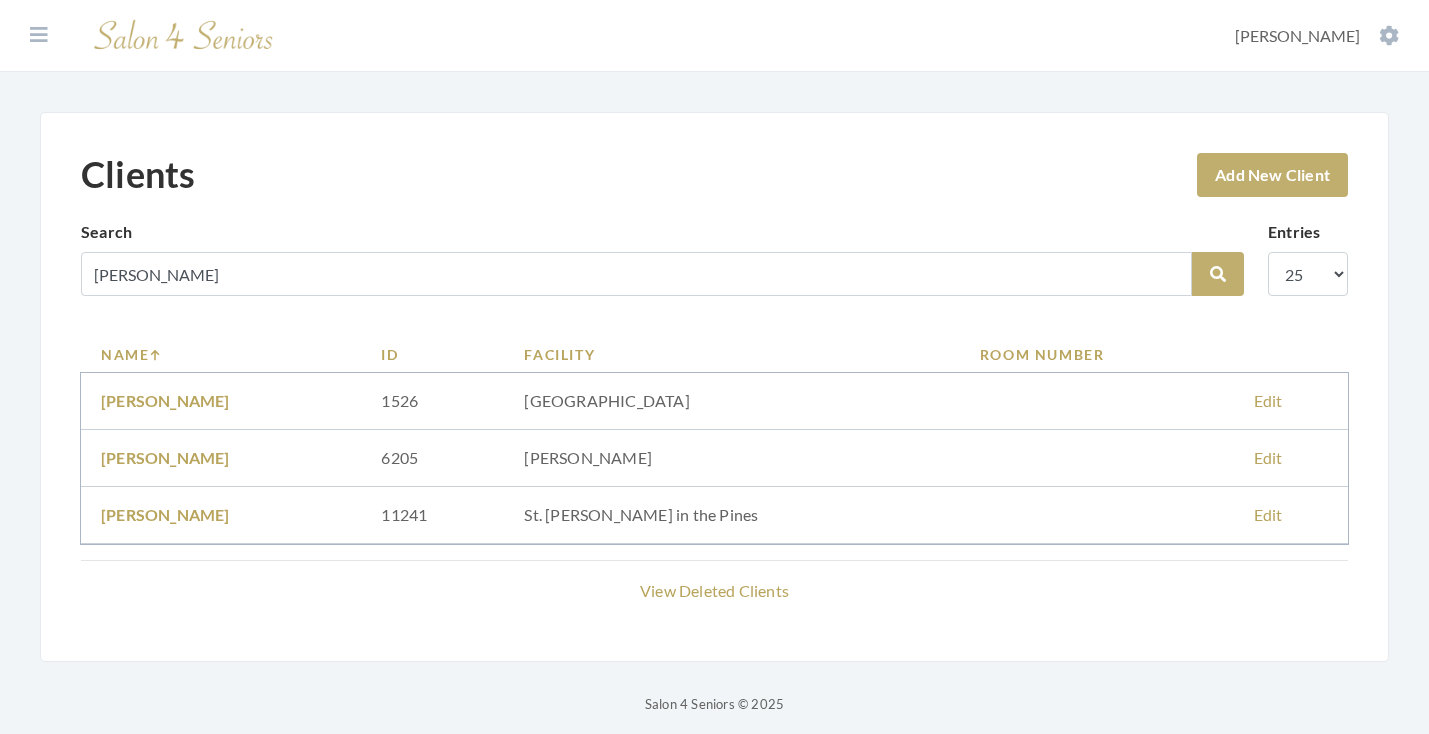 scroll, scrollTop: 0, scrollLeft: 0, axis: both 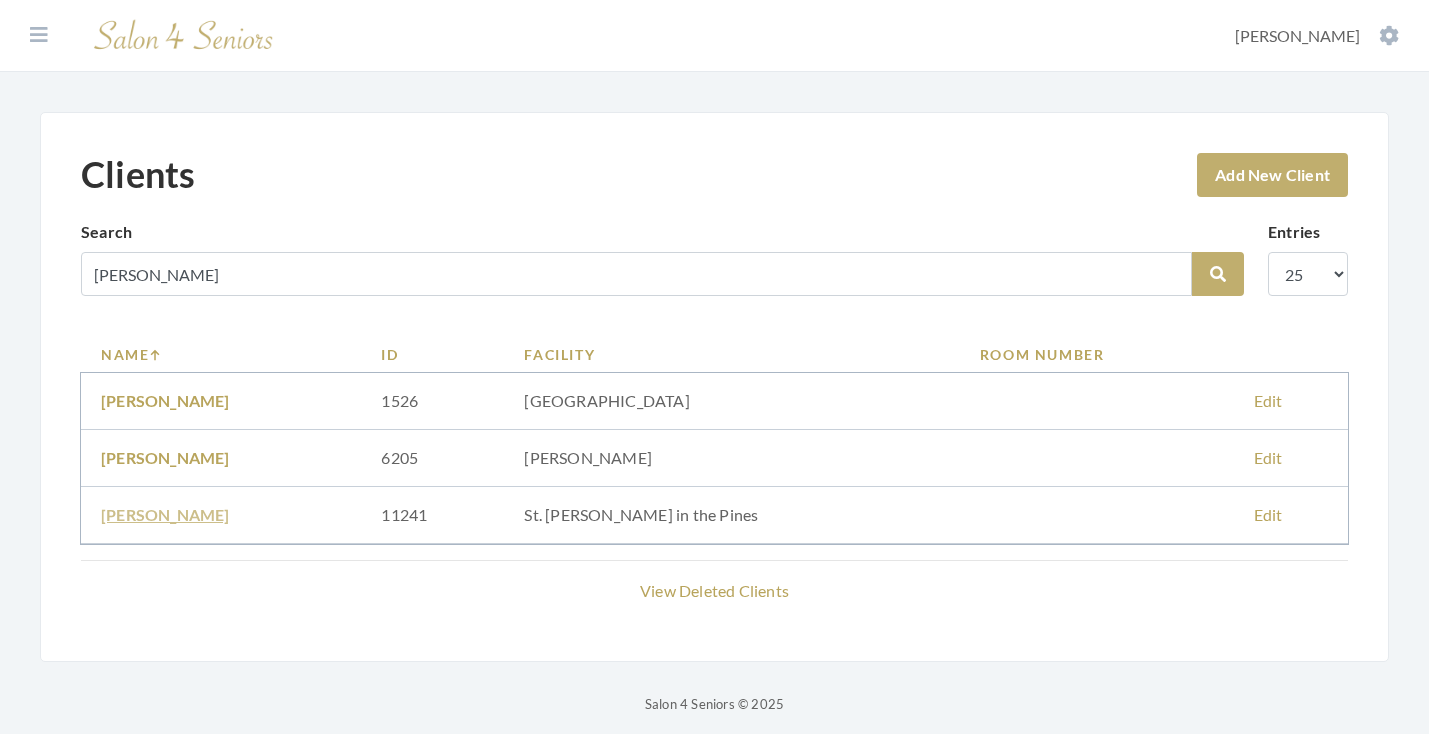click on "Timothy
Ellison" at bounding box center (165, 514) 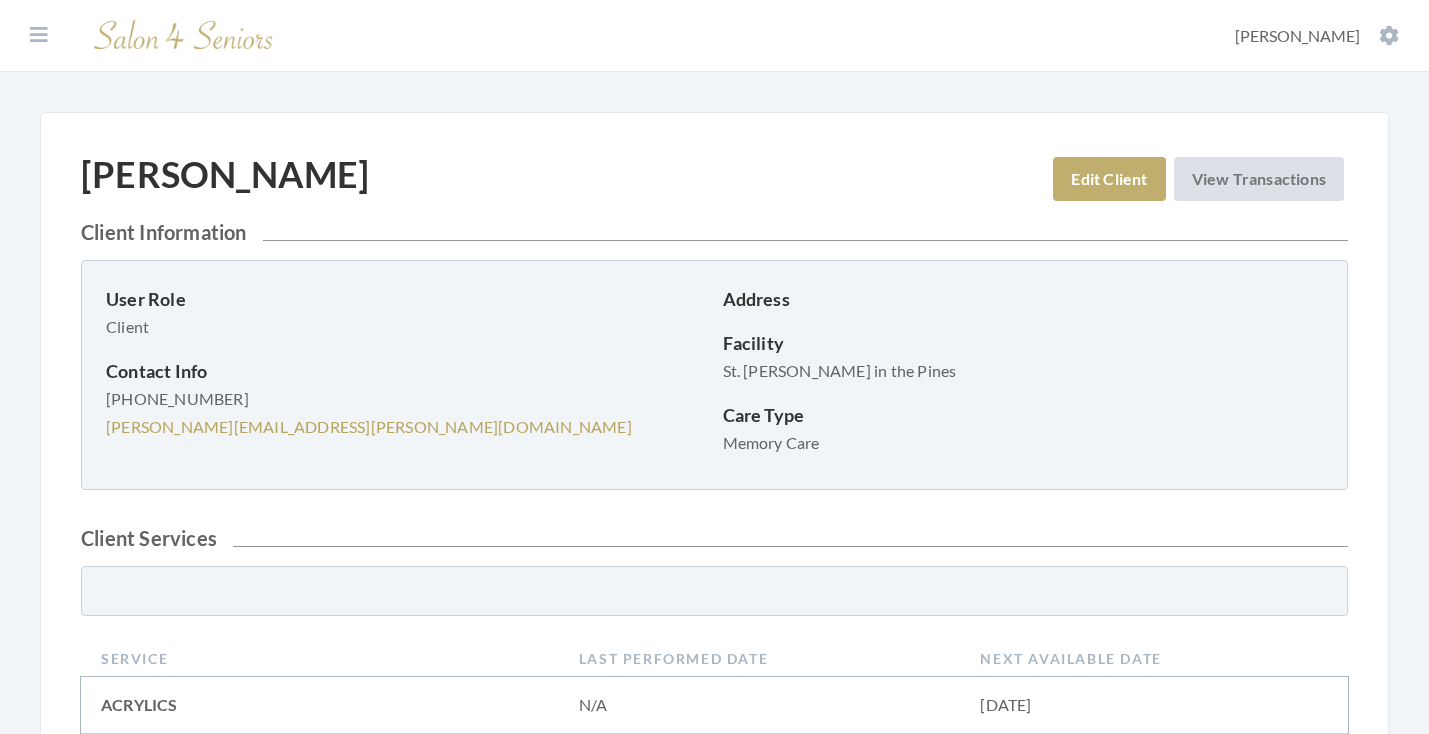 scroll, scrollTop: 0, scrollLeft: 0, axis: both 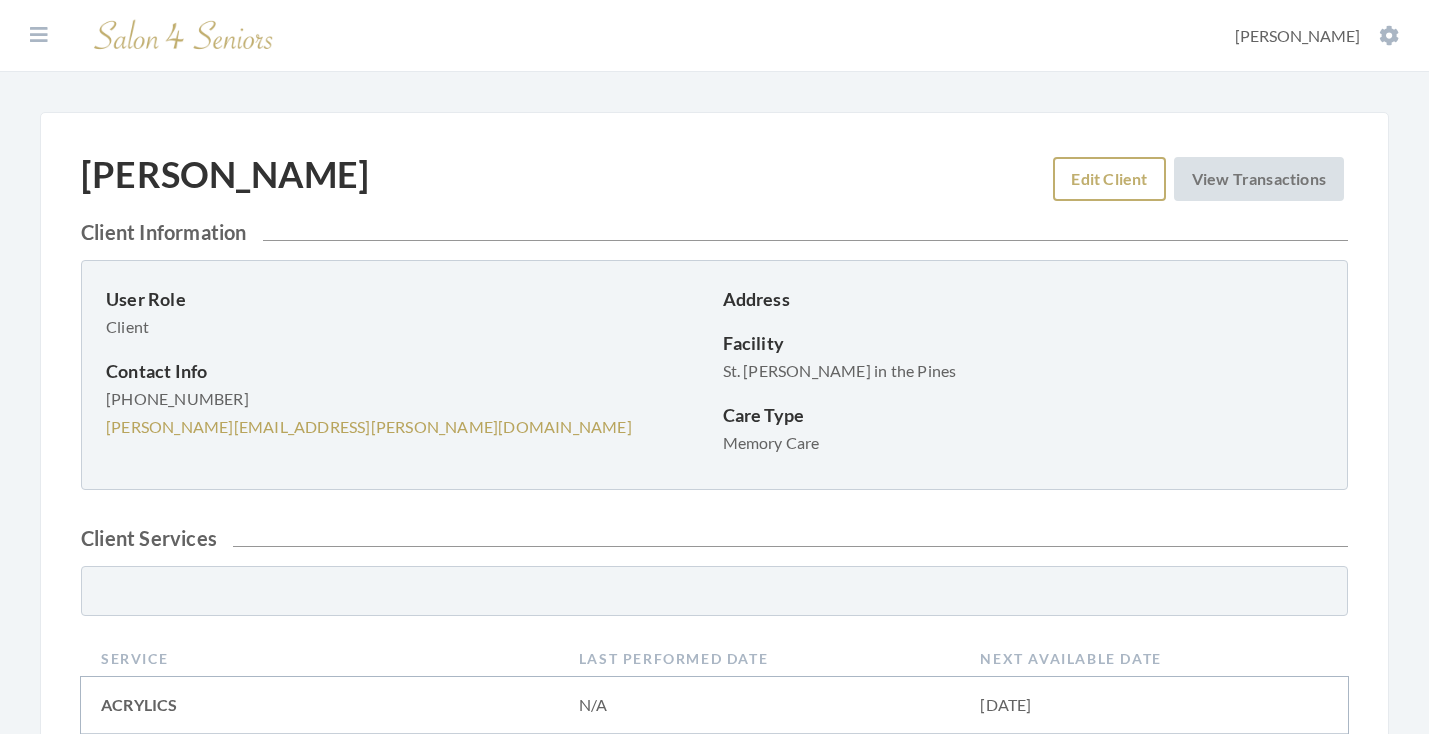 click on "Edit Client" at bounding box center [1109, 179] 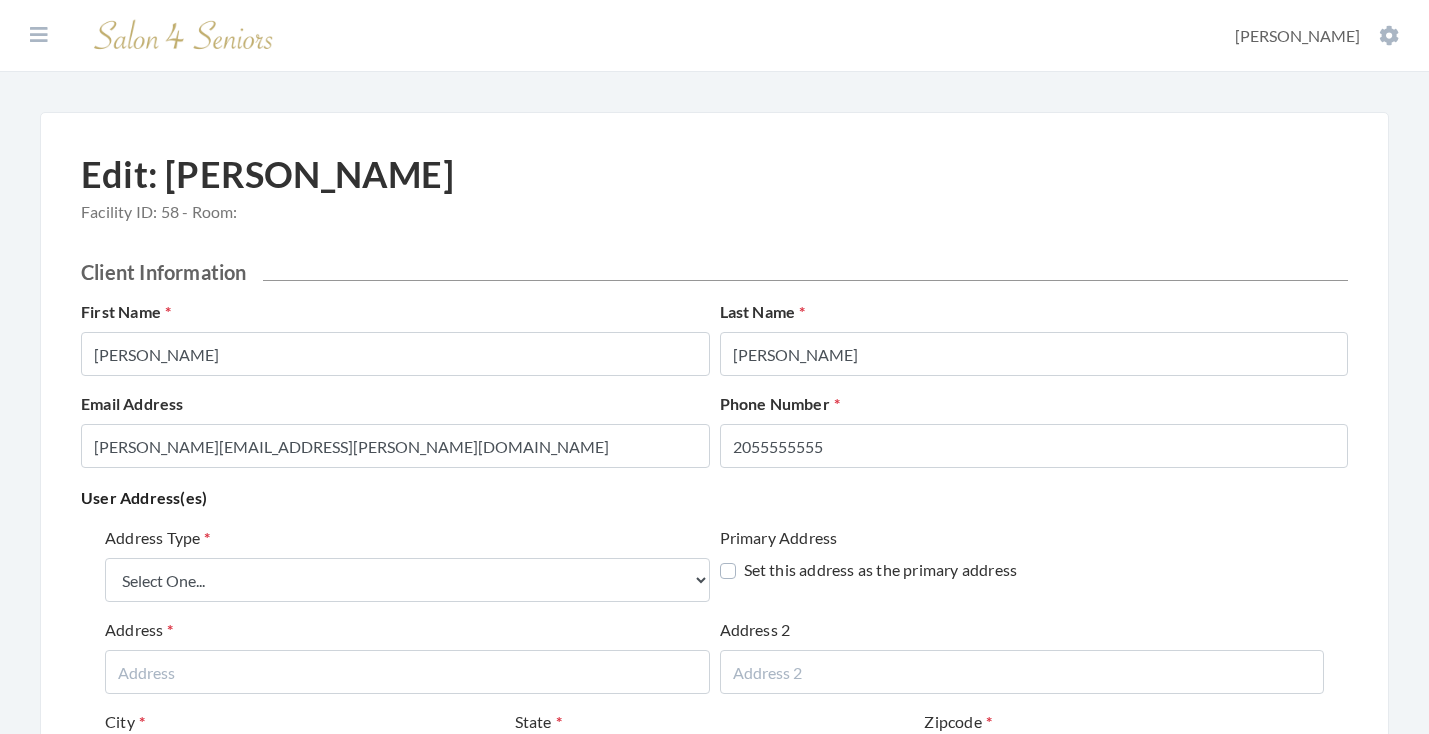 scroll, scrollTop: 0, scrollLeft: 0, axis: both 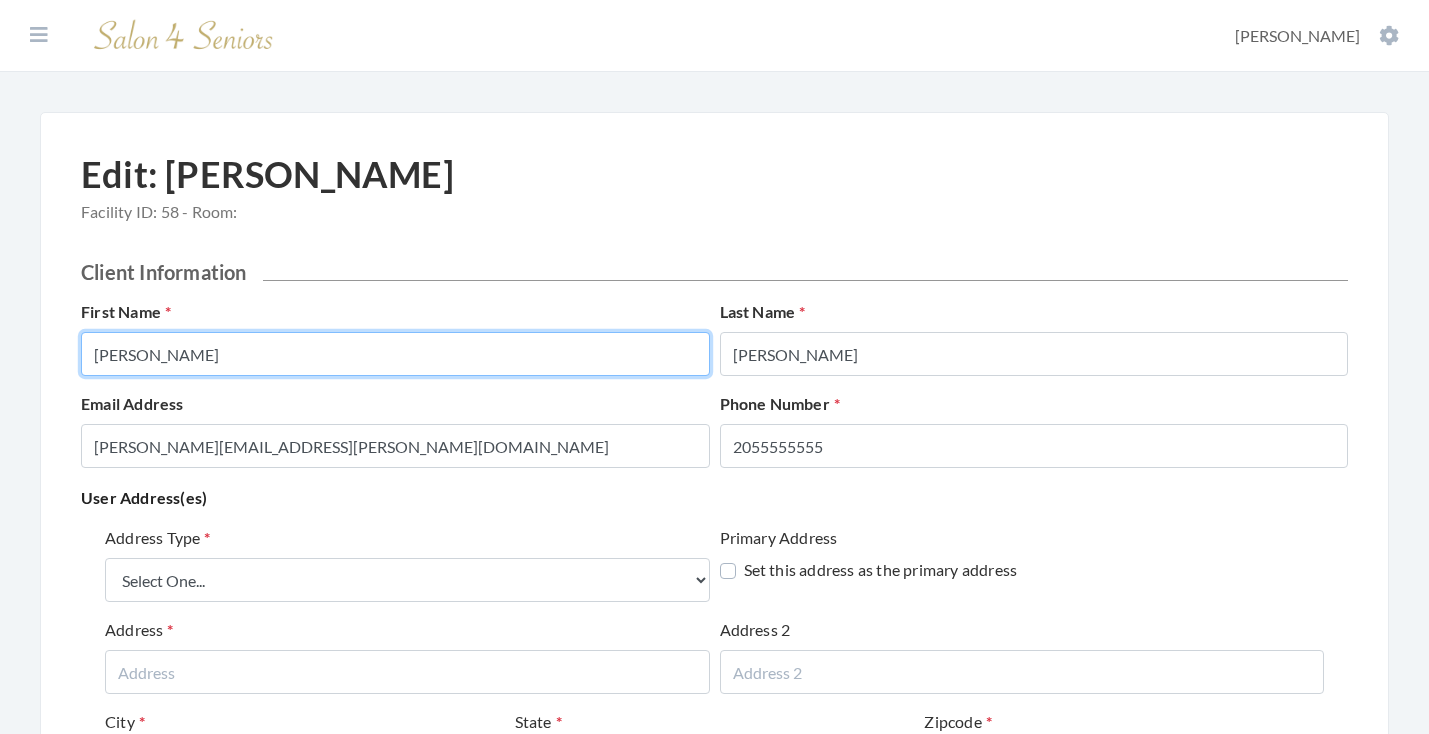 click on "Timothy" at bounding box center [395, 354] 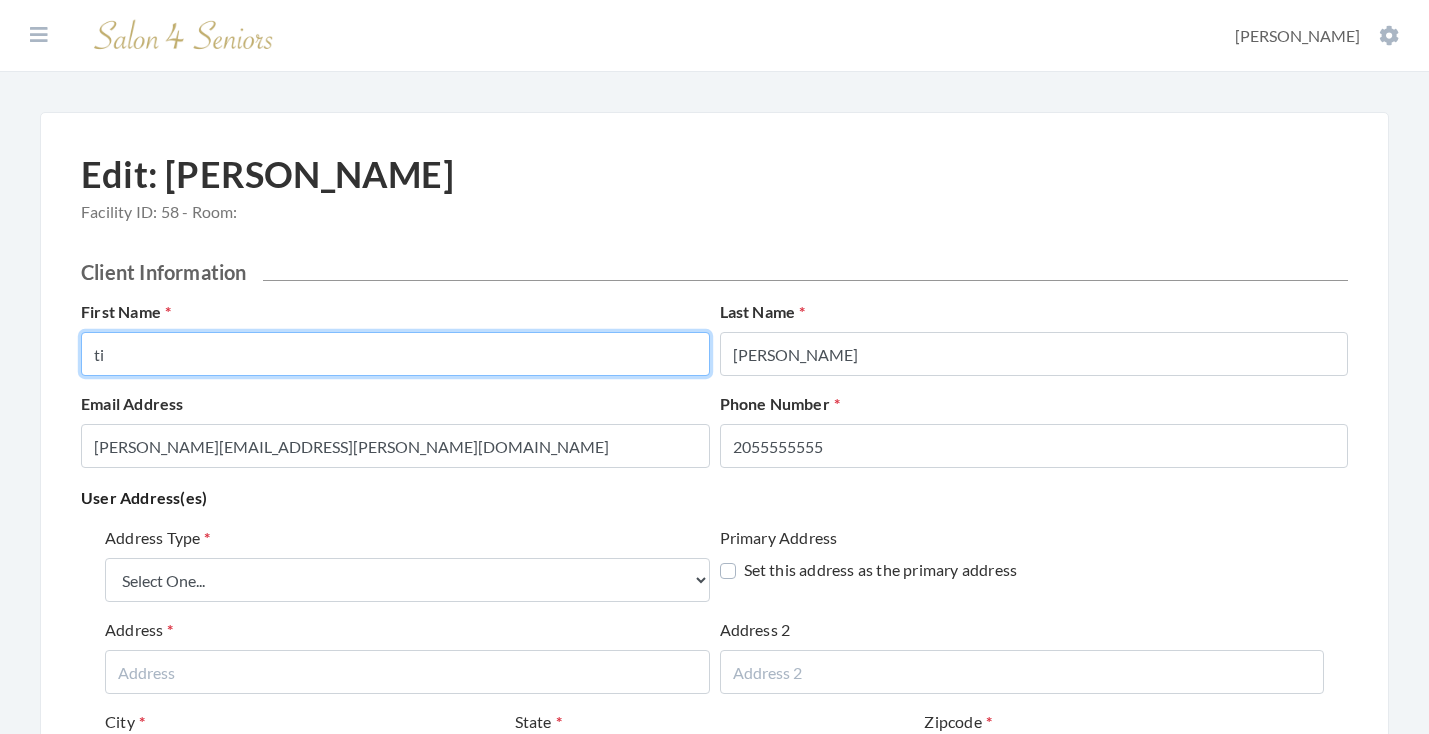 type on "t" 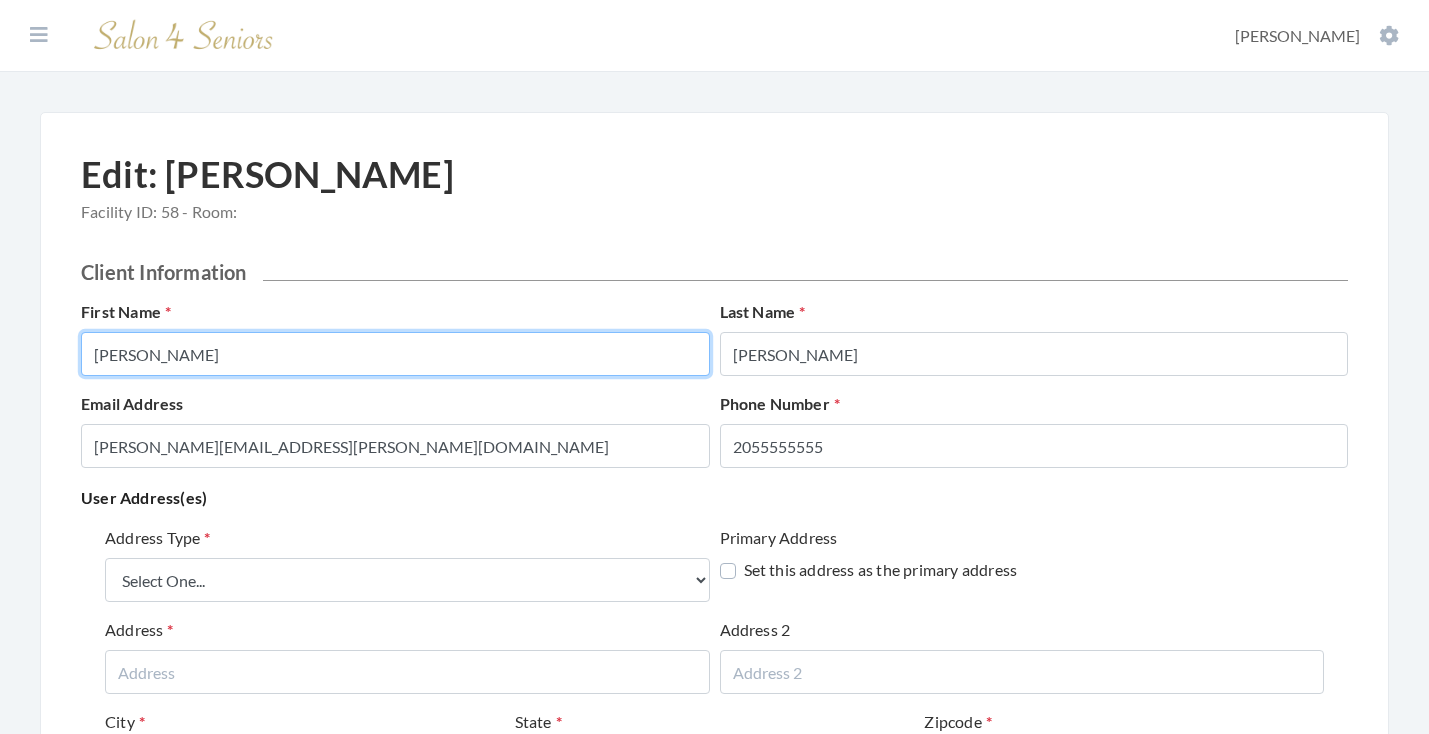 type on "TIMOTHY" 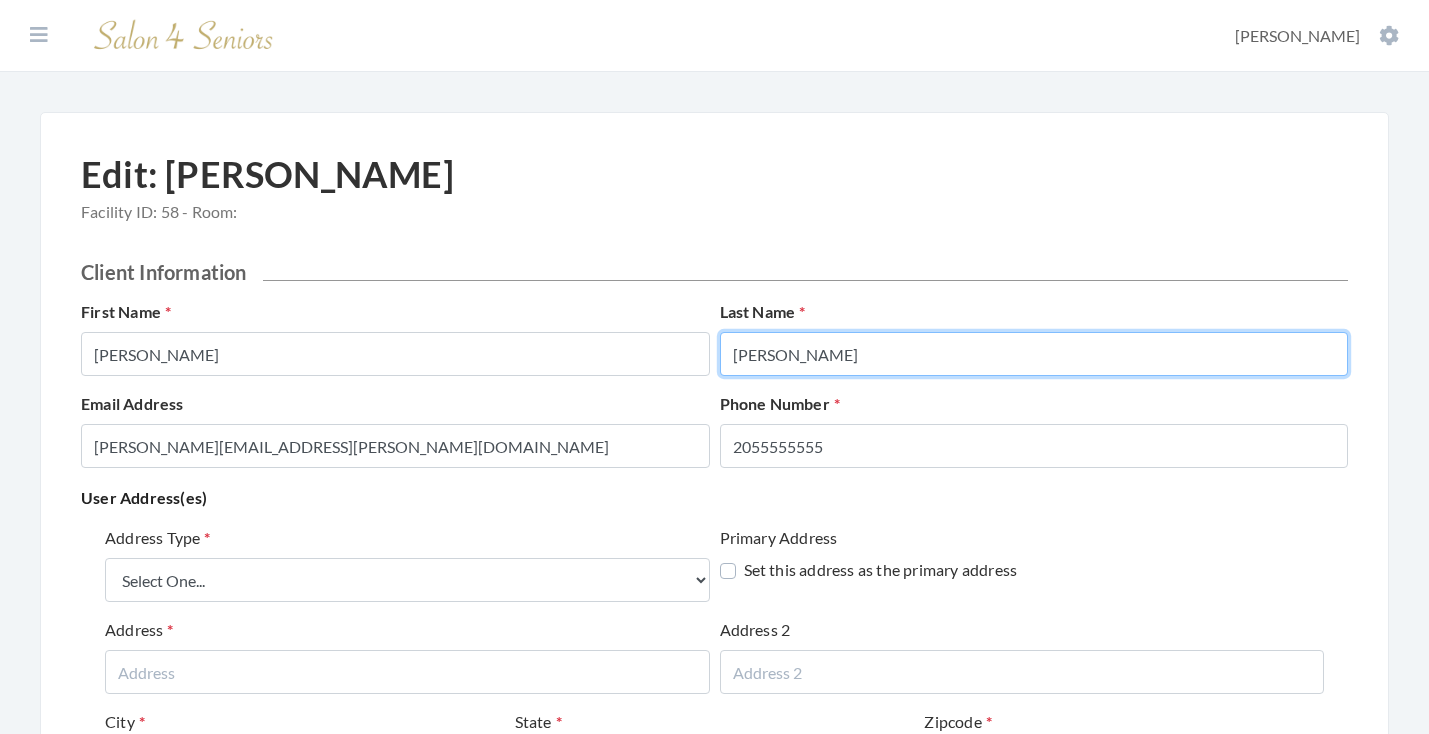 type on "[PERSON_NAME]" 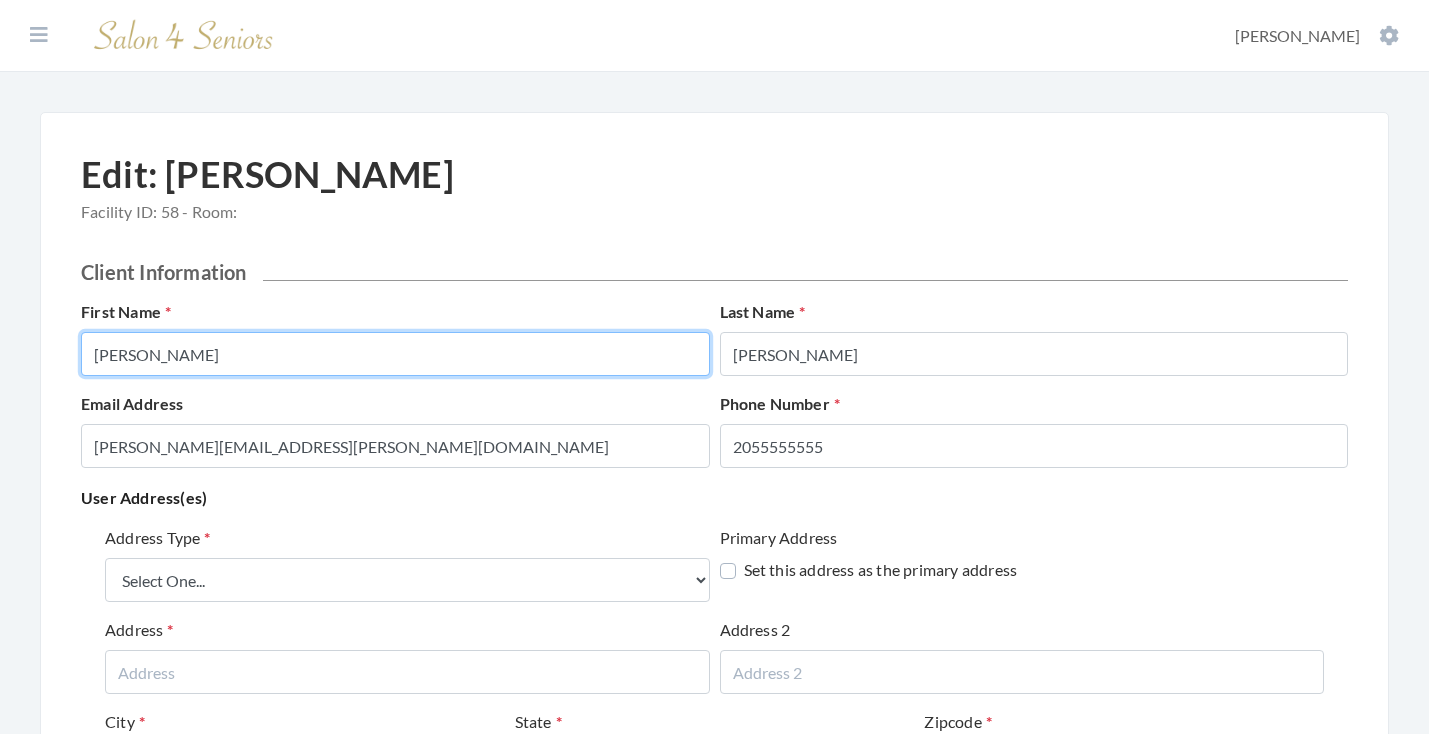 click on "TIMOTHY" at bounding box center [395, 354] 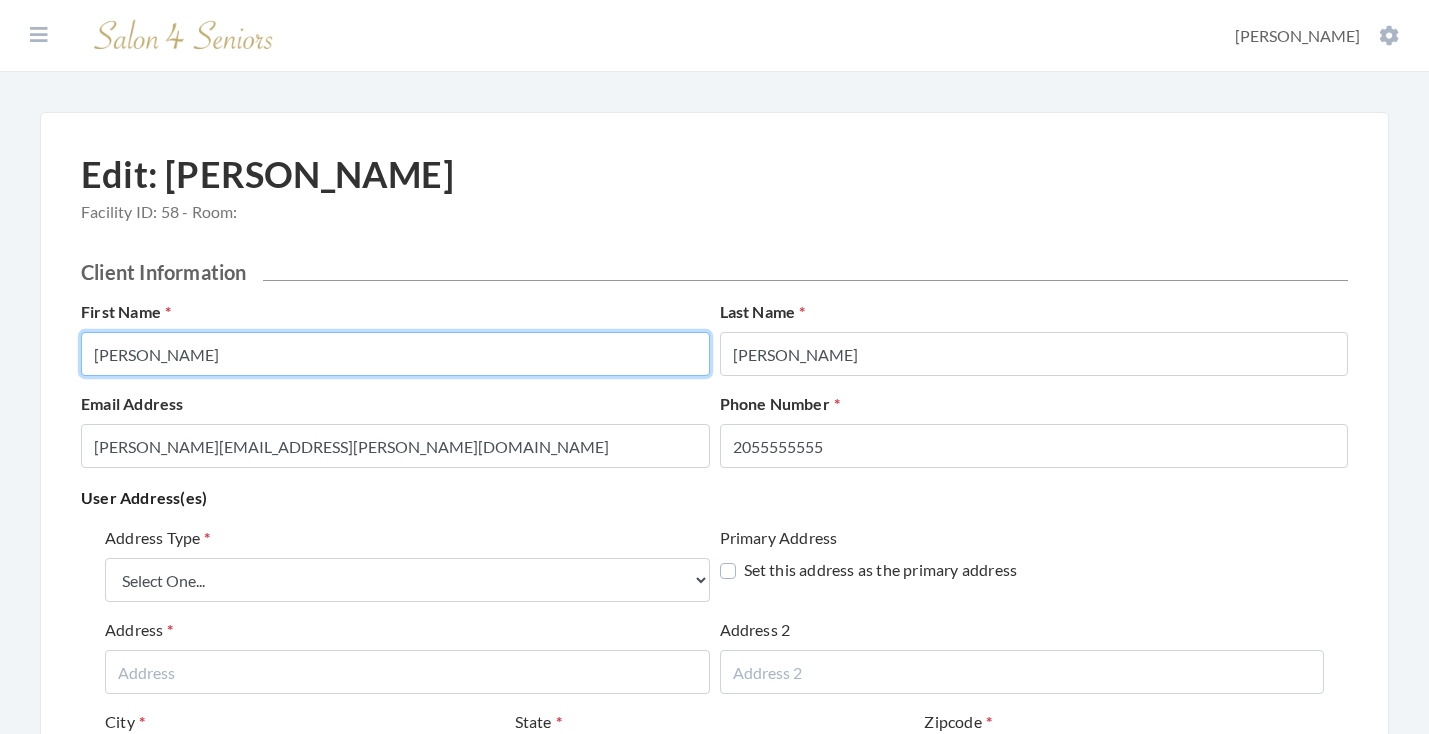 click on "TIMOTHY" at bounding box center (395, 354) 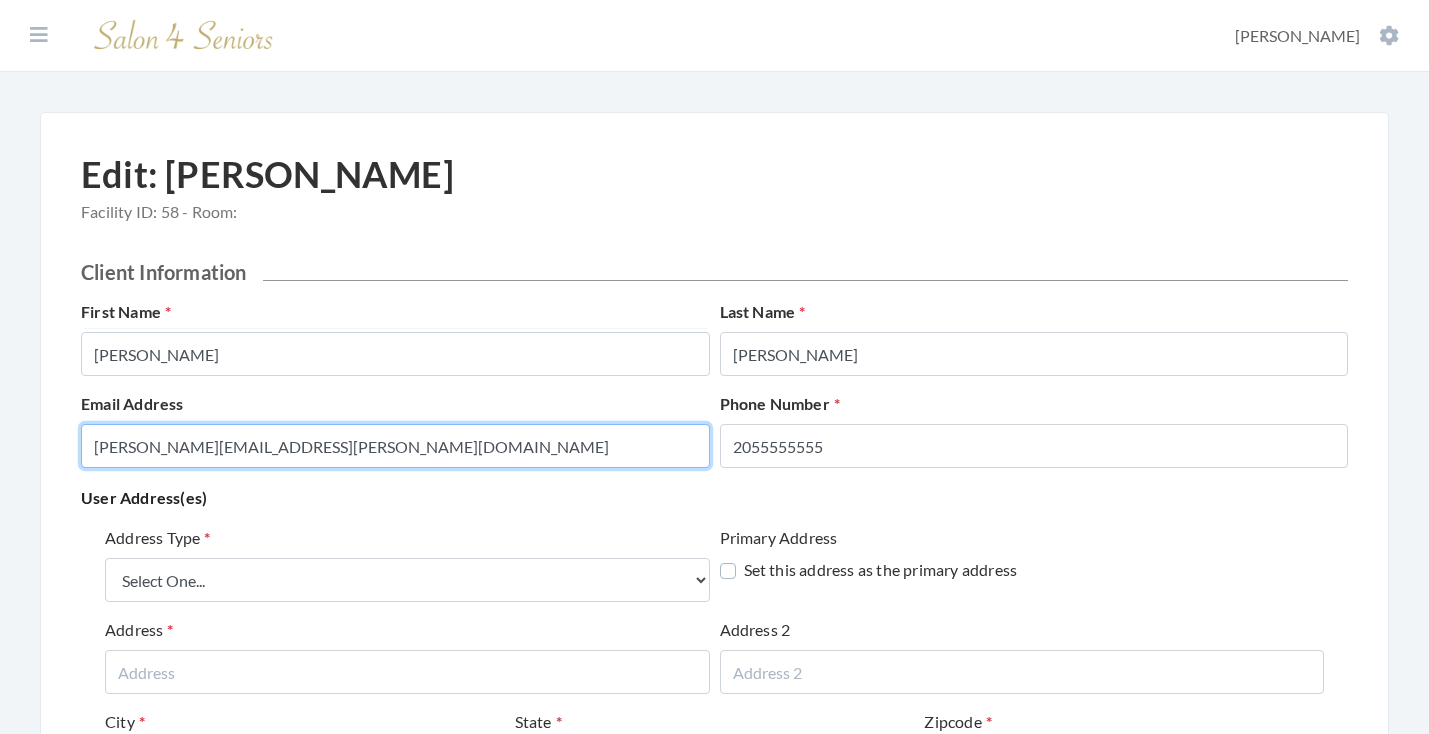 drag, startPoint x: 487, startPoint y: 439, endPoint x: 8, endPoint y: 439, distance: 479 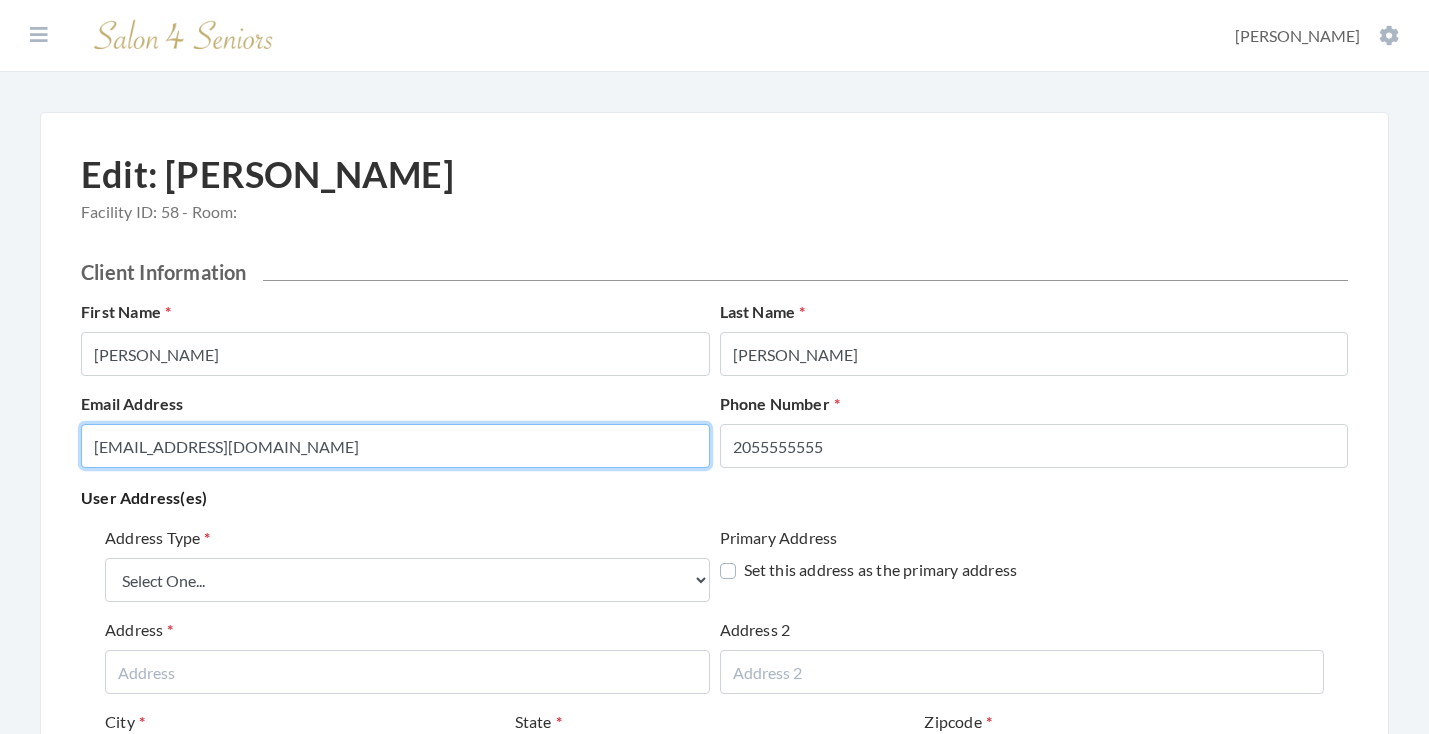 type on "[EMAIL_ADDRESS][DOMAIN_NAME]" 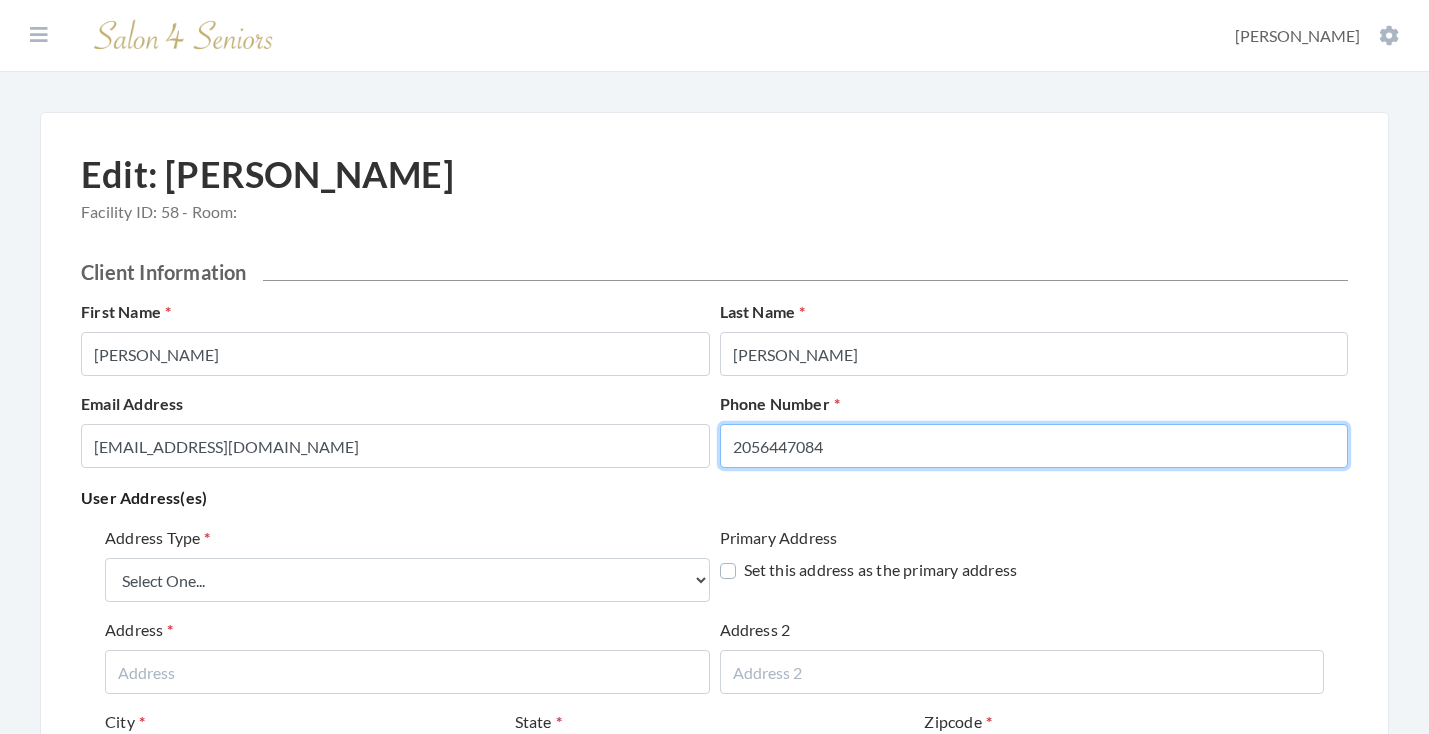 type on "2056447084" 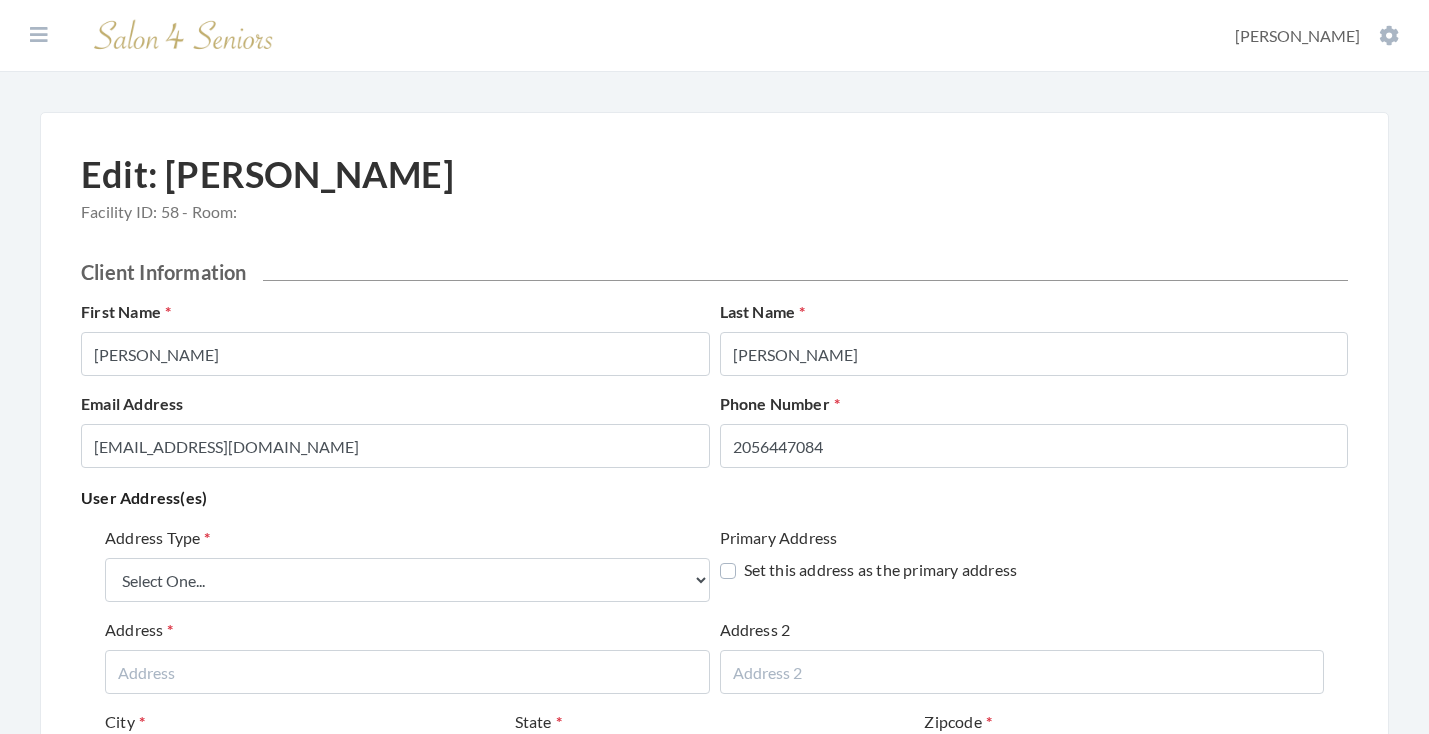 click on "Address Type   Select One...   Office Address   Home Address   Billing Address" at bounding box center (407, 564) 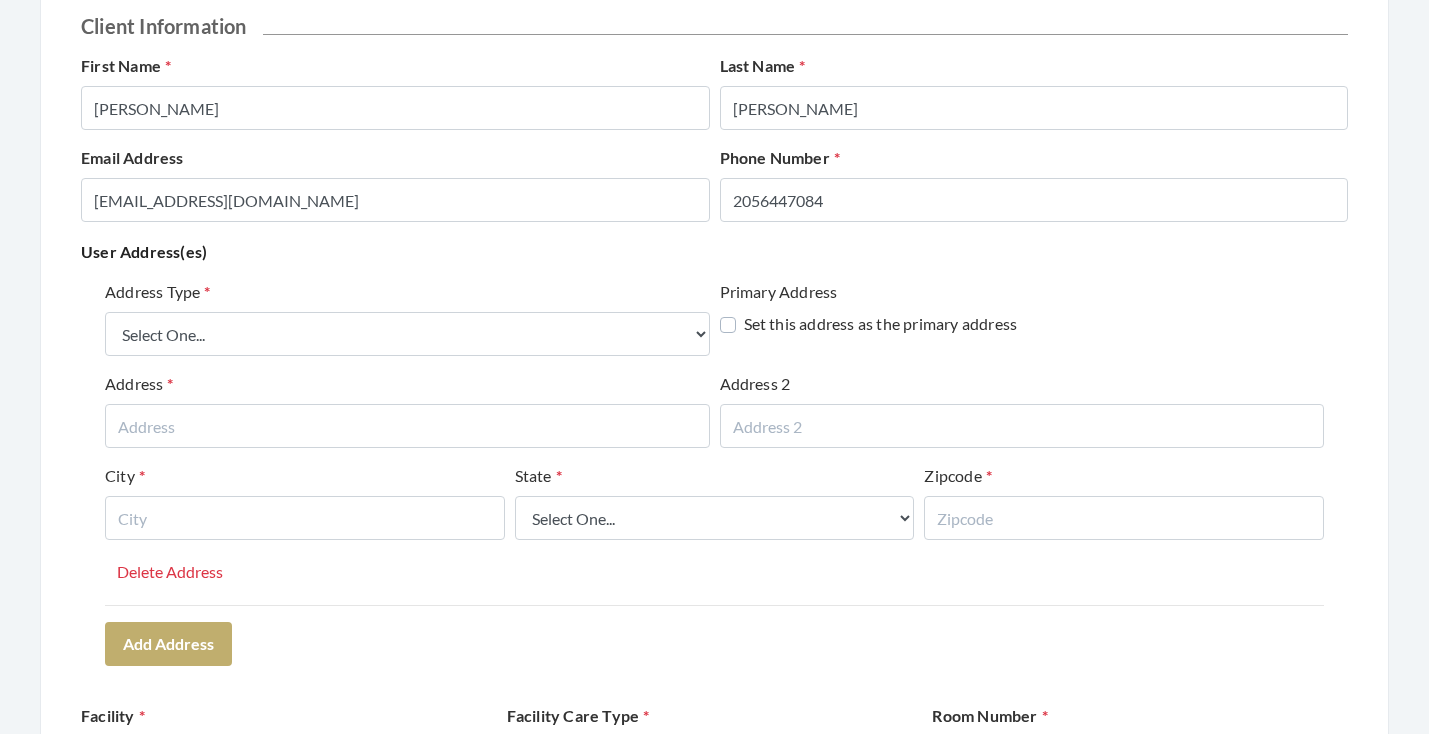 scroll, scrollTop: 247, scrollLeft: 0, axis: vertical 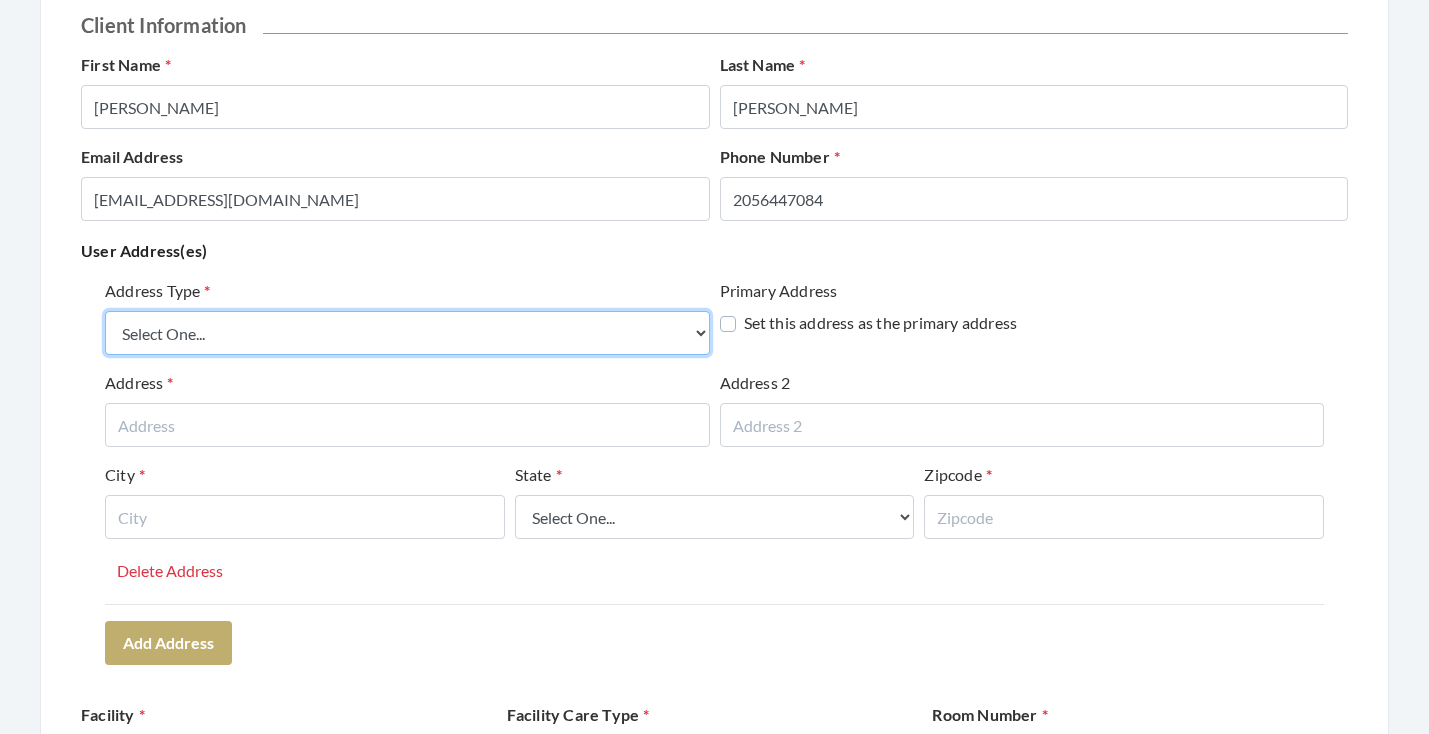 select on "billing" 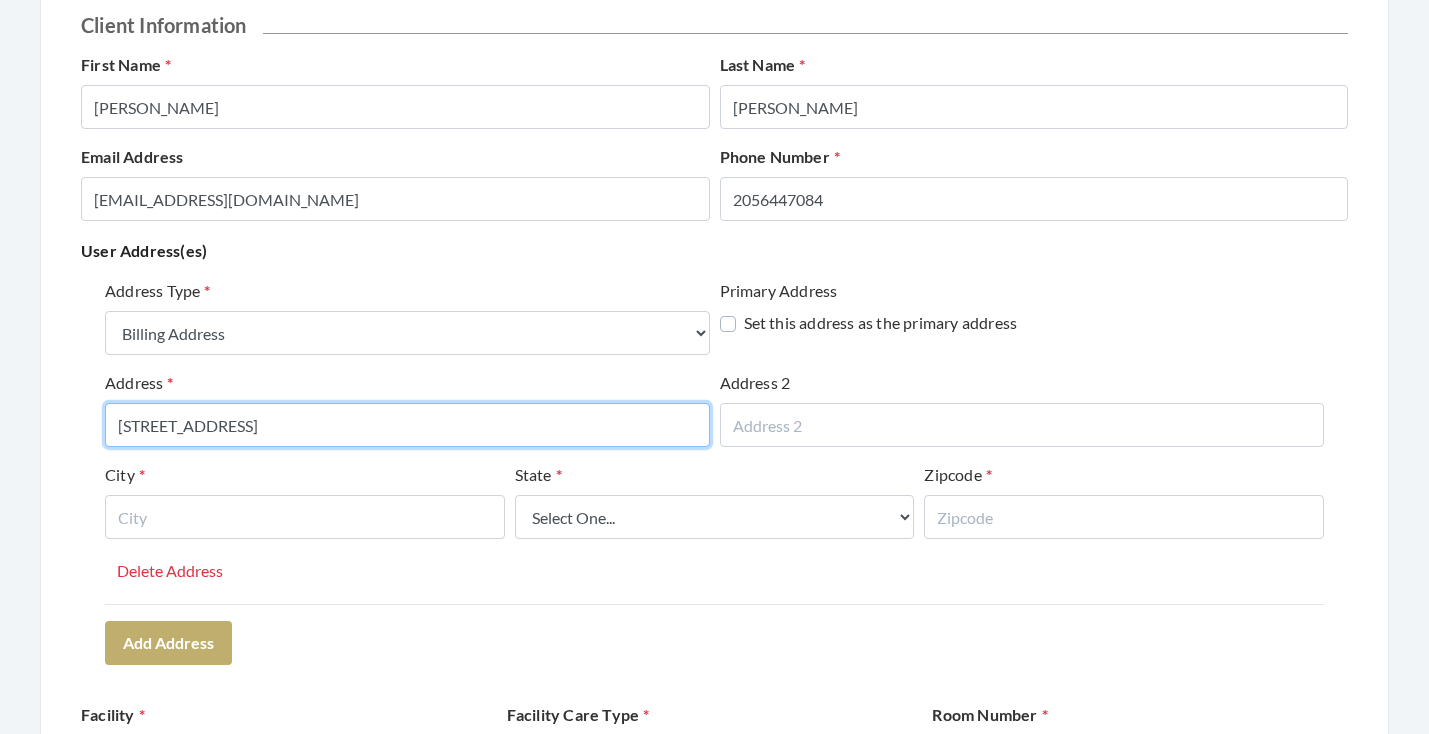 type on "[STREET_ADDRESS]" 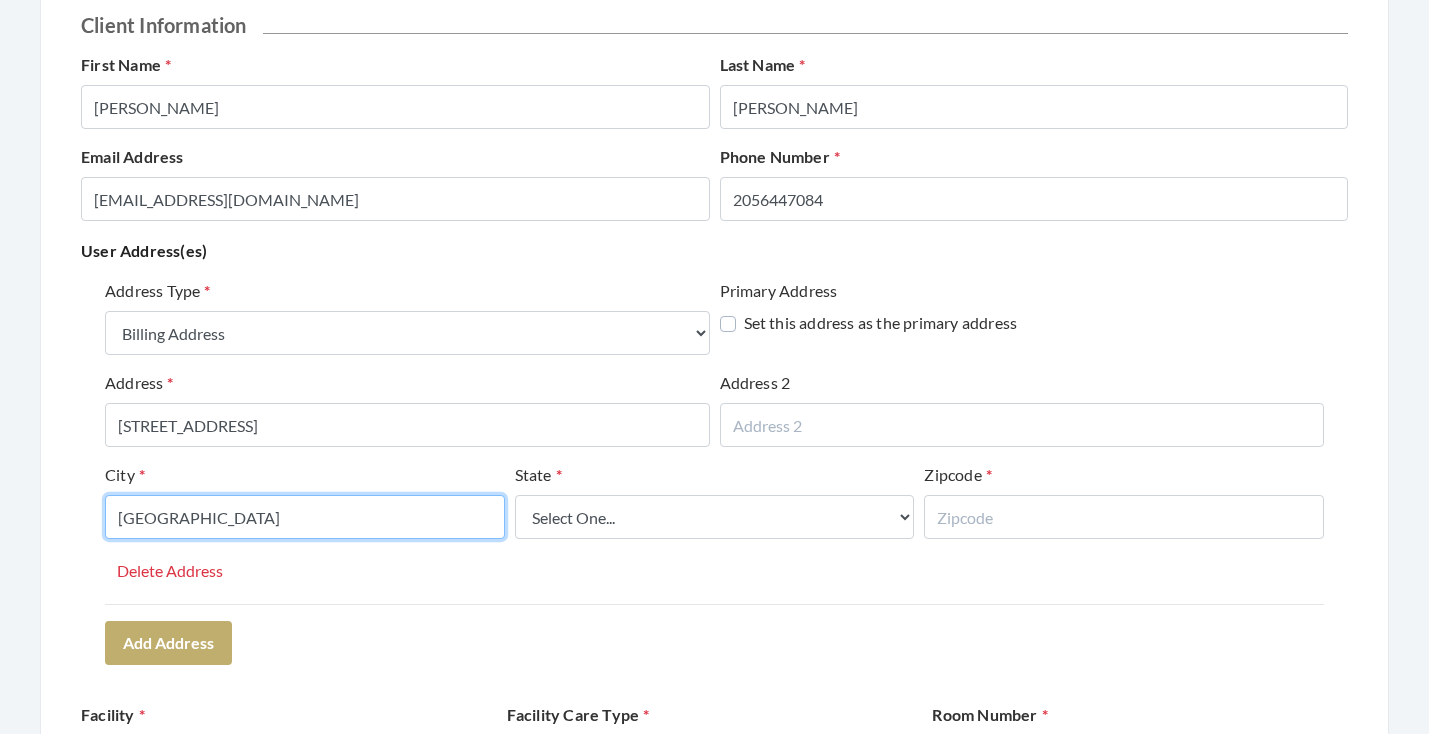 type on "BIRMINGHAM" 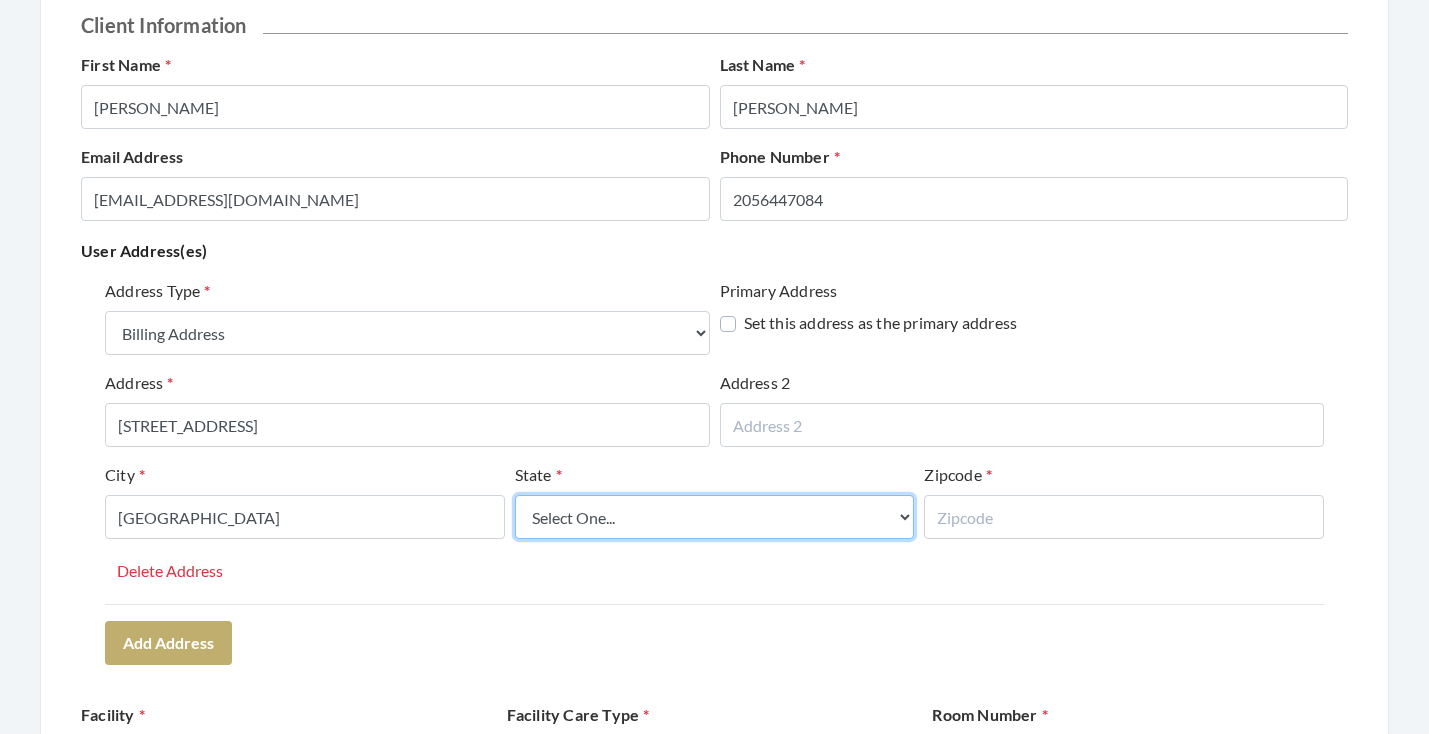 select on "al" 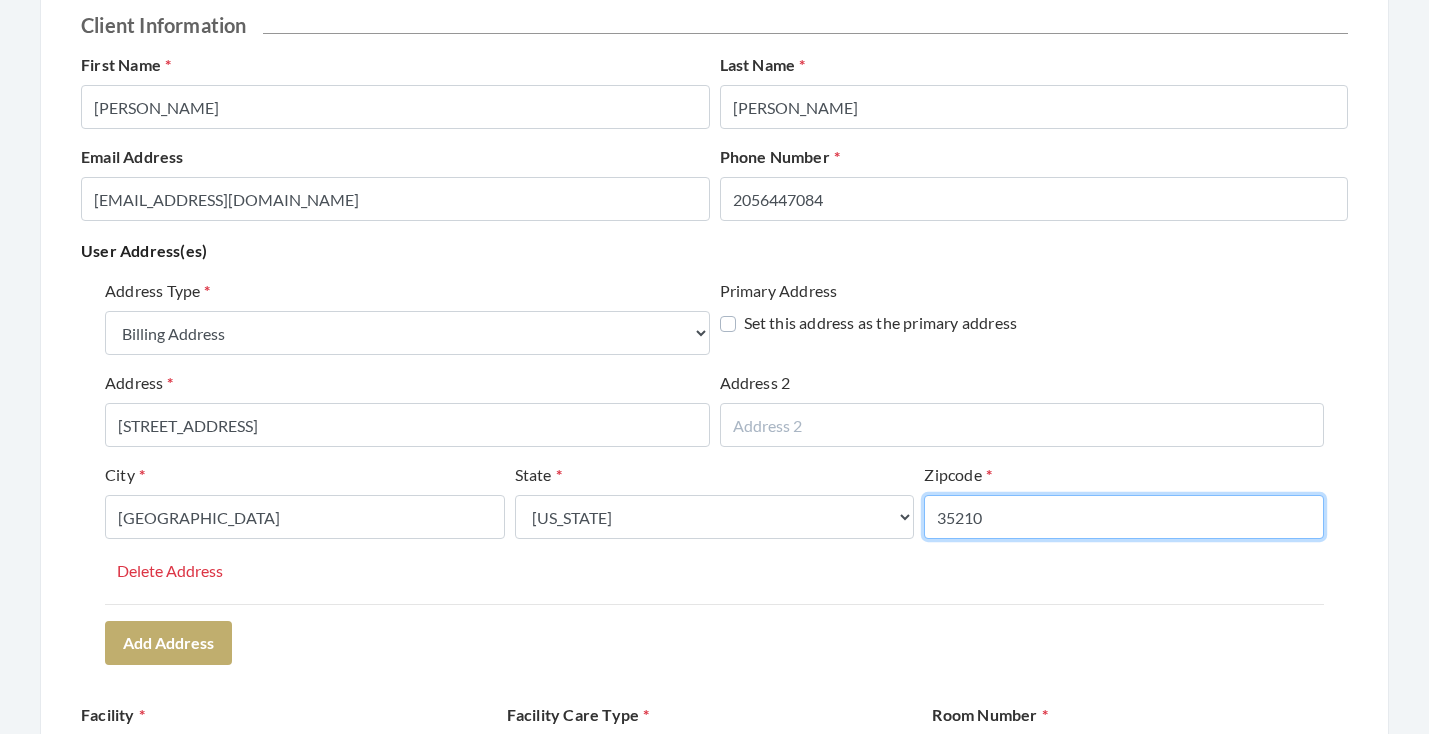 type on "35210" 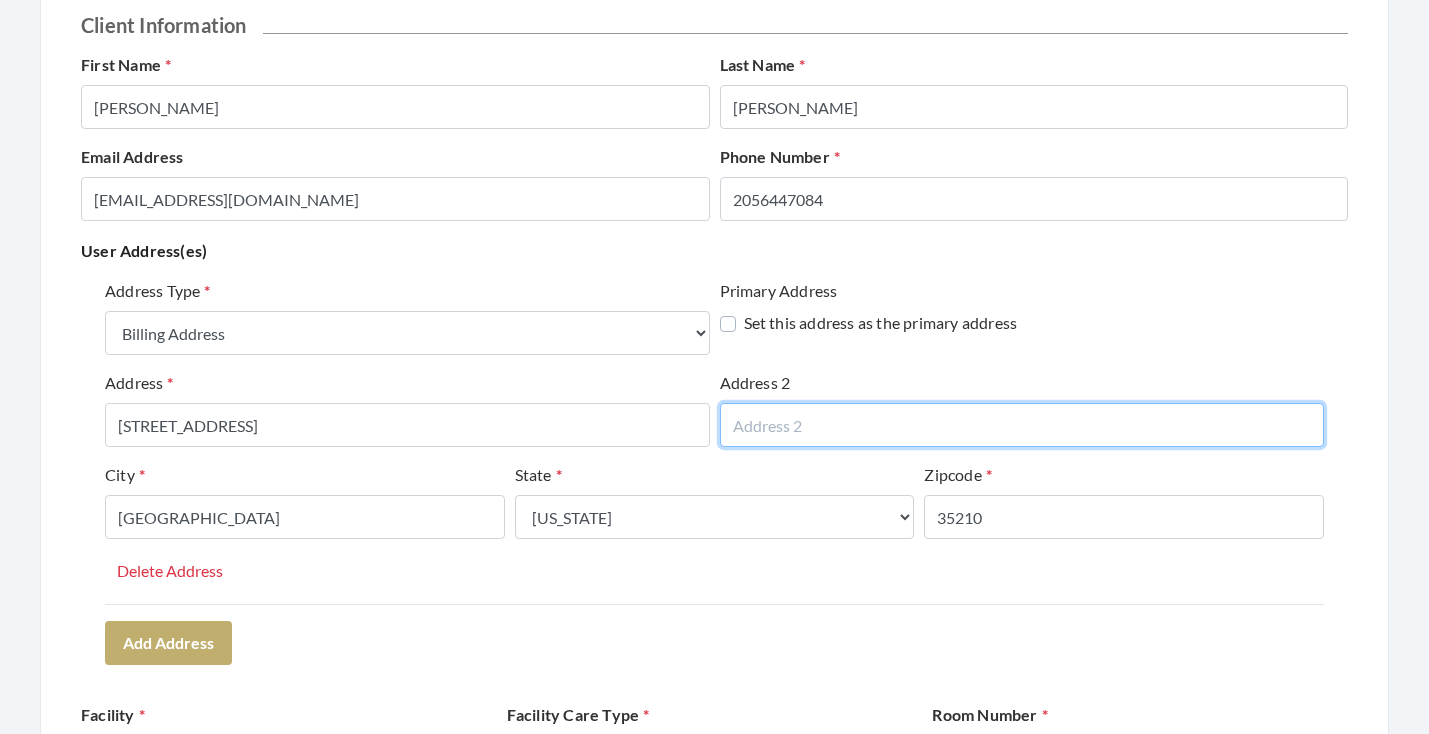click at bounding box center (1022, 425) 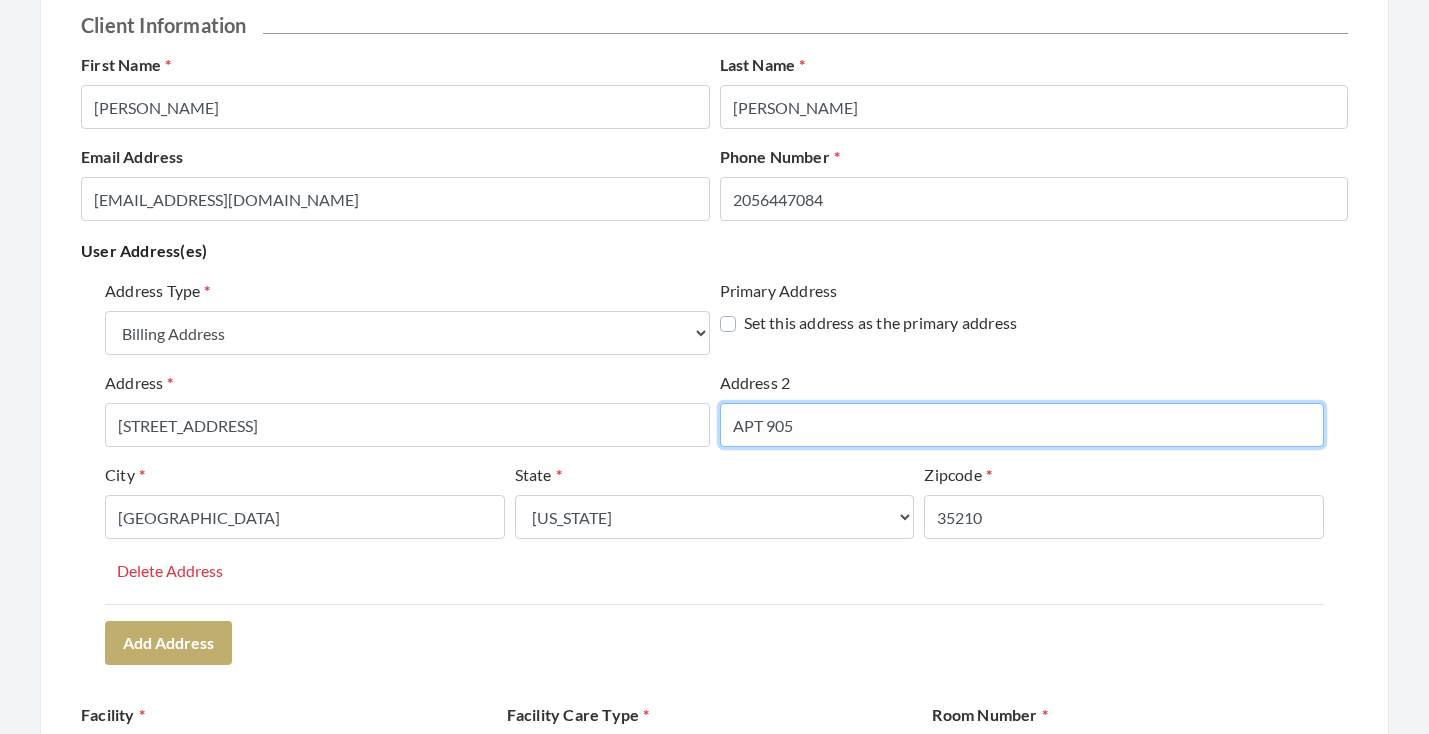 type on "APT 905" 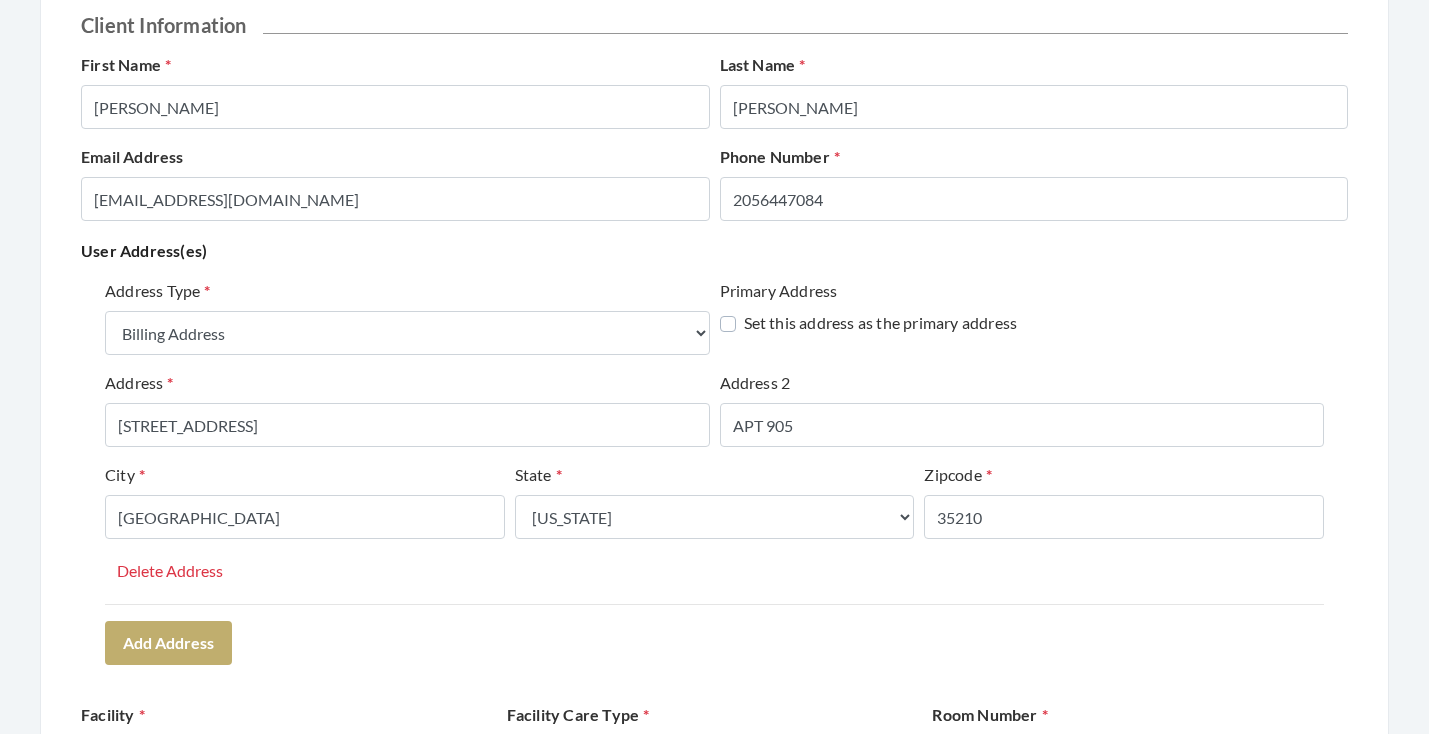 click on "Client Information     First Name   TIMOTHY   Last Name   ELLISON   Email Address   ELLISONJOAN5@GMAIL.COM   Phone Number   2056447084   User Address(es)     Address Type   Select One...   Office Address   Home Address   Billing Address   Primary Address     Set this address as the primary address   Address   100 WOODSIDE DRIVE   Address 2   APT 905   City   BIRMINGHAM   State   Select One...   Alabama   Alaska   American Samoa   Arizona   Arkansas   California   Colorado   Connecticut   Delaware   District Of Columbia   Federated States Of Micronesia   Florida   Georgia   Guam Gu   Hawaii   Idaho   Illinois   Indiana   Iowa   Kansas   Kentucky   Louisiana   Maine   Marshall Islands   Maryland   Massachusetts   Michigan   Minnesota   Mississippi   Missouri   Montana   Nebraska   Nevada   New Hampshire   New Jersey   New Mexico   New York   North Carolina   North Dakota   Northern Mariana Islands   Ohio   Oklahoma   Oregon   Palau   Pennsylvania   Puerto Rico   Rhode Island   South Carolina   South Dakota" at bounding box center (714, 2672) 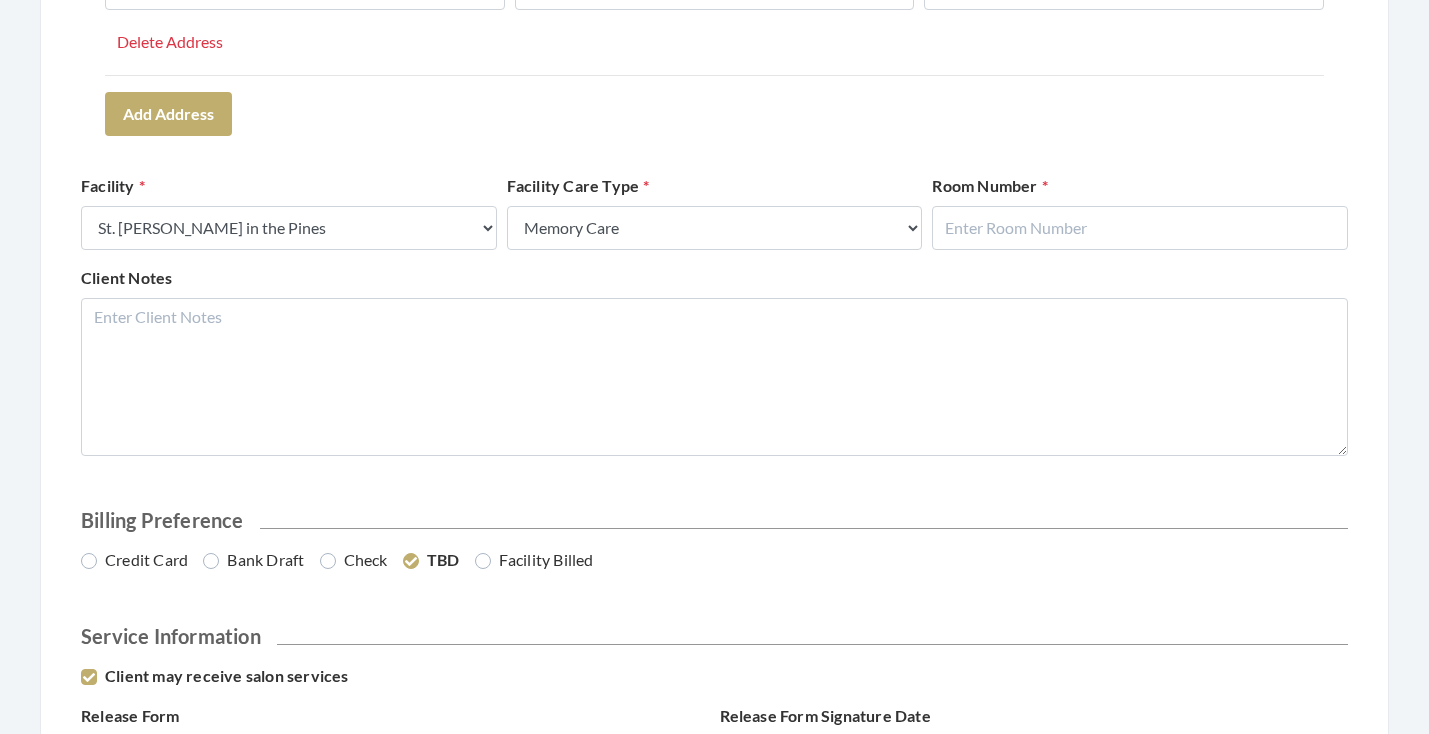 scroll, scrollTop: 784, scrollLeft: 0, axis: vertical 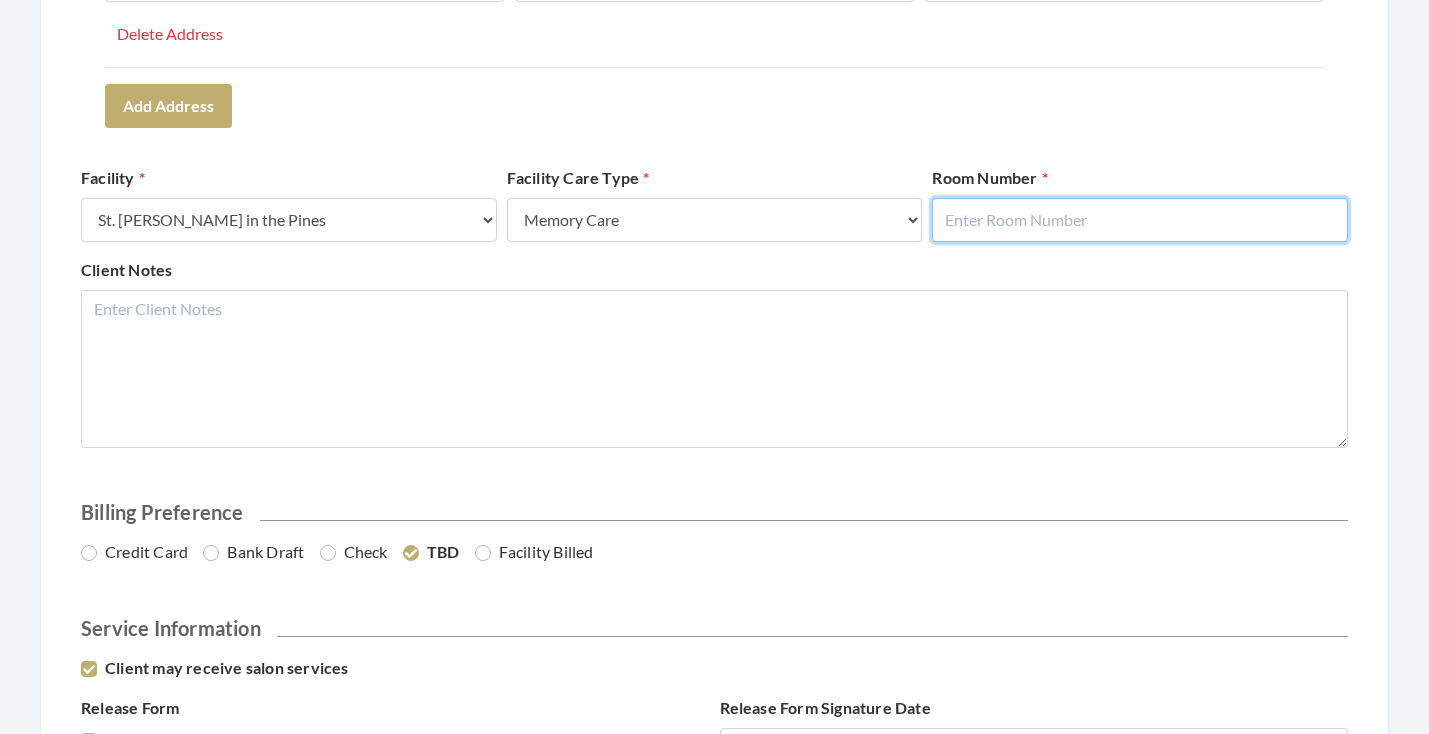 click at bounding box center (1140, 220) 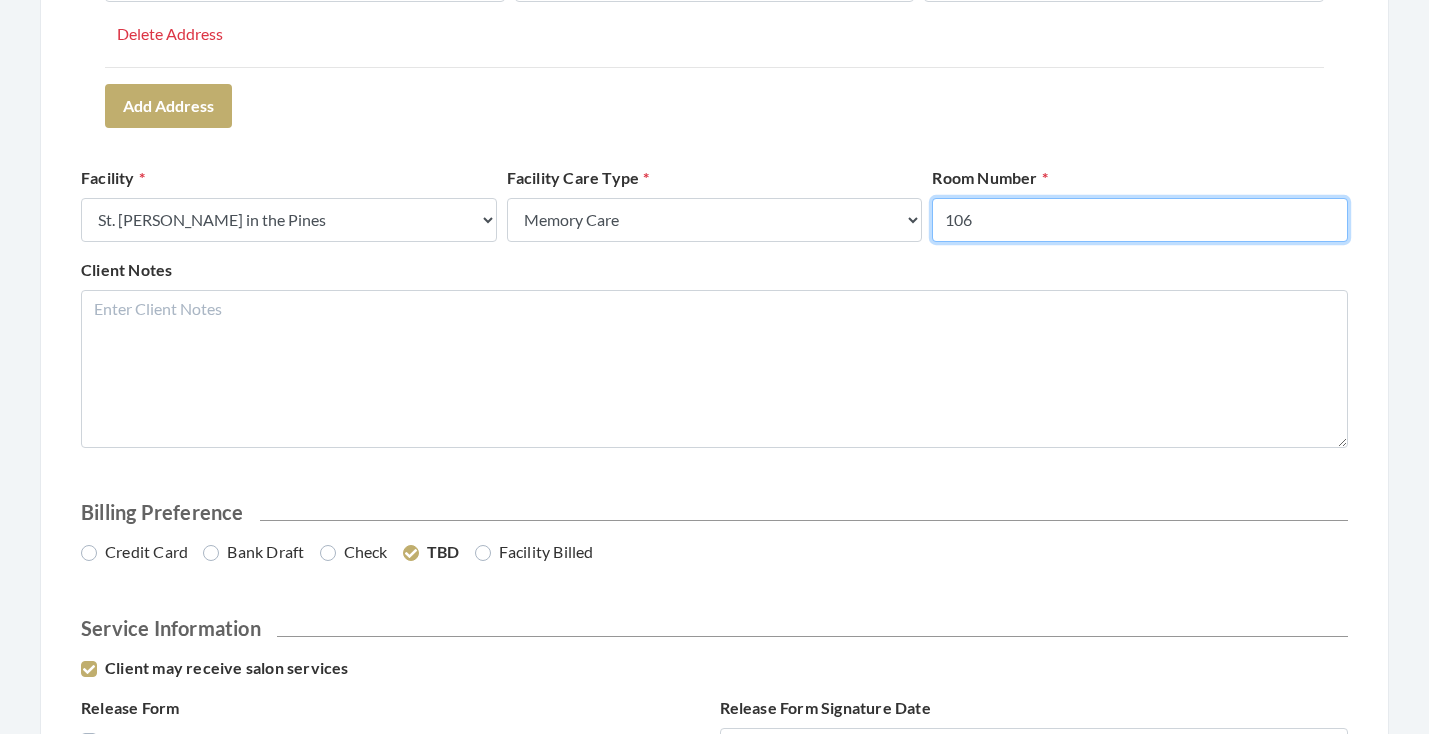 type on "106" 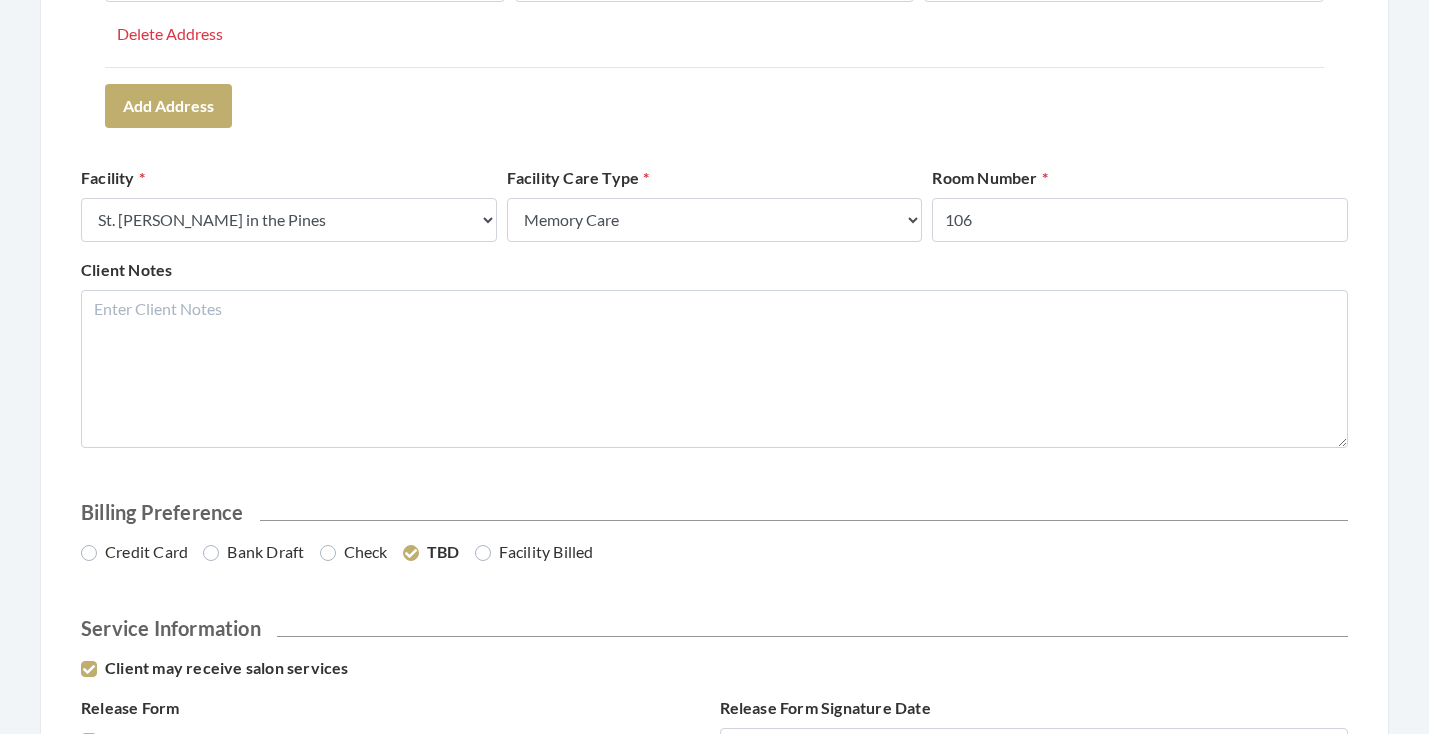 click on "Client Information     First Name   TIMOTHY   Last Name   ELLISON   Email Address   ELLISONJOAN5@GMAIL.COM   Phone Number   2056447084   User Address(es)     Address Type   Select One...   Office Address   Home Address   Billing Address   Primary Address     Set this address as the primary address   Address   100 WOODSIDE DRIVE   Address 2   APT 905   City   BIRMINGHAM   State   Select One...   Alabama   Alaska   American Samoa   Arizona   Arkansas   California   Colorado   Connecticut   Delaware   District Of Columbia   Federated States Of Micronesia   Florida   Georgia   Guam Gu   Hawaii   Idaho   Illinois   Indiana   Iowa   Kansas   Kentucky   Louisiana   Maine   Marshall Islands   Maryland   Massachusetts   Michigan   Minnesota   Mississippi   Missouri   Montana   Nebraska   Nevada   New Hampshire   New Jersey   New Mexico   New York   North Carolina   North Dakota   Northern Mariana Islands   Ohio   Oklahoma   Oregon   Palau   Pennsylvania   Puerto Rico   Rhode Island   South Carolina   South Dakota" at bounding box center (714, 2135) 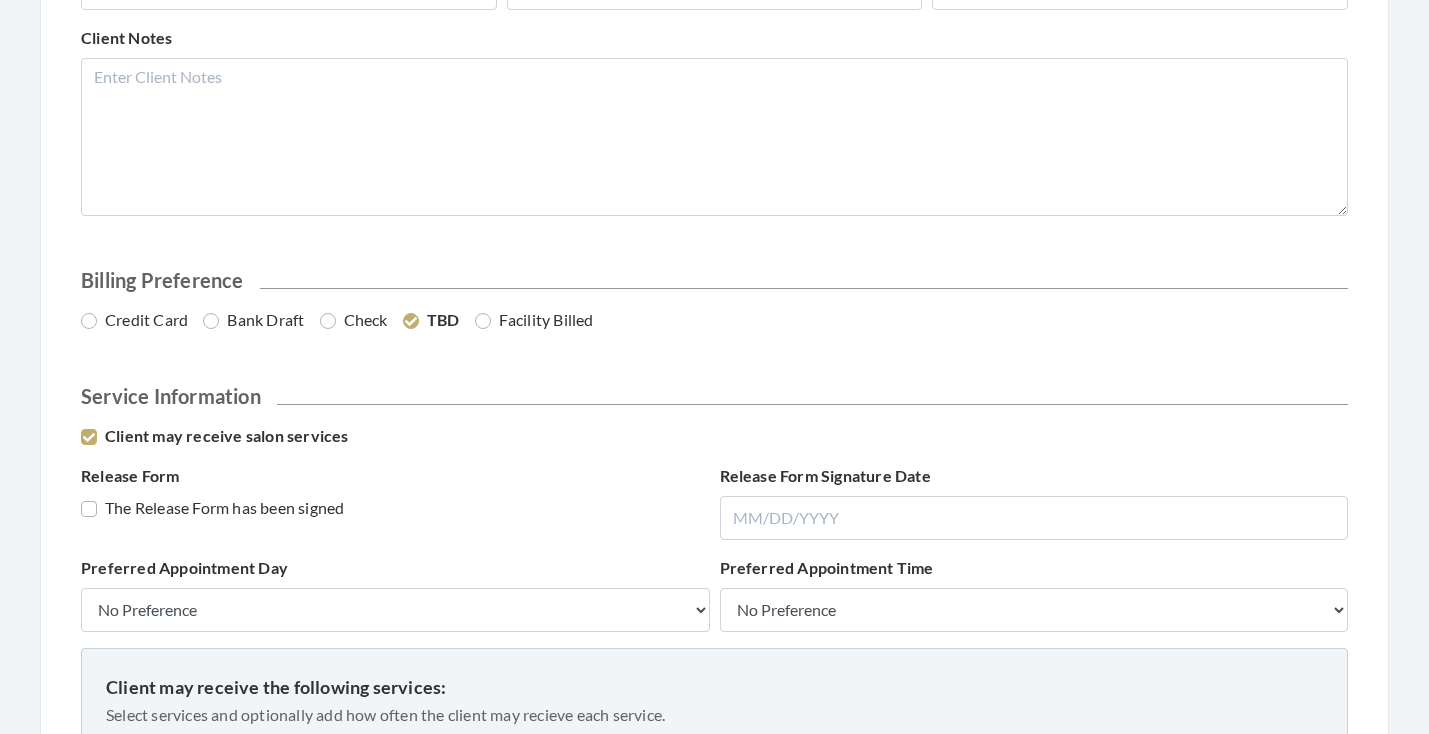 scroll, scrollTop: 1037, scrollLeft: 0, axis: vertical 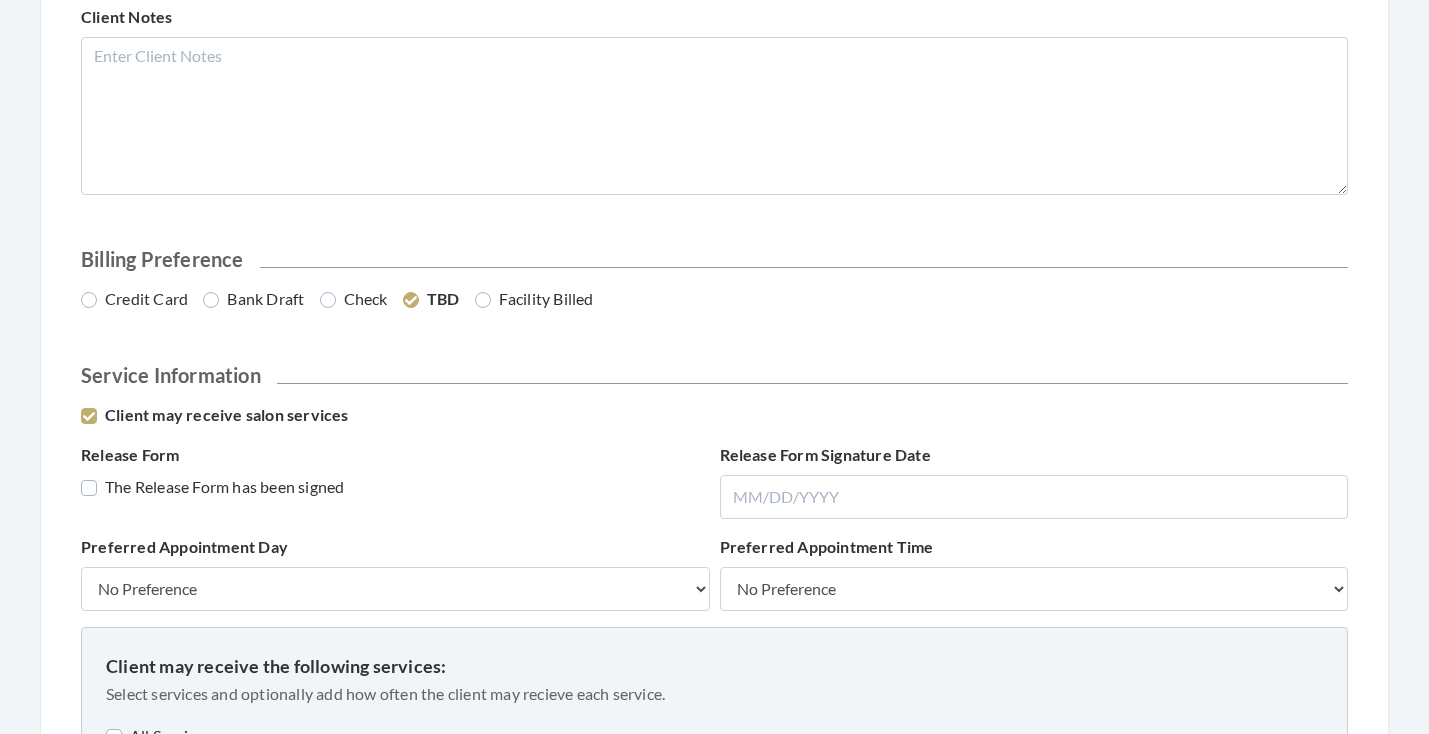 click on "Credit Card" at bounding box center [134, 299] 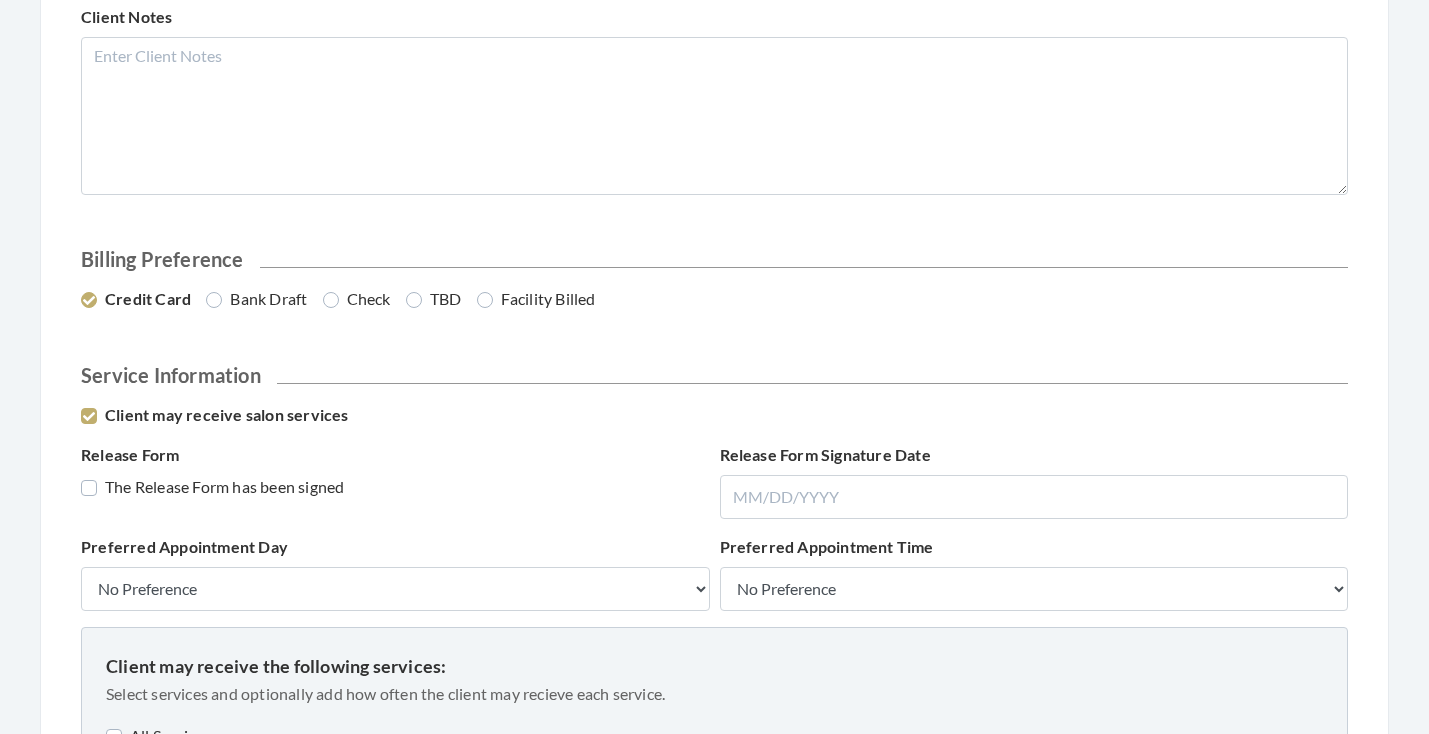 click on "The Release Form has been signed" at bounding box center [212, 487] 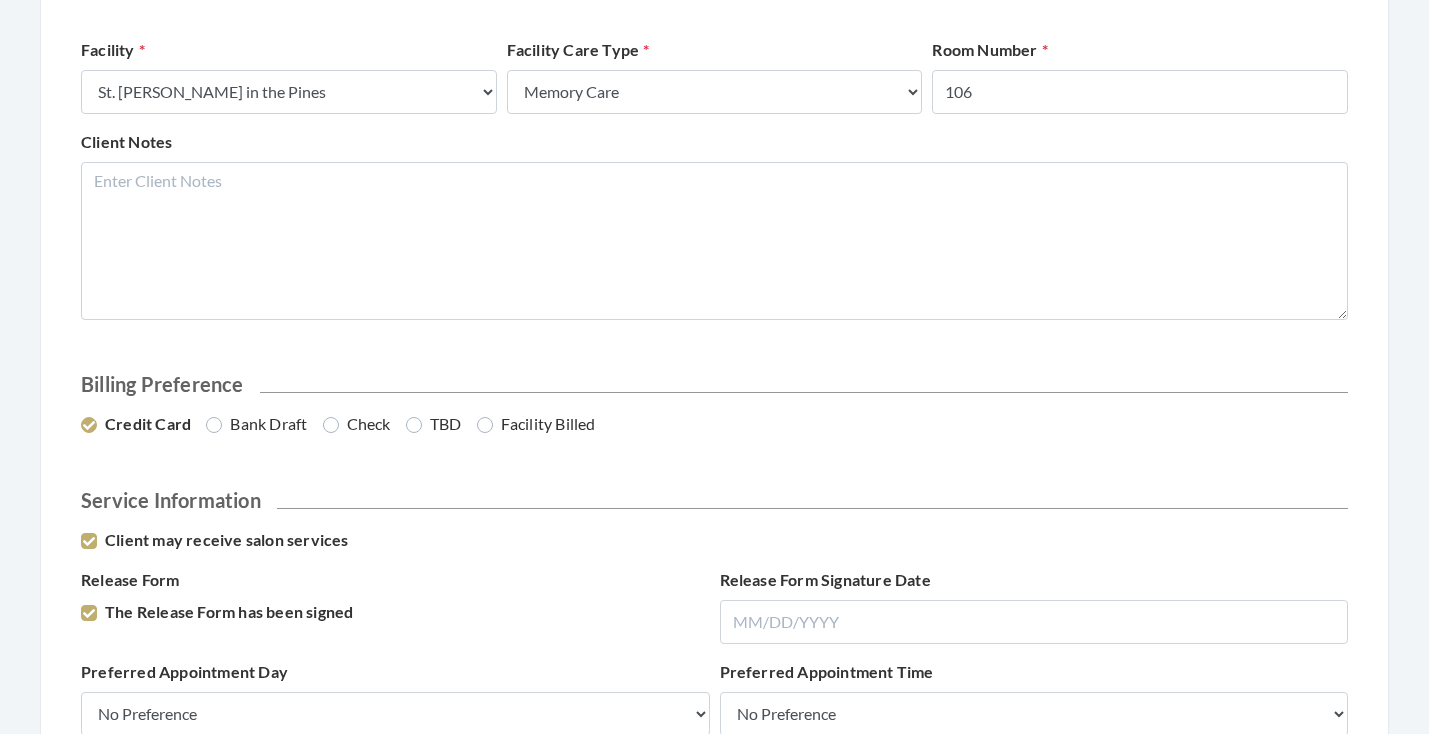 scroll, scrollTop: 911, scrollLeft: 0, axis: vertical 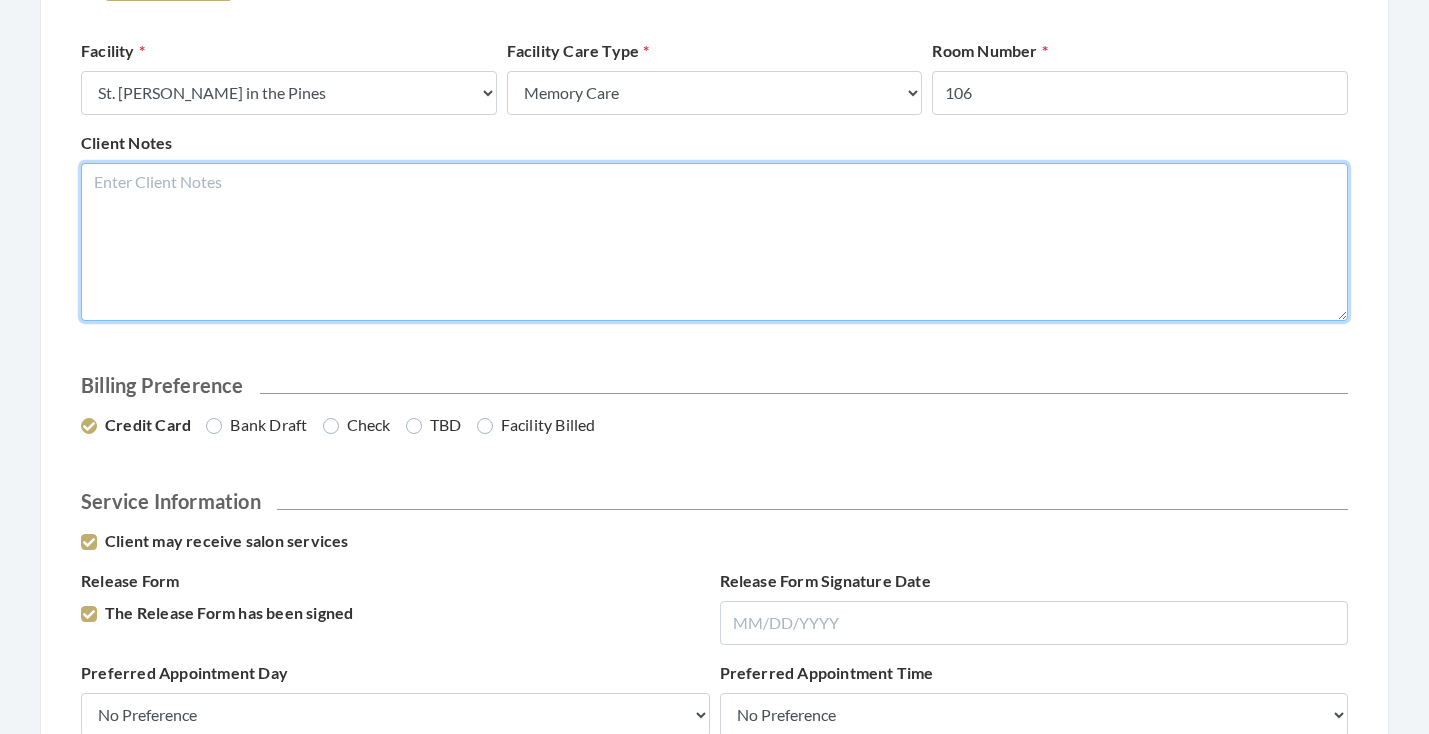 click on "Client Notes" at bounding box center [714, 242] 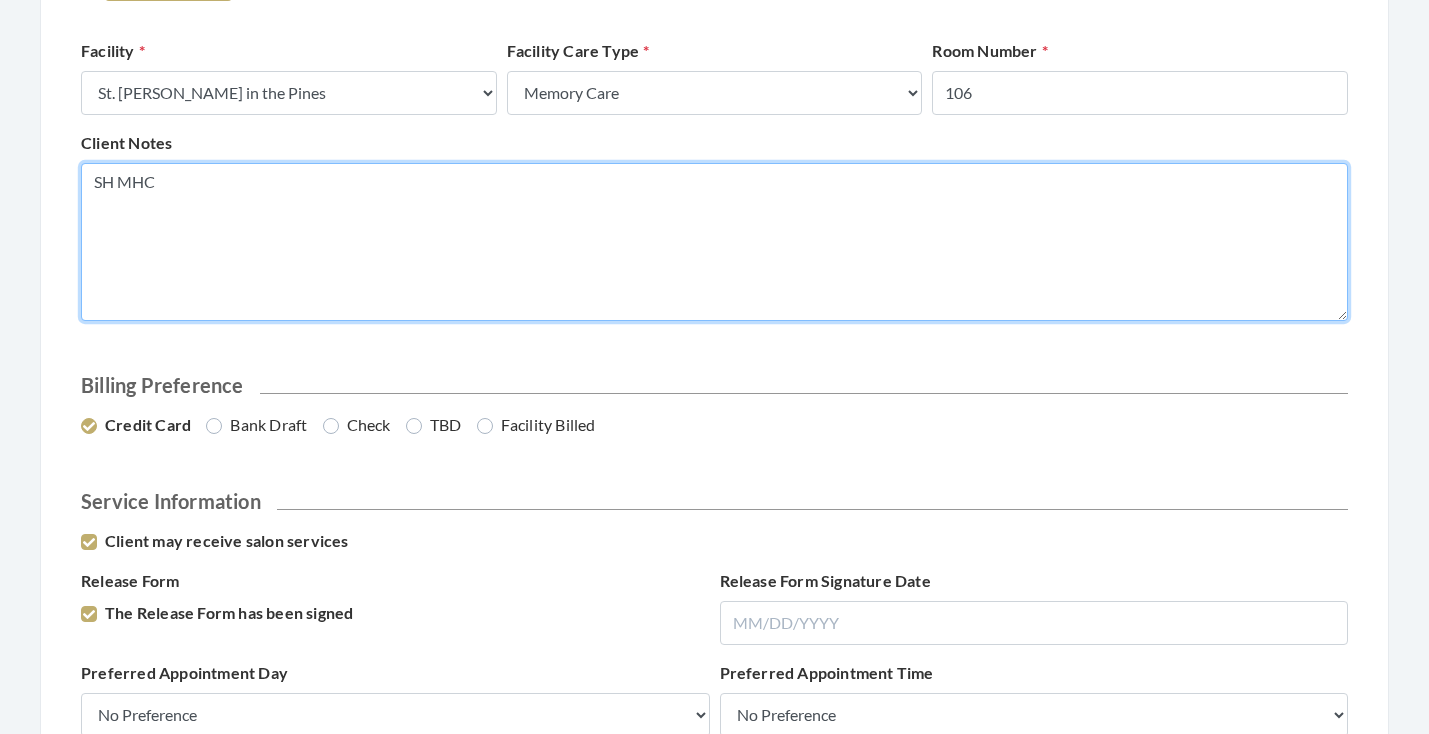 type on "SH MHC" 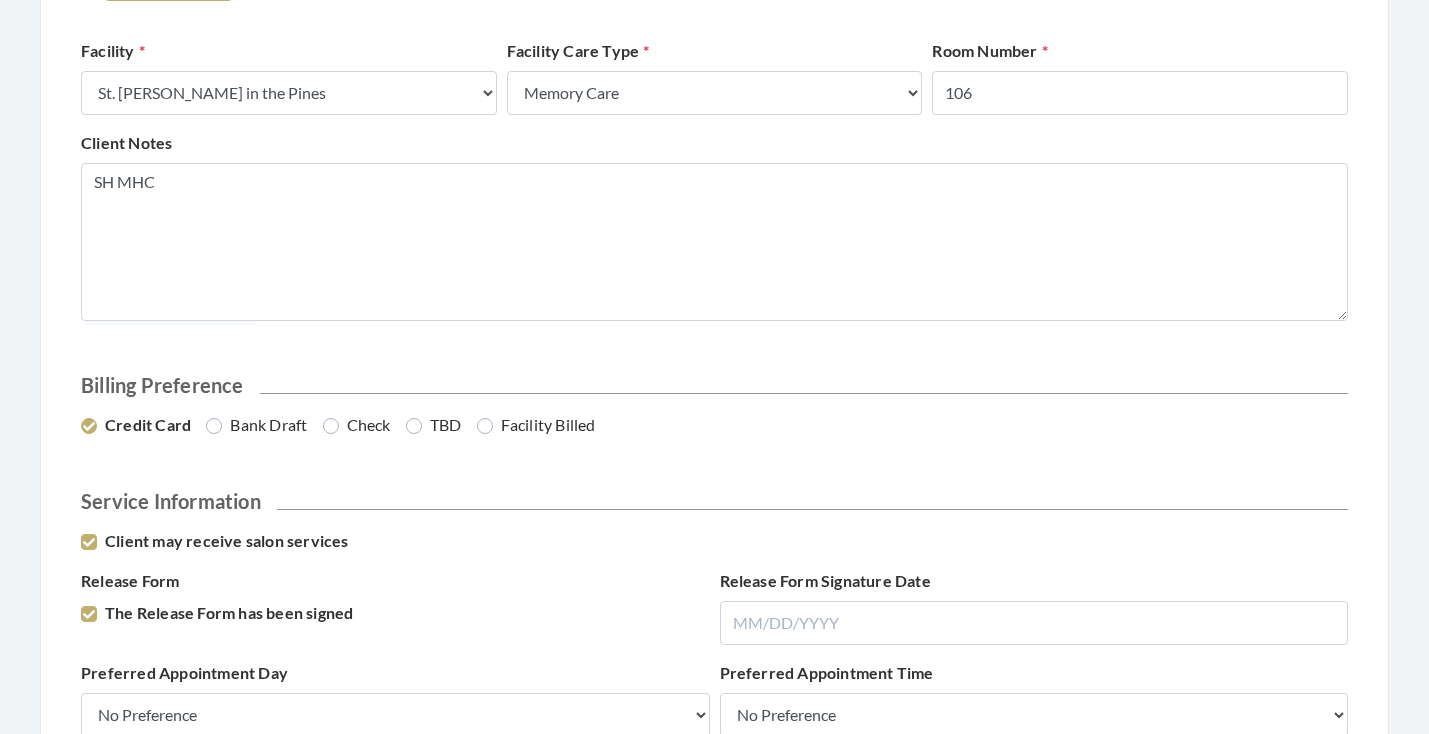 click on "Billing Preference" at bounding box center [714, 385] 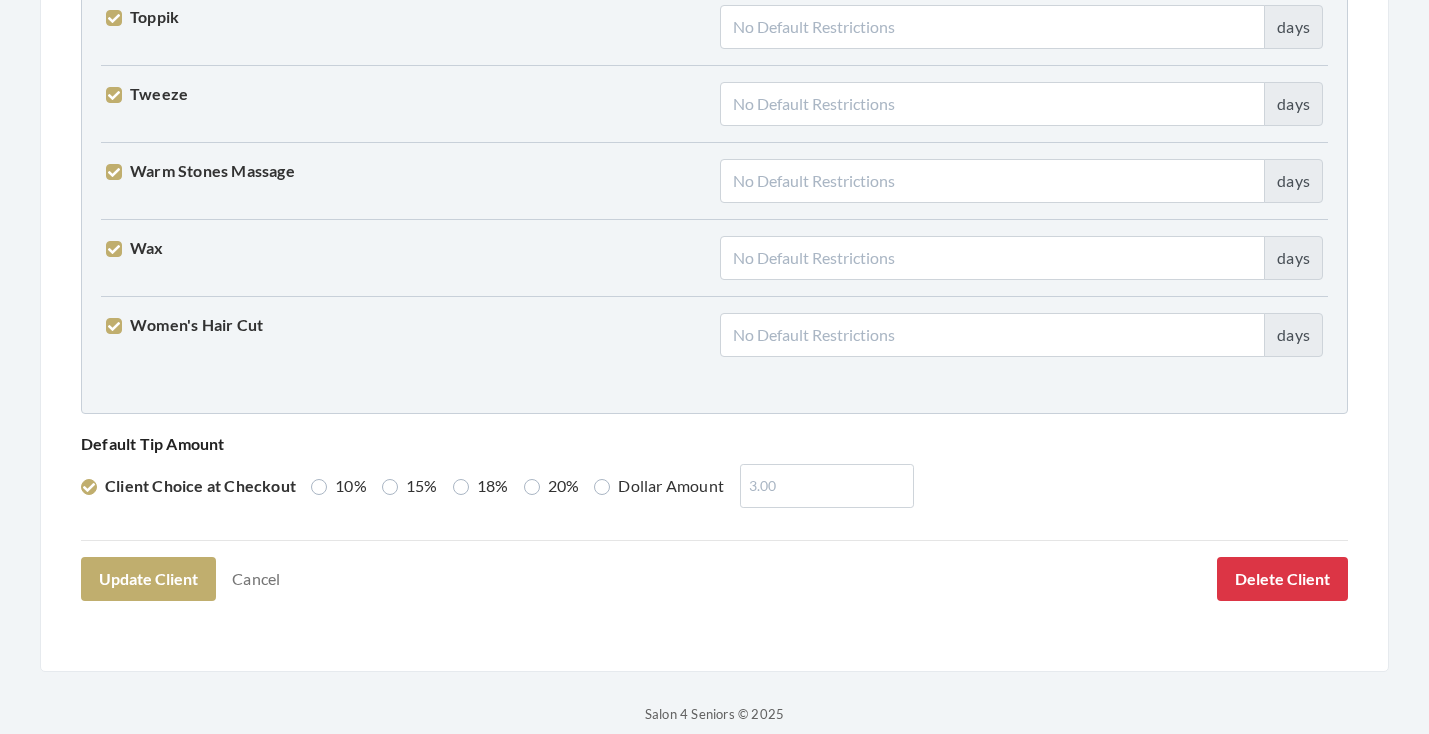 scroll, scrollTop: 5040, scrollLeft: 0, axis: vertical 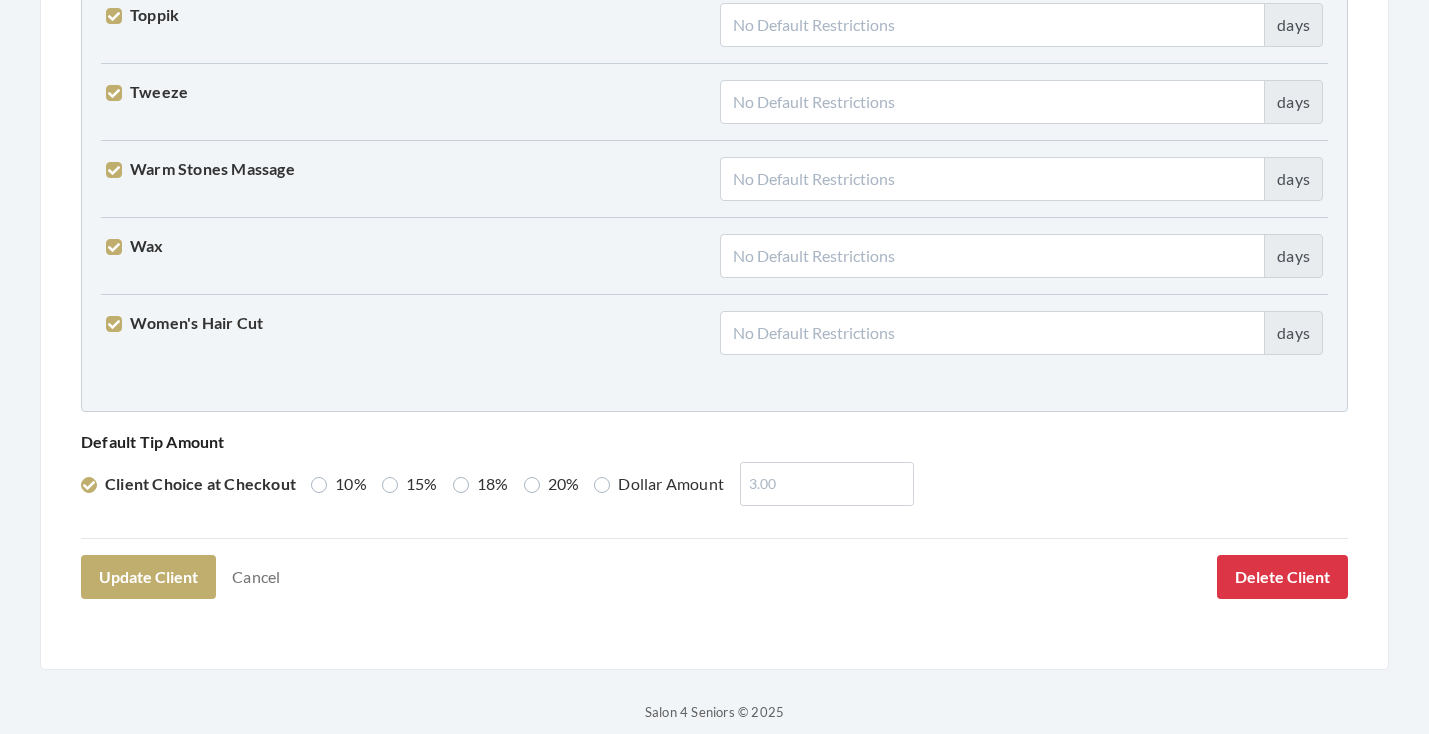 click on "Dollar Amount" at bounding box center (659, 484) 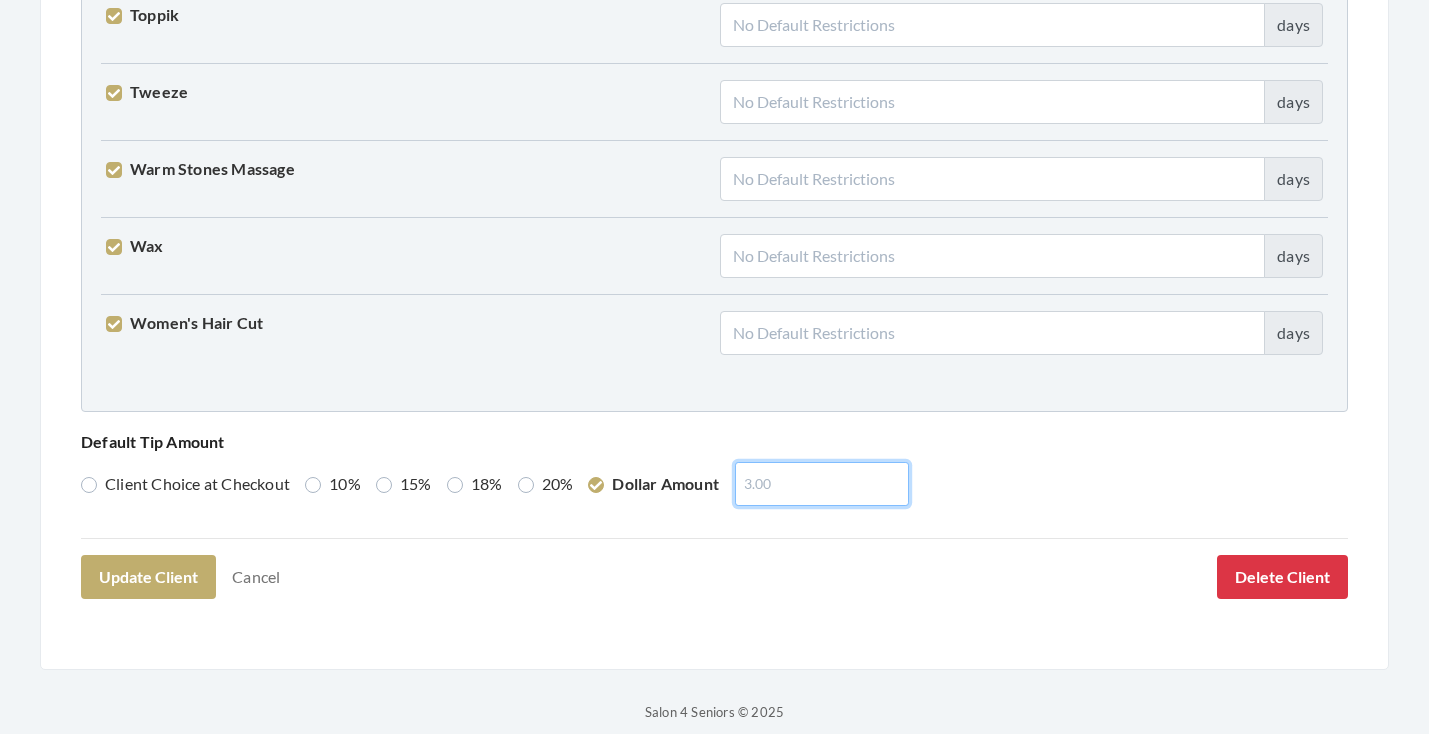 click at bounding box center (822, 484) 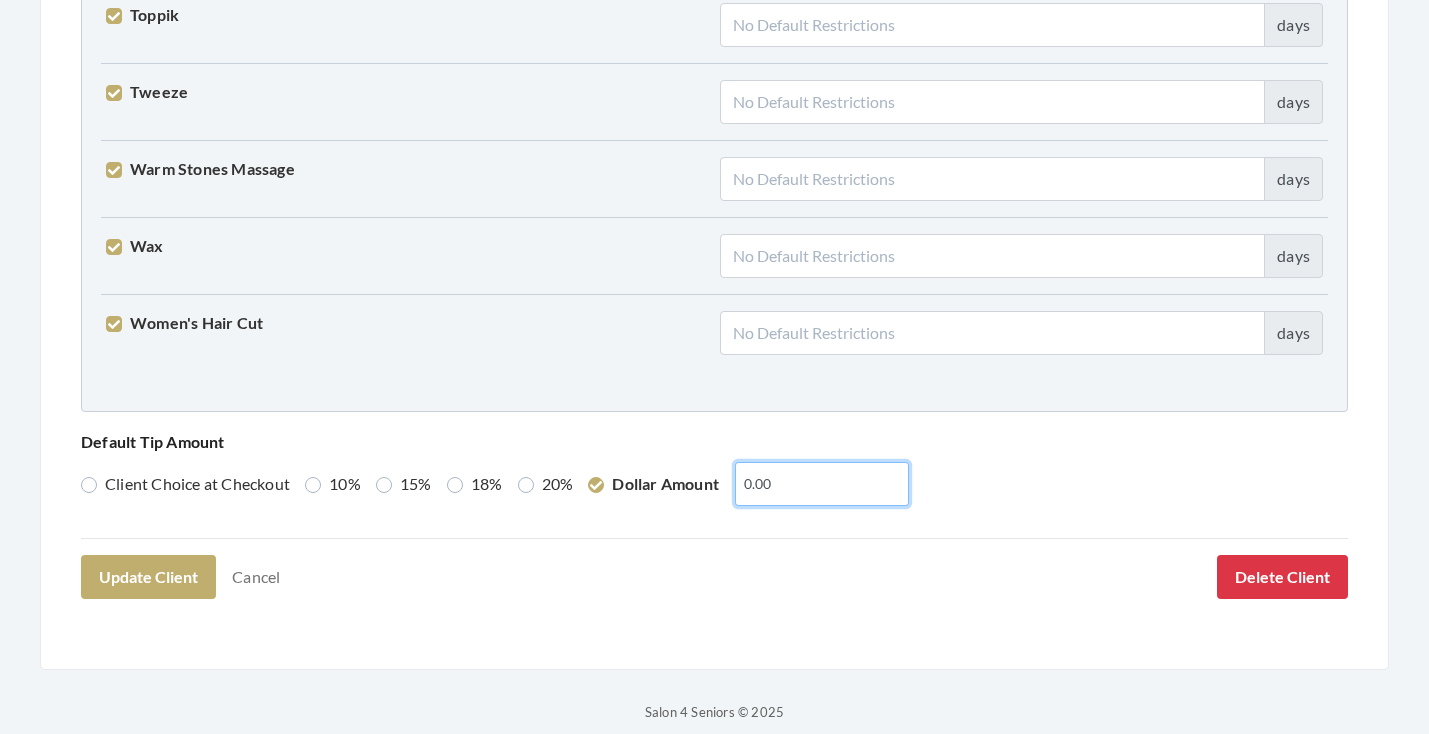 type on "0.00" 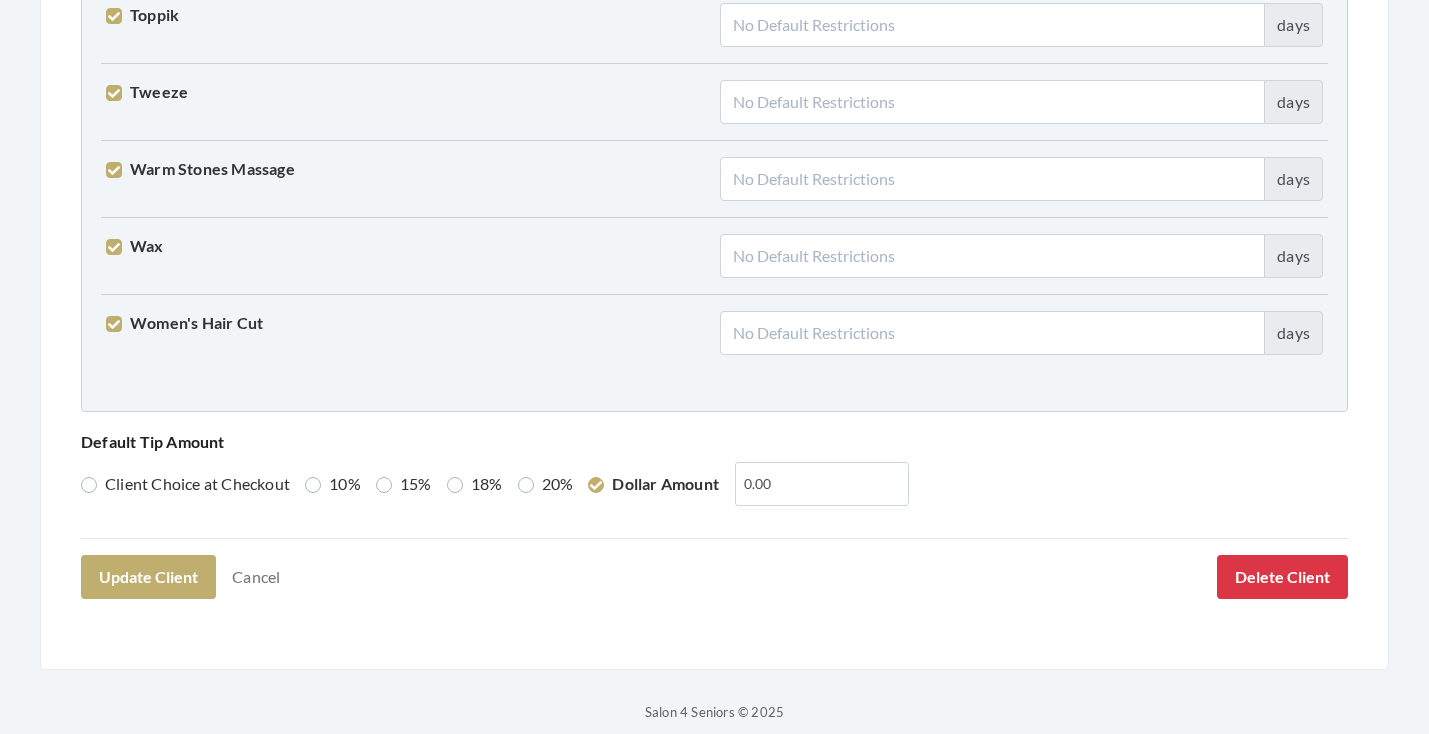 click on "Edit: Timothy Ellison
Facility ID: 58 - Room:        Client Information     First Name   TIMOTHY   Last Name   ELLISON   Email Address   ELLISONJOAN5@GMAIL.COM   Phone Number   2056447084   User Address(es)     Address Type   Select One...   Office Address   Home Address   Billing Address   Primary Address     Set this address as the primary address   Address   100 WOODSIDE DRIVE   Address 2   APT 905   City   BIRMINGHAM   State   Select One...   Alabama   Alaska   American Samoa   Arizona   Arkansas   California   Colorado   Connecticut   Delaware   District Of Columbia   Federated States Of Micronesia   Florida   Georgia   Guam Gu   Hawaii   Idaho   Illinois   Indiana   Iowa   Kansas   Kentucky   Louisiana   Maine   Marshall Islands   Maryland   Massachusetts   Michigan   Minnesota   Mississippi   Missouri   Montana   Nebraska   Nevada   New Hampshire   New Jersey   New Mexico   New York   North Carolina   North Dakota   Northern Mariana Islands   Ohio   Oklahoma   Oregon   Palau" at bounding box center [714, -2129] 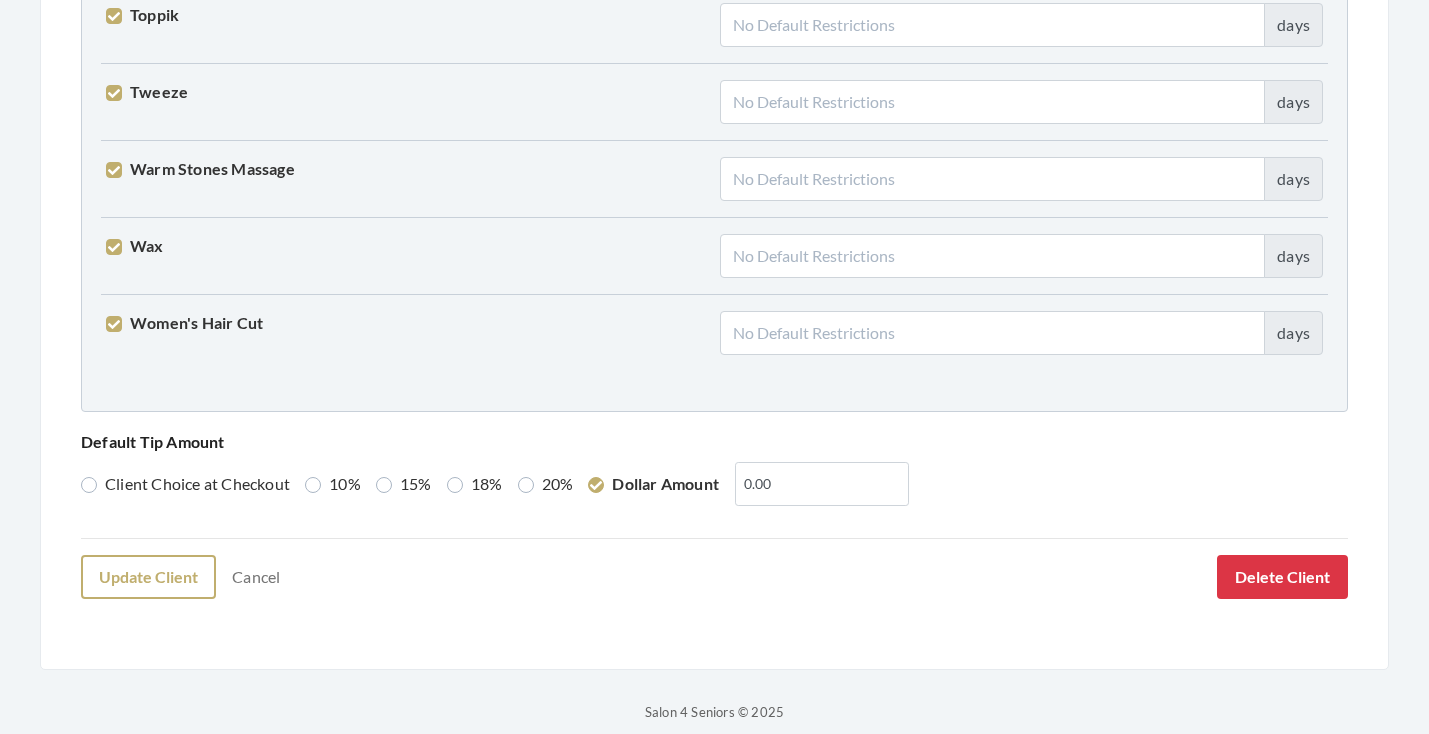 click on "Update Client" at bounding box center [148, 577] 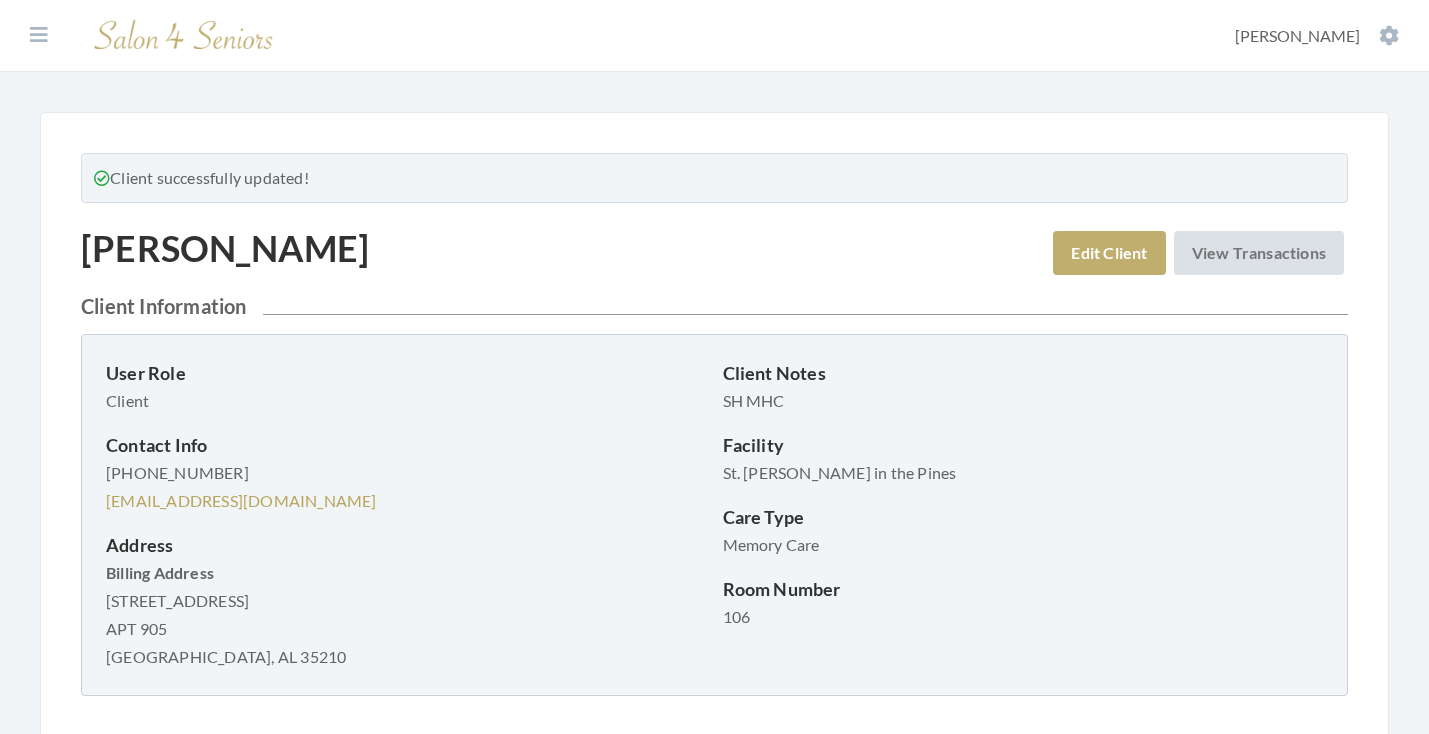 scroll, scrollTop: 0, scrollLeft: 0, axis: both 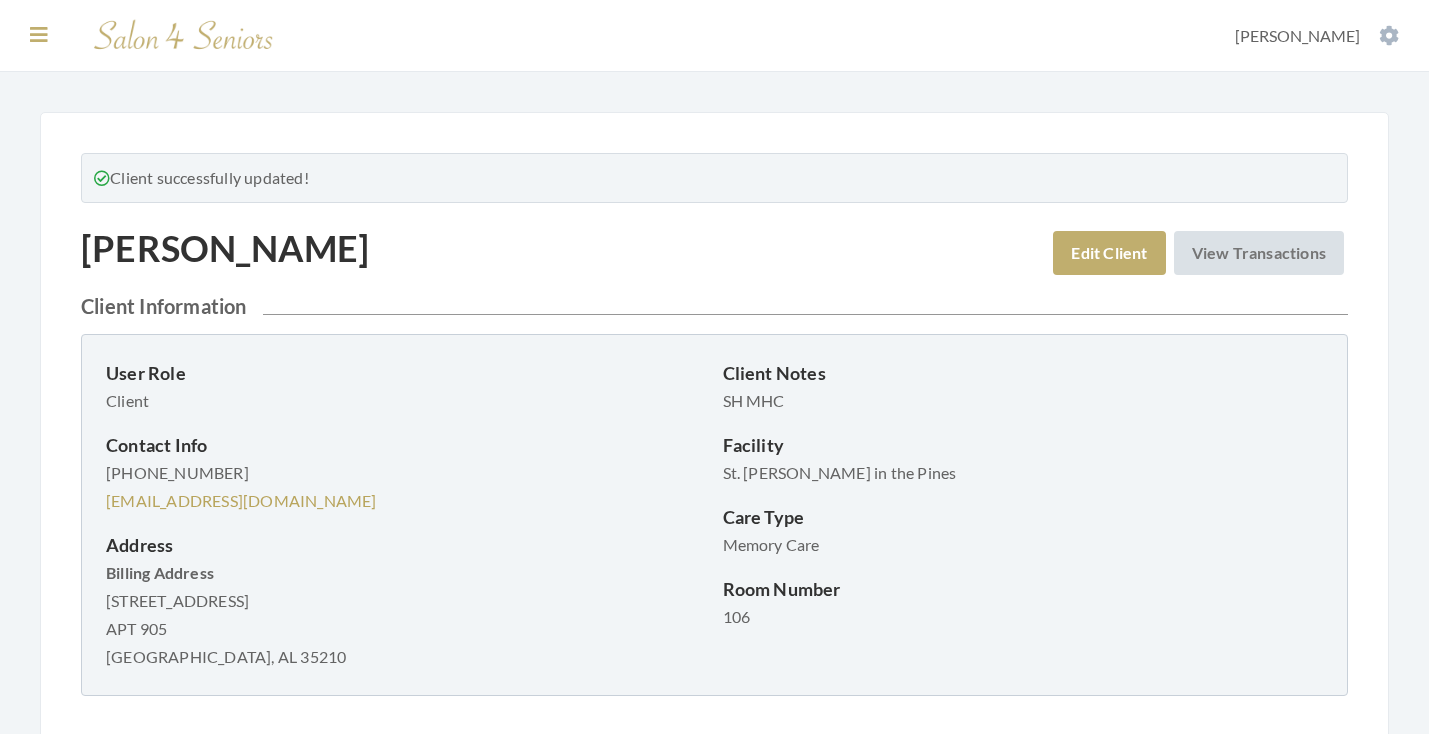 click at bounding box center [39, 35] 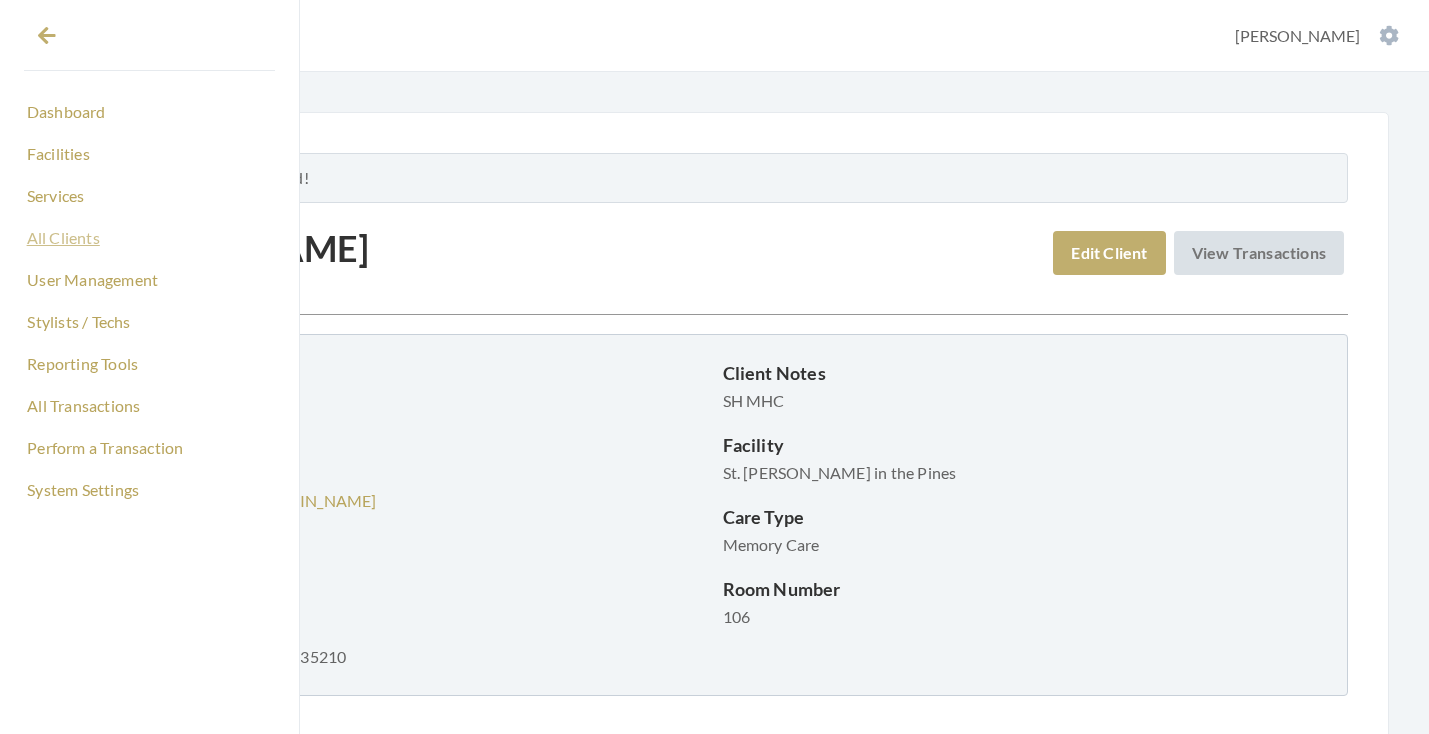 click on "All Clients" at bounding box center [149, 238] 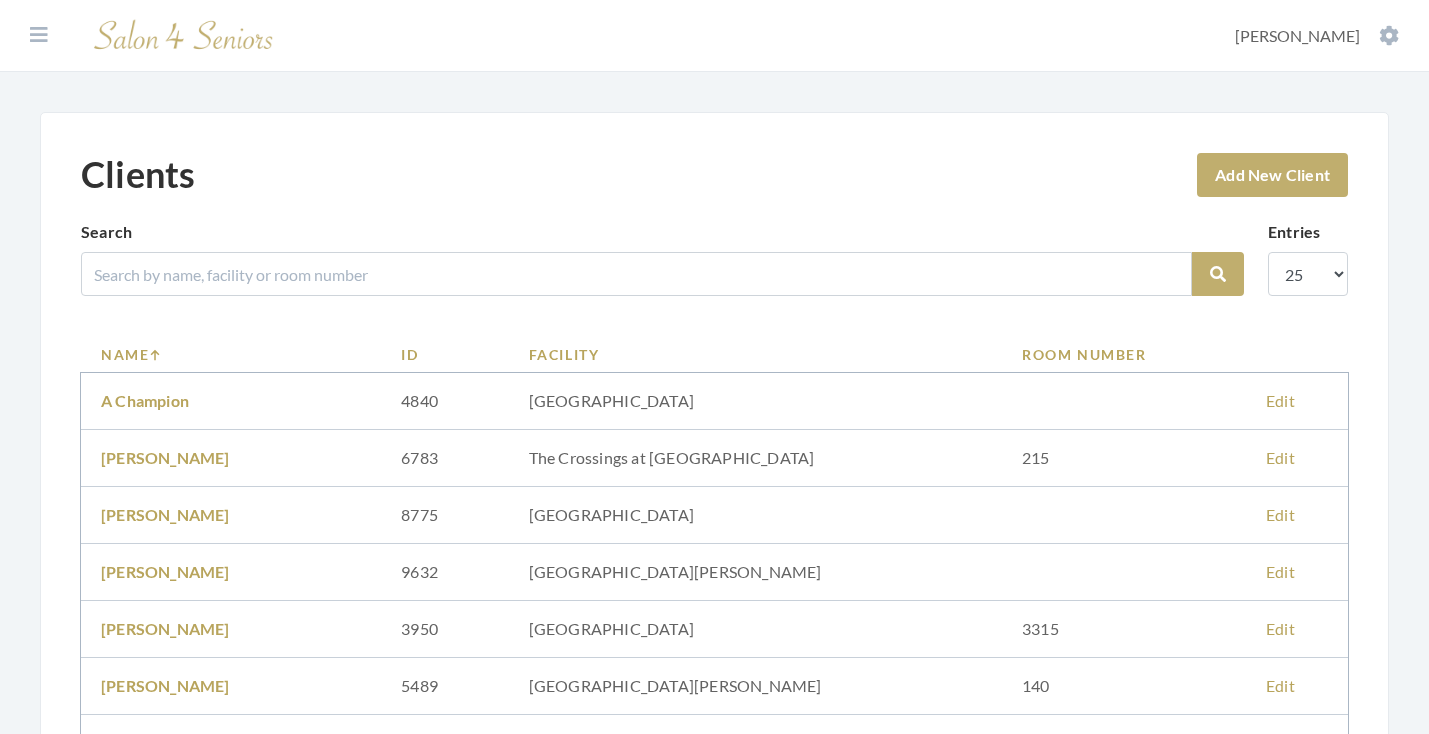 scroll, scrollTop: 0, scrollLeft: 0, axis: both 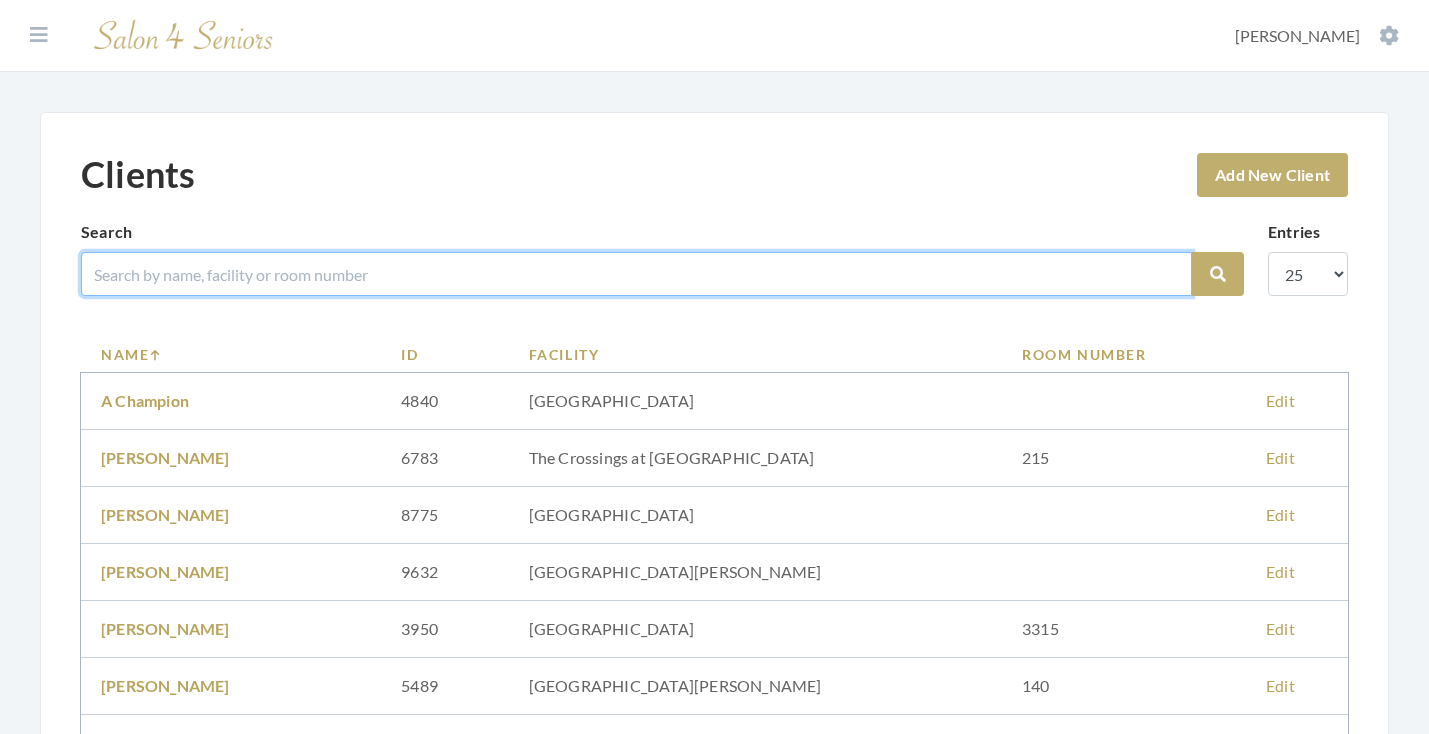click at bounding box center (636, 274) 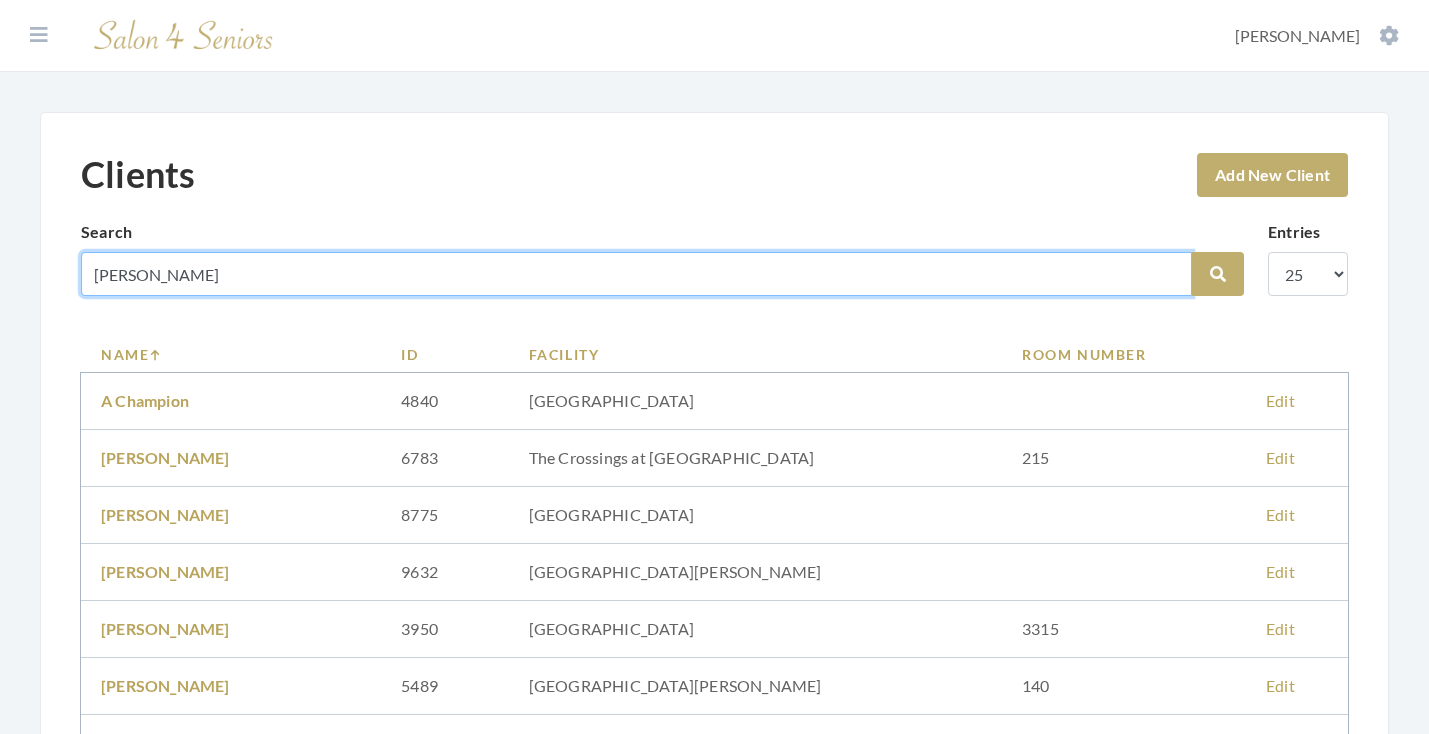 type on "ELLISON" 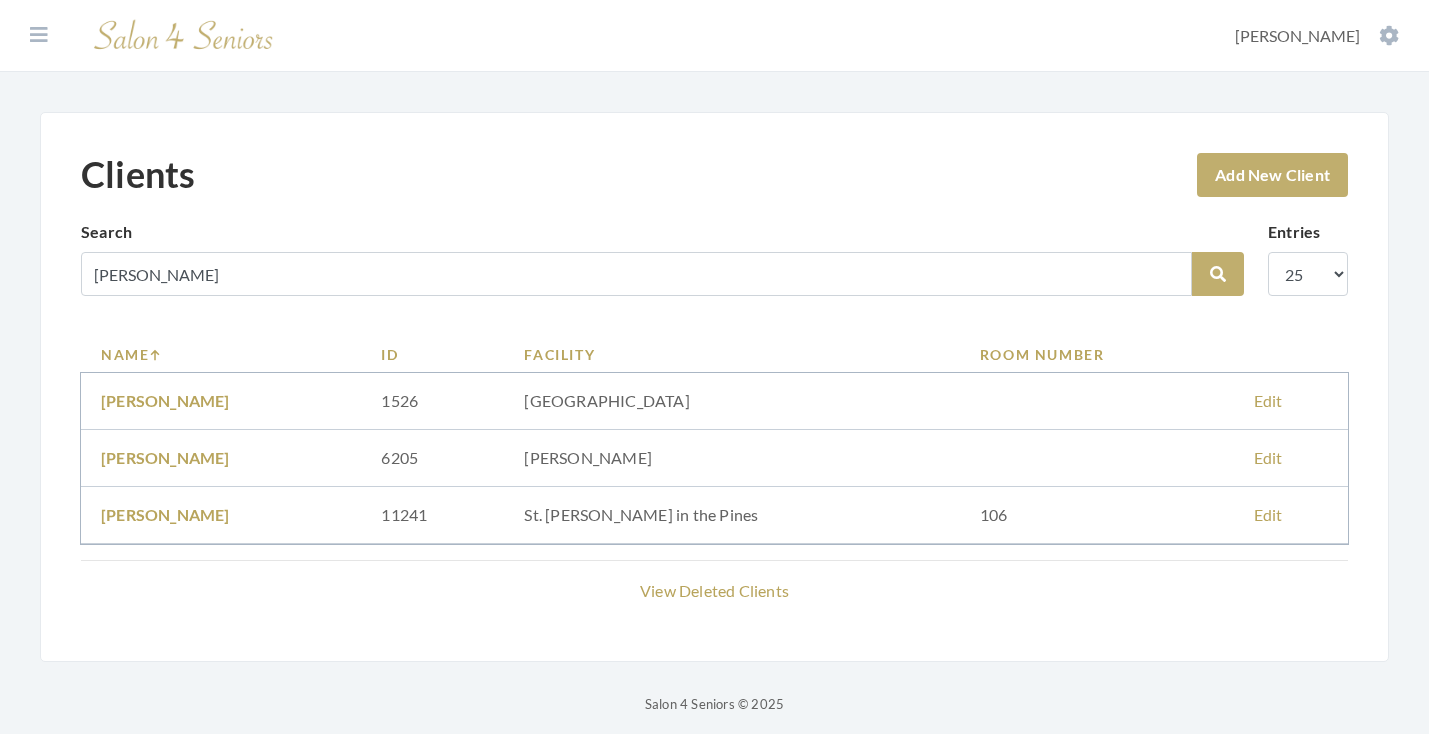 scroll, scrollTop: 0, scrollLeft: 0, axis: both 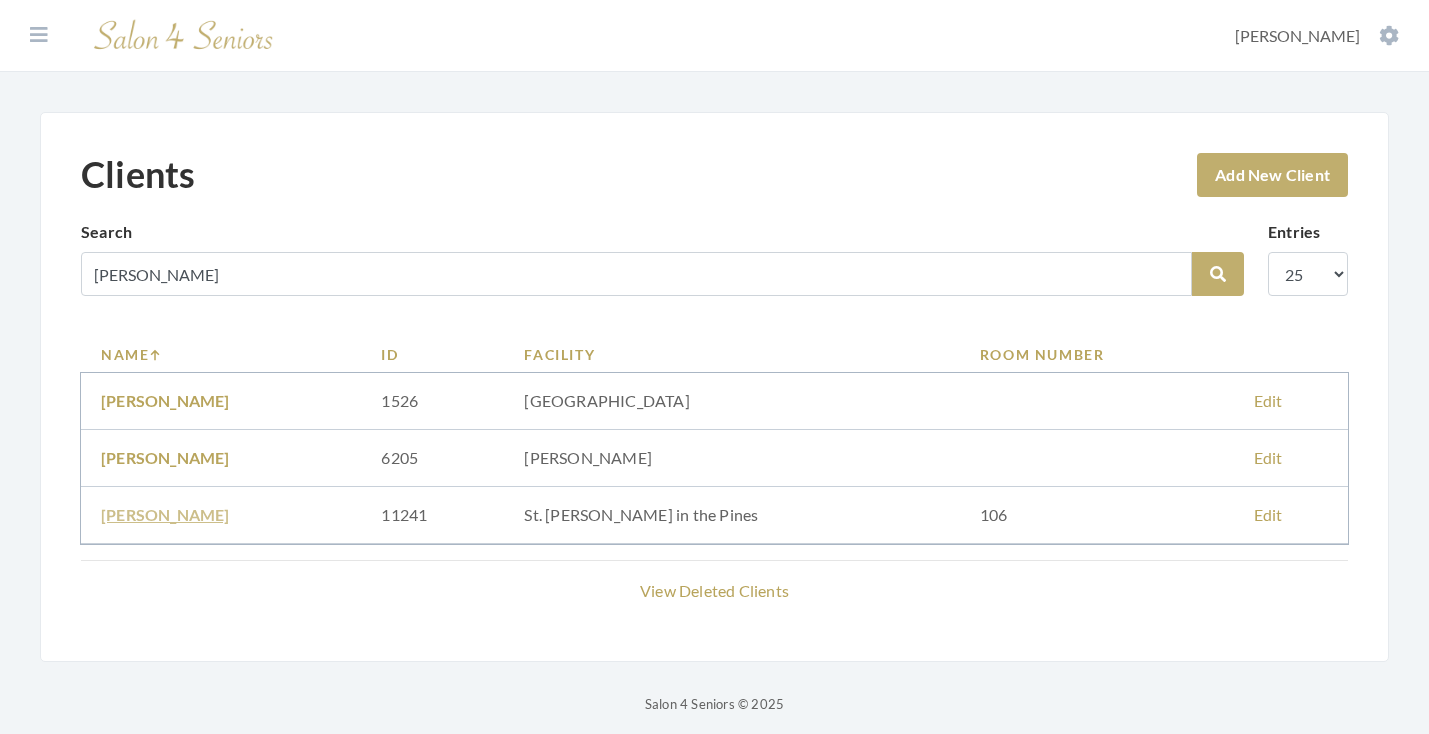 click on "TIMOTHY
ELLISON" at bounding box center [165, 514] 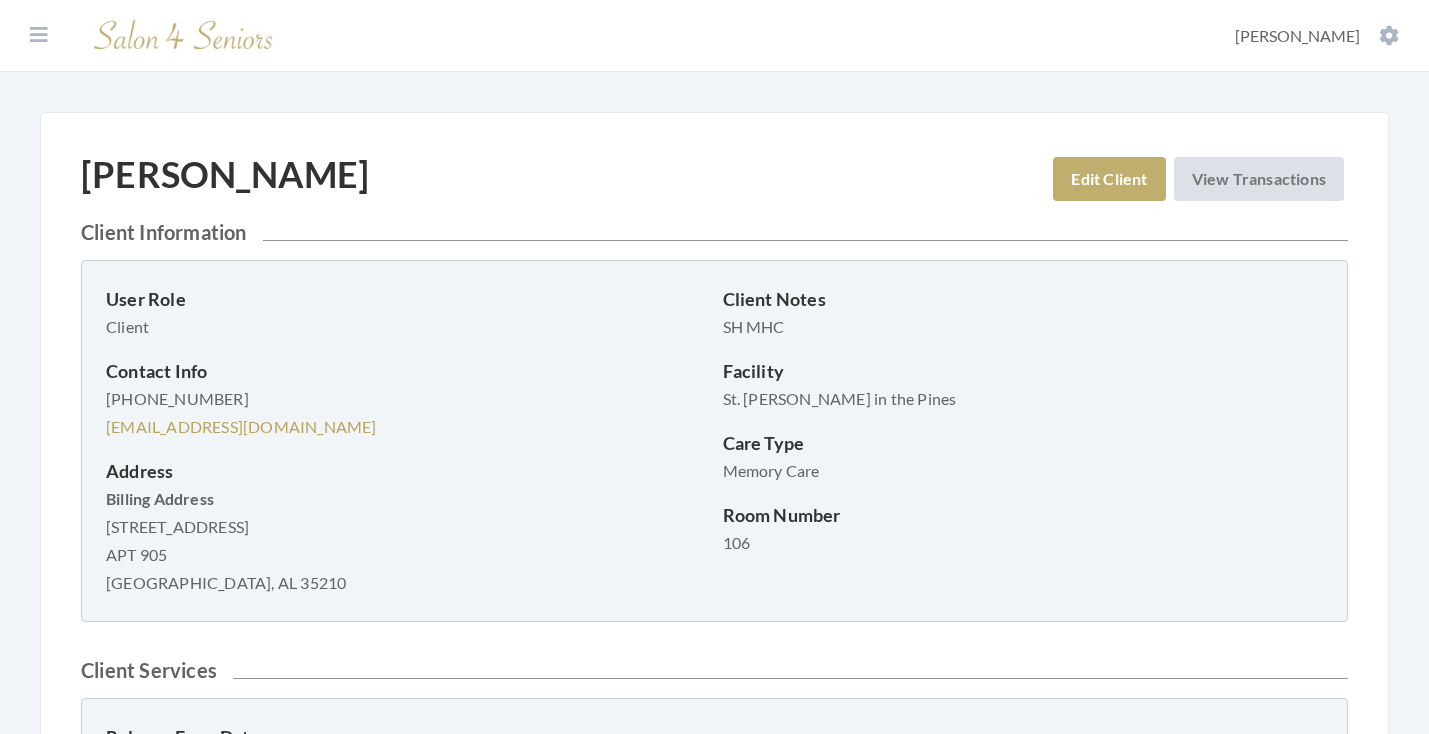 scroll, scrollTop: 0, scrollLeft: 0, axis: both 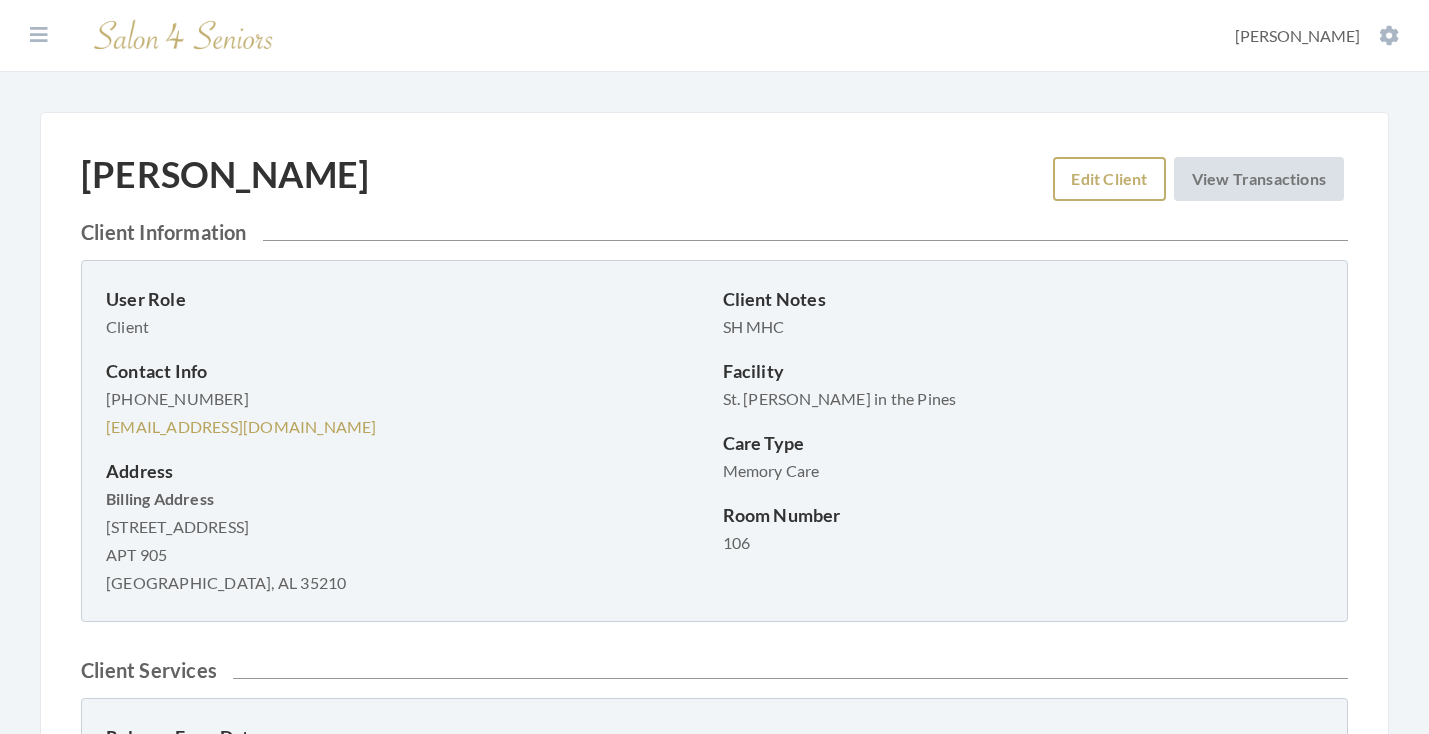click on "Edit Client" at bounding box center [1109, 179] 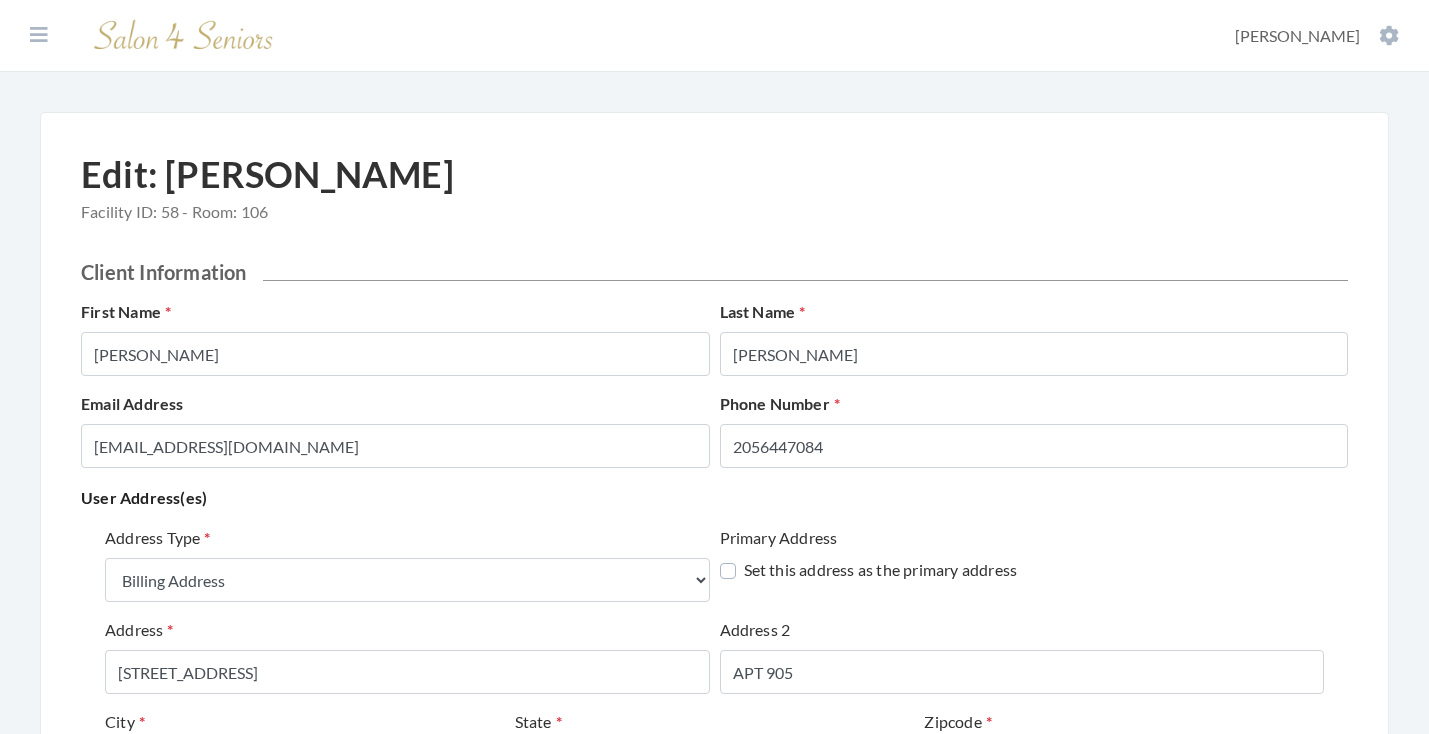 select on "billing" 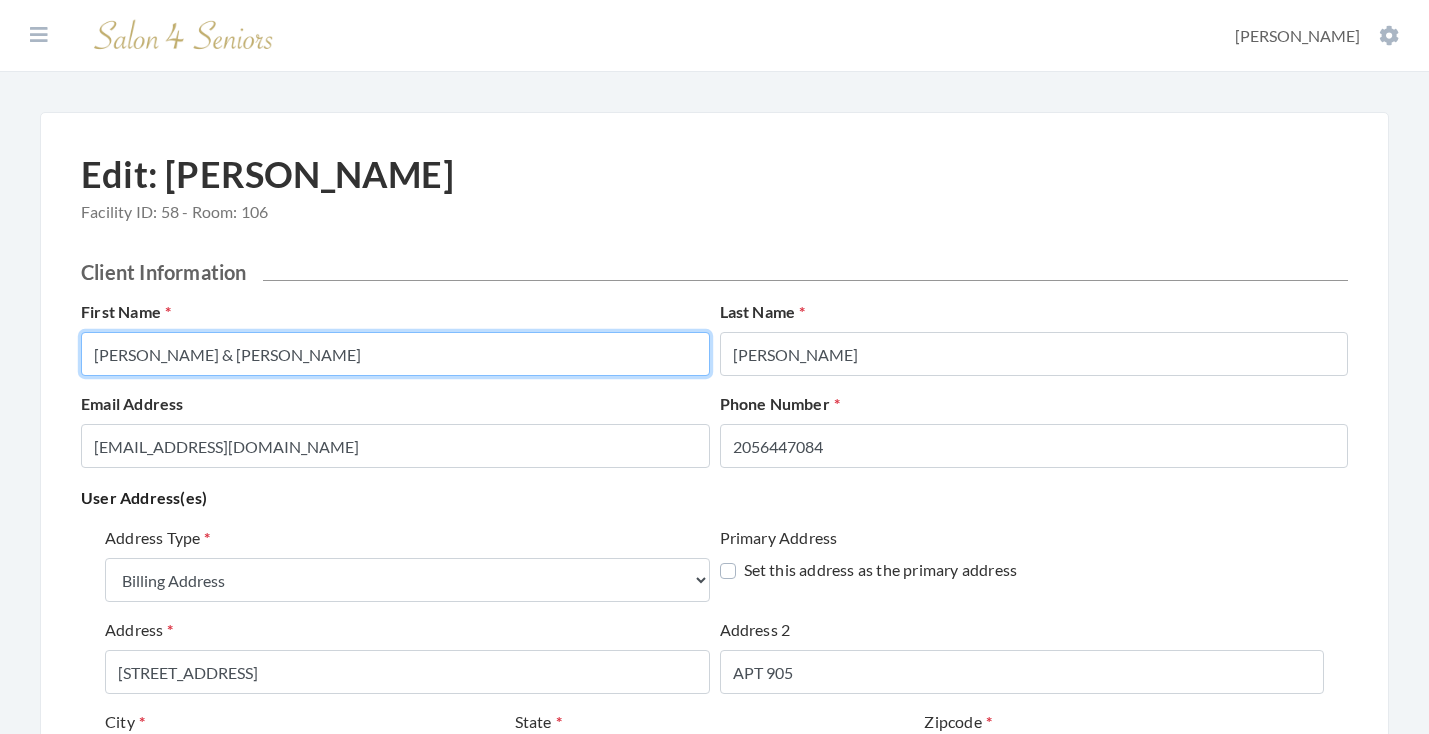 type on "TIMOTHY & JOAN" 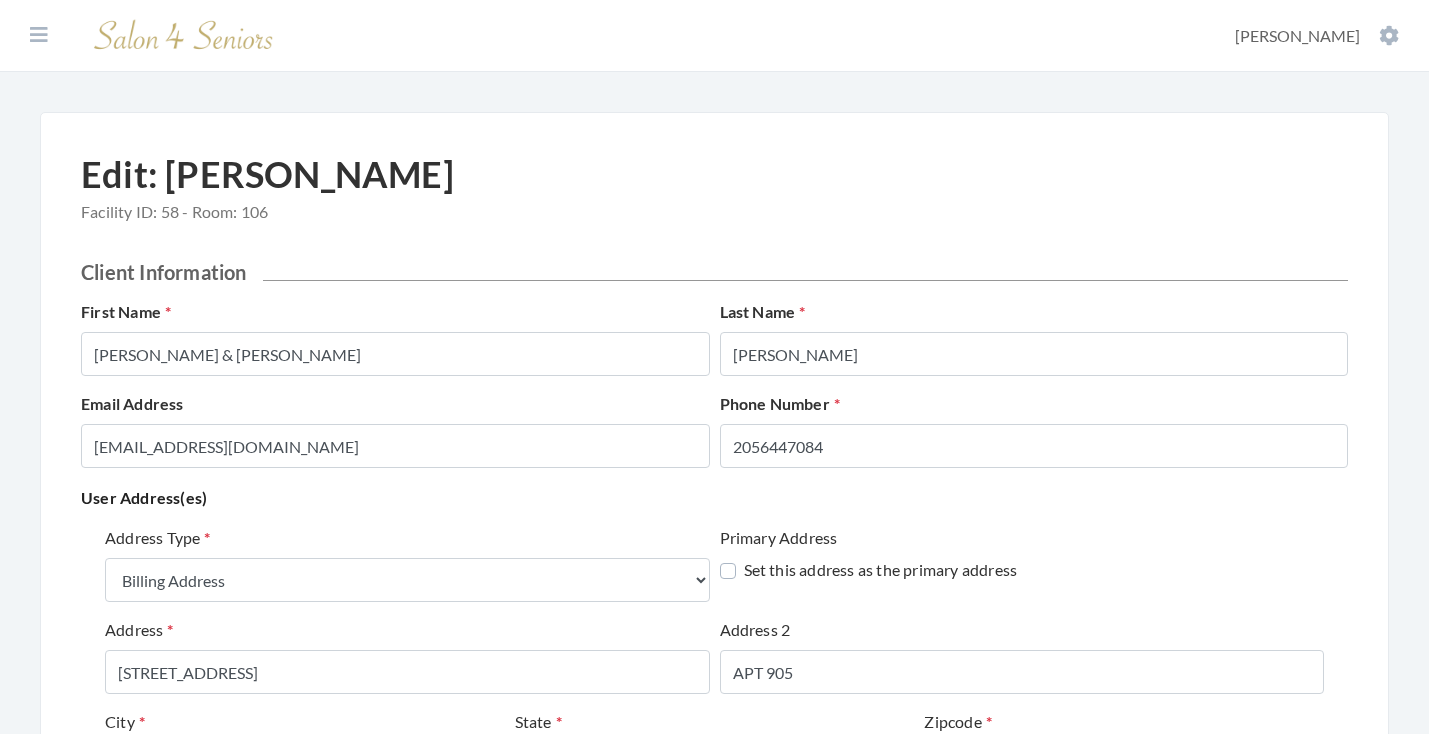click on "Email Address   ELLISONJOAN5@GMAIL.COM   Phone Number   2056447084" at bounding box center [714, 438] 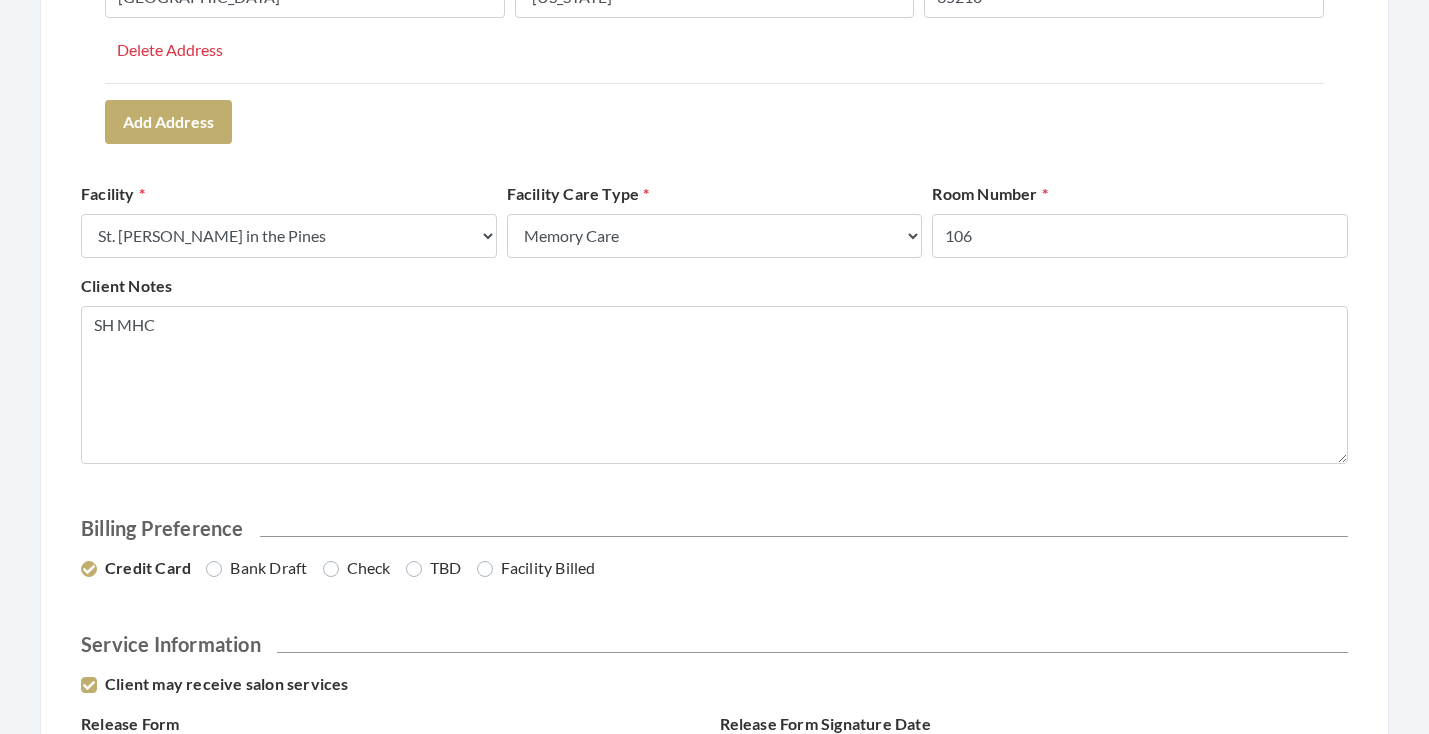 scroll, scrollTop: 769, scrollLeft: 0, axis: vertical 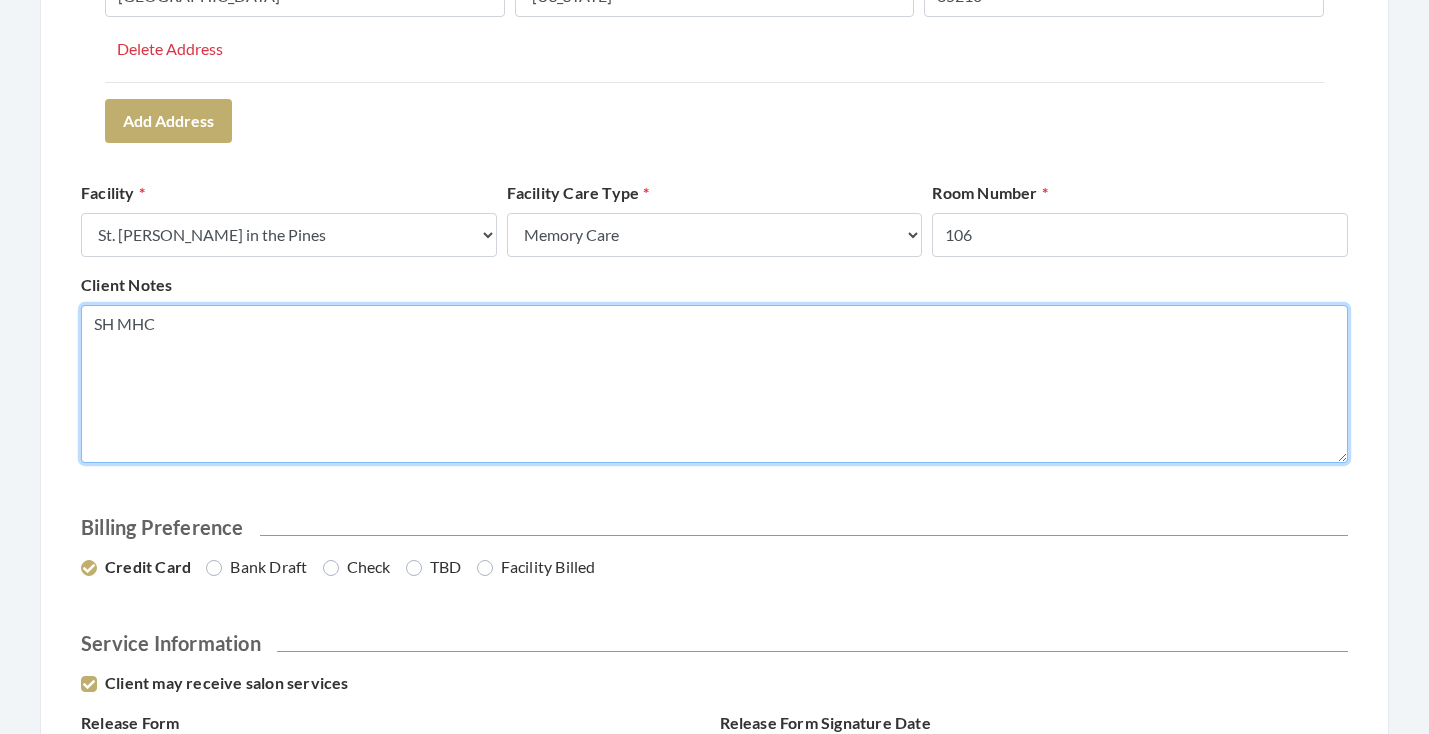 click on "SH MHC" at bounding box center (714, 384) 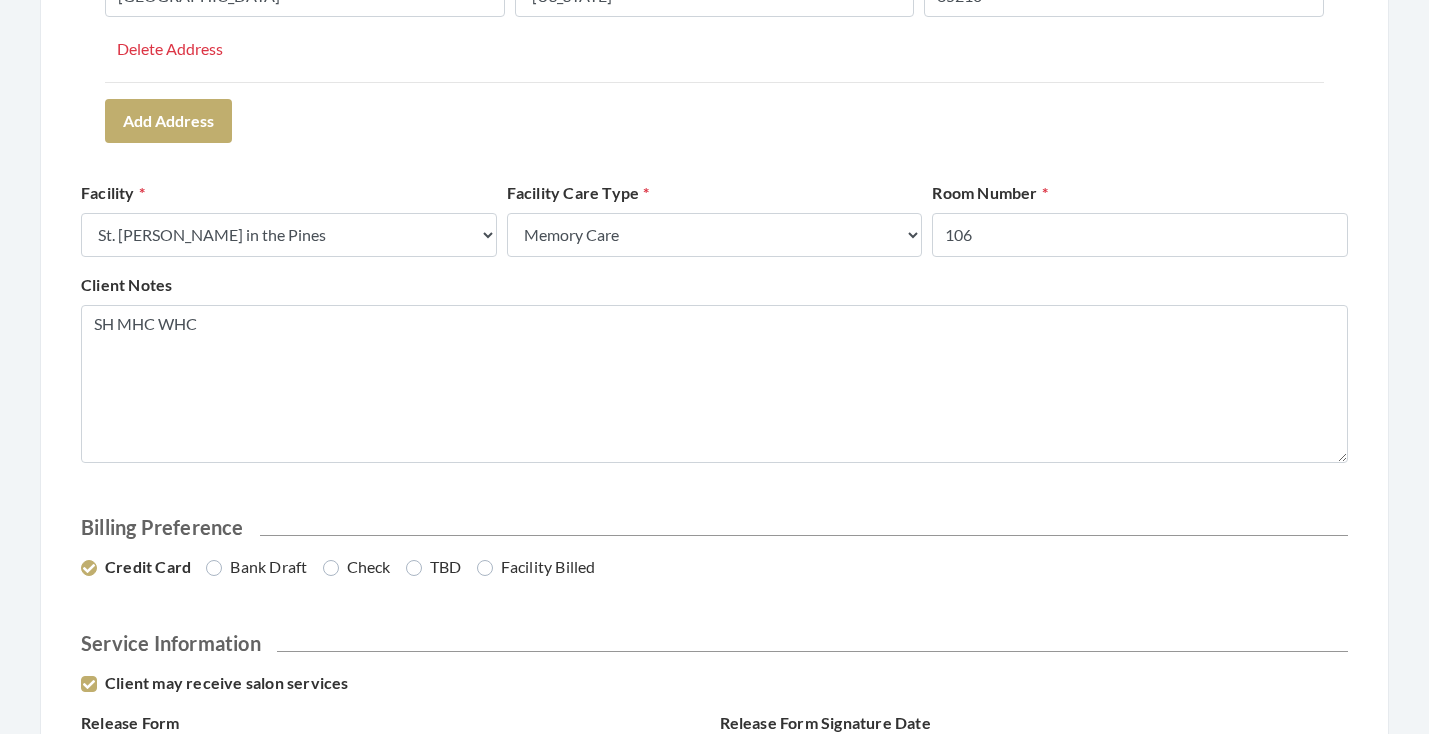 click on "Billing Preference" at bounding box center (714, 527) 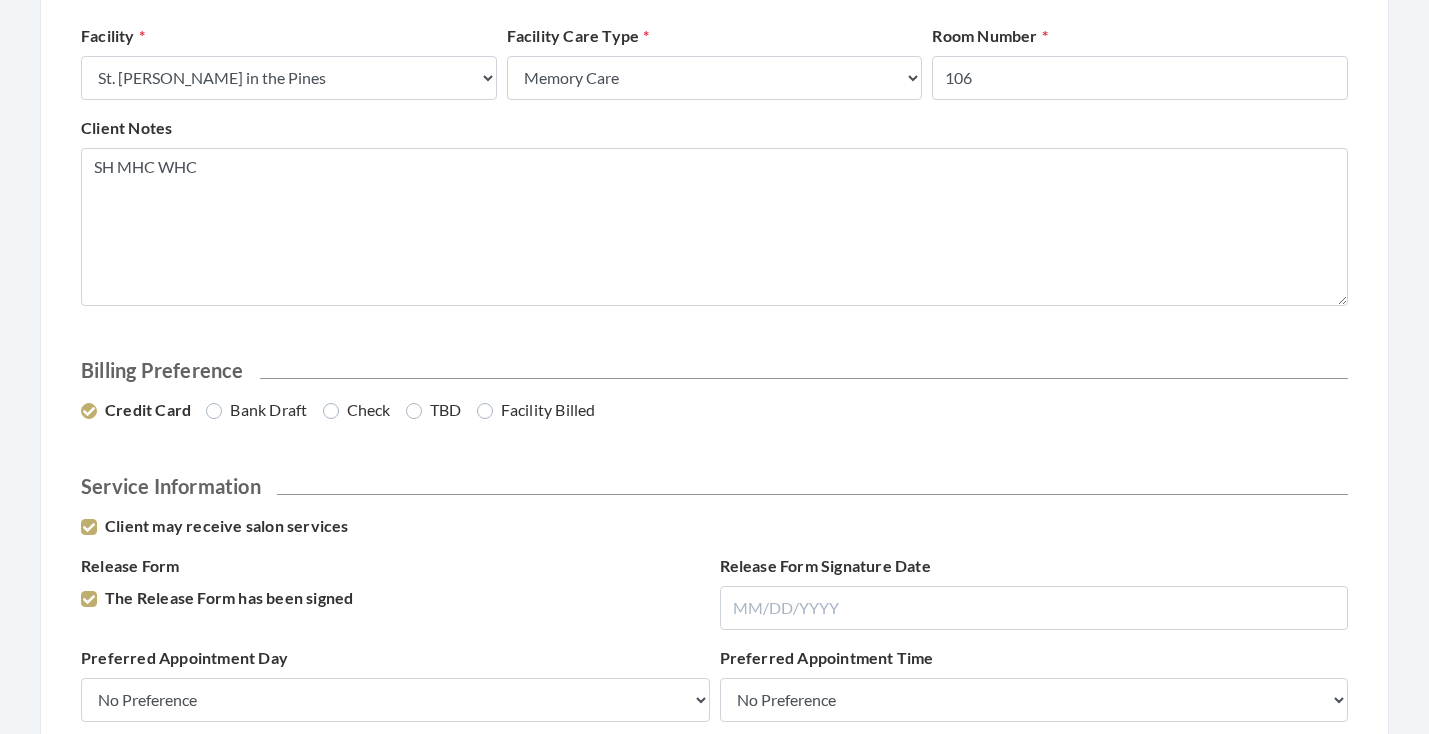 scroll, scrollTop: 928, scrollLeft: 0, axis: vertical 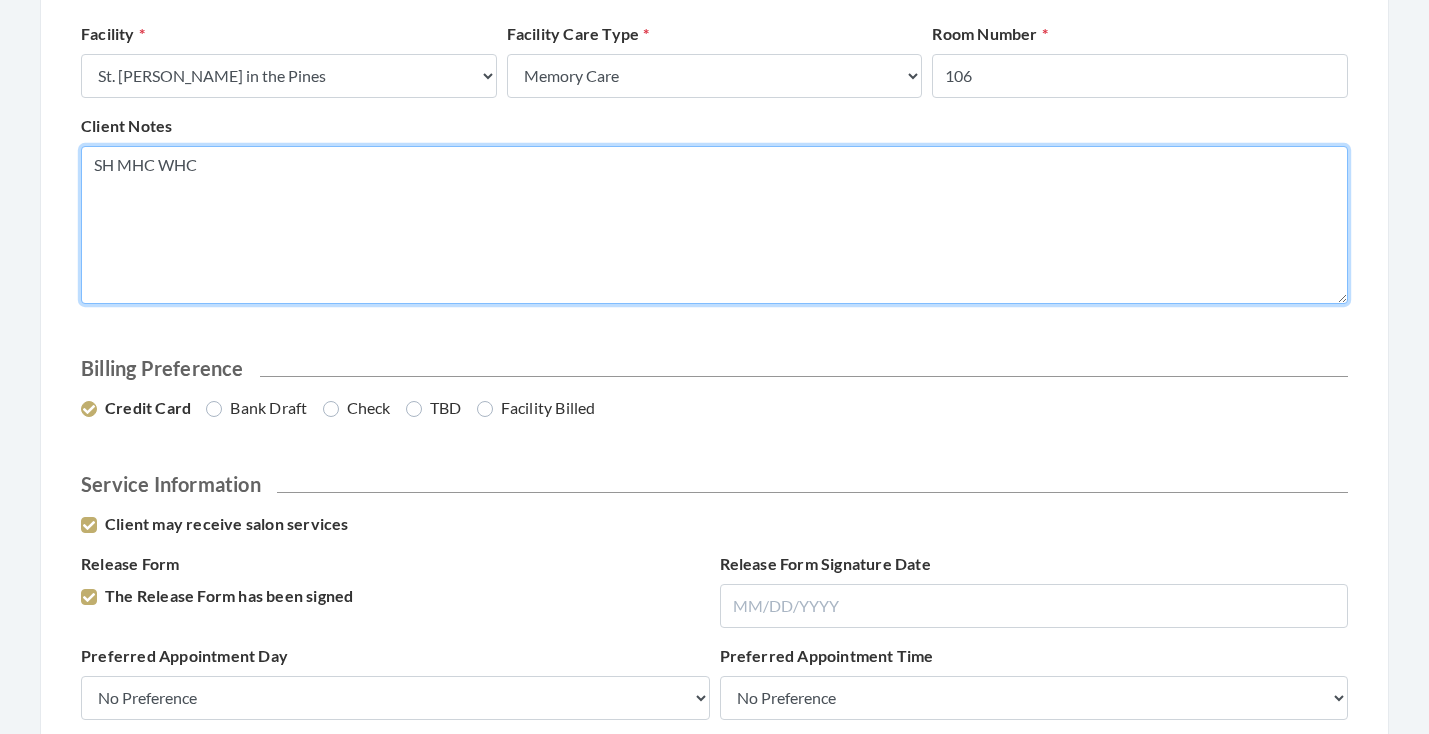 click on "SH MHC" at bounding box center [714, 225] 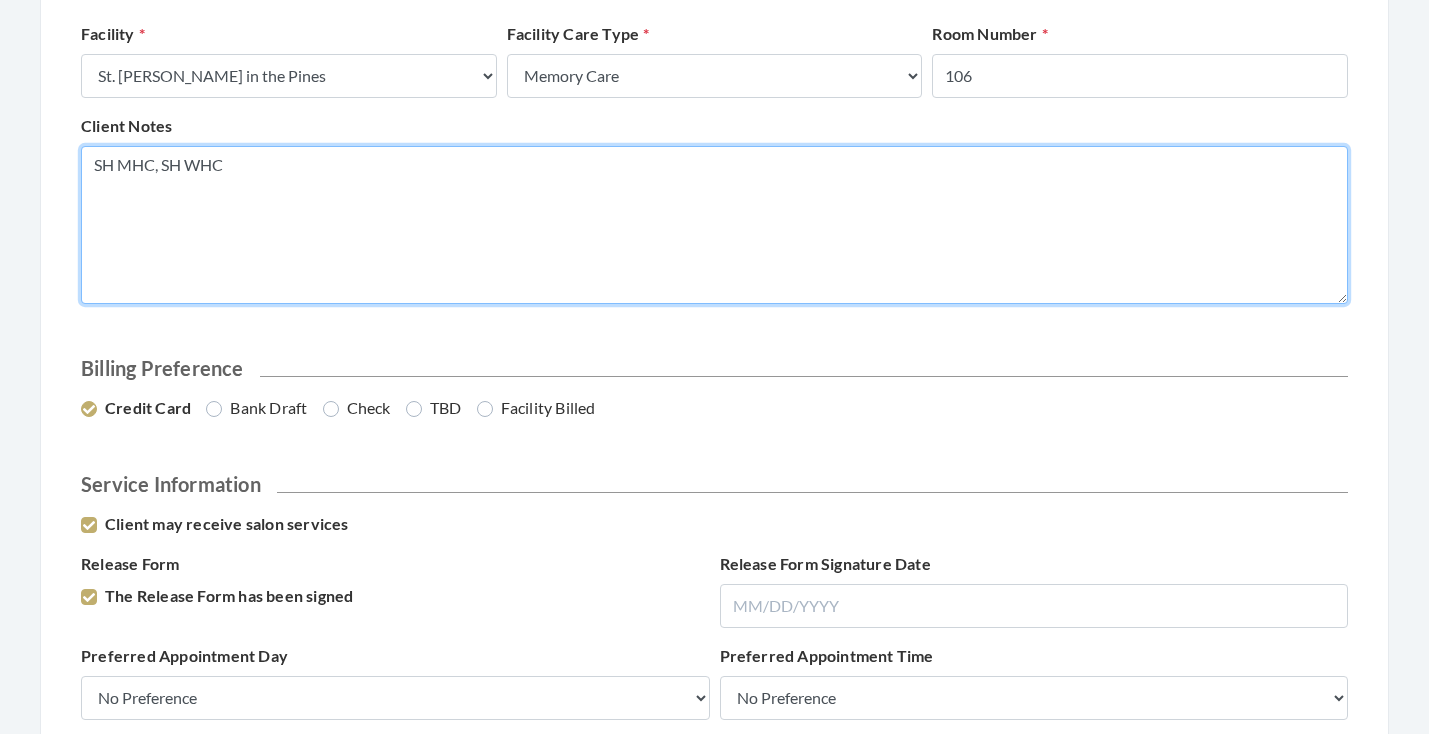 type on "SH MHC, SH WHC" 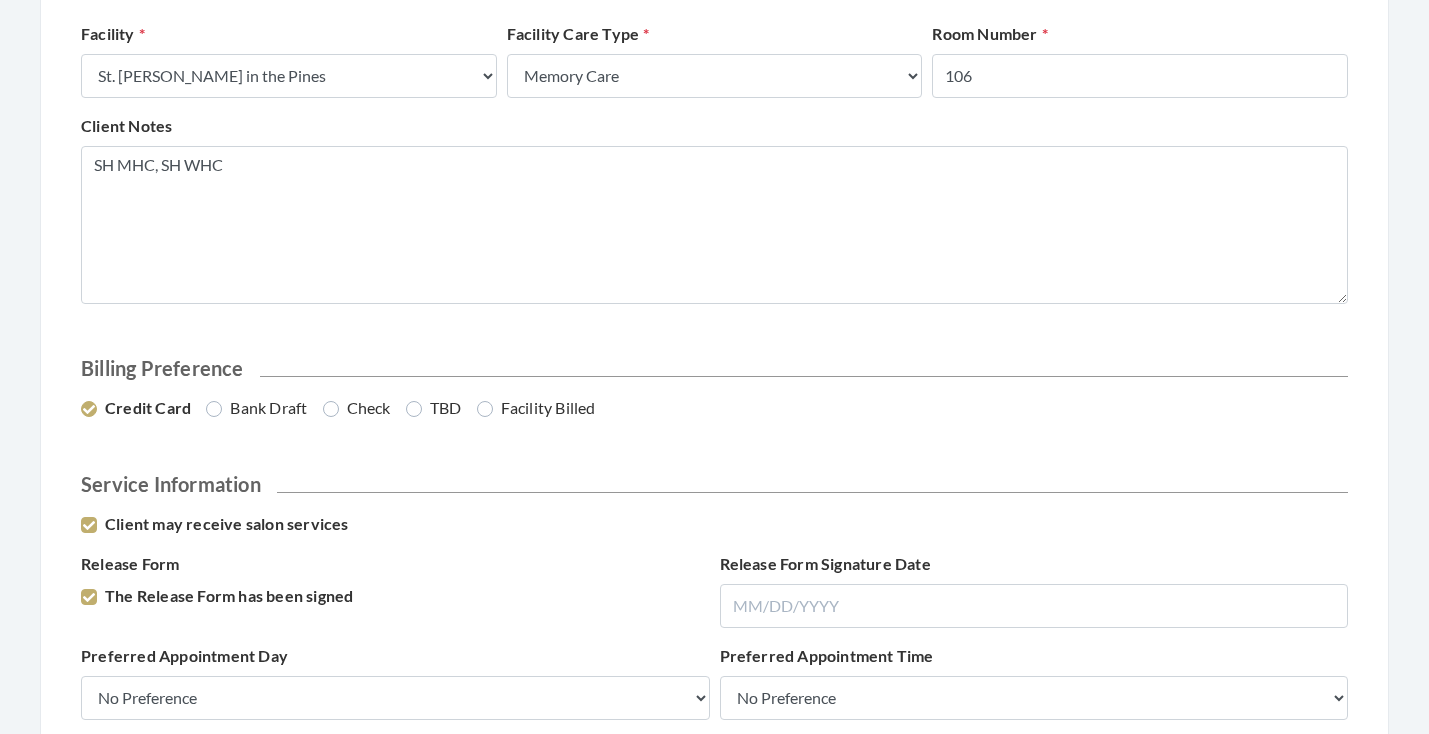 click on "Client Notes   SH MHC" at bounding box center [714, 217] 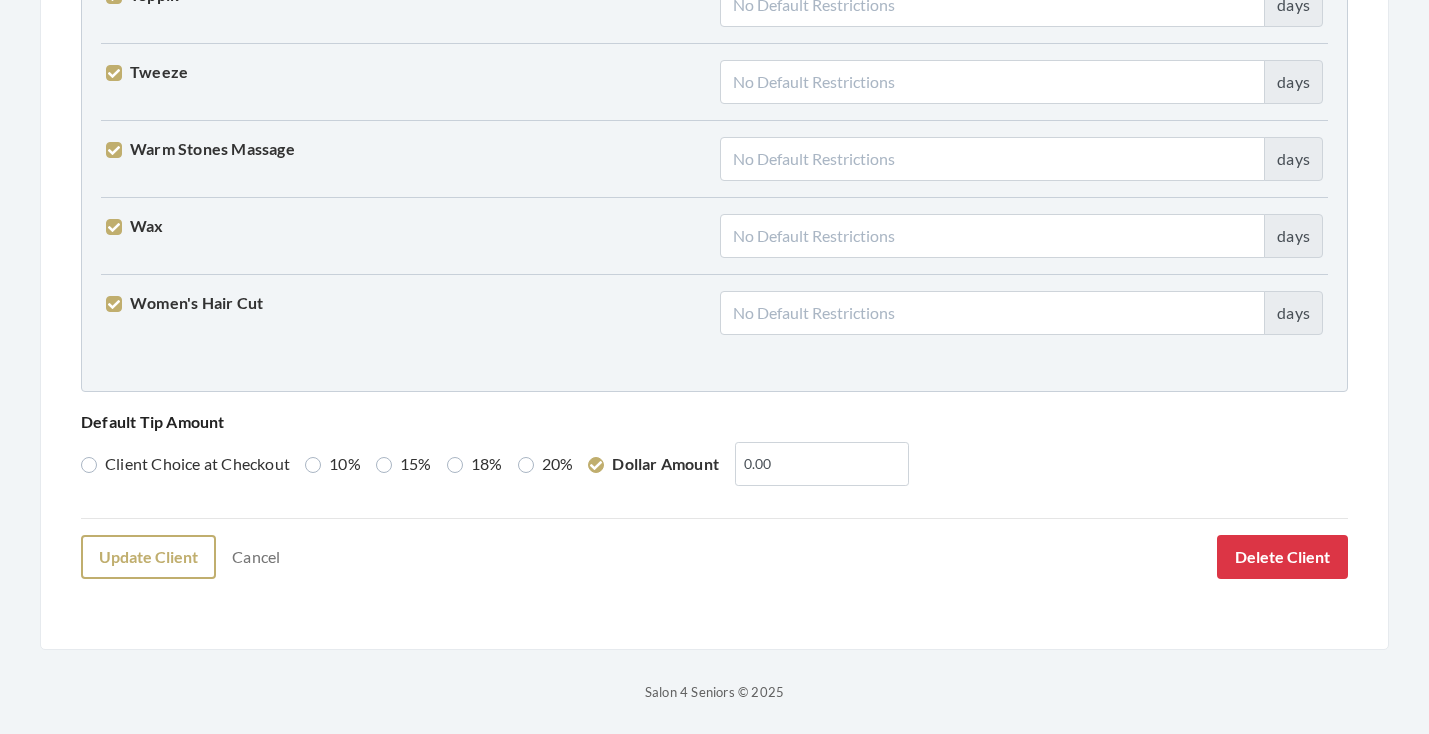 scroll, scrollTop: 5059, scrollLeft: 0, axis: vertical 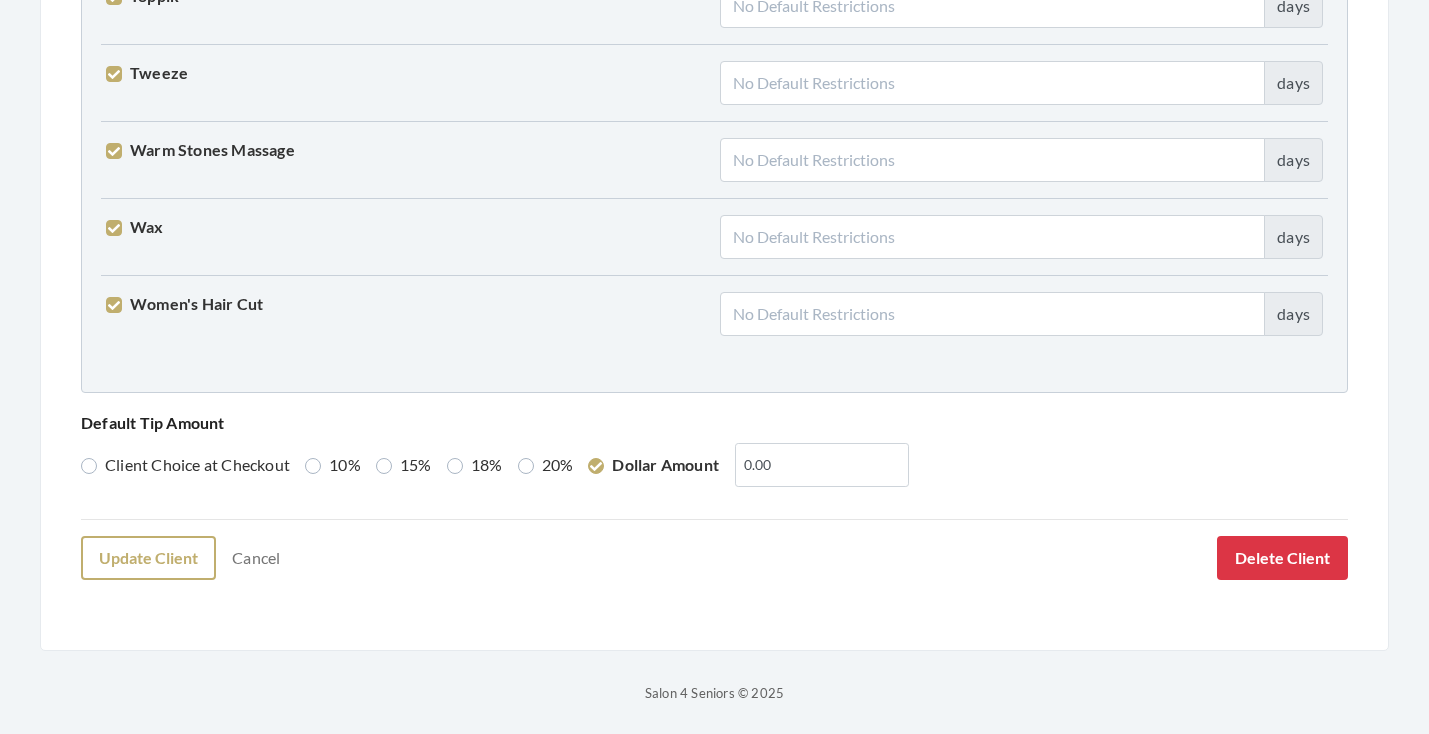 click on "Update Client" at bounding box center [148, 558] 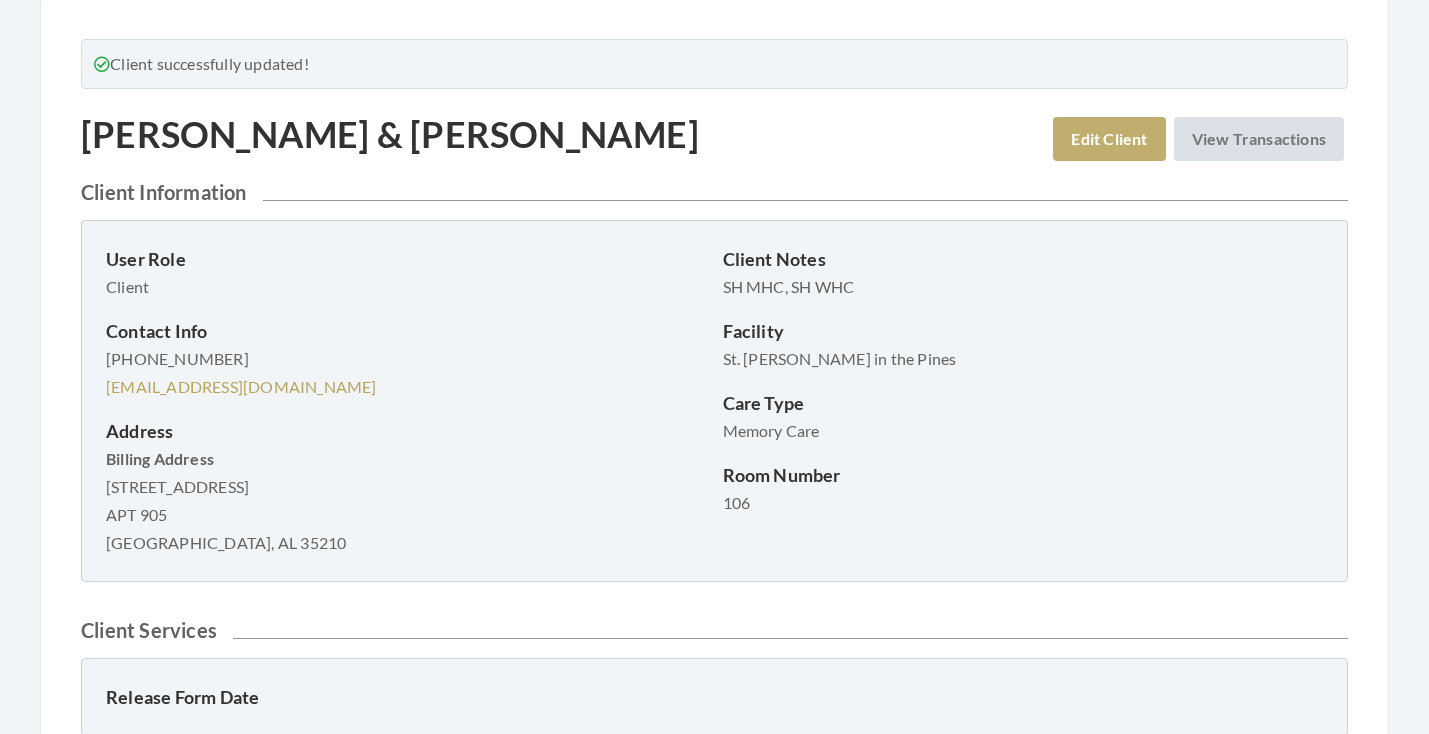 scroll, scrollTop: 118, scrollLeft: 0, axis: vertical 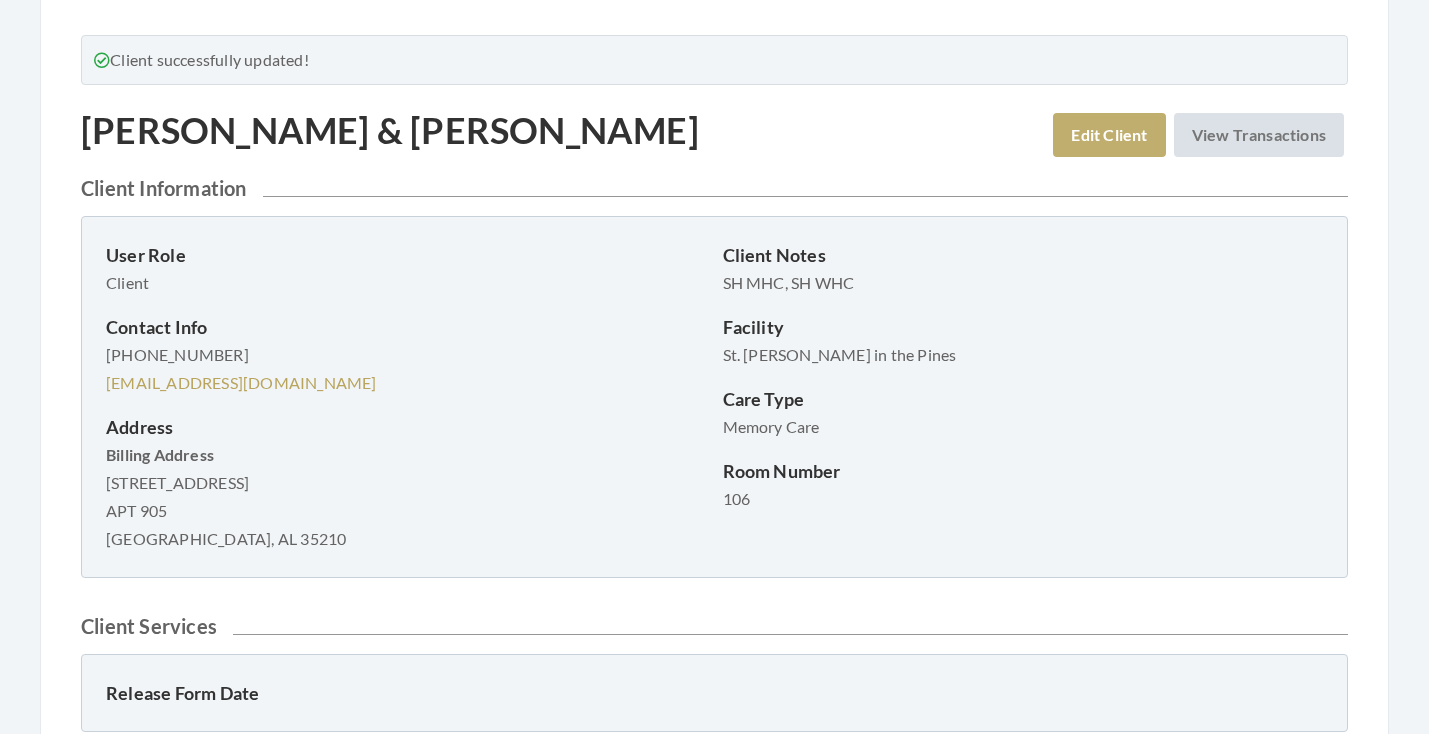 click on "Billing Address
[STREET_ADDRESS]" at bounding box center [406, 497] 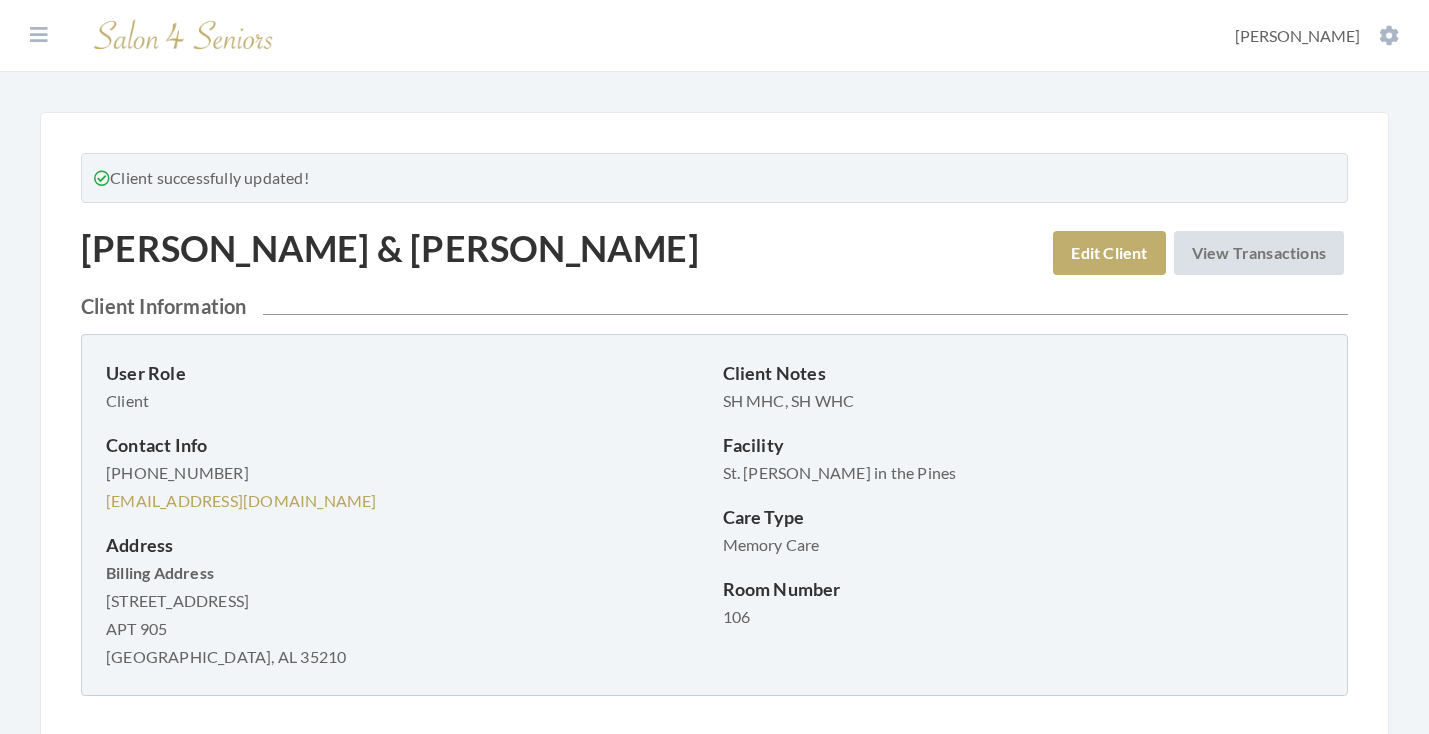 scroll, scrollTop: 0, scrollLeft: 0, axis: both 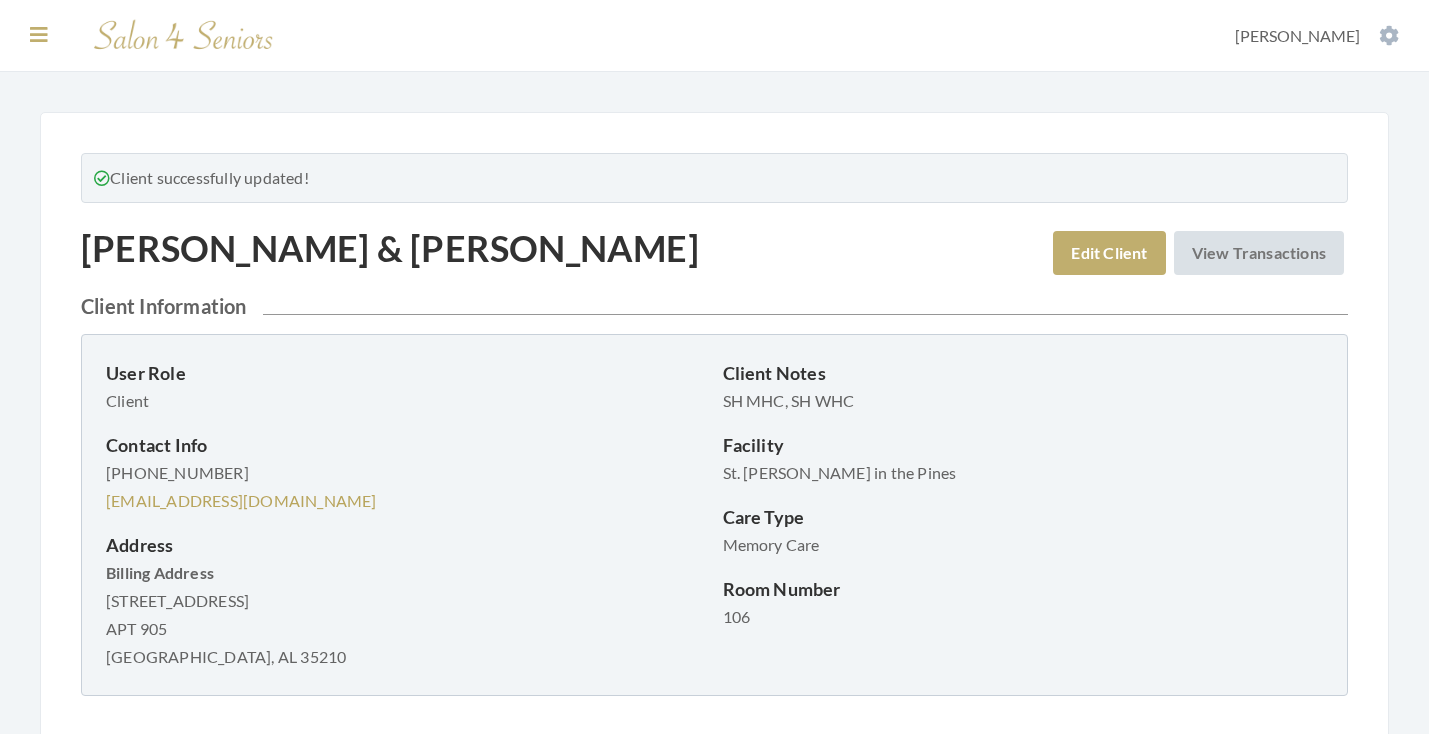 click at bounding box center [39, 35] 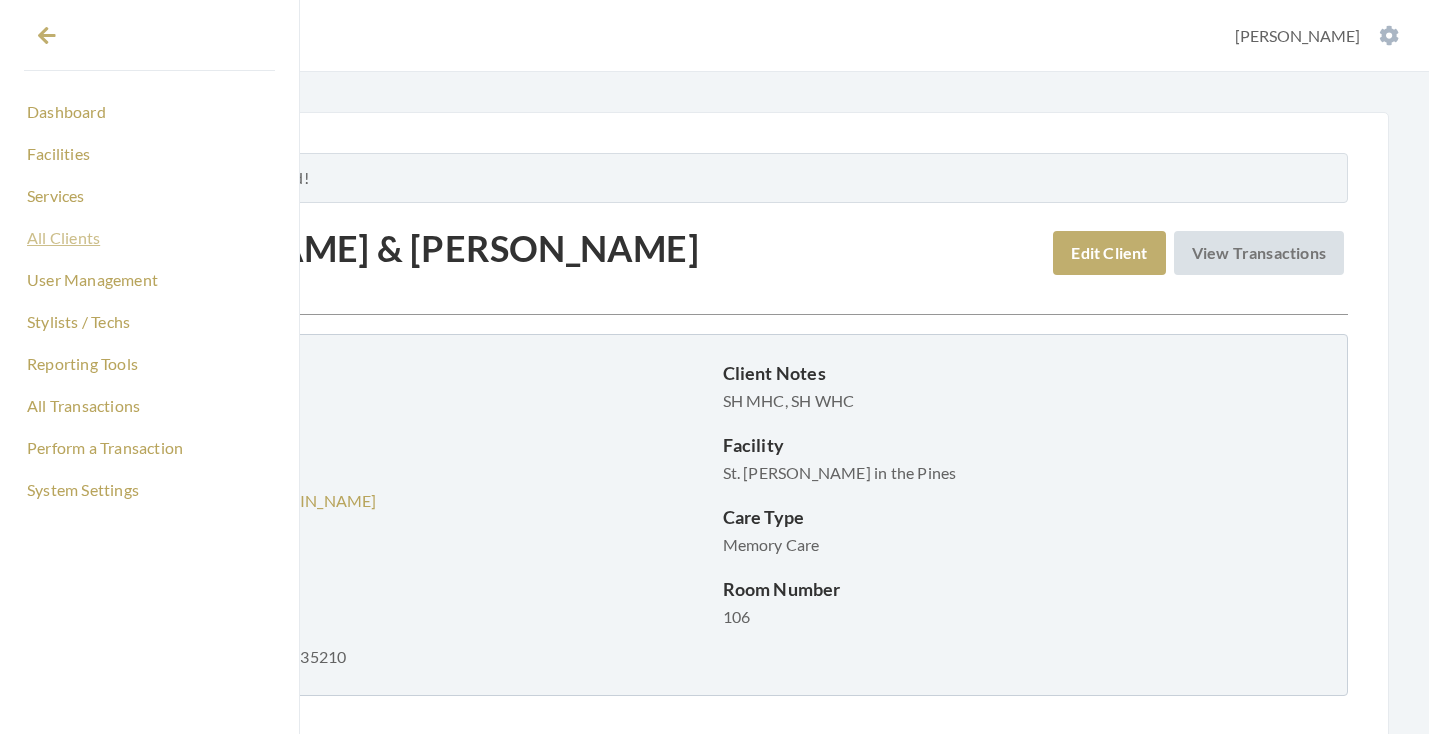 click on "All Clients" at bounding box center [149, 238] 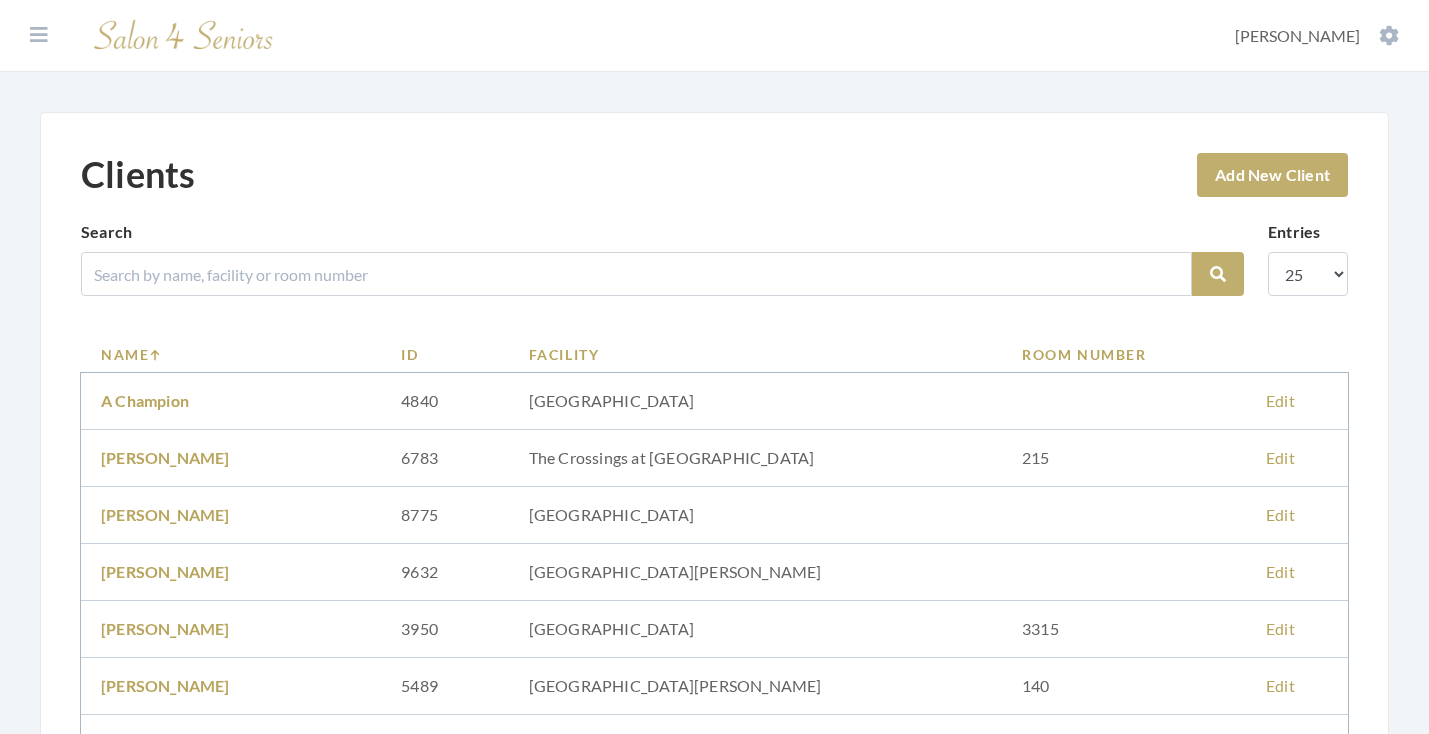 scroll, scrollTop: 0, scrollLeft: 0, axis: both 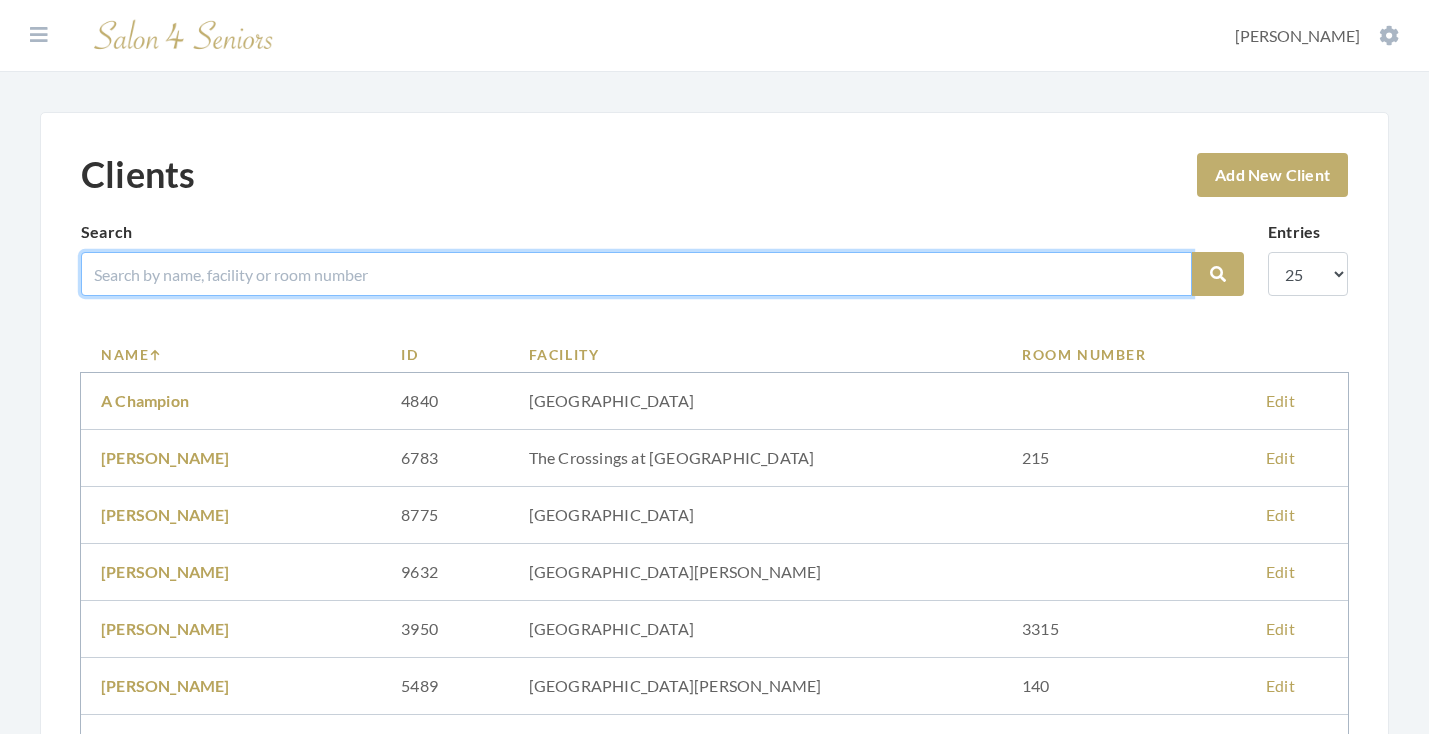 click at bounding box center [636, 274] 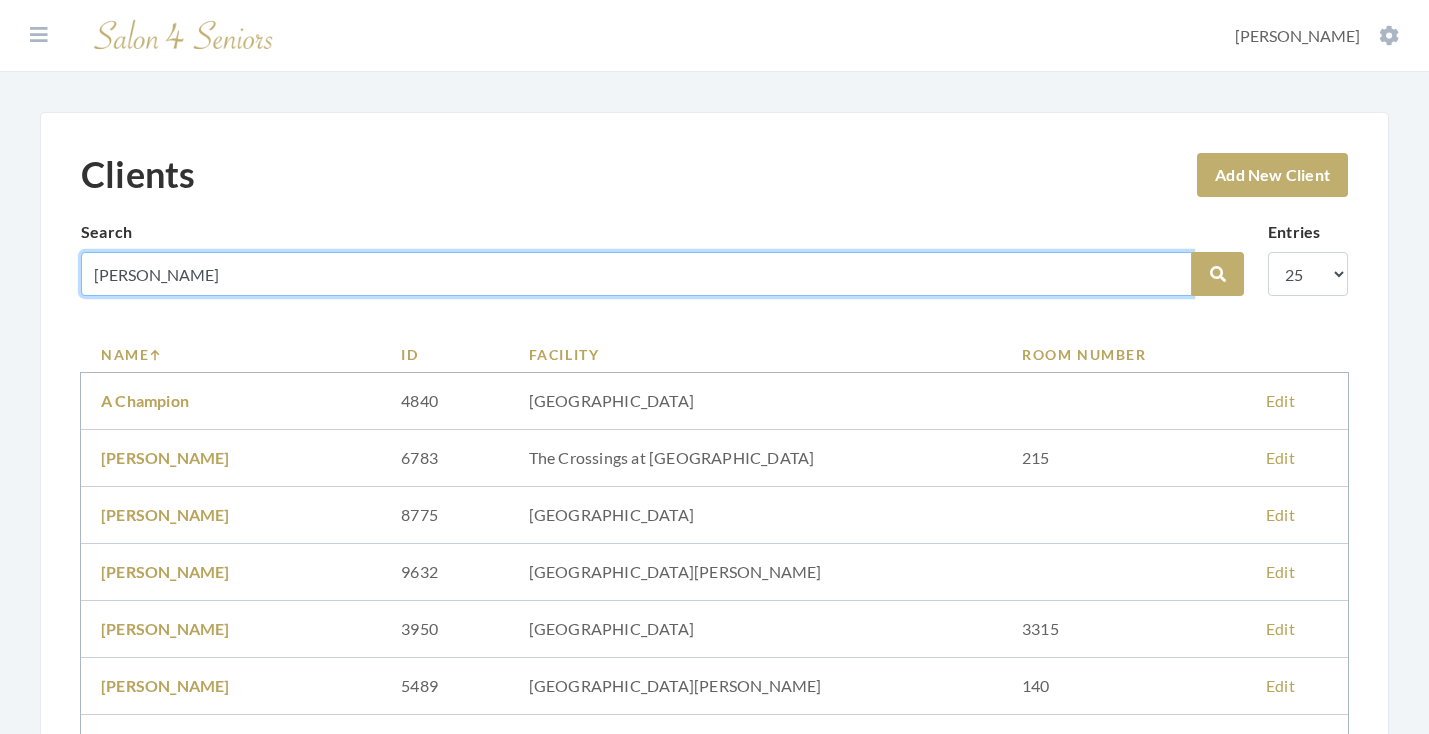 type on "[PERSON_NAME]" 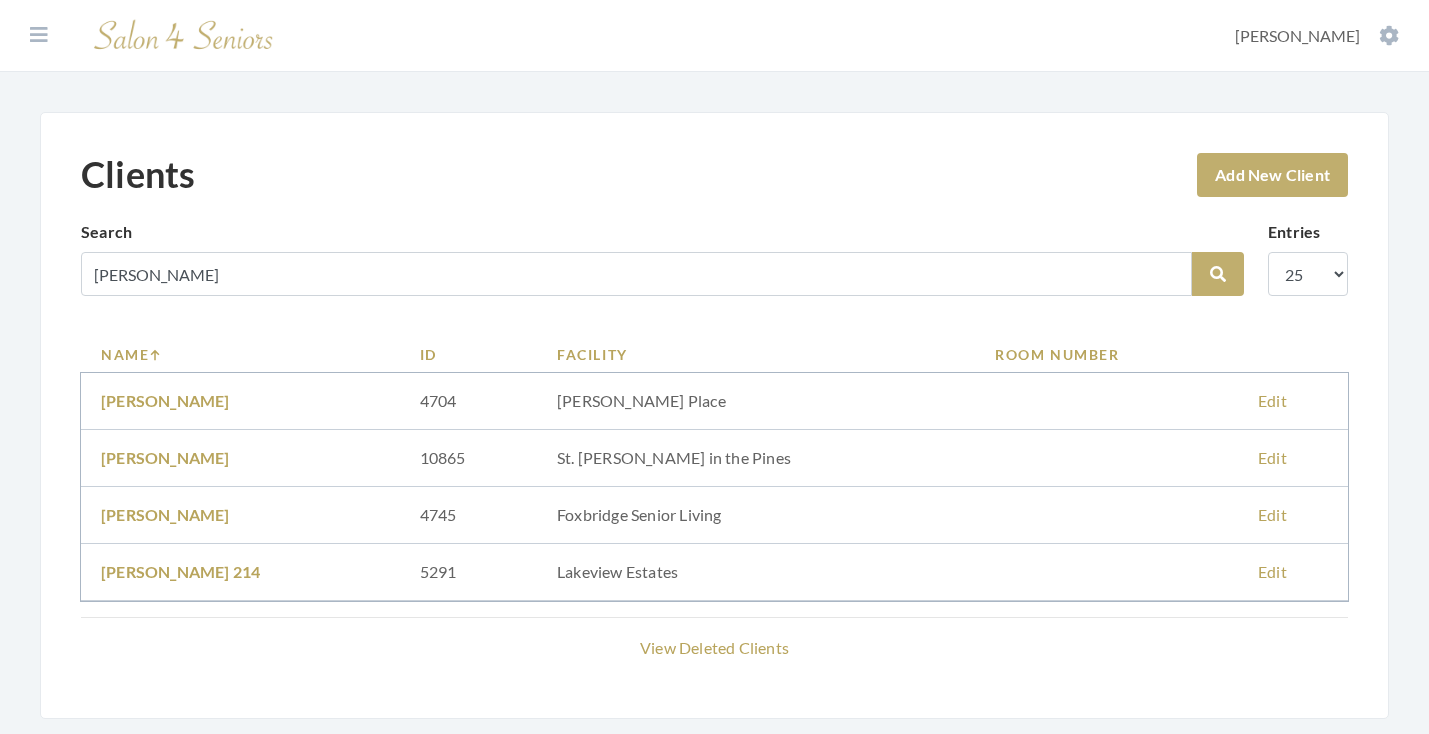 scroll, scrollTop: 0, scrollLeft: 0, axis: both 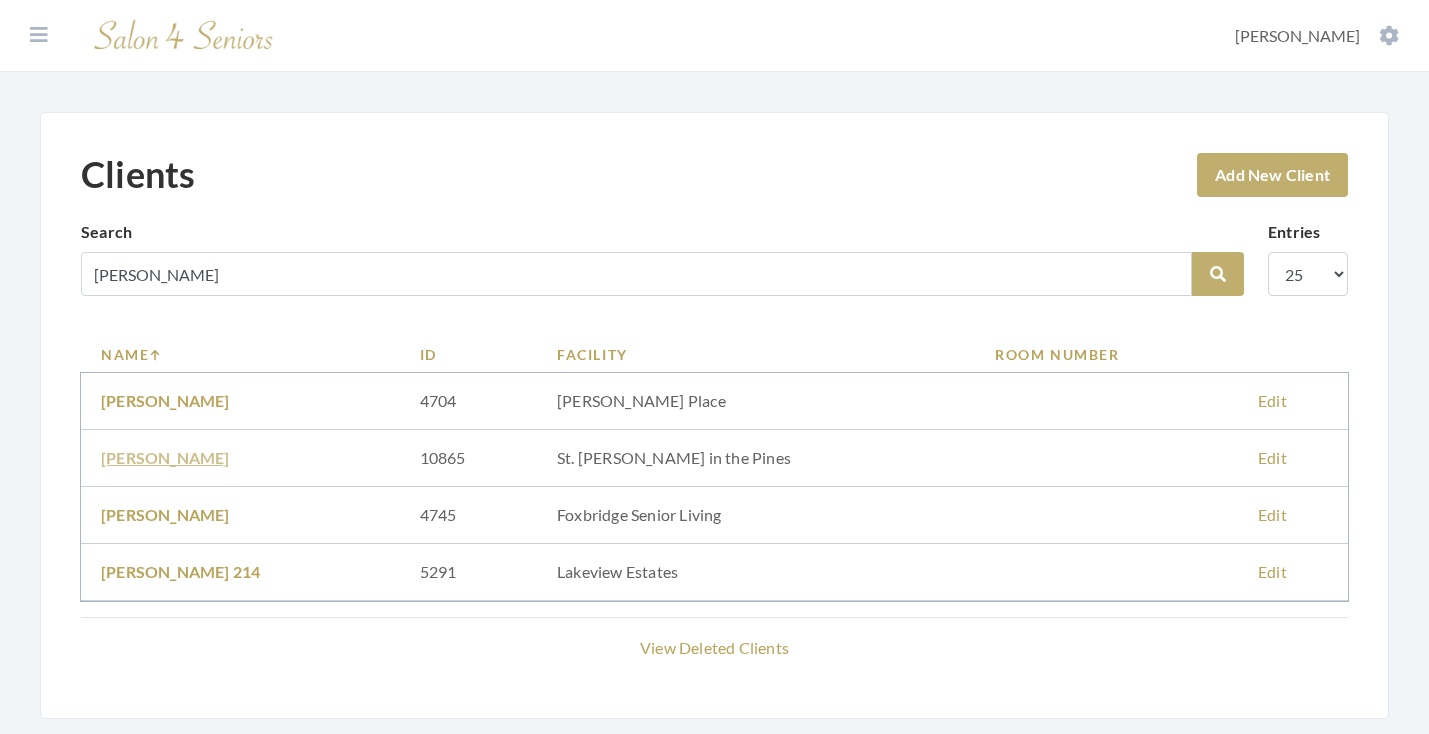 click on "[PERSON_NAME]" at bounding box center [165, 457] 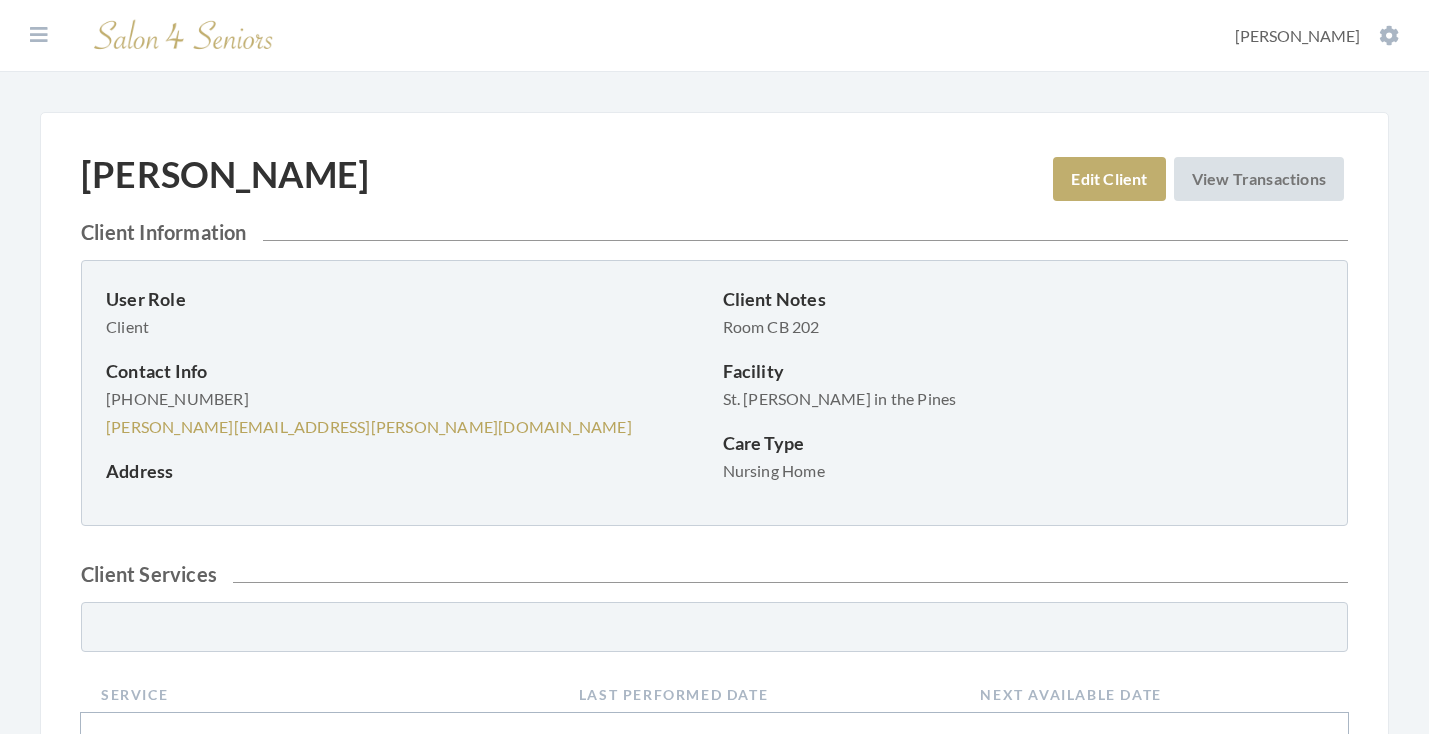 scroll, scrollTop: 0, scrollLeft: 0, axis: both 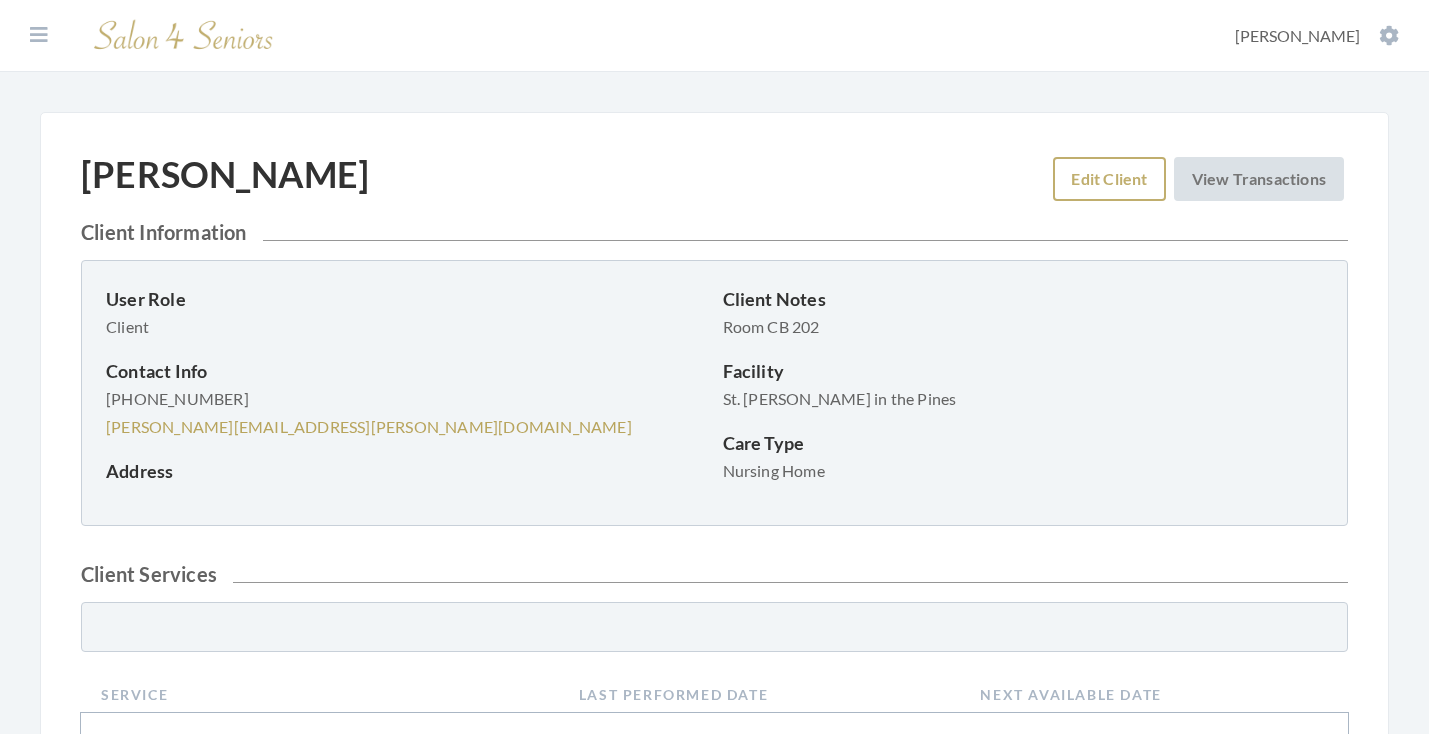 click on "Edit Client" at bounding box center [1109, 179] 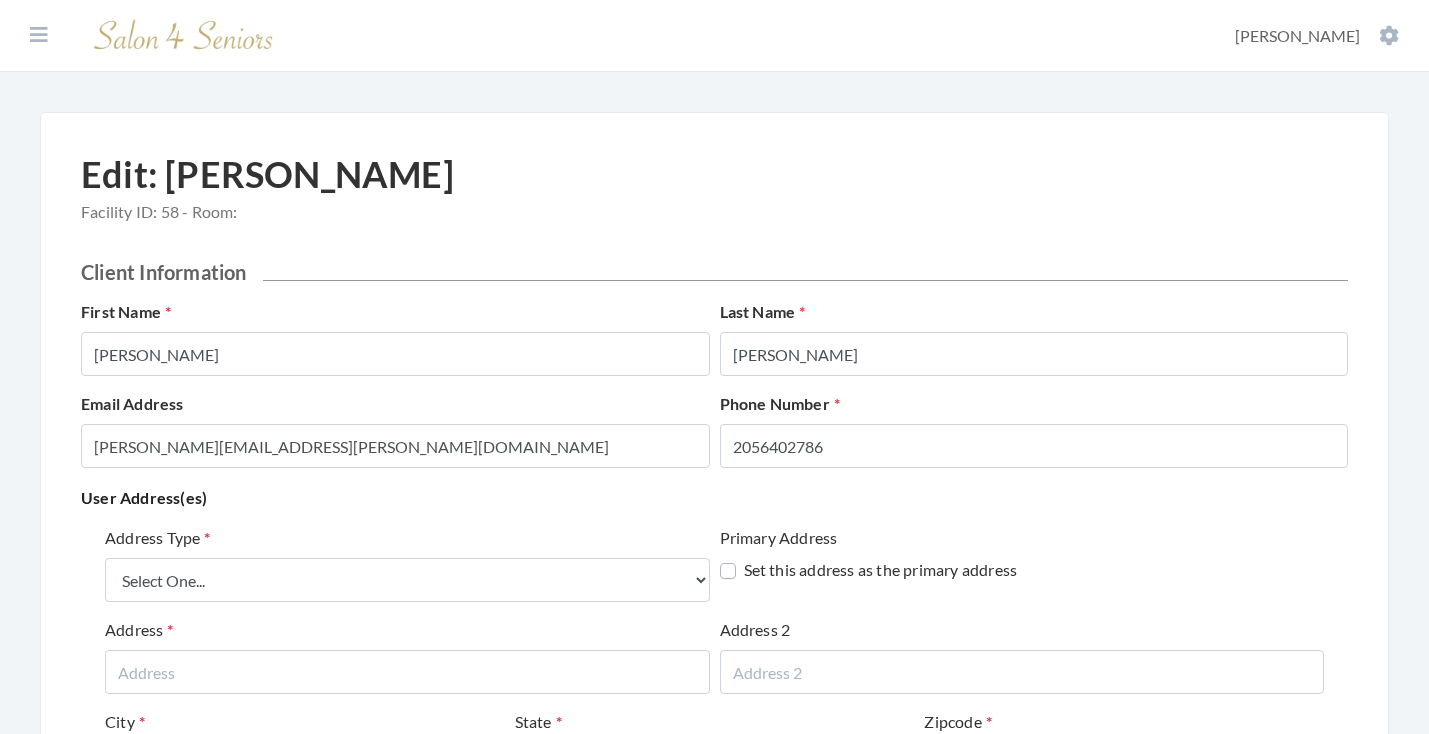 scroll, scrollTop: 0, scrollLeft: 0, axis: both 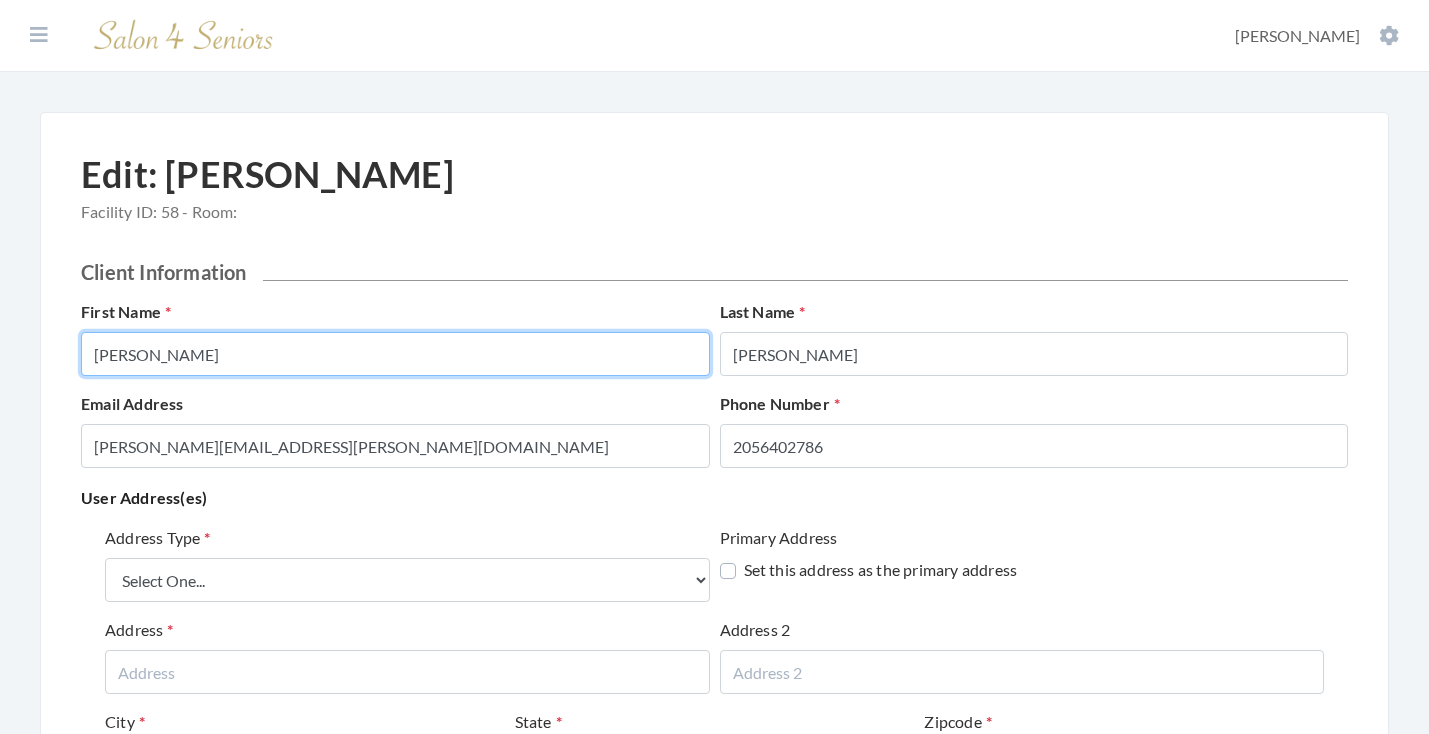 click on "Caroleen" at bounding box center (395, 354) 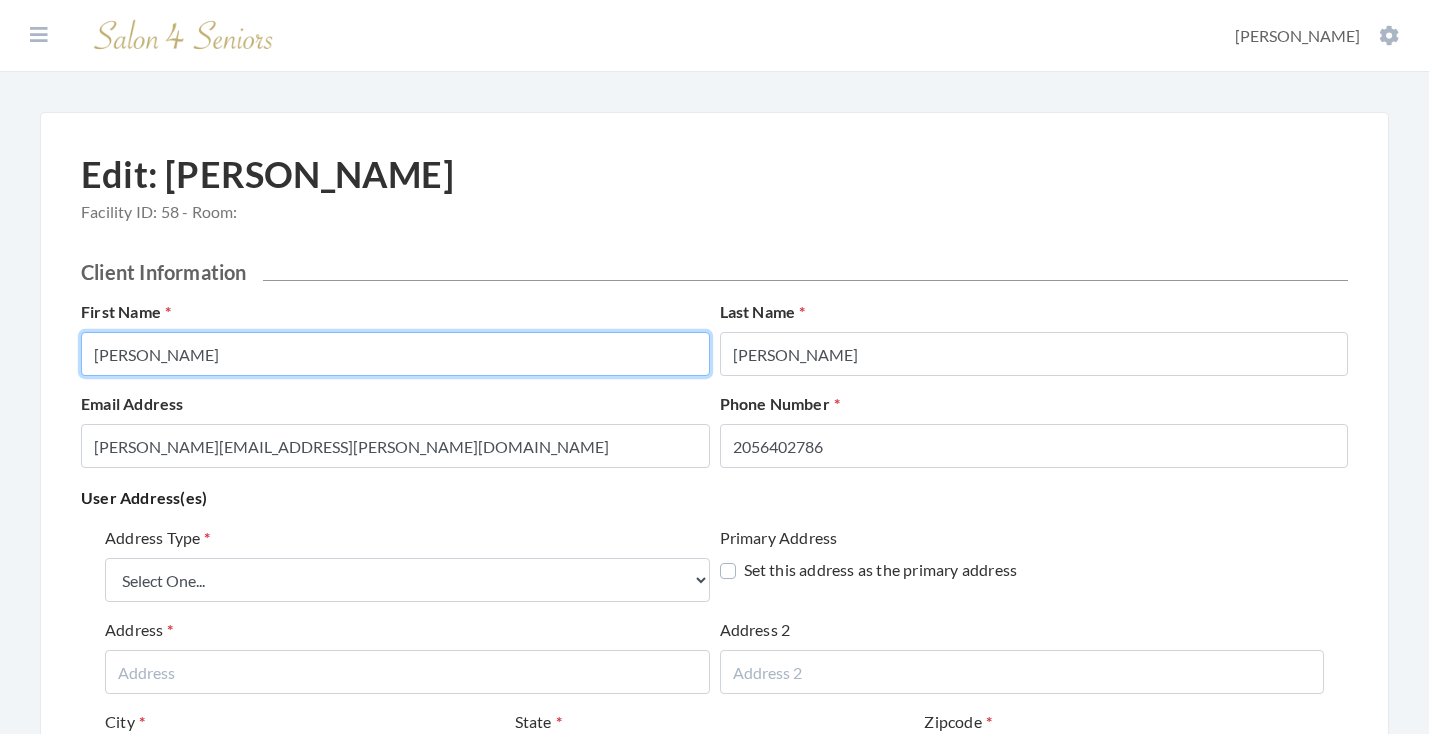 type on "CAROLEEN" 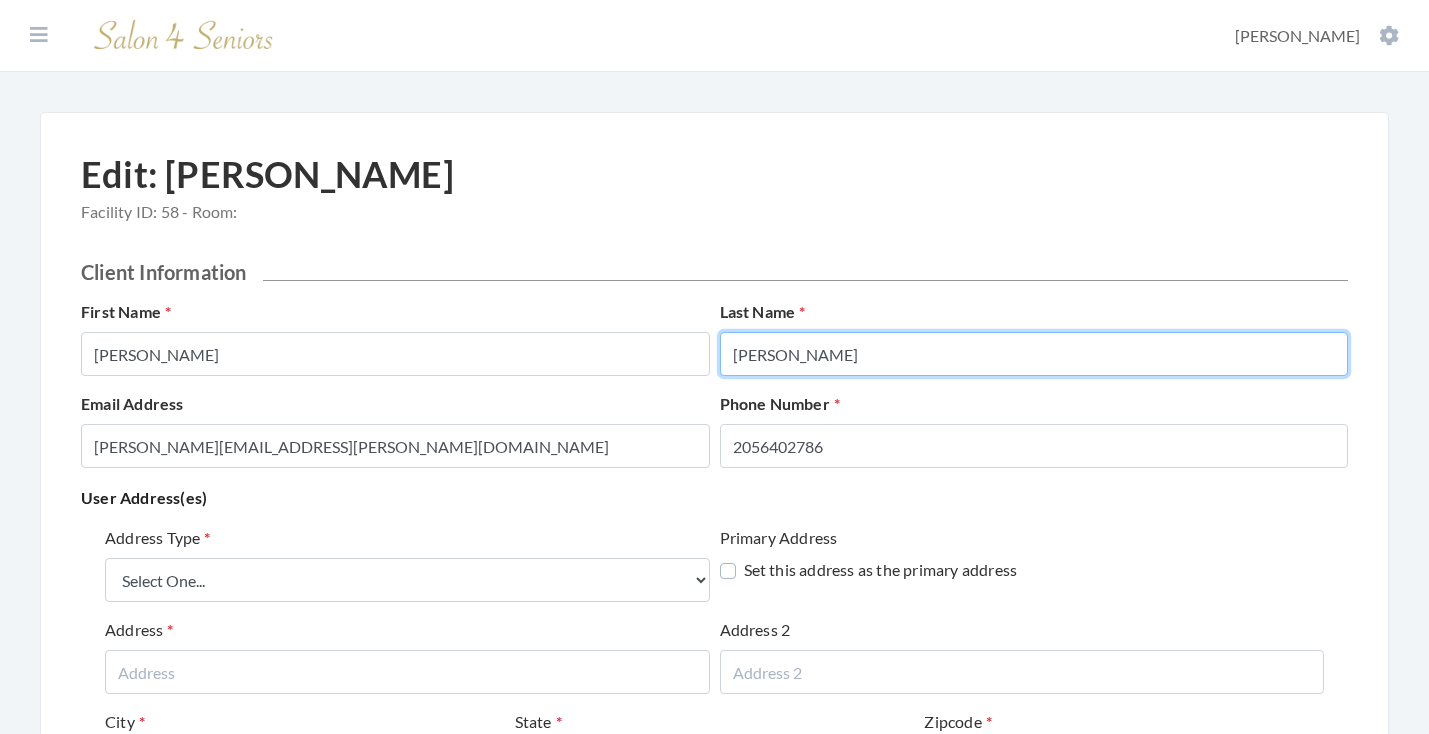 type on "HODGES" 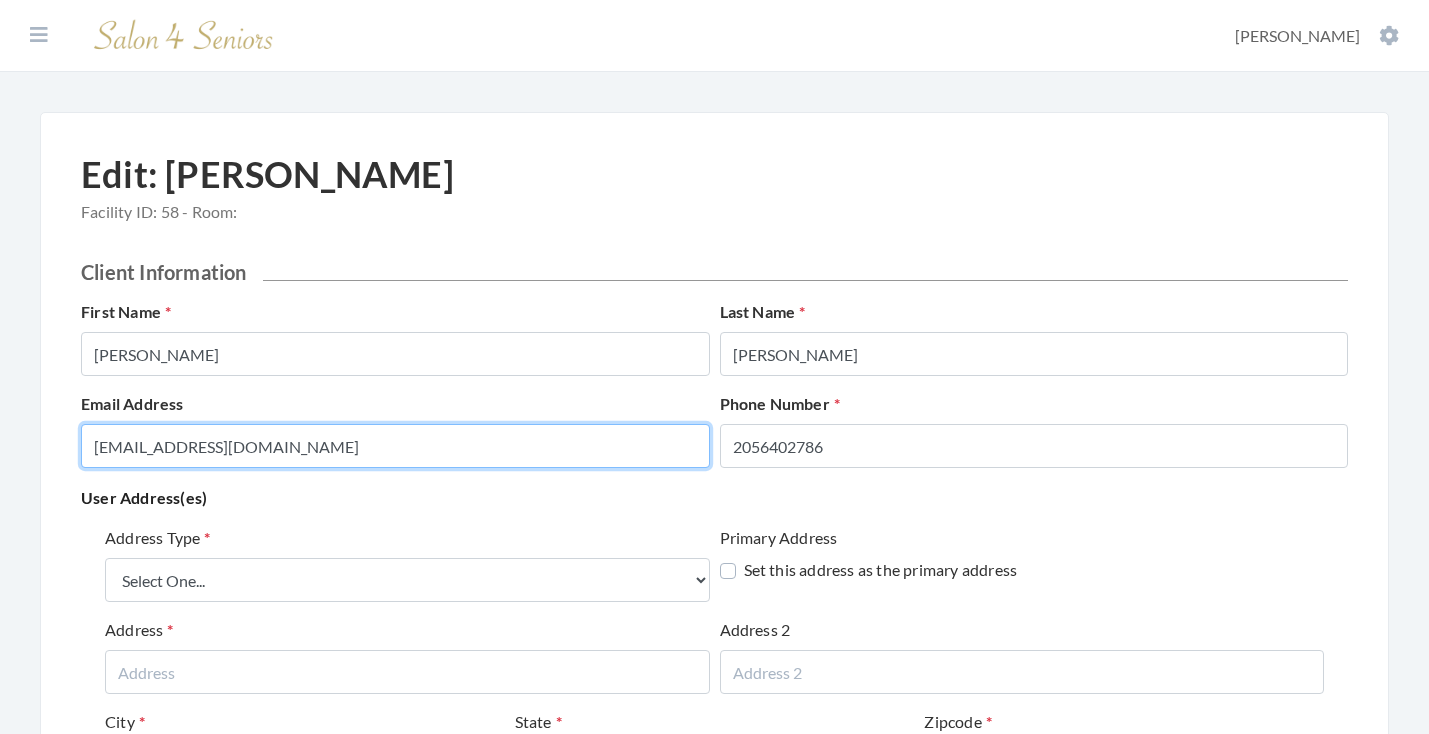 type on "DENNYHODGES@HOTMAIL.COM" 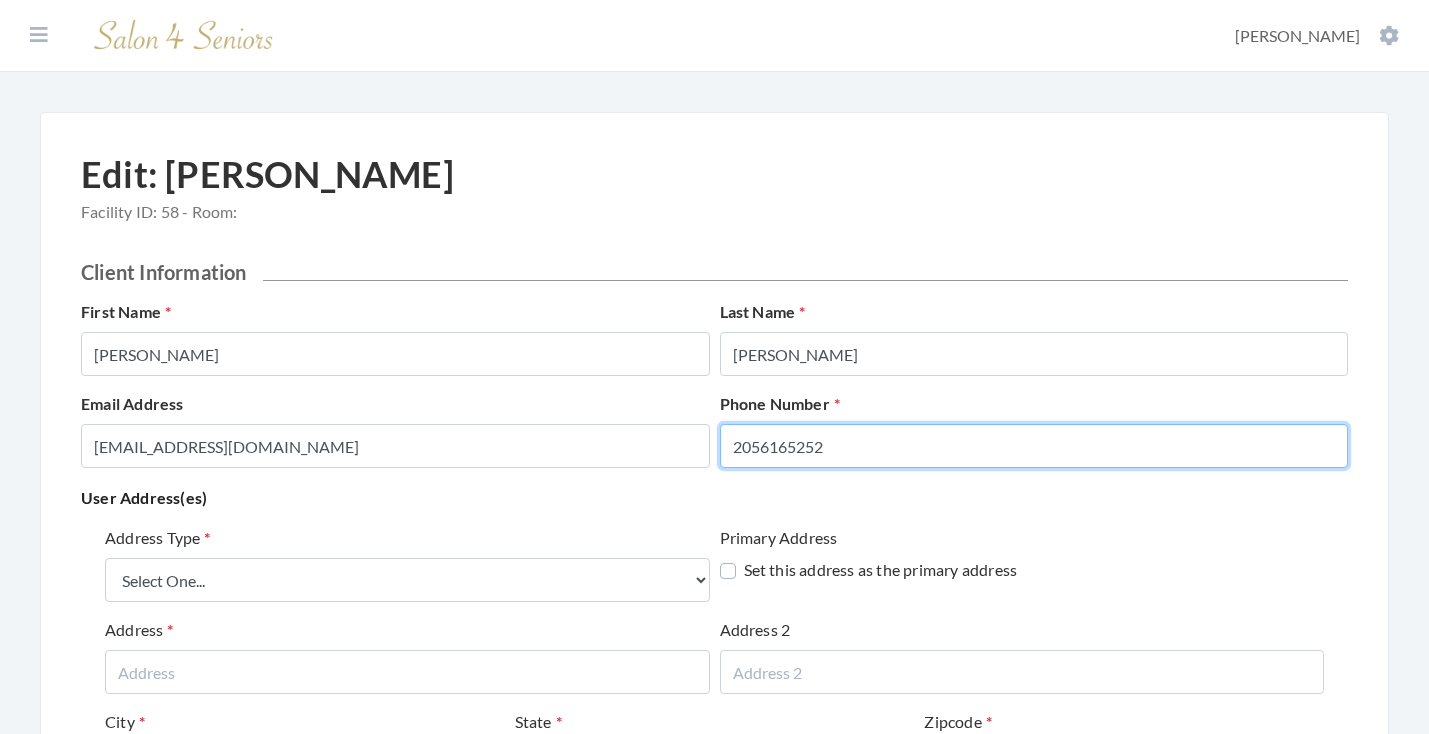 type on "2056165252" 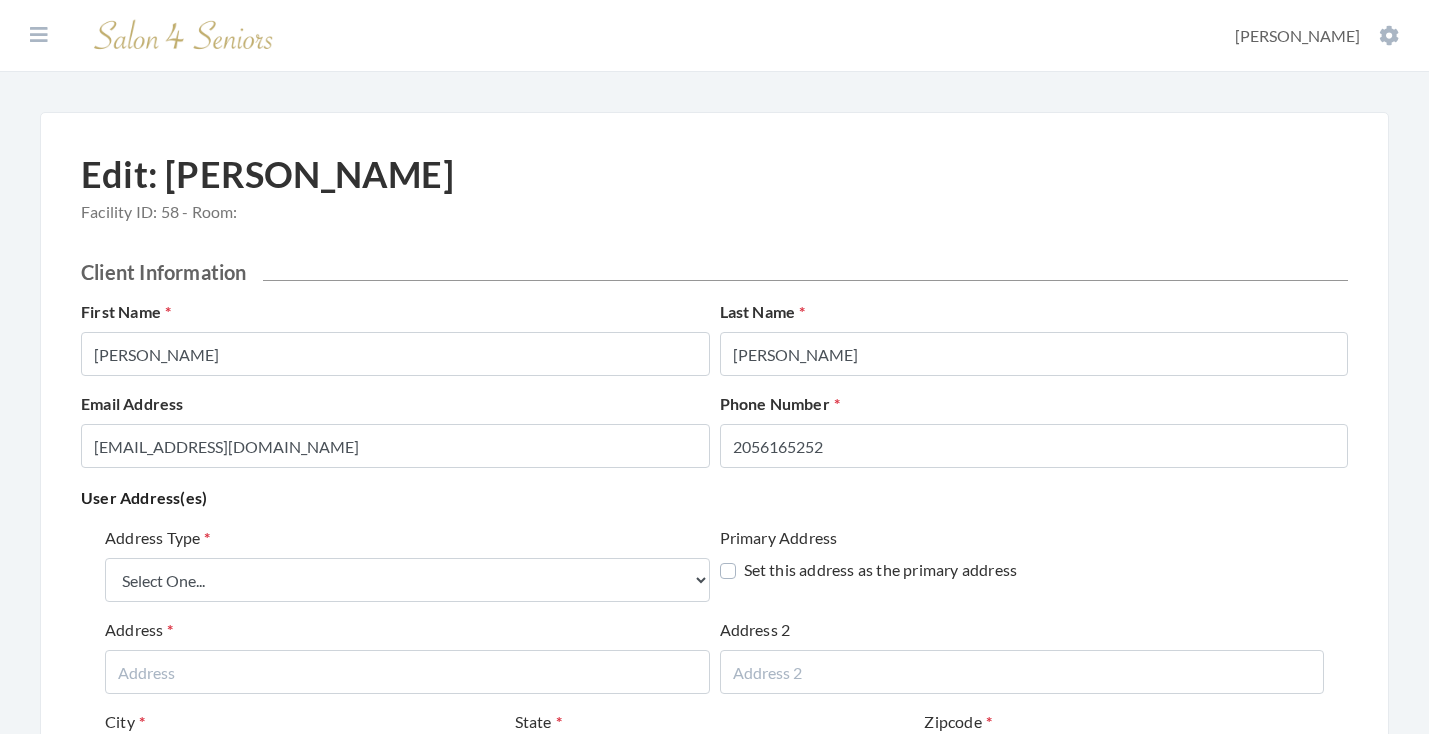 click on "User Address(es)" at bounding box center [714, 498] 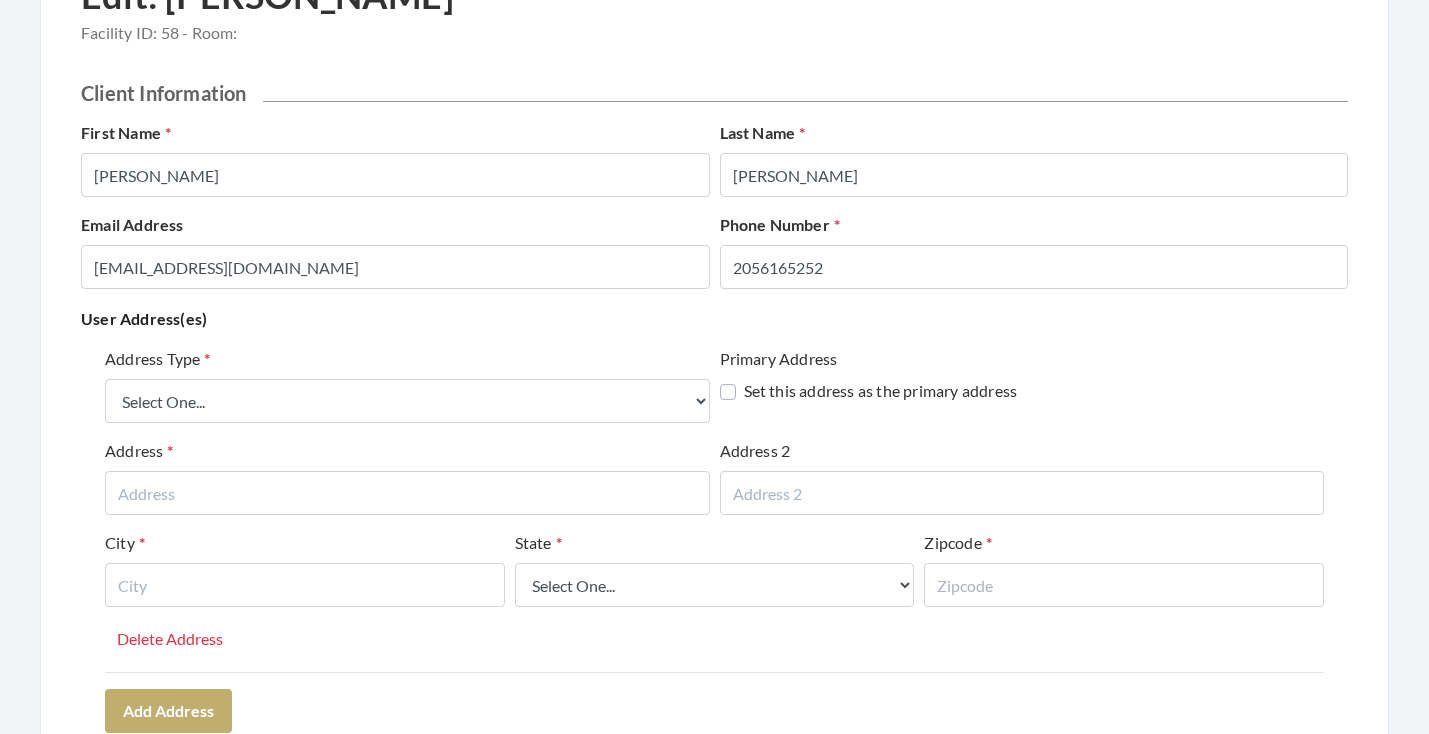 scroll, scrollTop: 185, scrollLeft: 0, axis: vertical 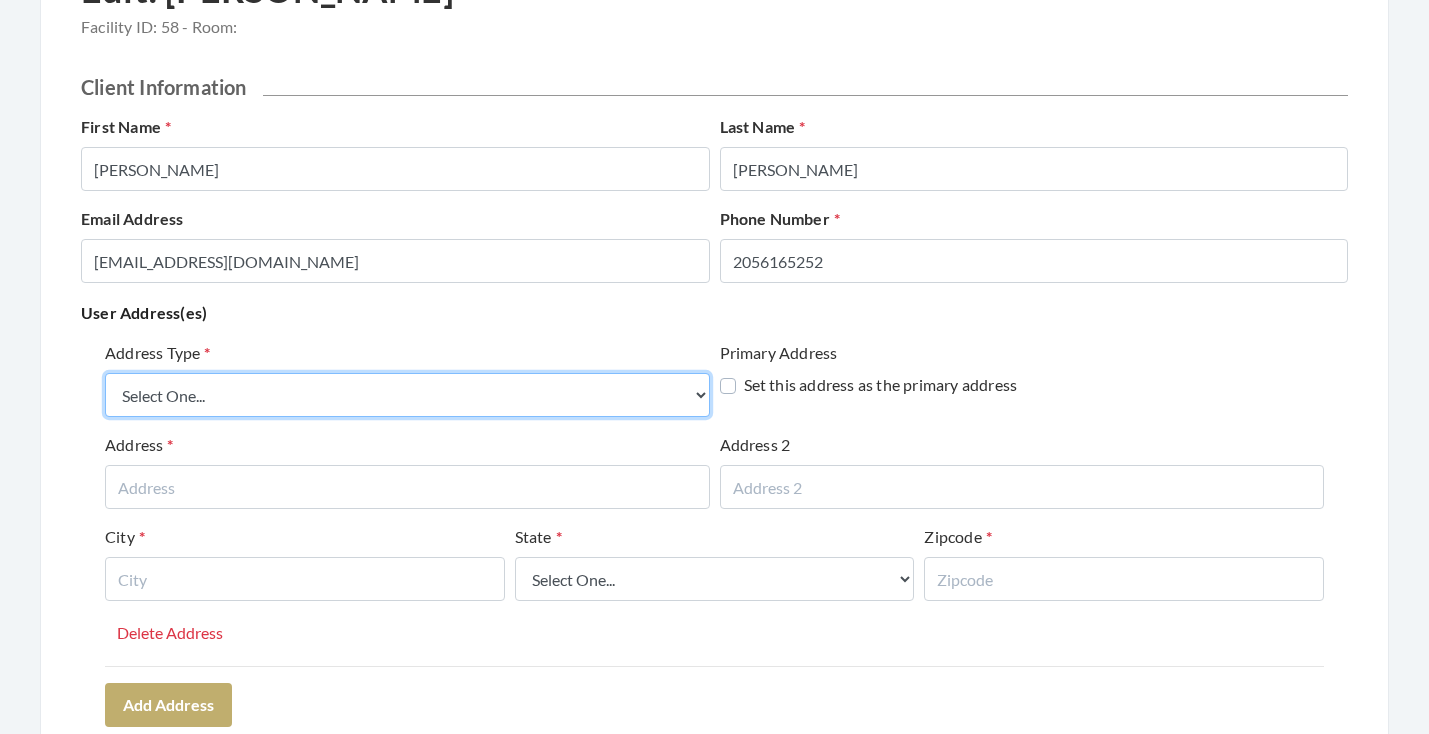 select on "billing" 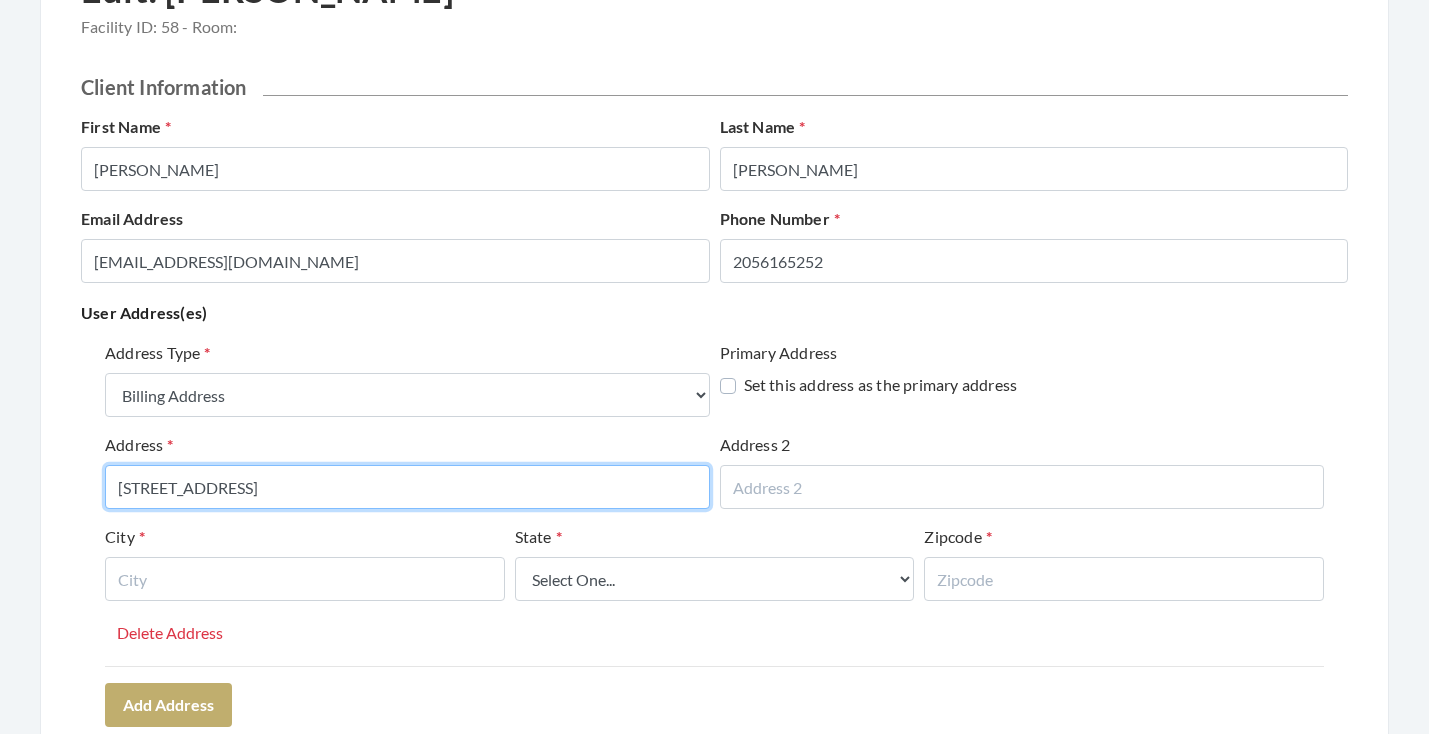 type on "222 PIN OAK DRIVE" 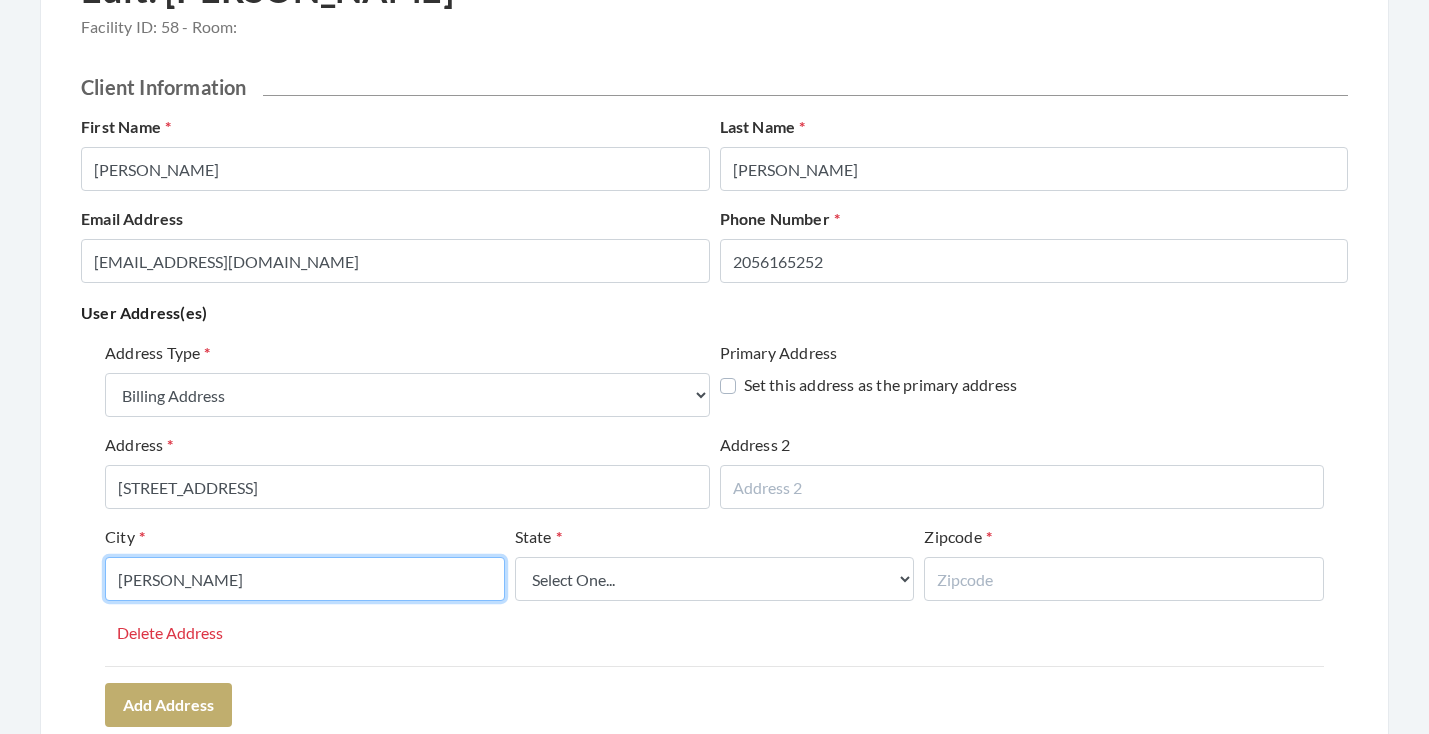 type on "CHELSEA" 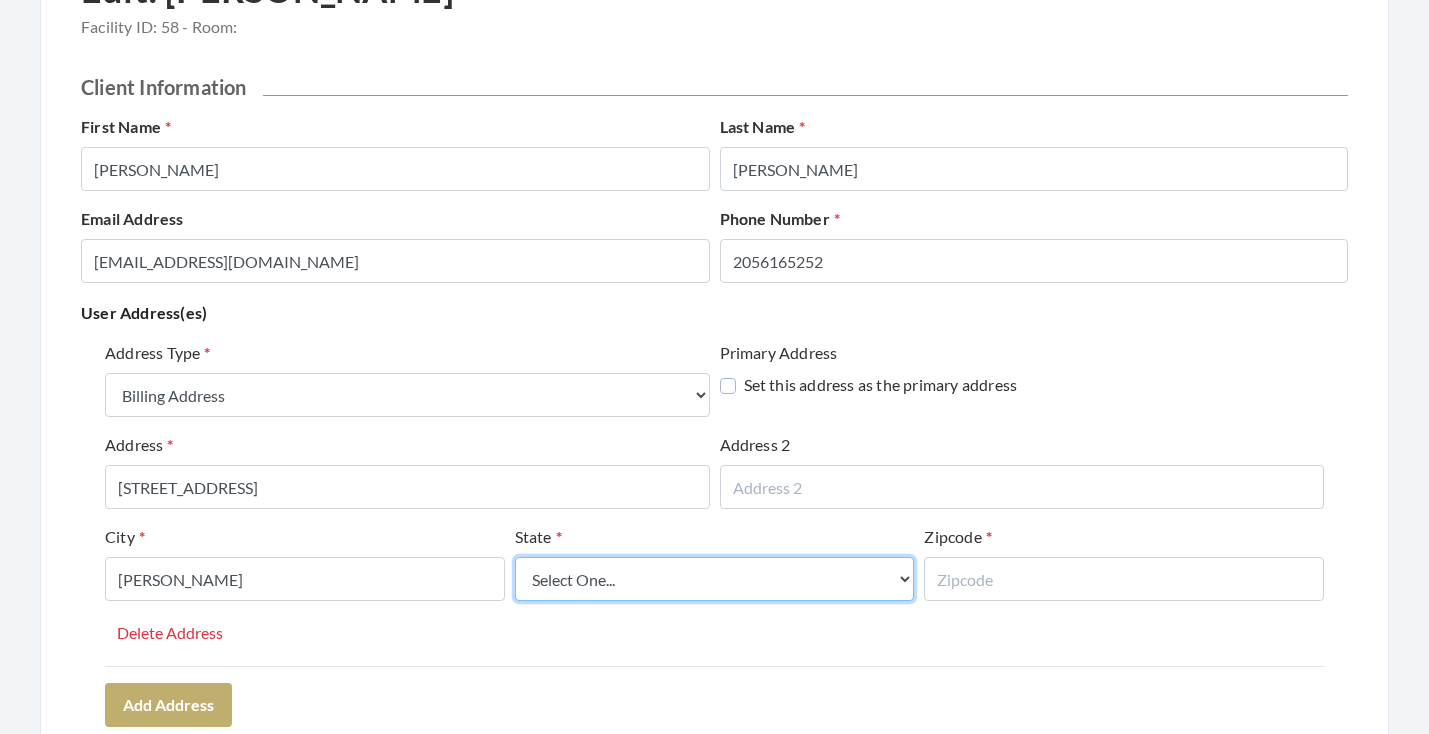 select on "al" 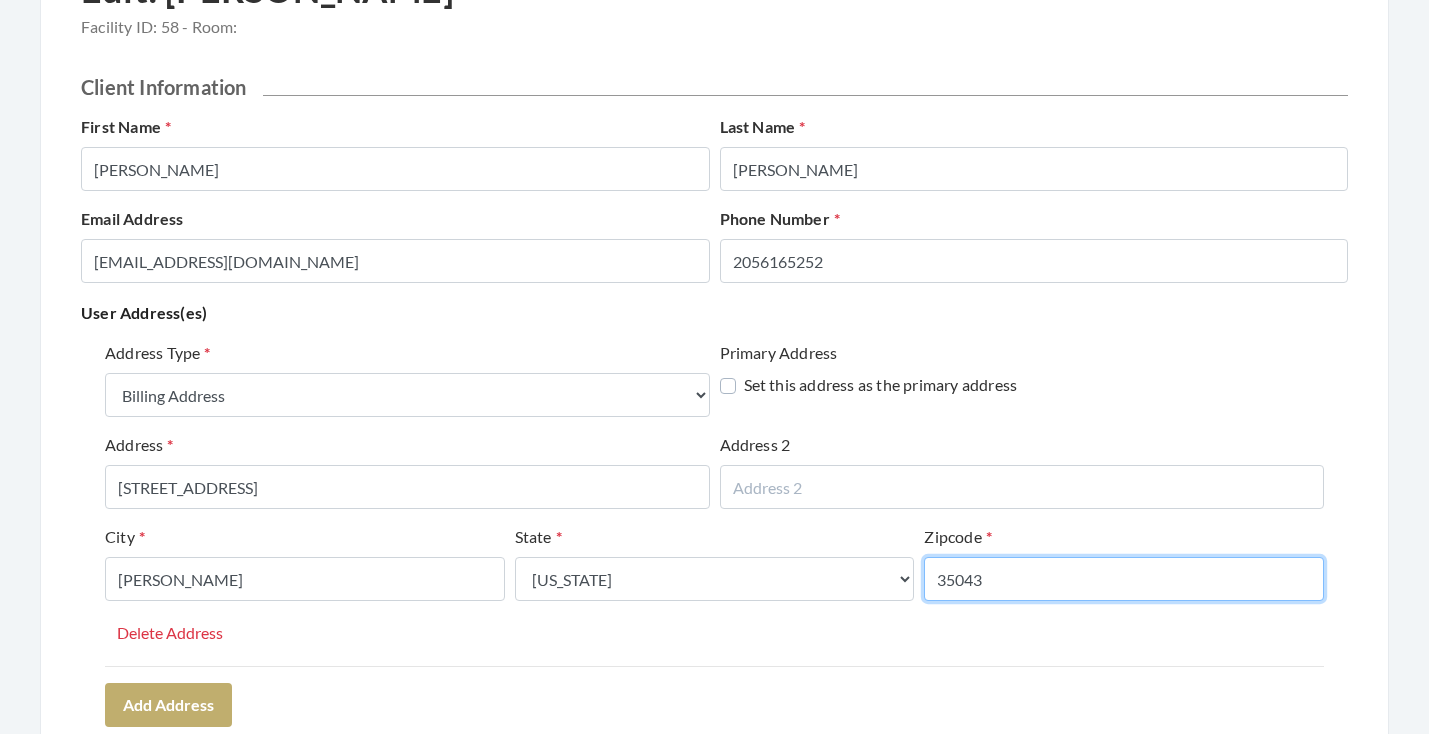 type on "35043" 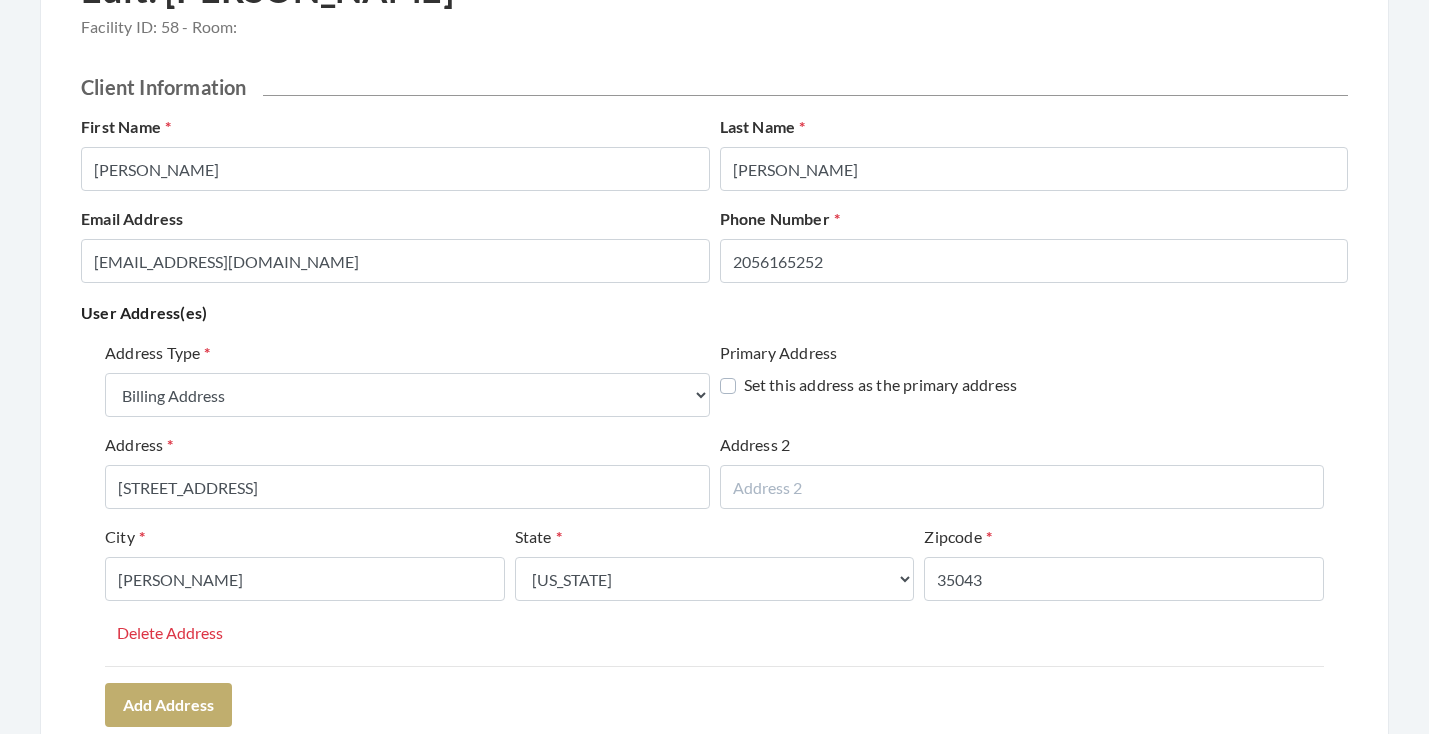 click on "Address Type   Select One...   Office Address   Home Address   Billing Address   Primary Address     Set this address as the primary address   Address   222 PIN OAK DRIVE   Address 2     City   CHELSEA   State   Select One...   Alabama   Alaska   American Samoa   Arizona   Arkansas   California   Colorado   Connecticut   Delaware   District Of Columbia   Federated States Of Micronesia   Florida   Georgia   Guam Gu   Hawaii   Idaho   Illinois   Indiana   Iowa   Kansas   Kentucky   Louisiana   Maine   Marshall Islands   Maryland   Massachusetts   Michigan   Minnesota   Mississippi   Missouri   Montana   Nebraska   Nevada   New Hampshire   New Jersey   New Mexico   New York   North Carolina   North Dakota   Northern Mariana Islands   Ohio   Oklahoma   Oregon   Palau   Pennsylvania   Puerto Rico   Rhode Island   South Carolina   South Dakota   Tennessee   Texas   Utah   Vermont   Virgin Islands   Virginia   Washington   West Virginia   Wisconsin   Wyoming   Zipcode   35043   Delete Address" at bounding box center [714, 503] 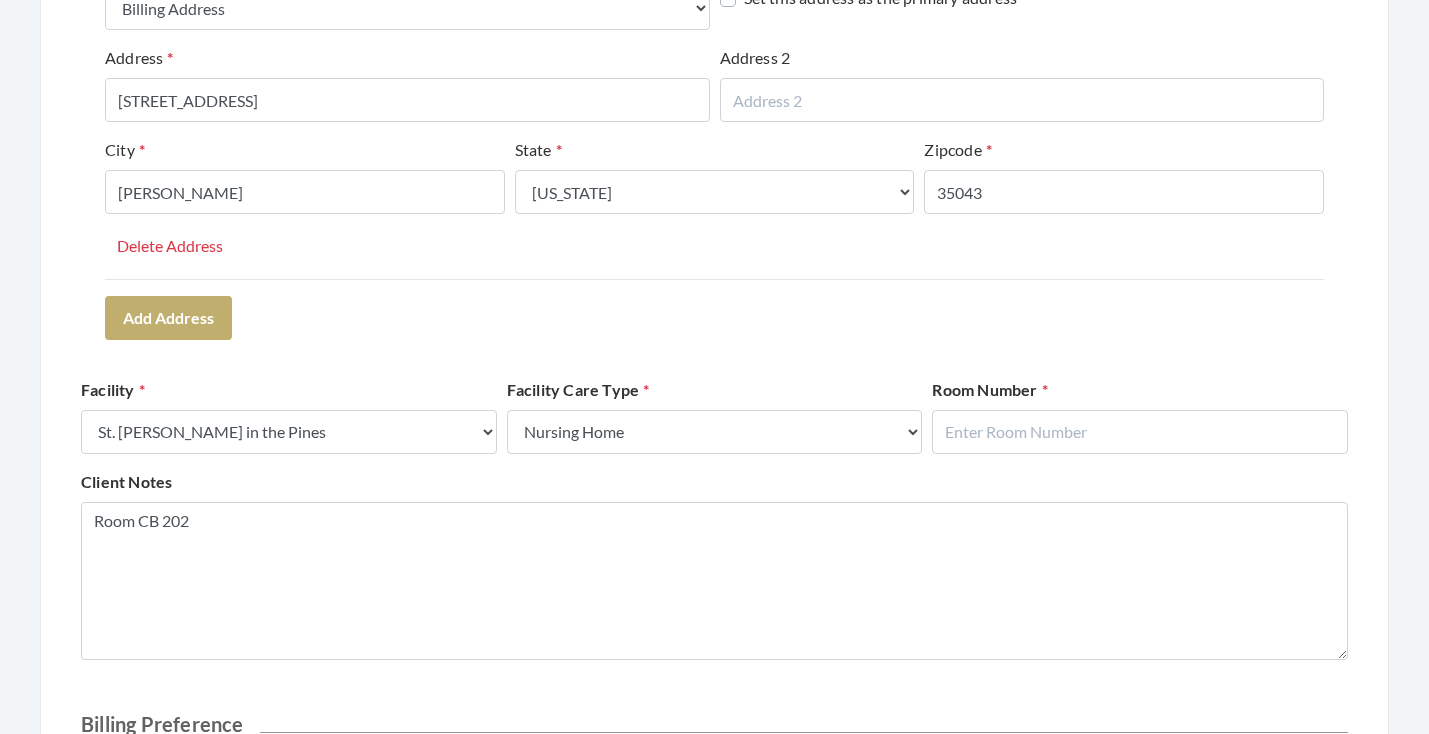 scroll, scrollTop: 591, scrollLeft: 0, axis: vertical 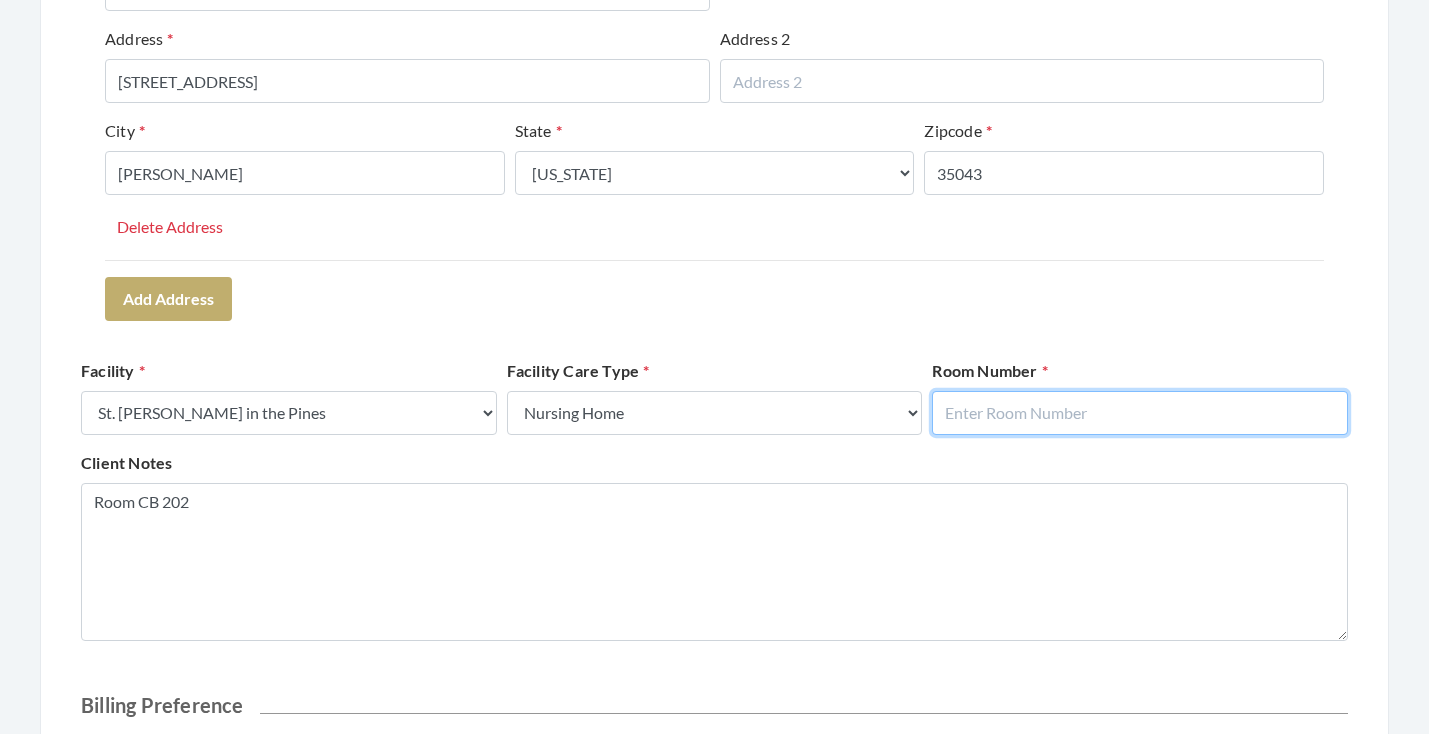 click at bounding box center (1140, 413) 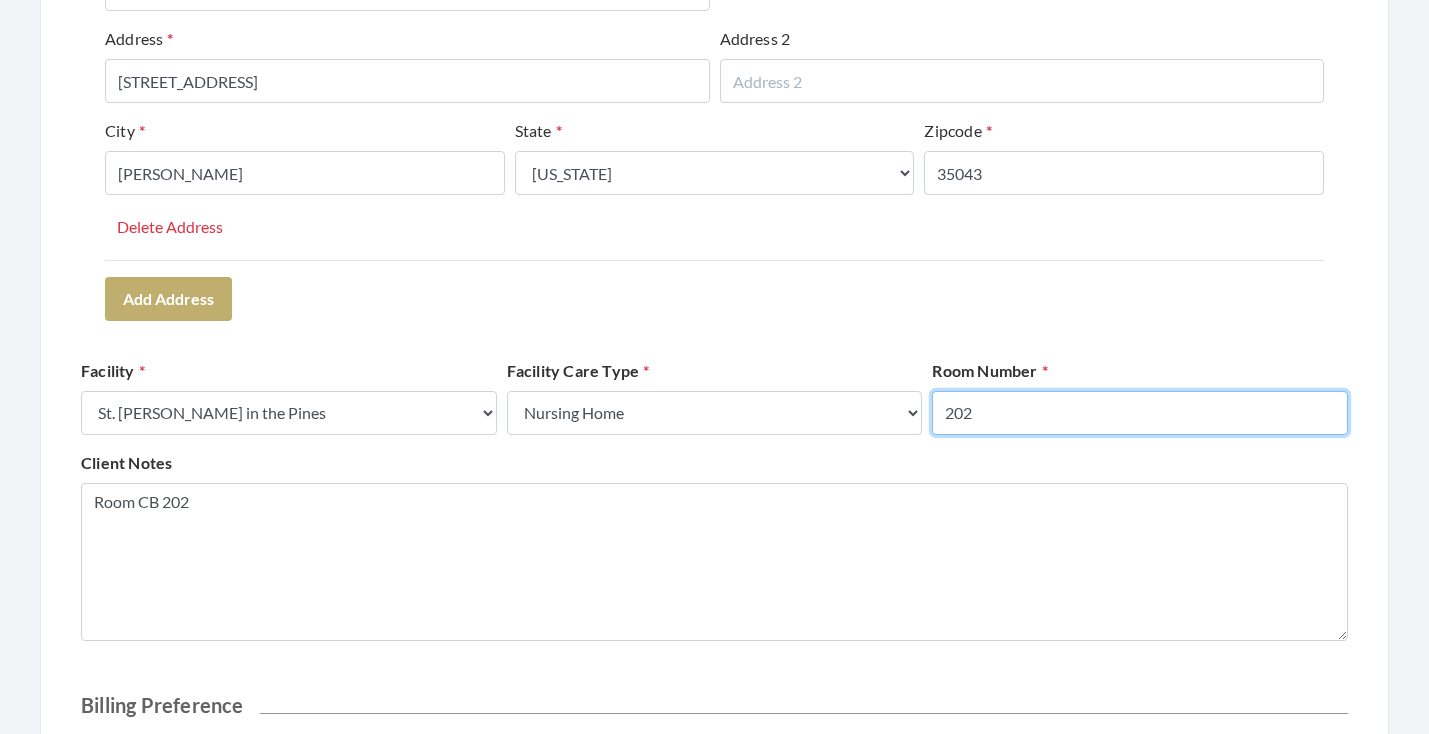 type on "202" 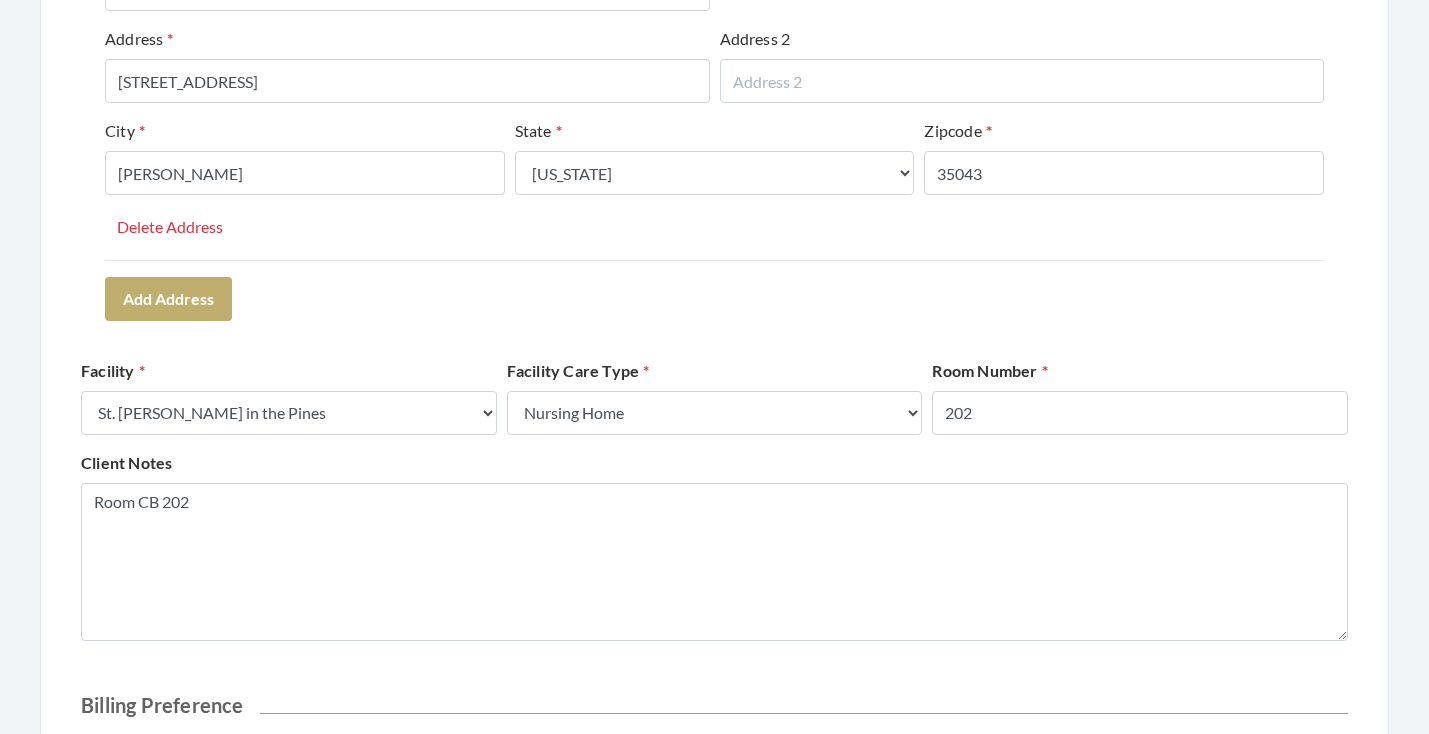 click on "Address Type   Select One...   Office Address   Home Address   Billing Address   Primary Address     Set this address as the primary address   Address   222 PIN OAK DRIVE   Address 2     City   CHELSEA   State   Select One...   Alabama   Alaska   American Samoa   Arizona   Arkansas   California   Colorado   Connecticut   Delaware   District Of Columbia   Federated States Of Micronesia   Florida   Georgia   Guam Gu   Hawaii   Idaho   Illinois   Indiana   Iowa   Kansas   Kentucky   Louisiana   Maine   Marshall Islands   Maryland   Massachusetts   Michigan   Minnesota   Mississippi   Missouri   Montana   Nebraska   Nevada   New Hampshire   New Jersey   New Mexico   New York   North Carolina   North Dakota   Northern Mariana Islands   Ohio   Oklahoma   Oregon   Palau   Pennsylvania   Puerto Rico   Rhode Island   South Carolina   South Dakota   Tennessee   Texas   Utah   Vermont   Virgin Islands   Virginia   Washington   West Virginia   Wisconsin   Wyoming   Zipcode   35043   Delete Address   Add Address" at bounding box center [714, 127] 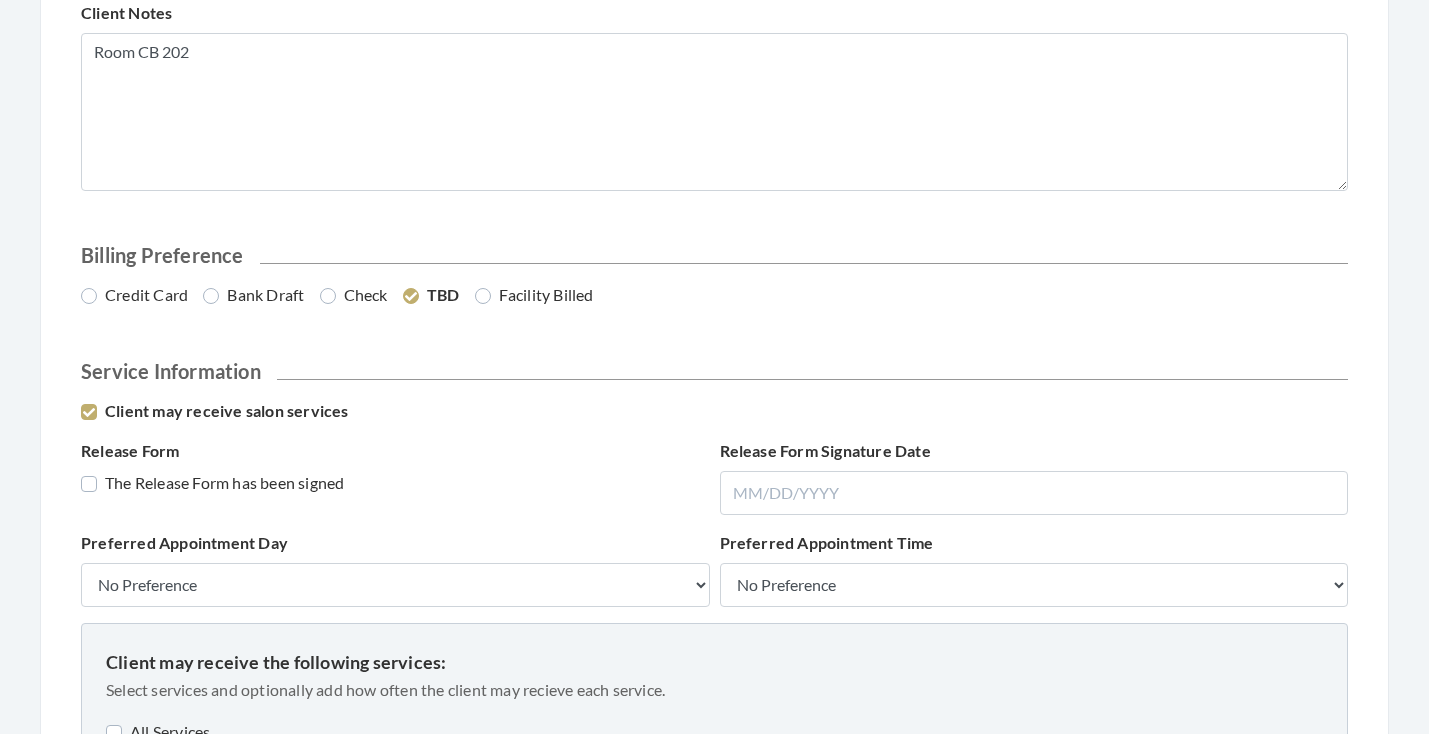 scroll, scrollTop: 1041, scrollLeft: 0, axis: vertical 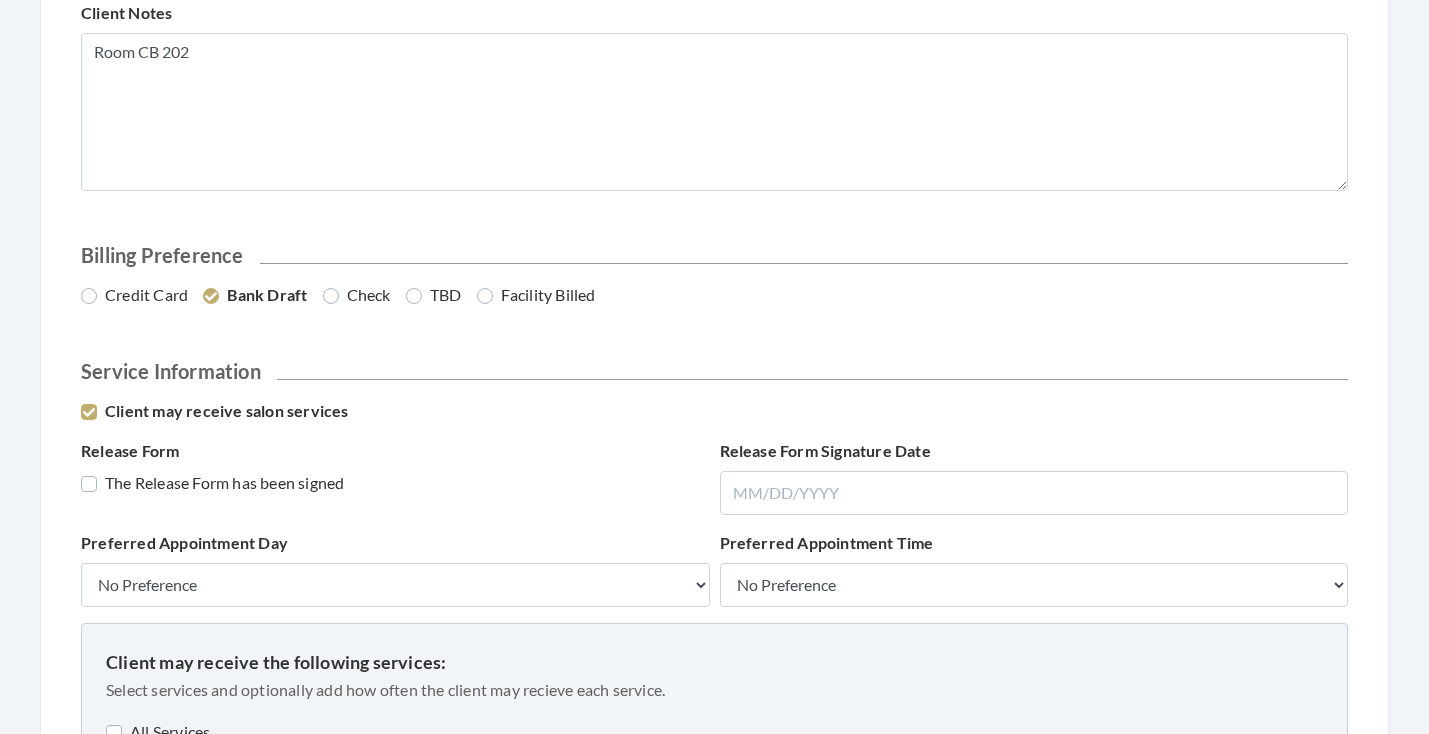 click on "Release Form     The Release Form has been signed" at bounding box center (395, 477) 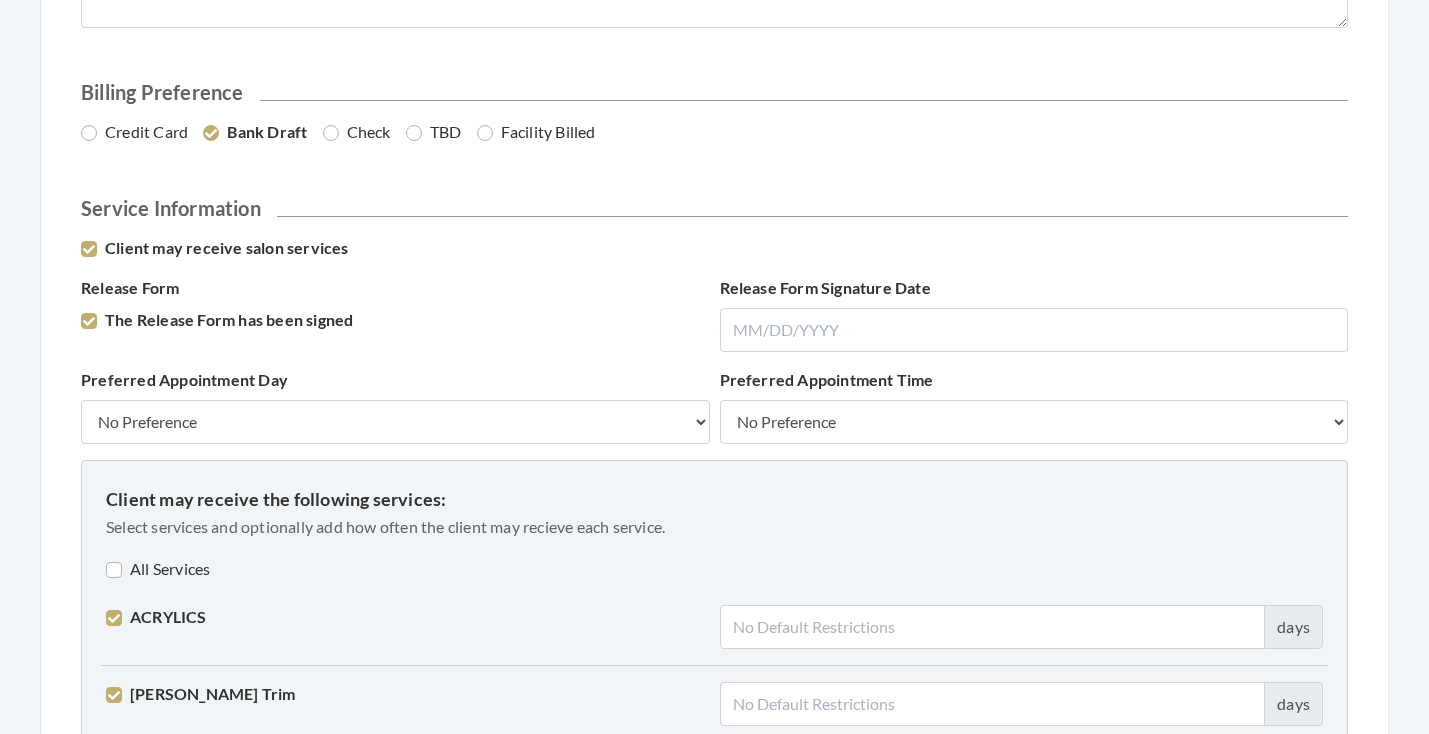 scroll, scrollTop: 1260, scrollLeft: 0, axis: vertical 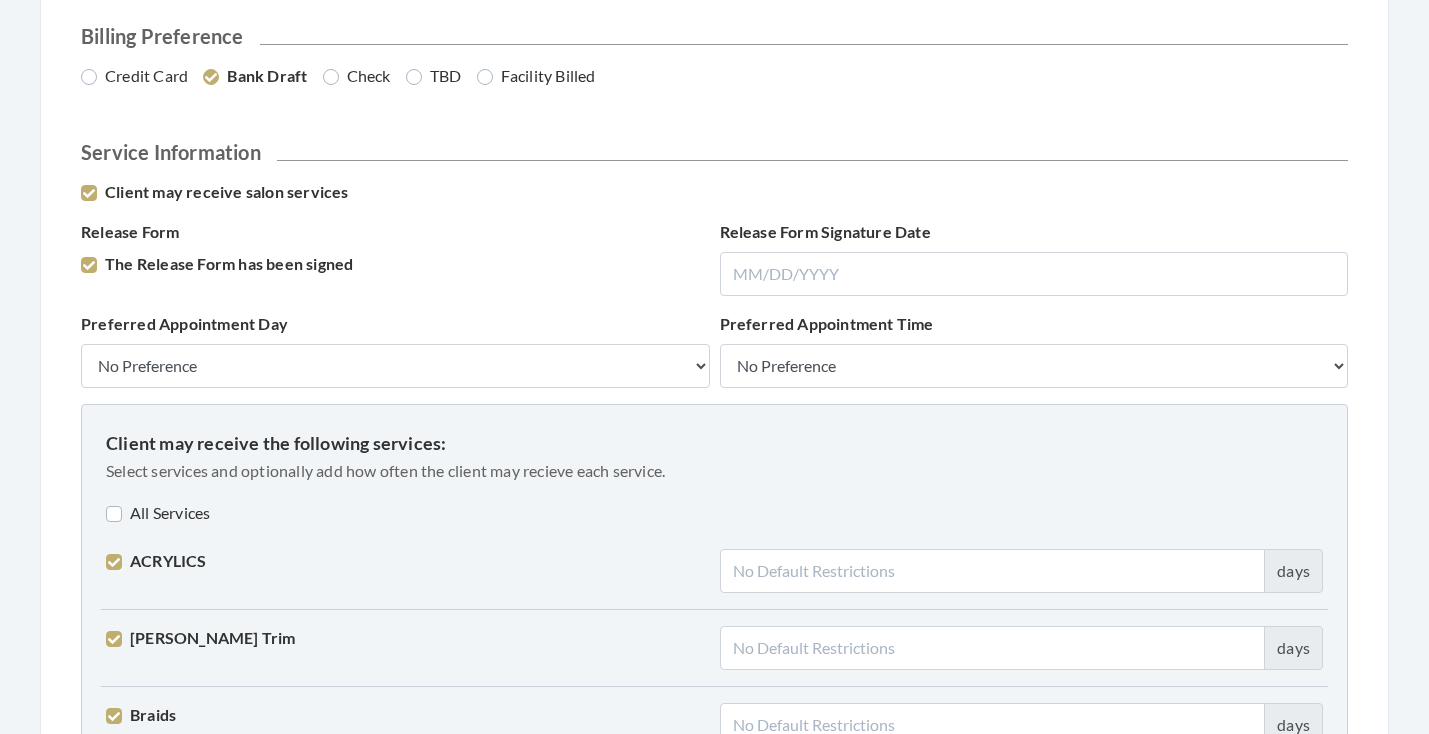 click on "Client may receive the following services:   Select services and optionally add how often the client may recieve each service.     All Services     ACRYLICS     days     Beard Trim     days     Braids     days     Chair Massage 15     days     Chair Massage 30     days     CLEANING/DISINFECTING FEE     days     Color     days     Color & Highlights     days     Color Rinse     days     Comb Out     days     Conditioner     days     Credit Card Merchant Fee     days     Ear Hair Trim     days     Eye Brow Tint     days     Eyebrow Trim     days     Finger Nail Clip     days     Gel Polish     days     Gel Polish Removal     days     Highlights     days     Late Fee/No Show     days     Manicure     days     MASSAGE 30     days     MASSAGE 60     days     Medical Pedicure     days     Medicated Shampoo     days     Mens Hair Cut     days     Mustache trim     days     Pedicure     days     Perm     days     Perm No HC     days     Polish Change     days     Press and Curl     days     Relaxer     days     Rent" at bounding box center [714, 2298] 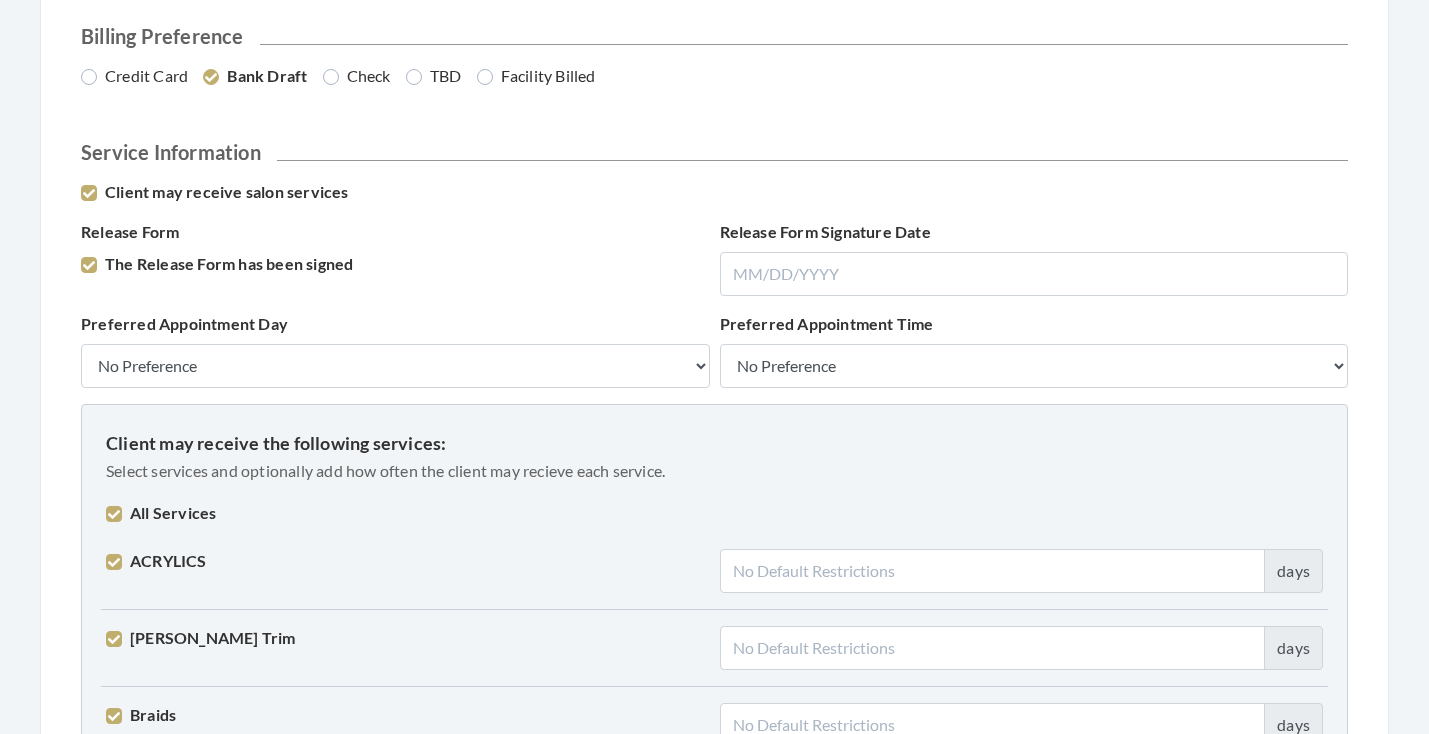 click on "All Services" at bounding box center (161, 513) 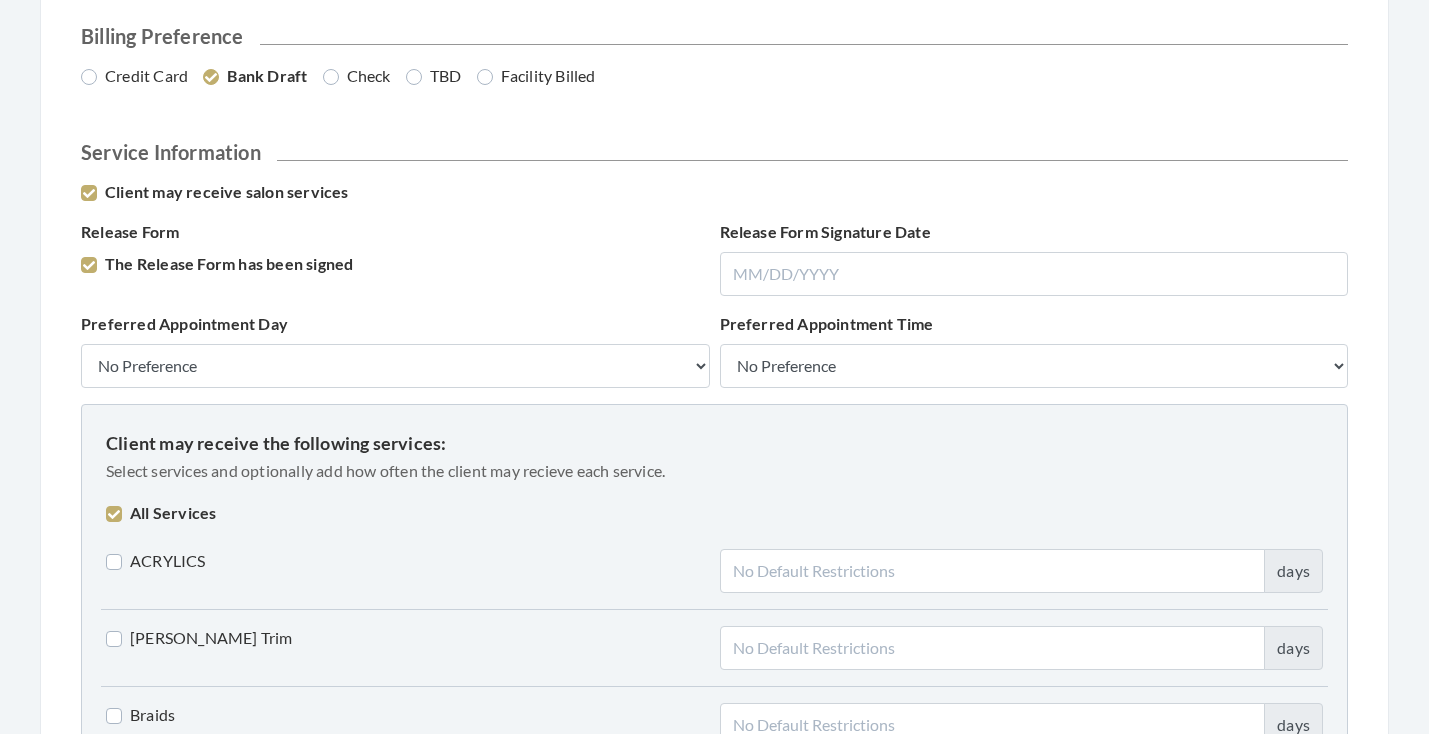 checkbox on "false" 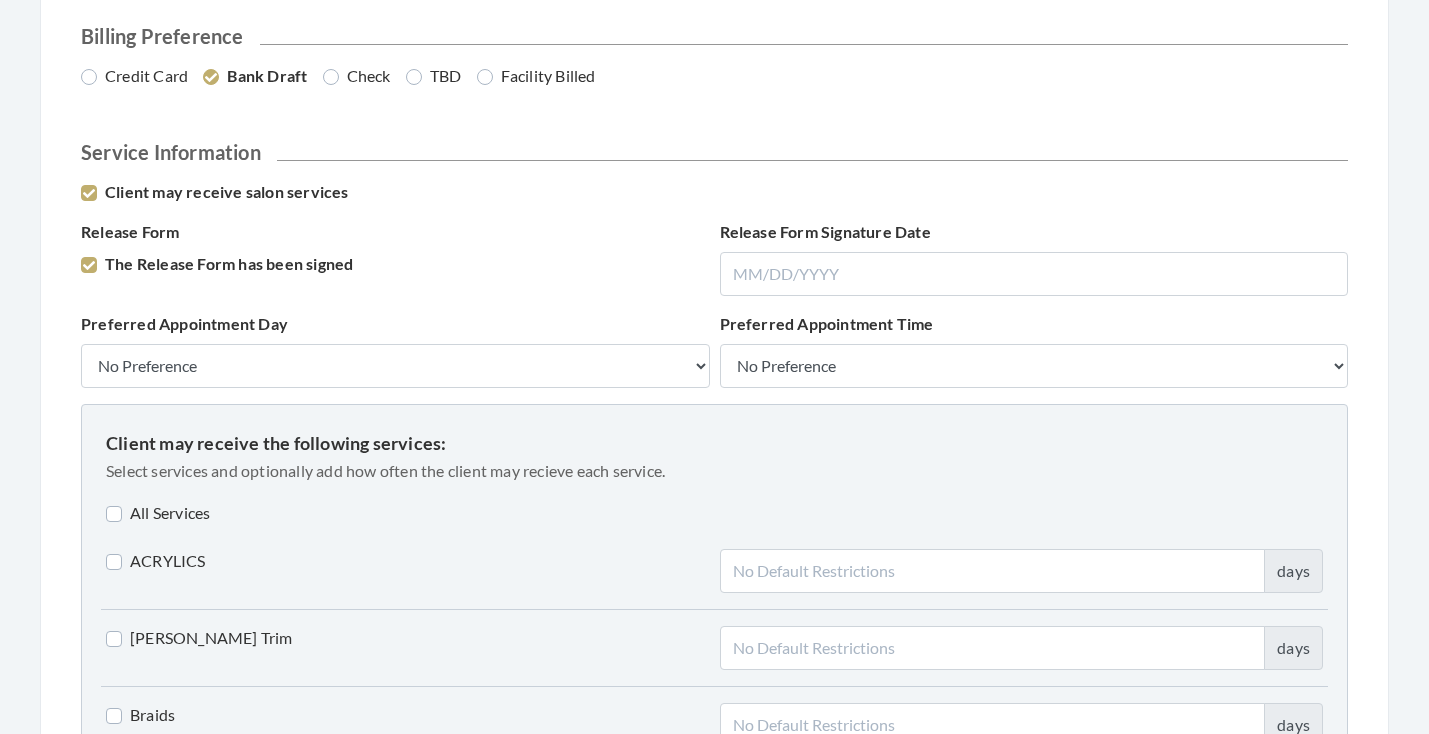 checkbox on "false" 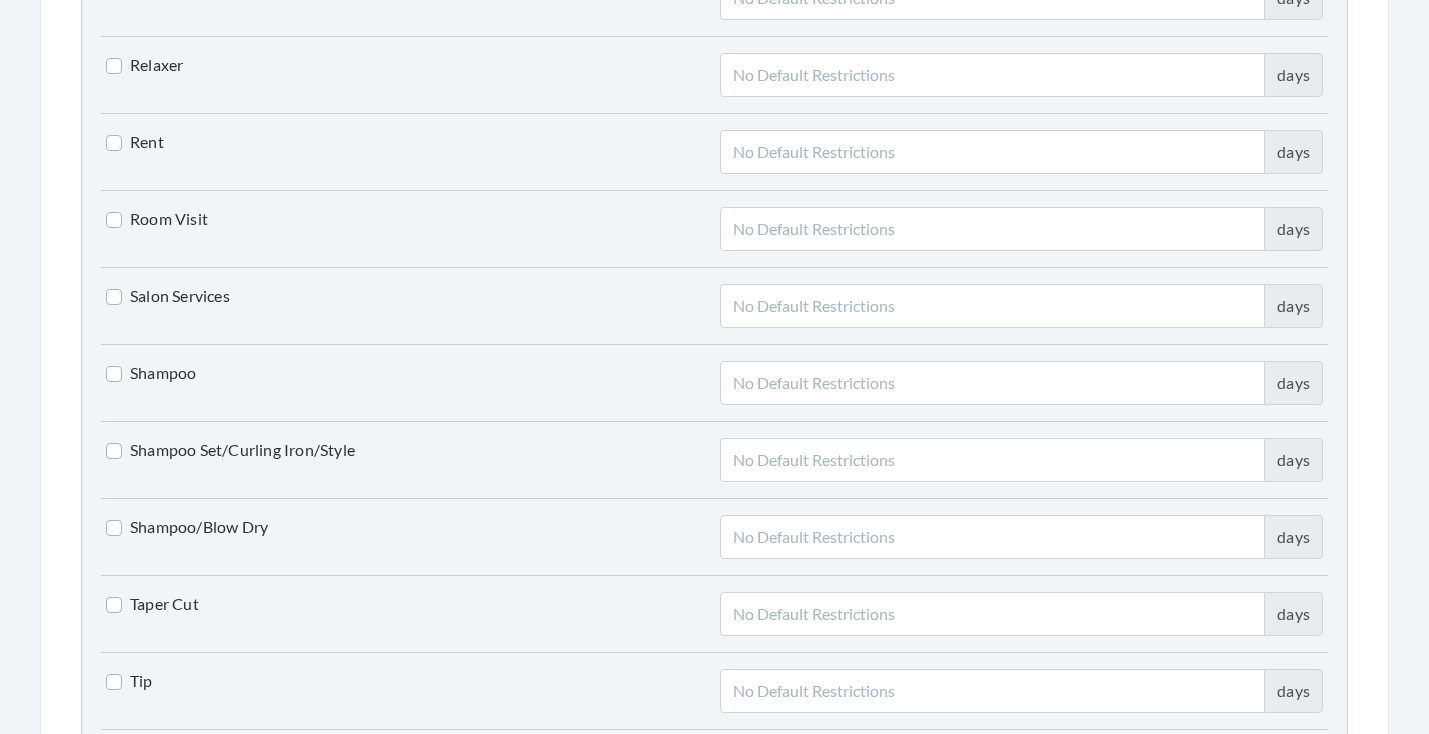 click on "Shampoo/Blow Dry" at bounding box center [187, 527] 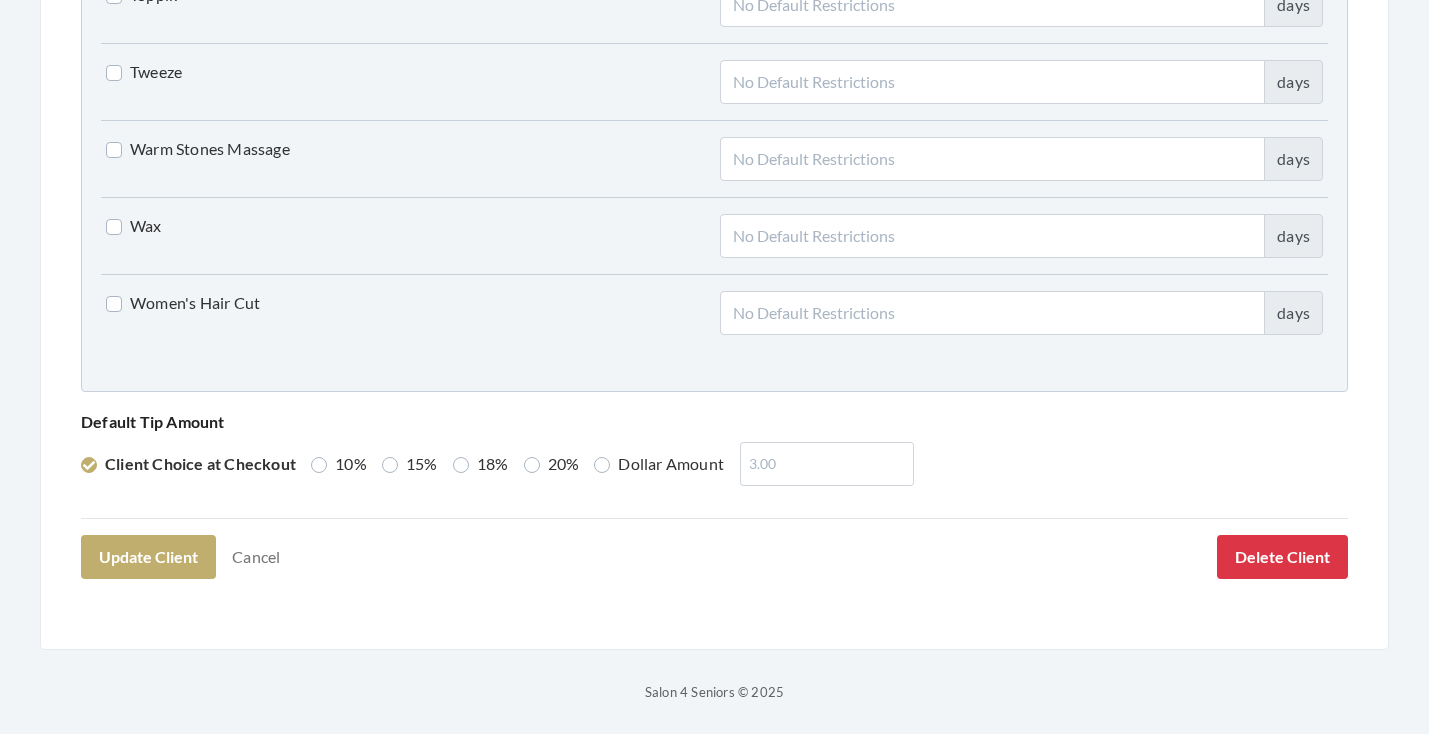 scroll, scrollTop: 5059, scrollLeft: 0, axis: vertical 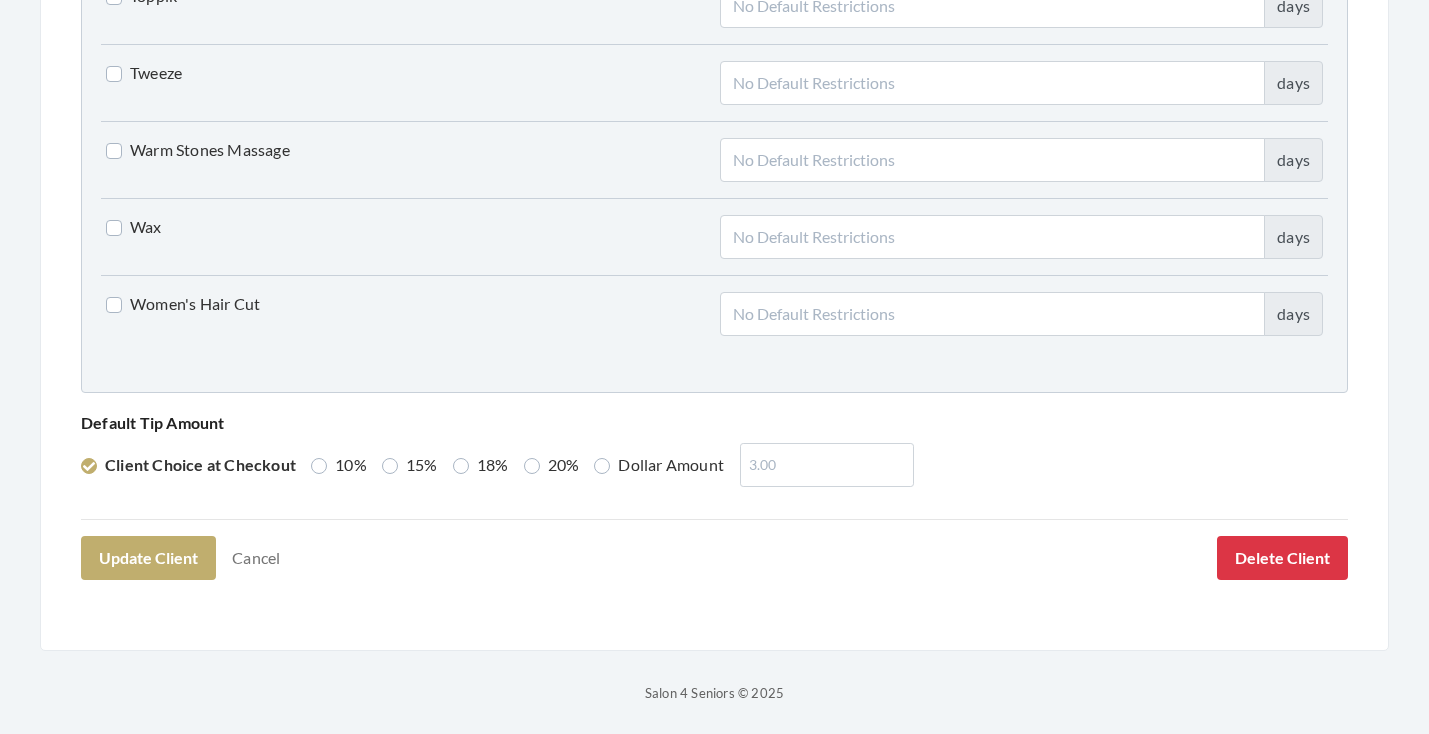 click on "Women's Hair Cut" at bounding box center [183, 304] 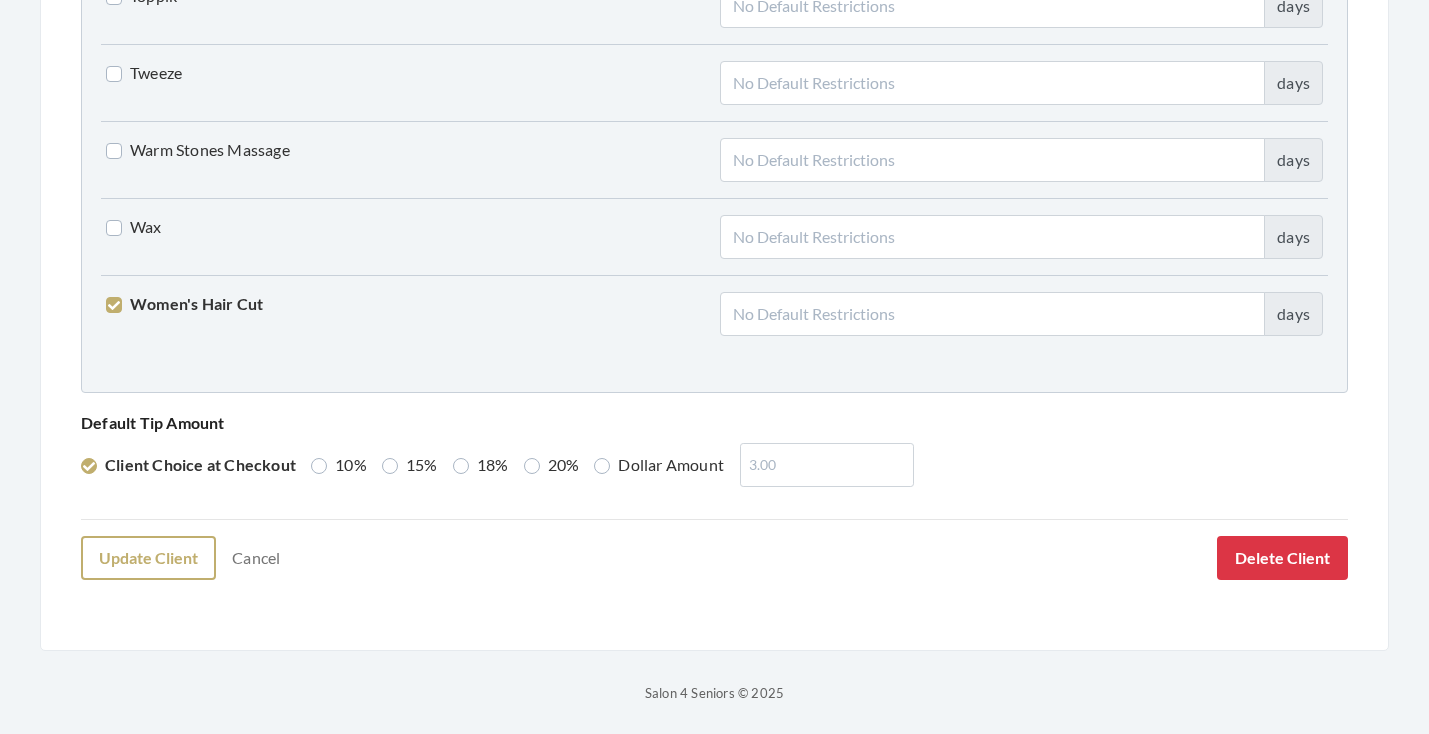 click on "Update Client" at bounding box center (148, 558) 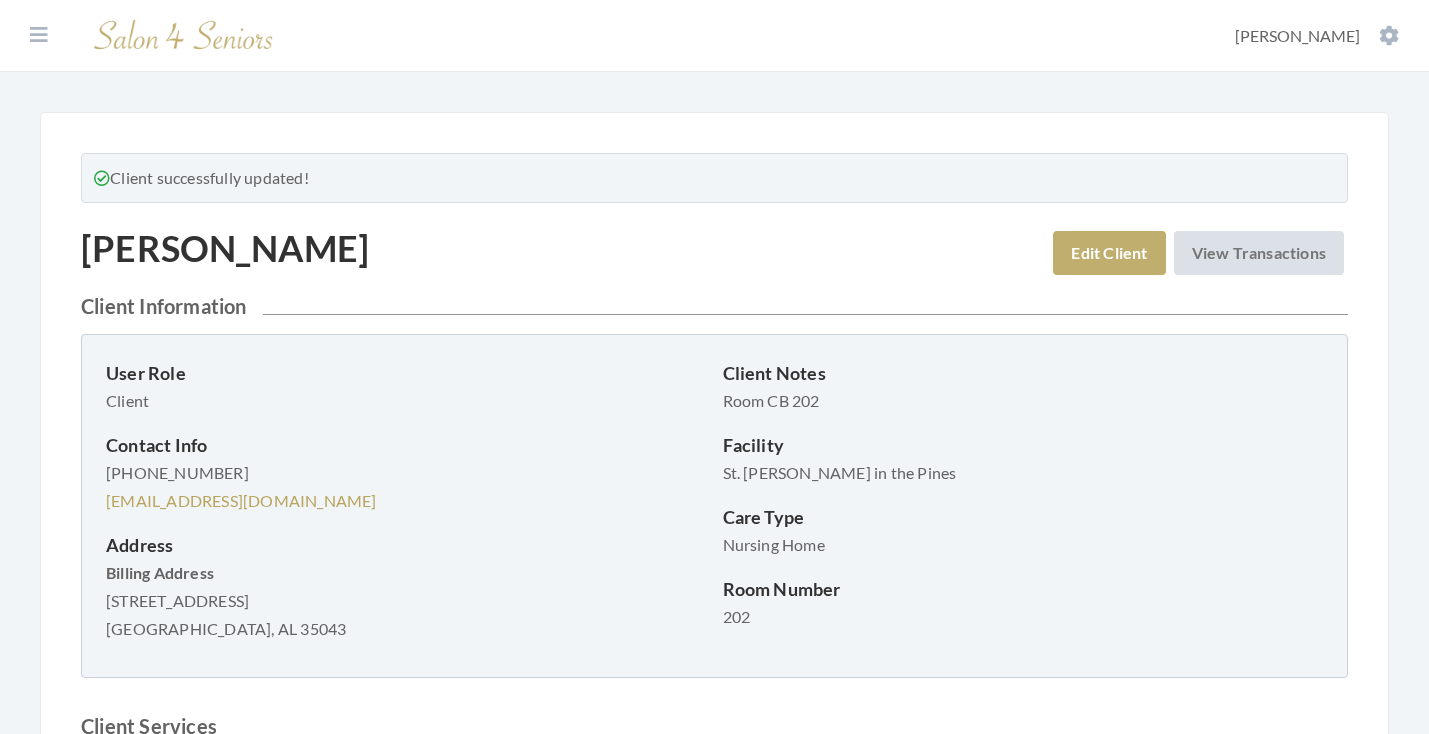 scroll, scrollTop: 0, scrollLeft: 0, axis: both 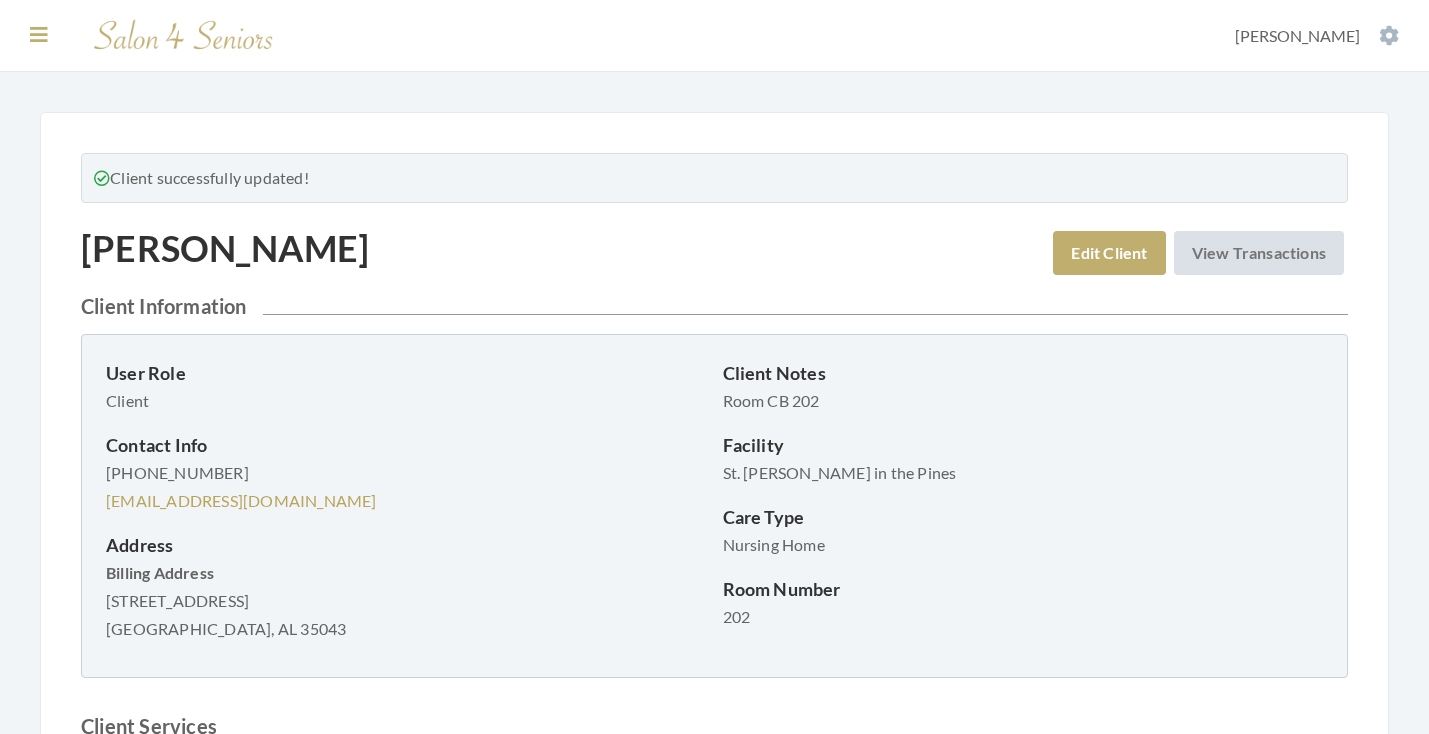 click at bounding box center [39, 35] 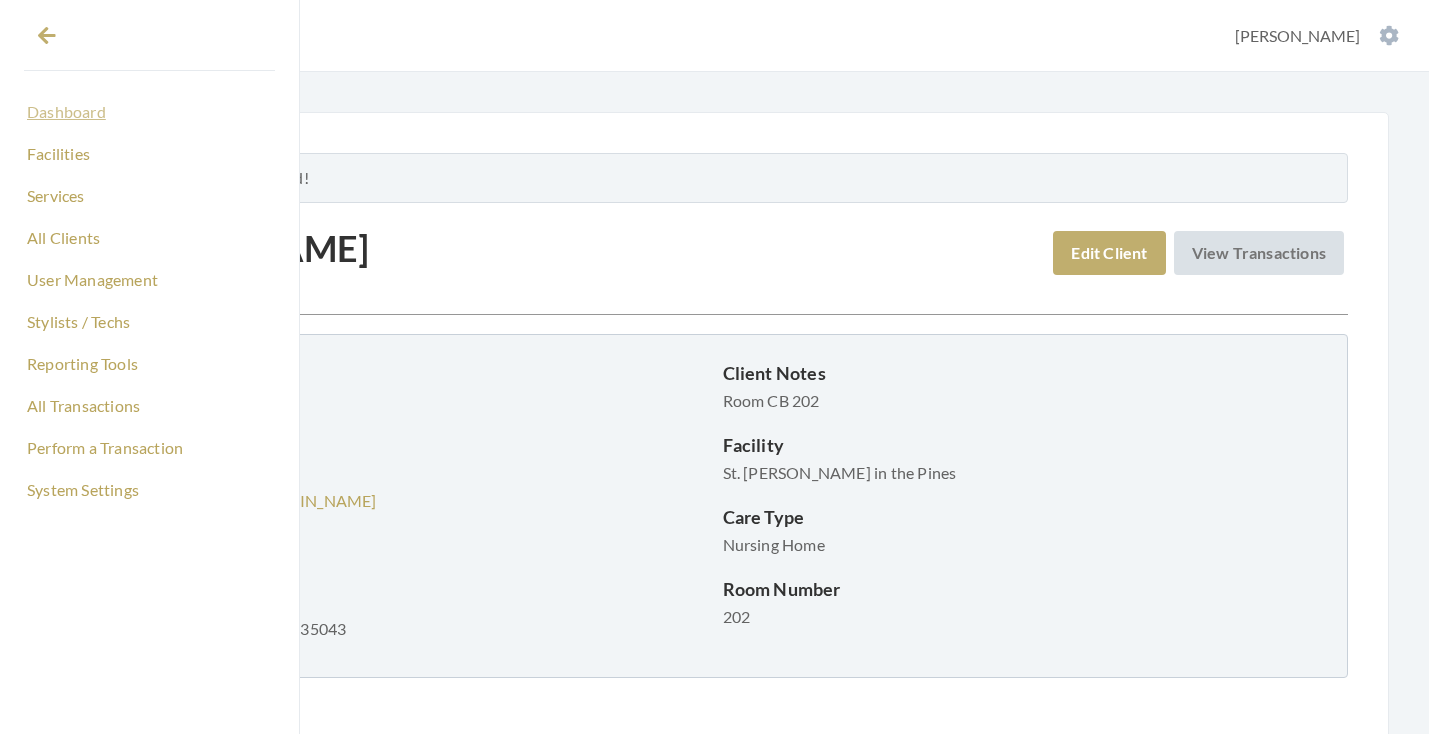 click on "Dashboard" at bounding box center (149, 112) 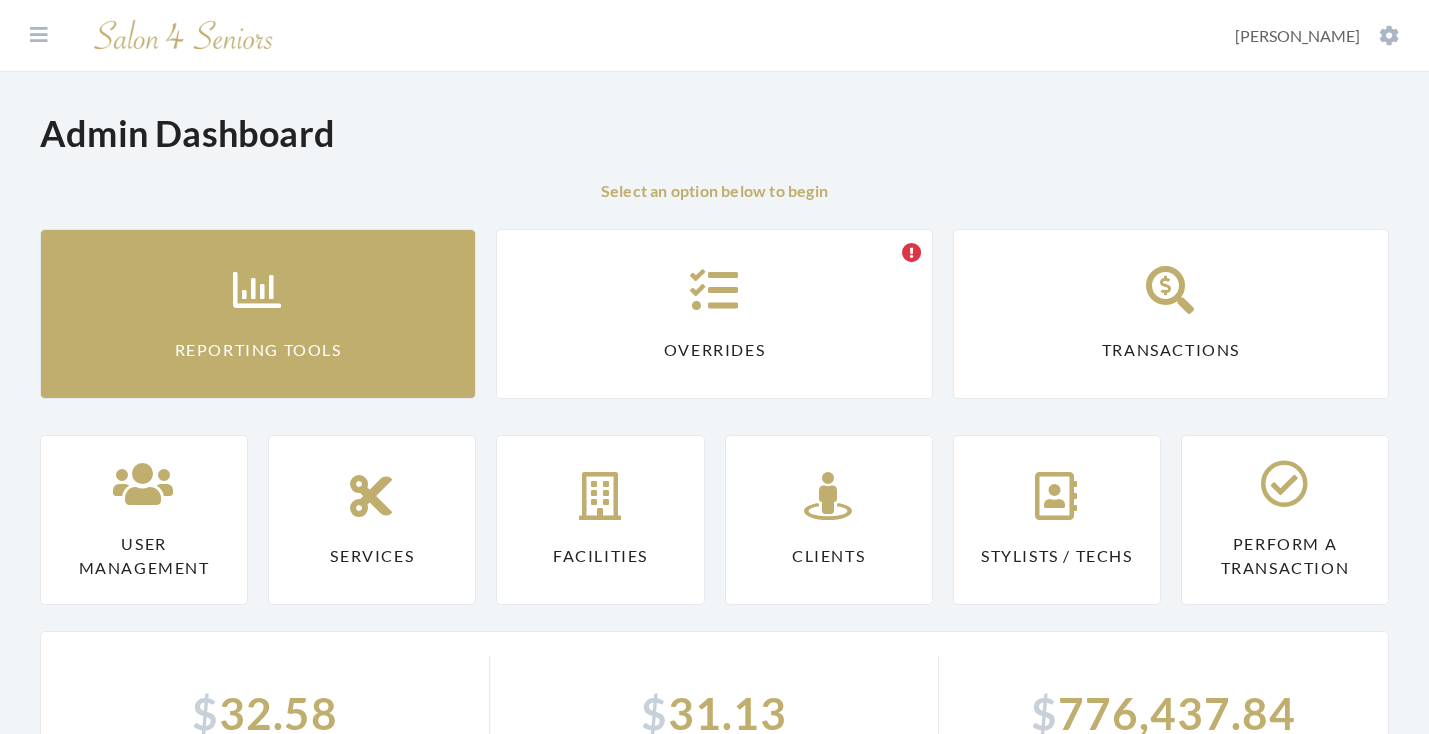 scroll, scrollTop: 0, scrollLeft: 0, axis: both 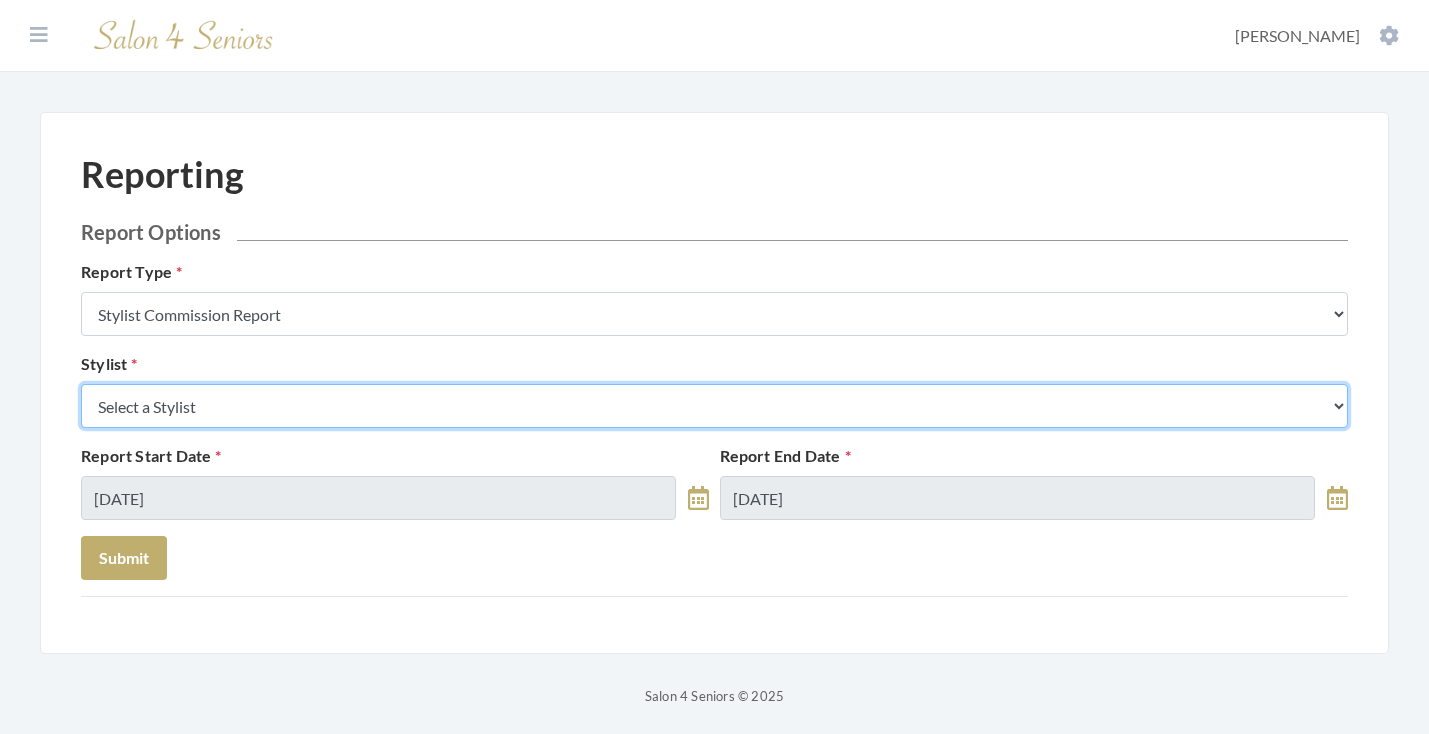 select on "23" 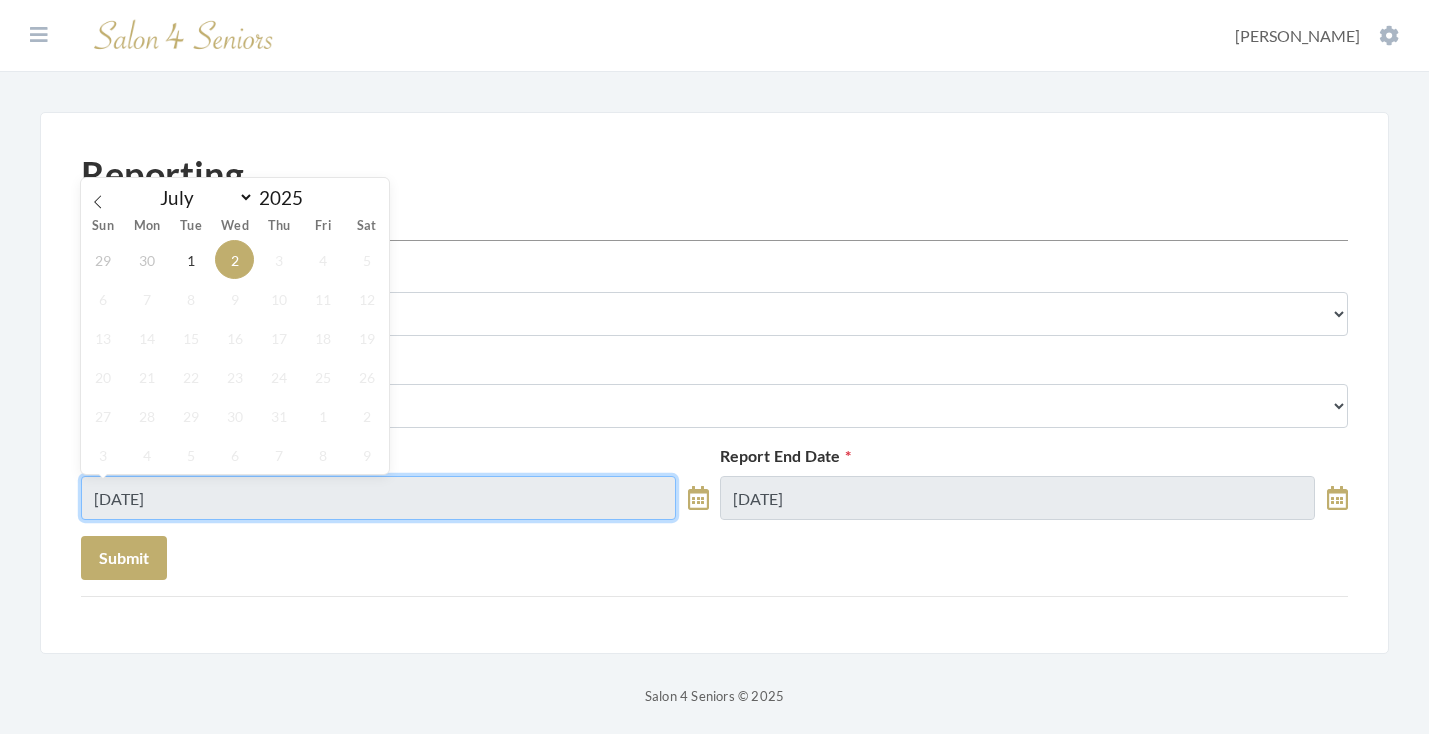 click on "07/02/2025" at bounding box center (378, 498) 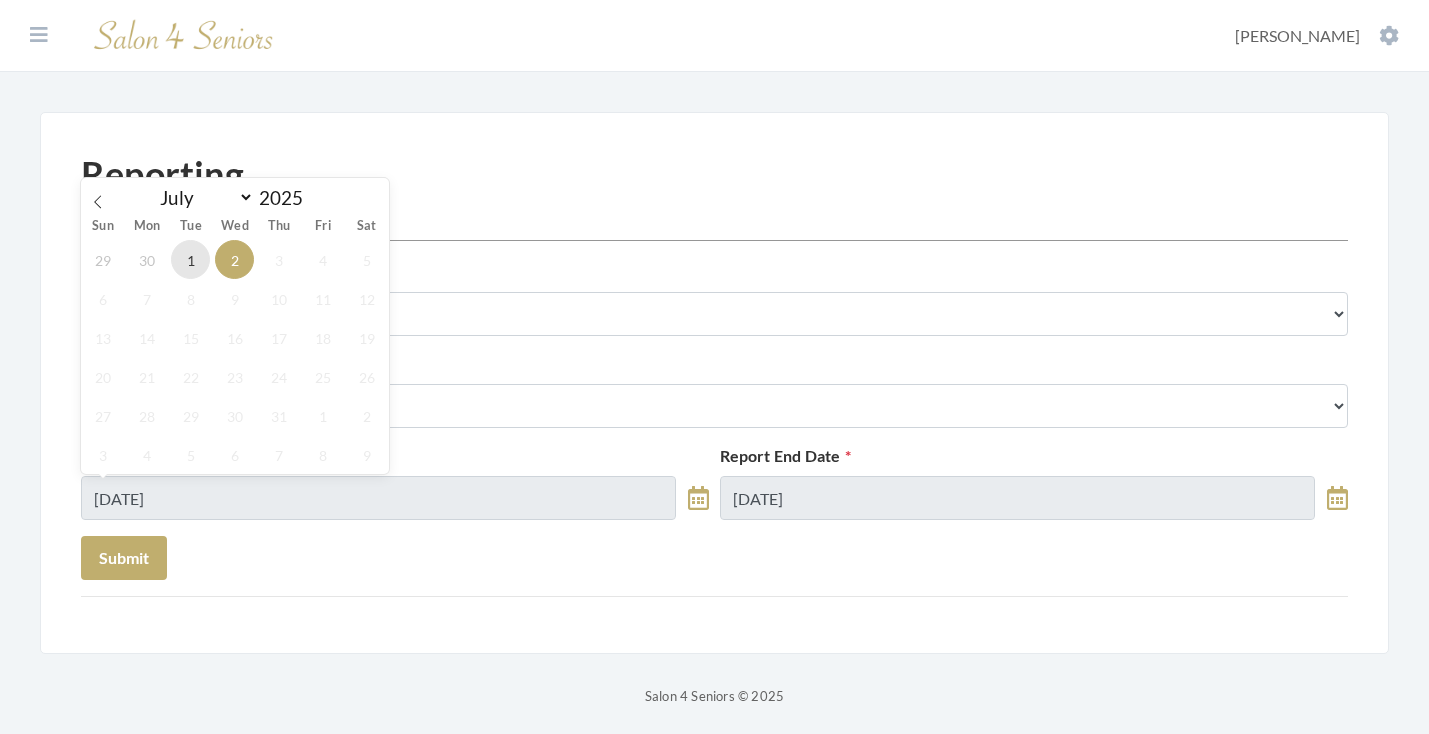 click on "1" at bounding box center [190, 259] 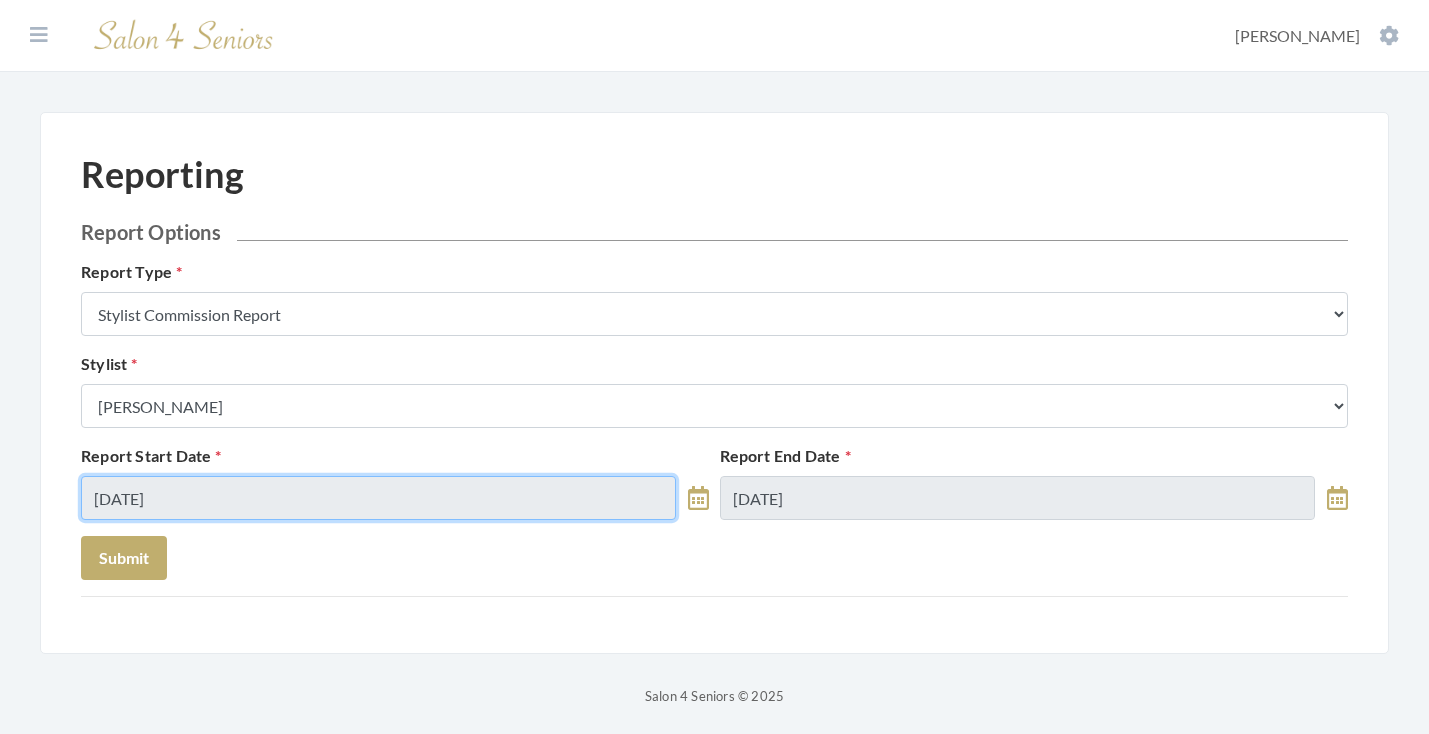 click on "07/01/2025" at bounding box center [378, 498] 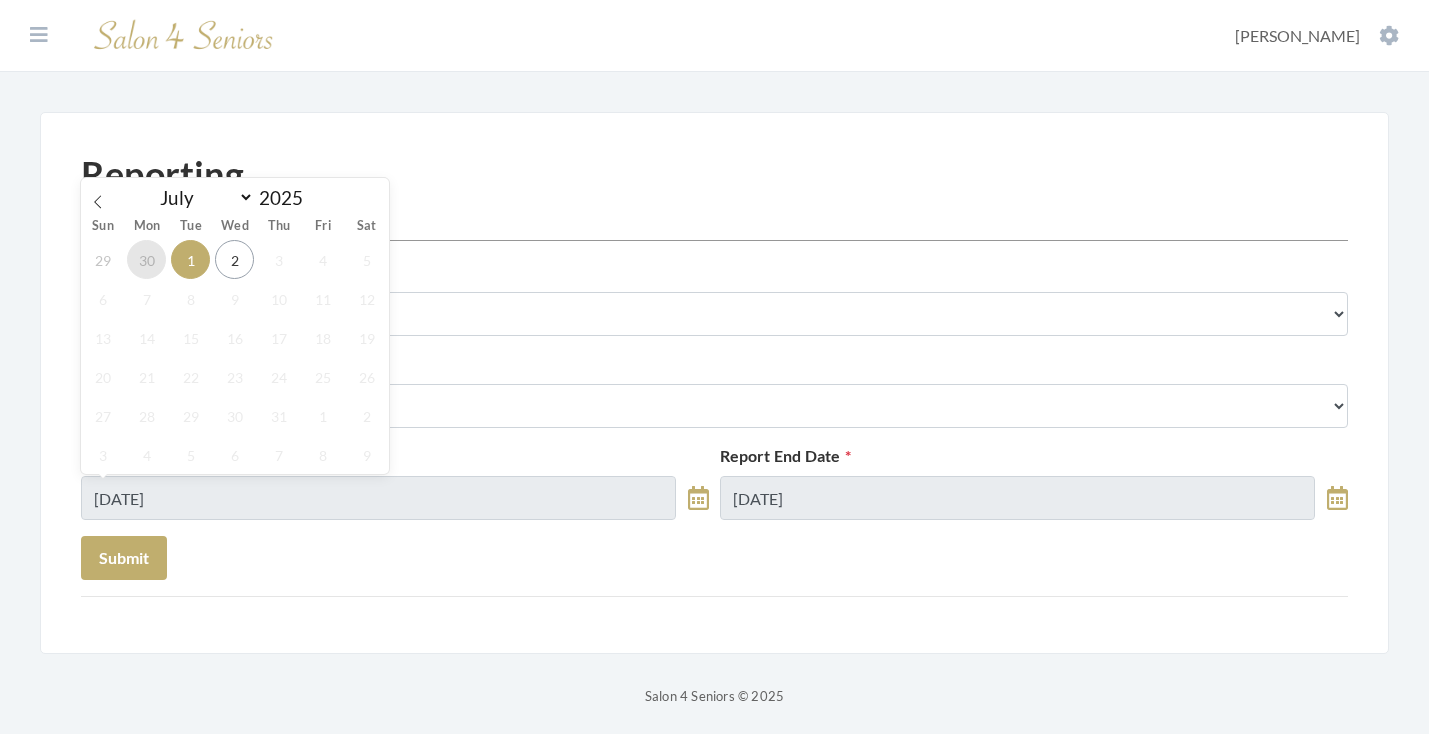 click on "30" at bounding box center [146, 259] 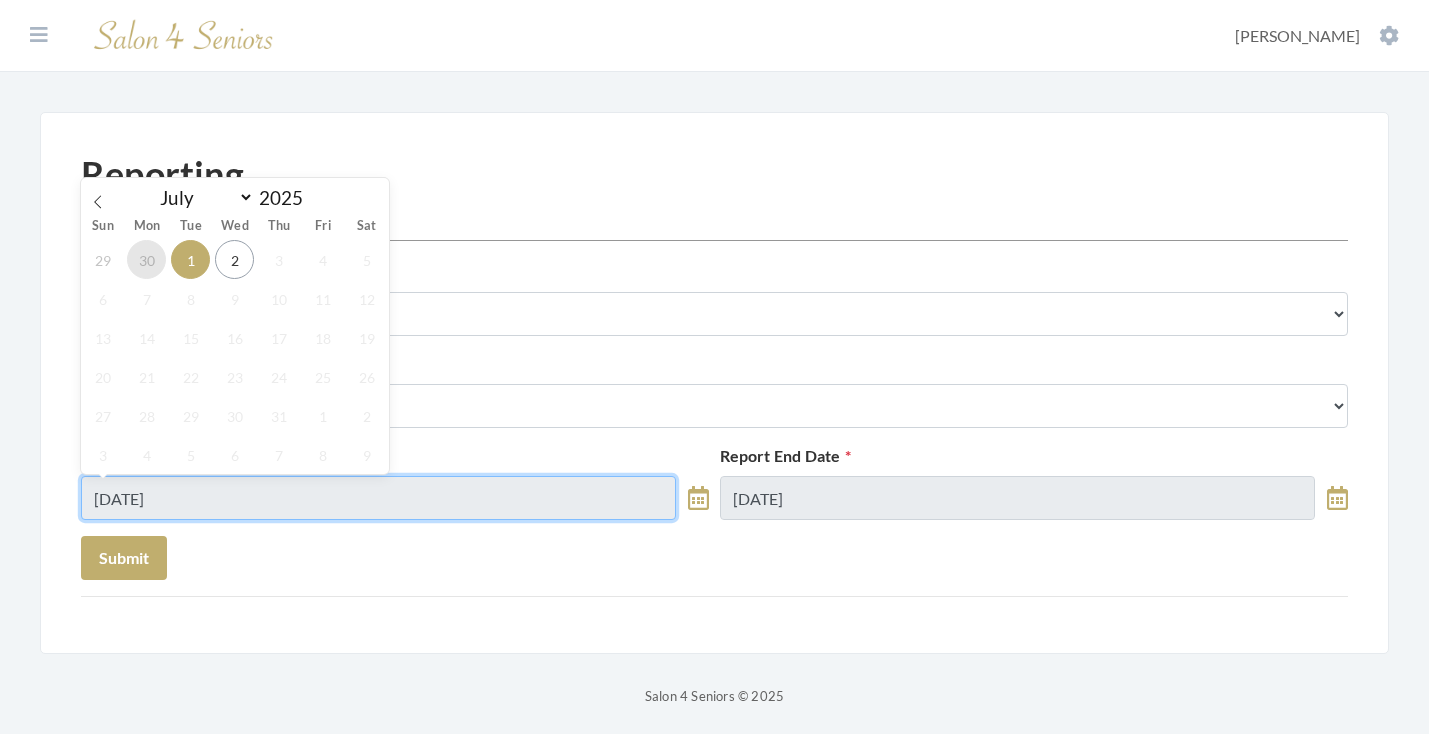 type on "[DATE]" 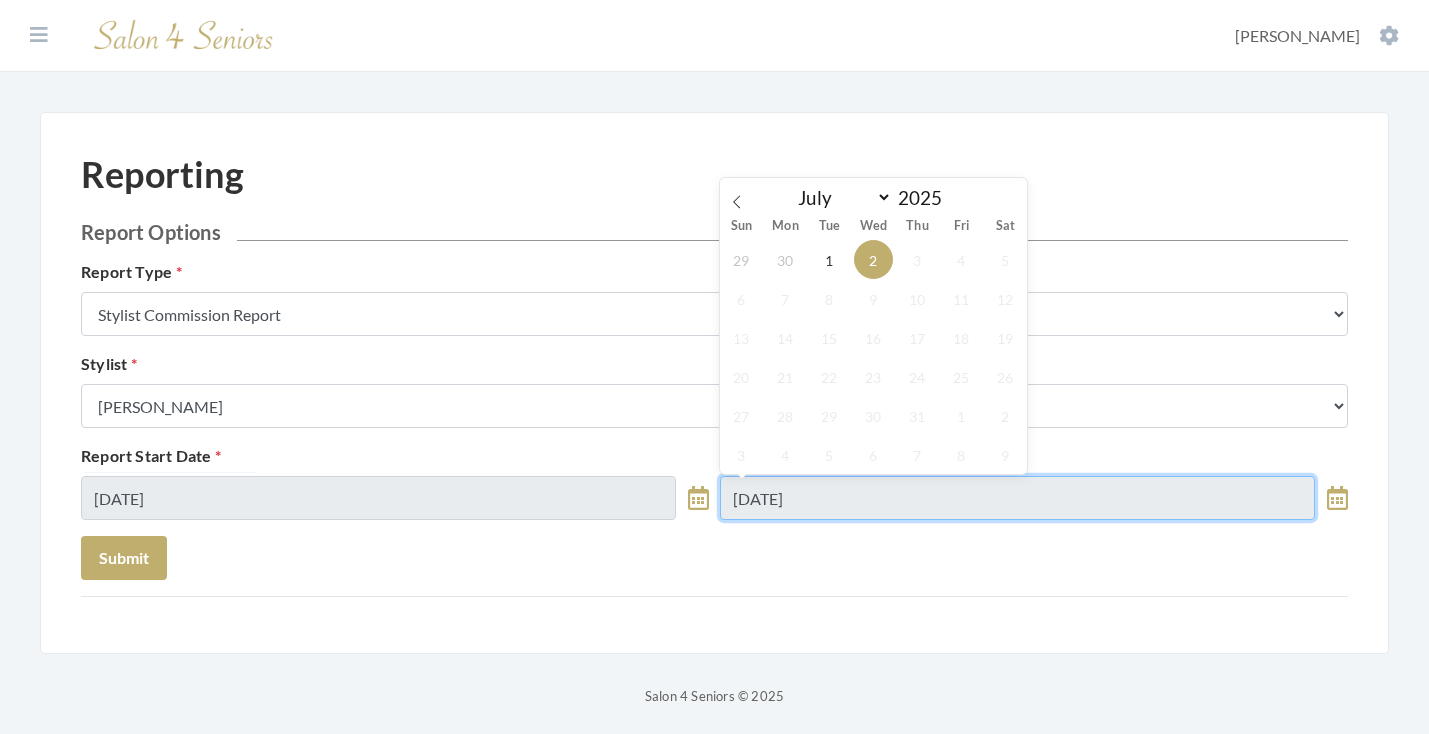 click on "07/02/2025" at bounding box center (1017, 498) 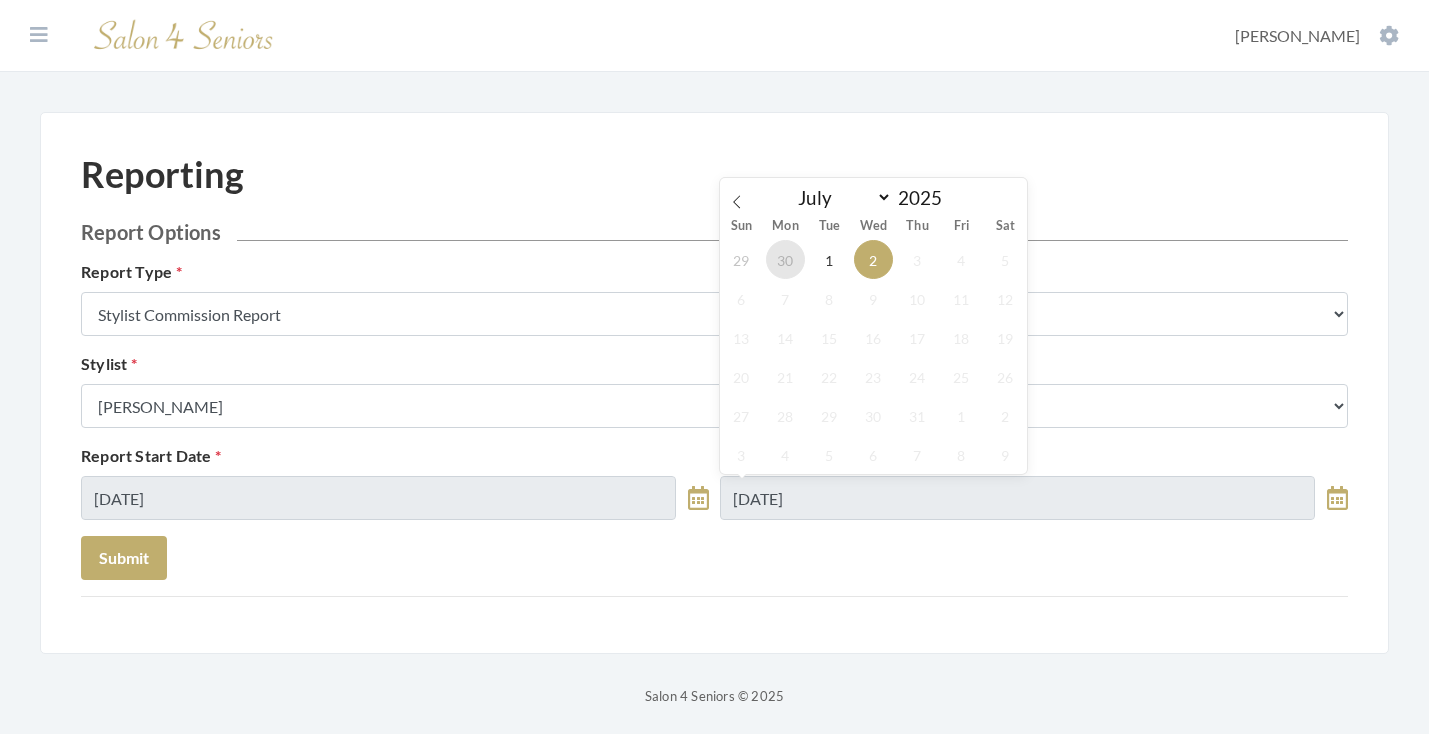 click on "30" at bounding box center [785, 259] 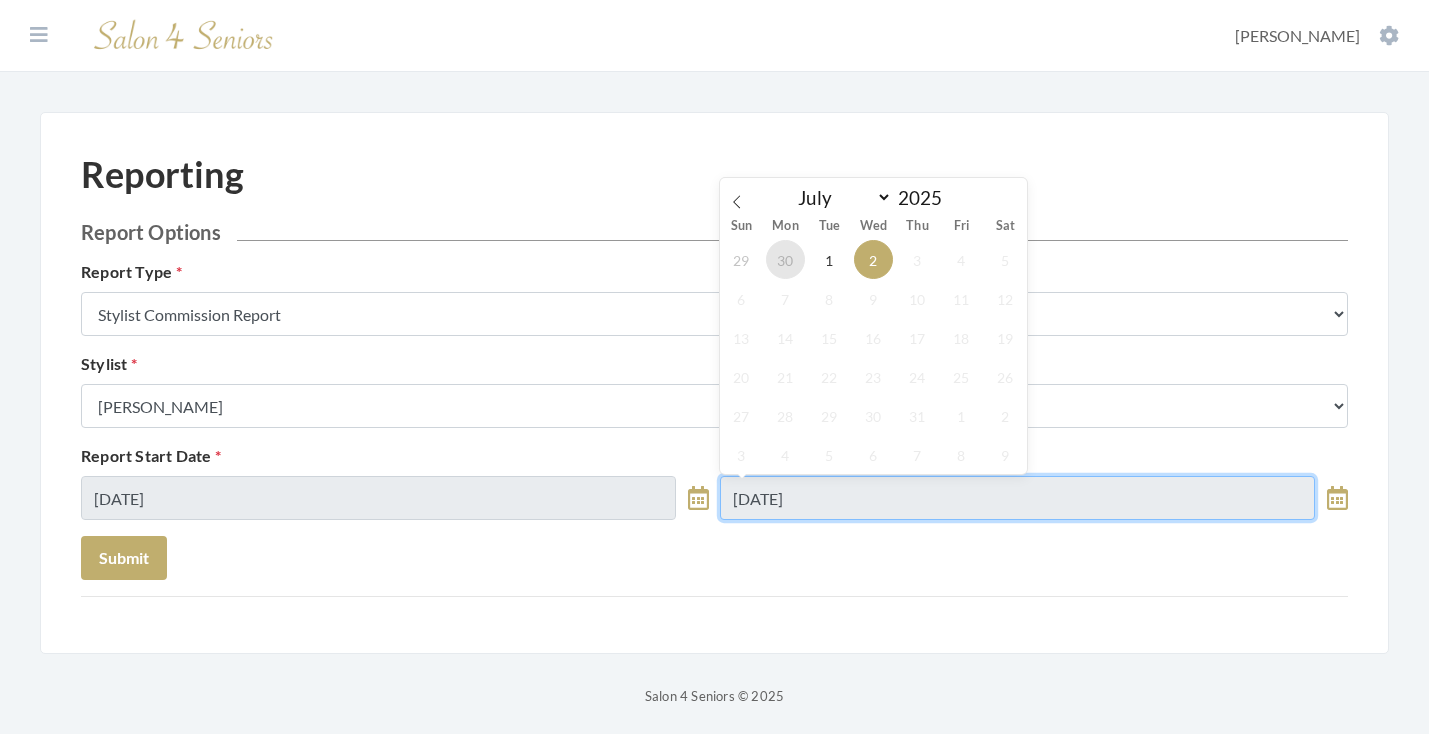 type on "[DATE]" 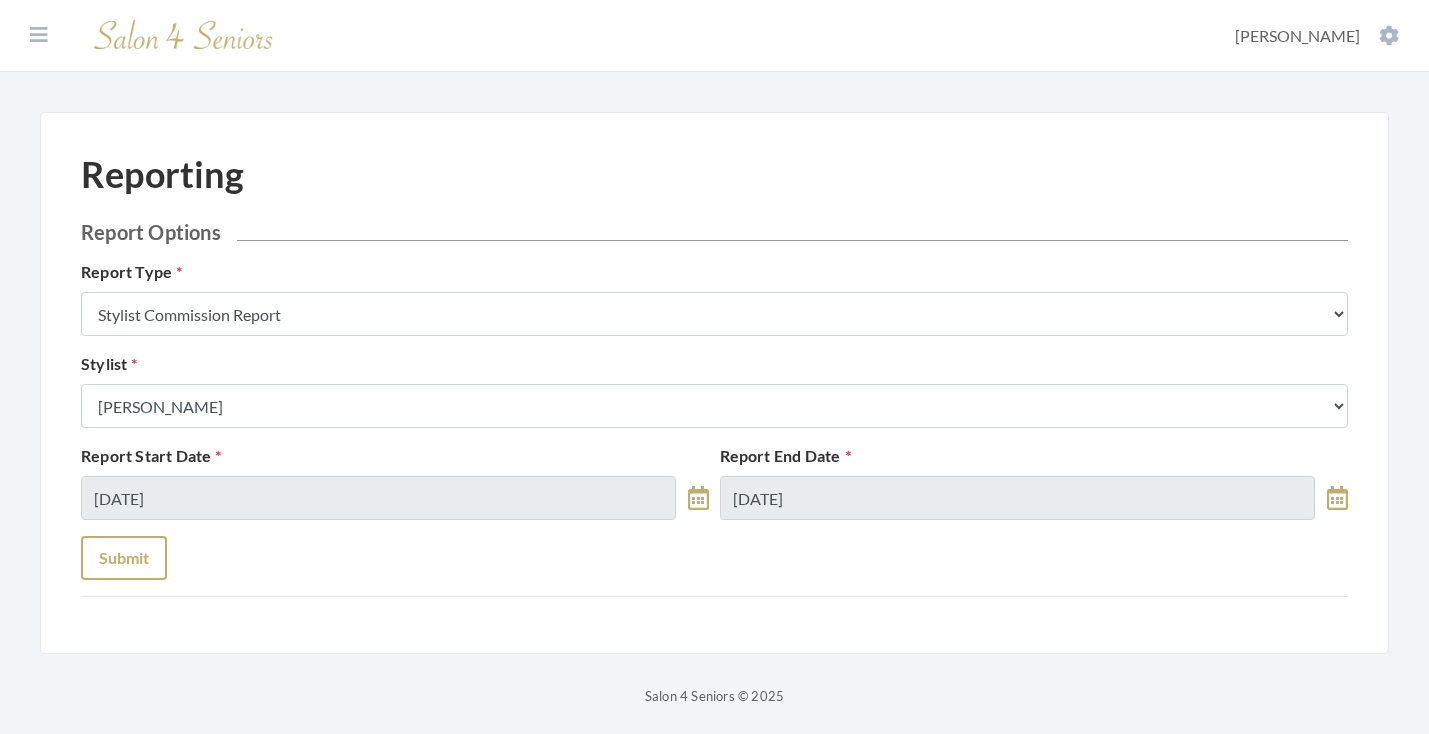 click on "Submit" at bounding box center [124, 558] 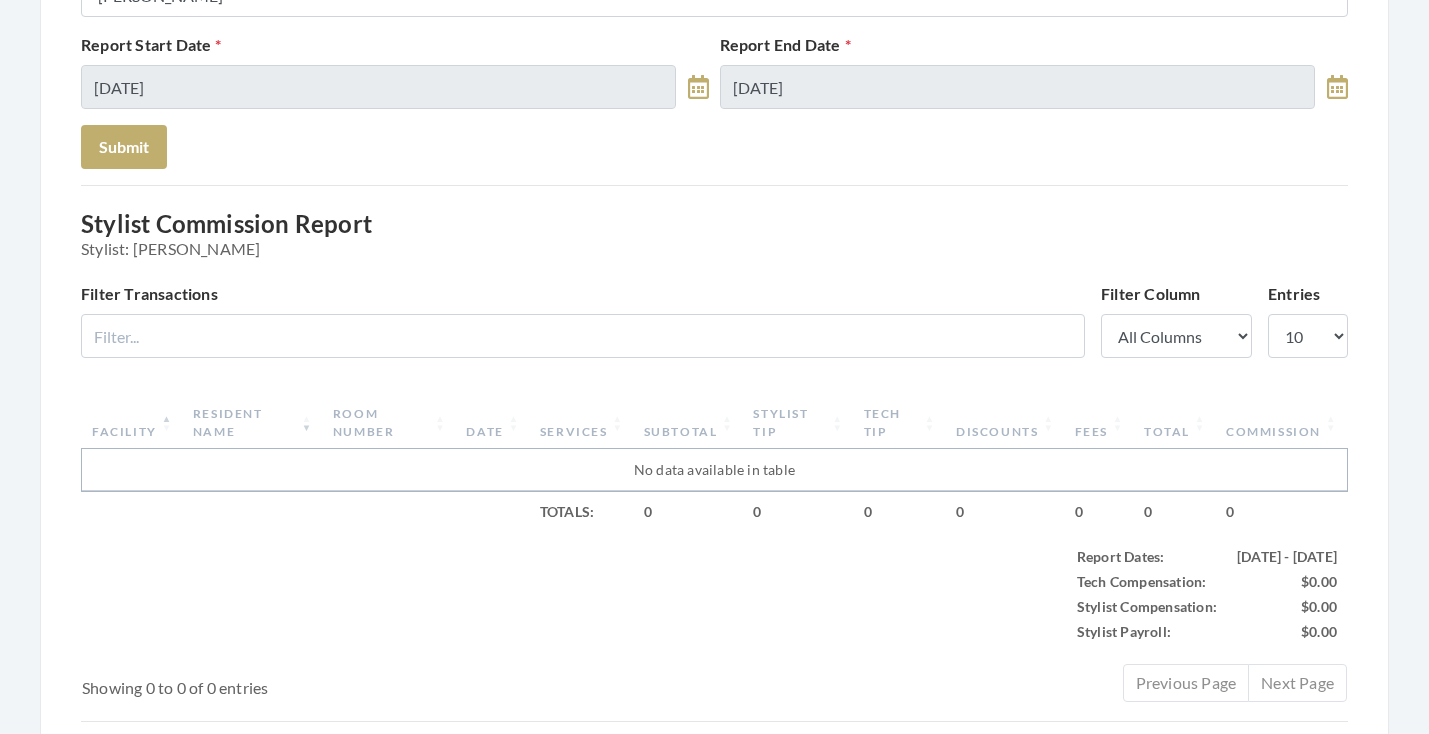 scroll, scrollTop: 409, scrollLeft: 0, axis: vertical 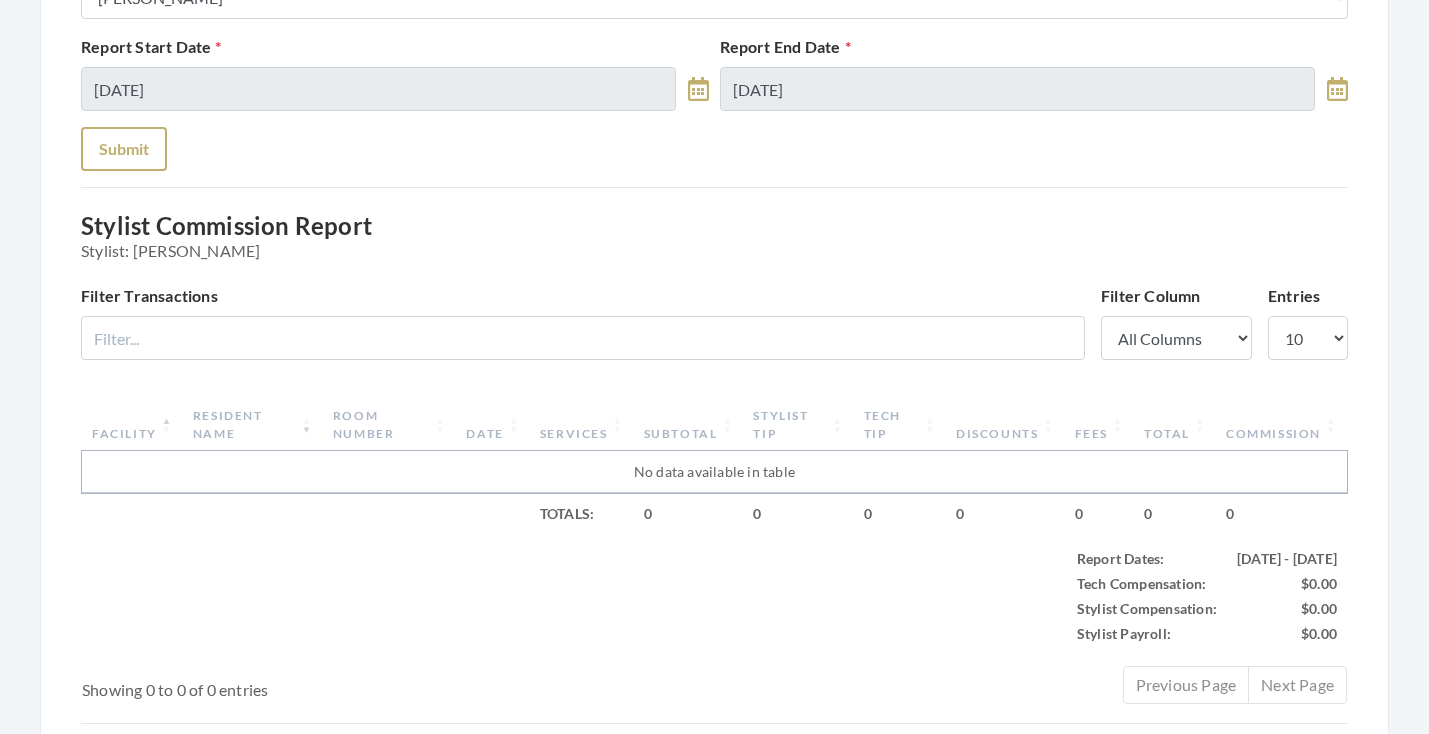 click on "Submit" at bounding box center (124, 149) 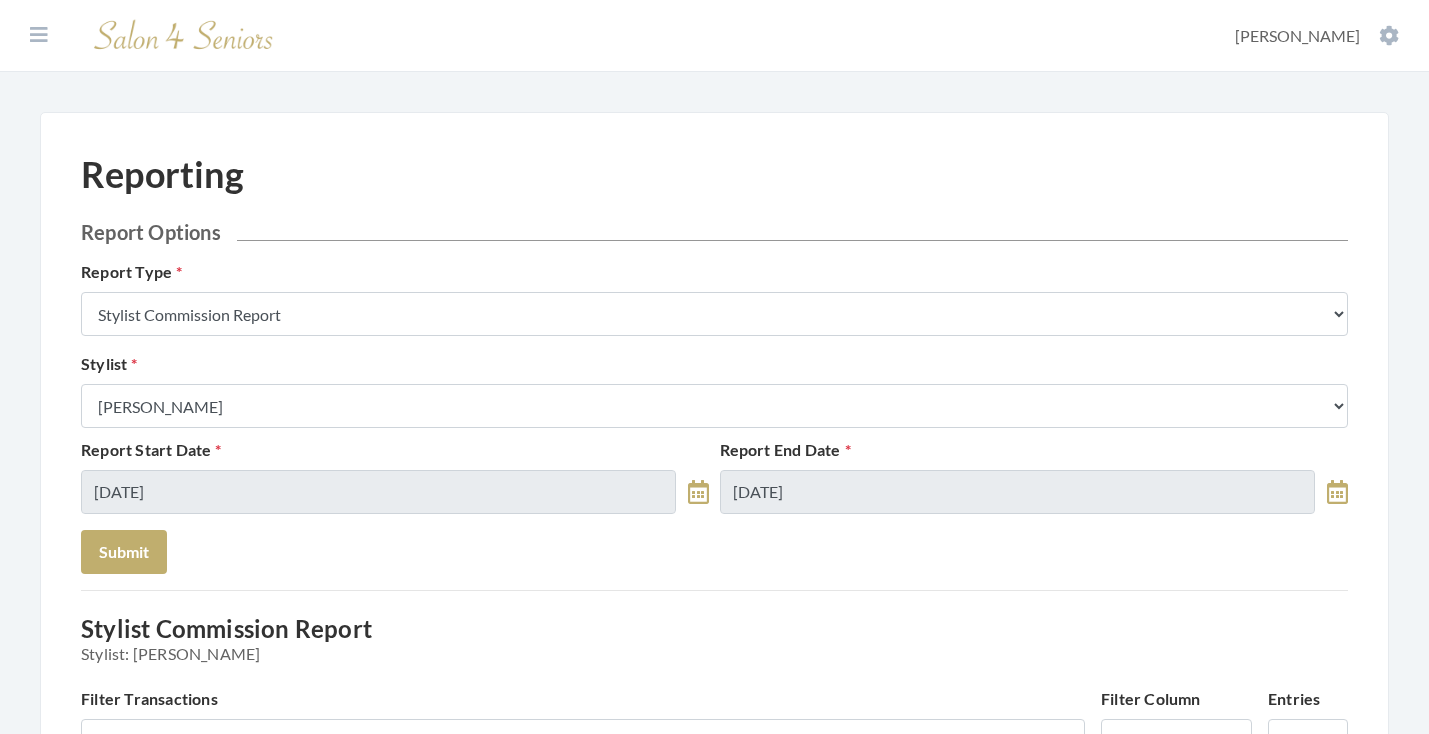 select on "5" 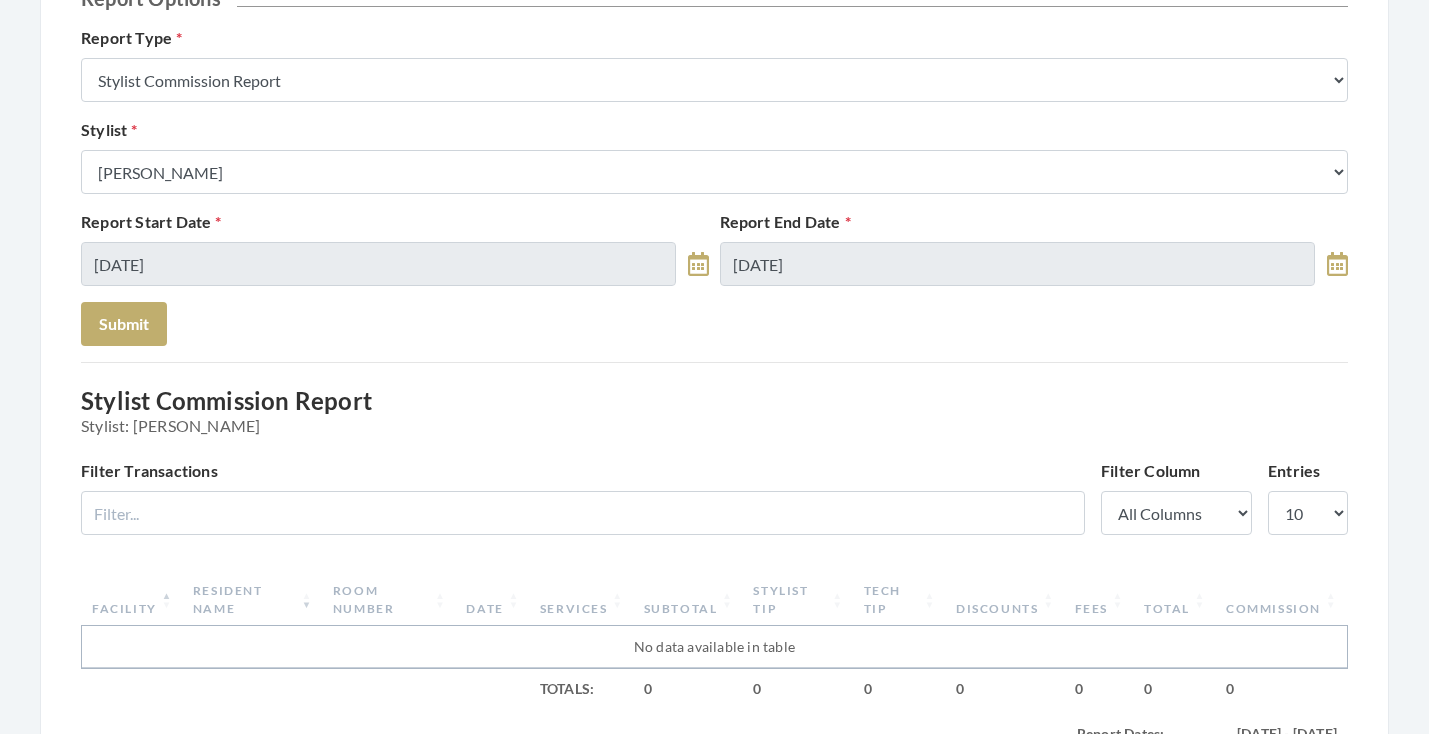 scroll, scrollTop: 160, scrollLeft: 0, axis: vertical 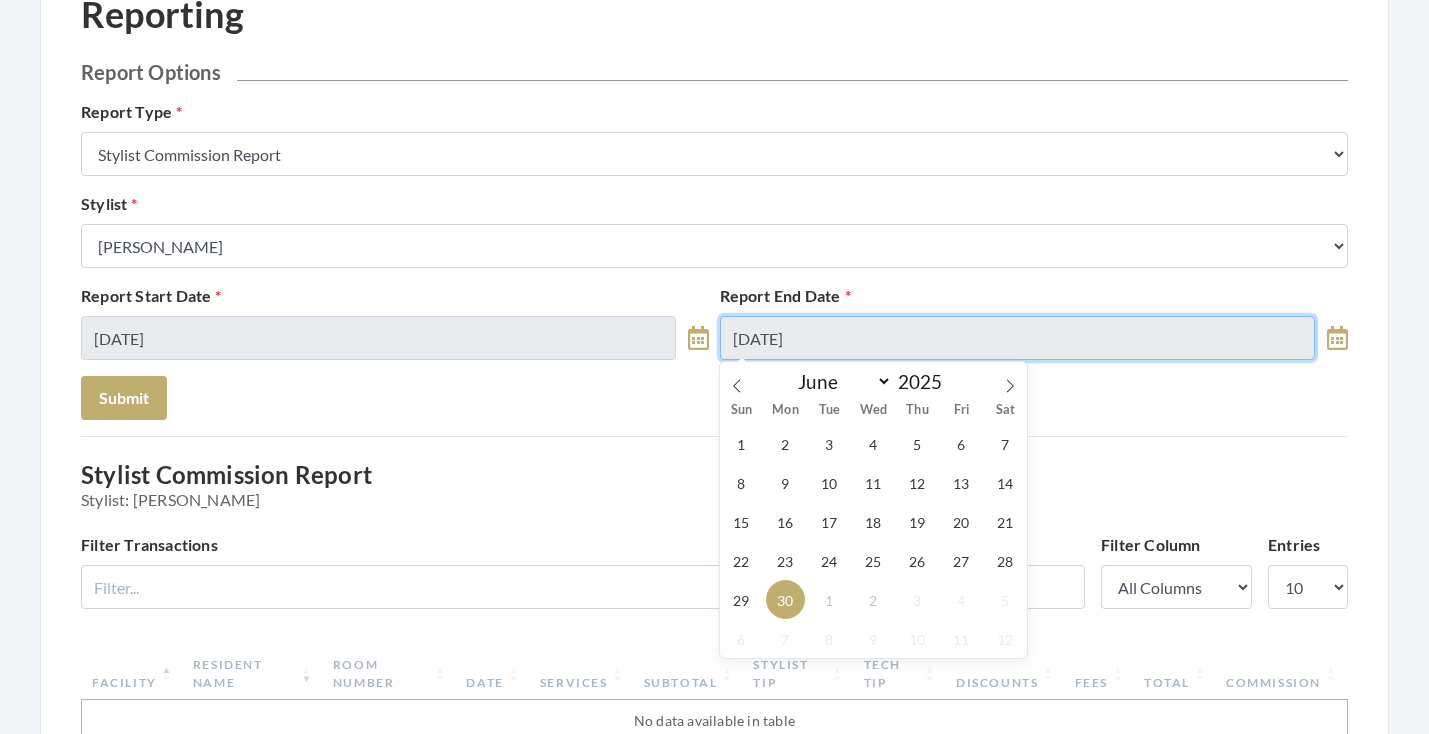 click on "[DATE]" at bounding box center [1017, 338] 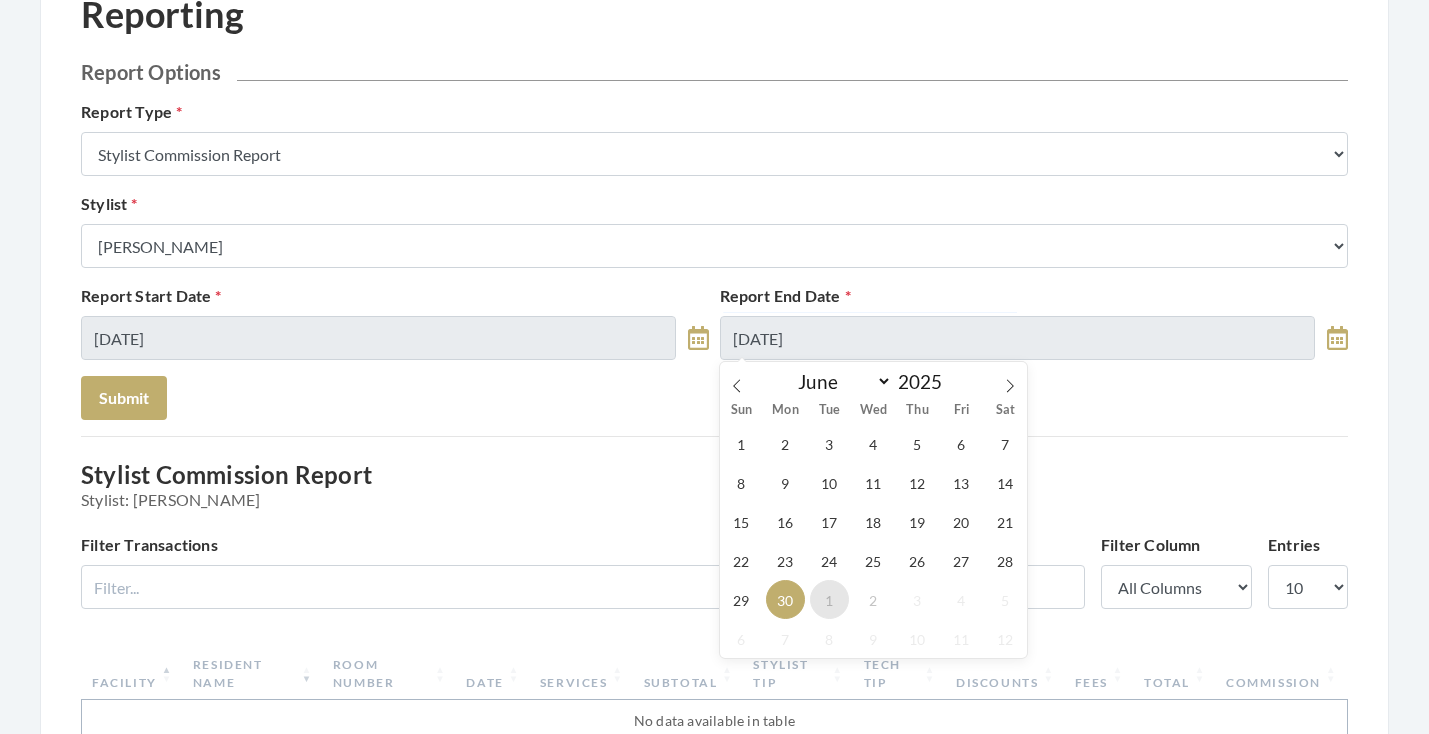 click on "1" at bounding box center [829, 599] 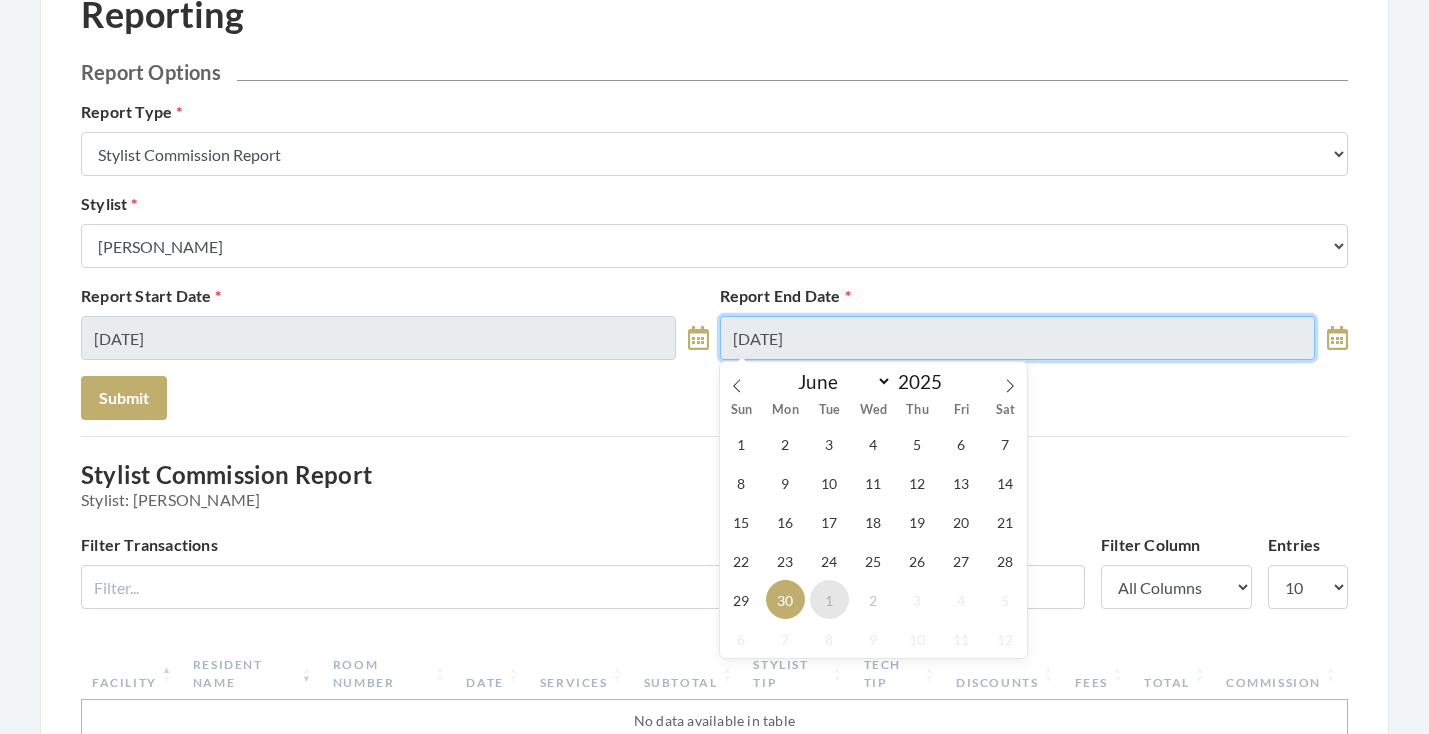 type on "[DATE]" 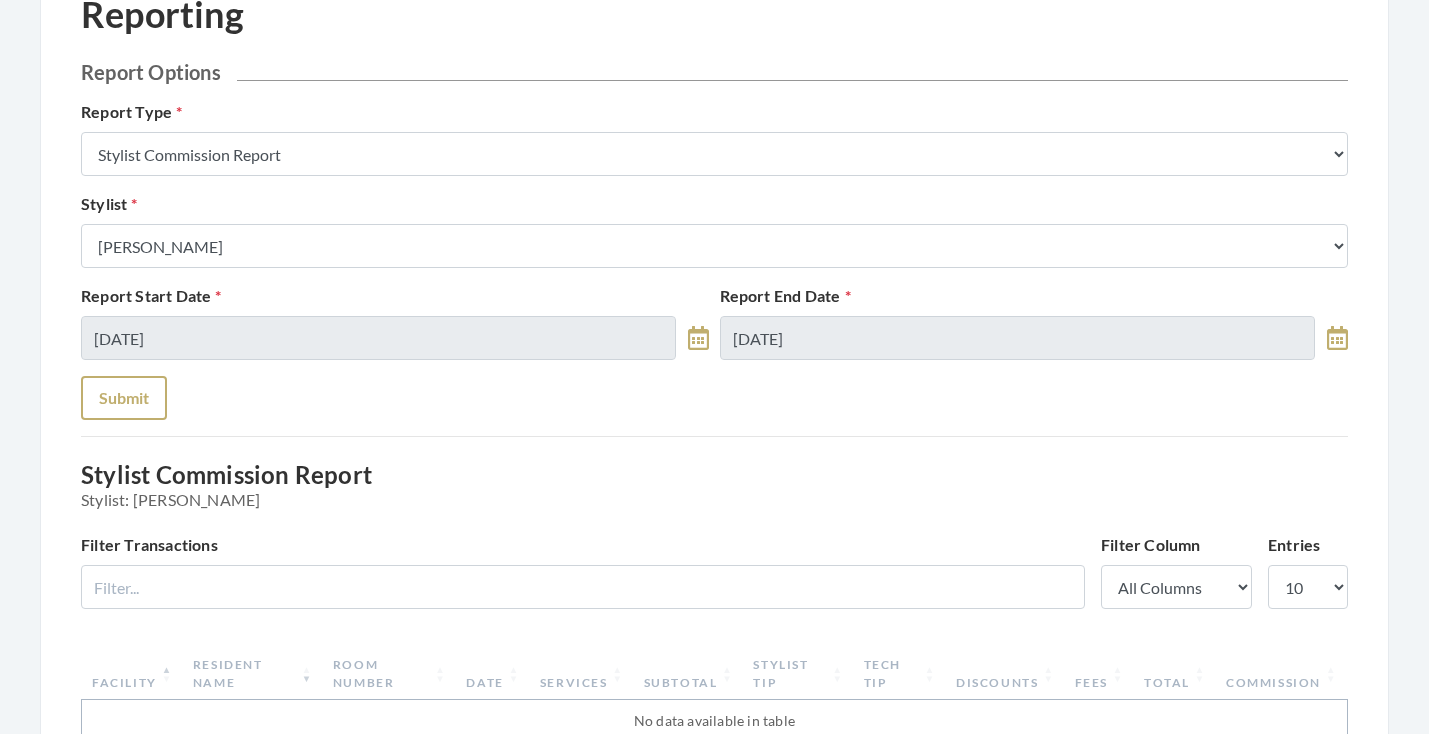 click on "Submit" at bounding box center (124, 398) 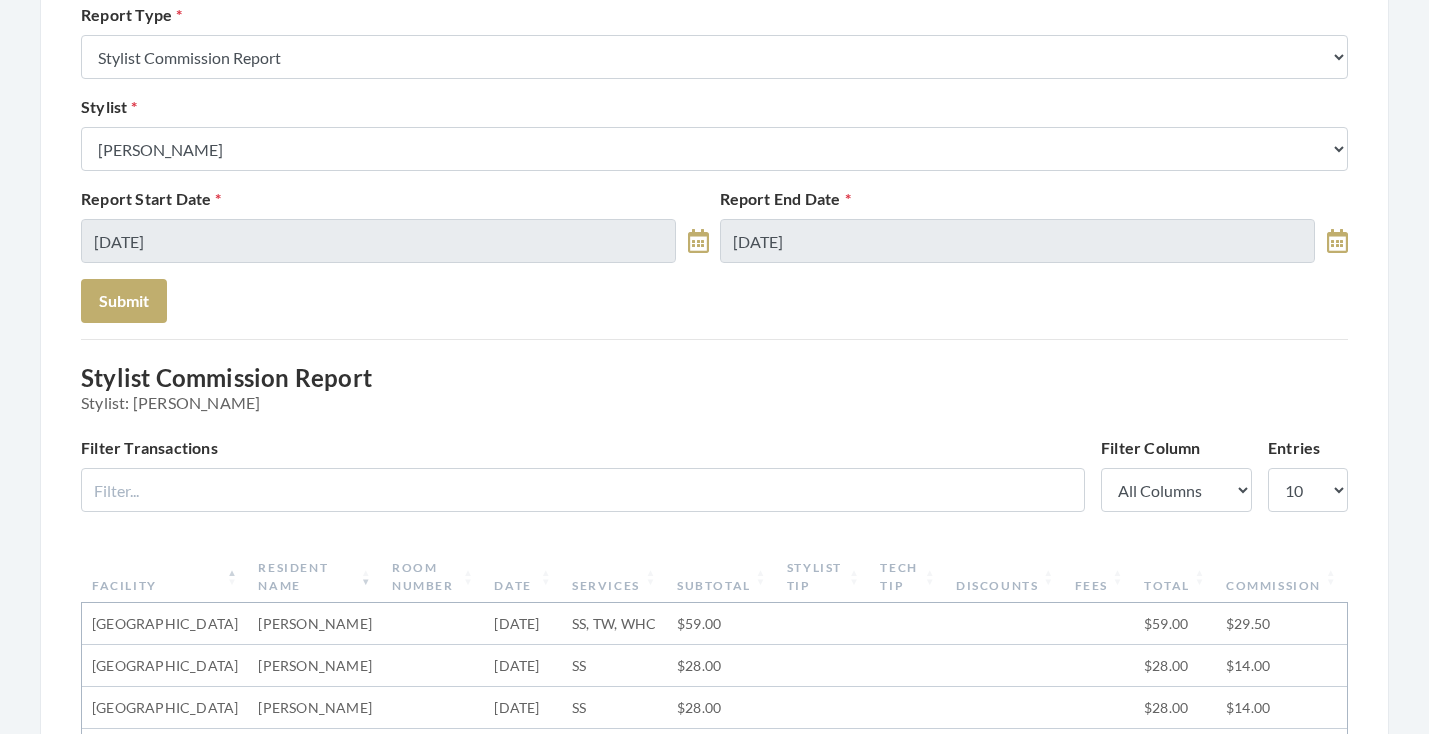 scroll, scrollTop: 202, scrollLeft: 0, axis: vertical 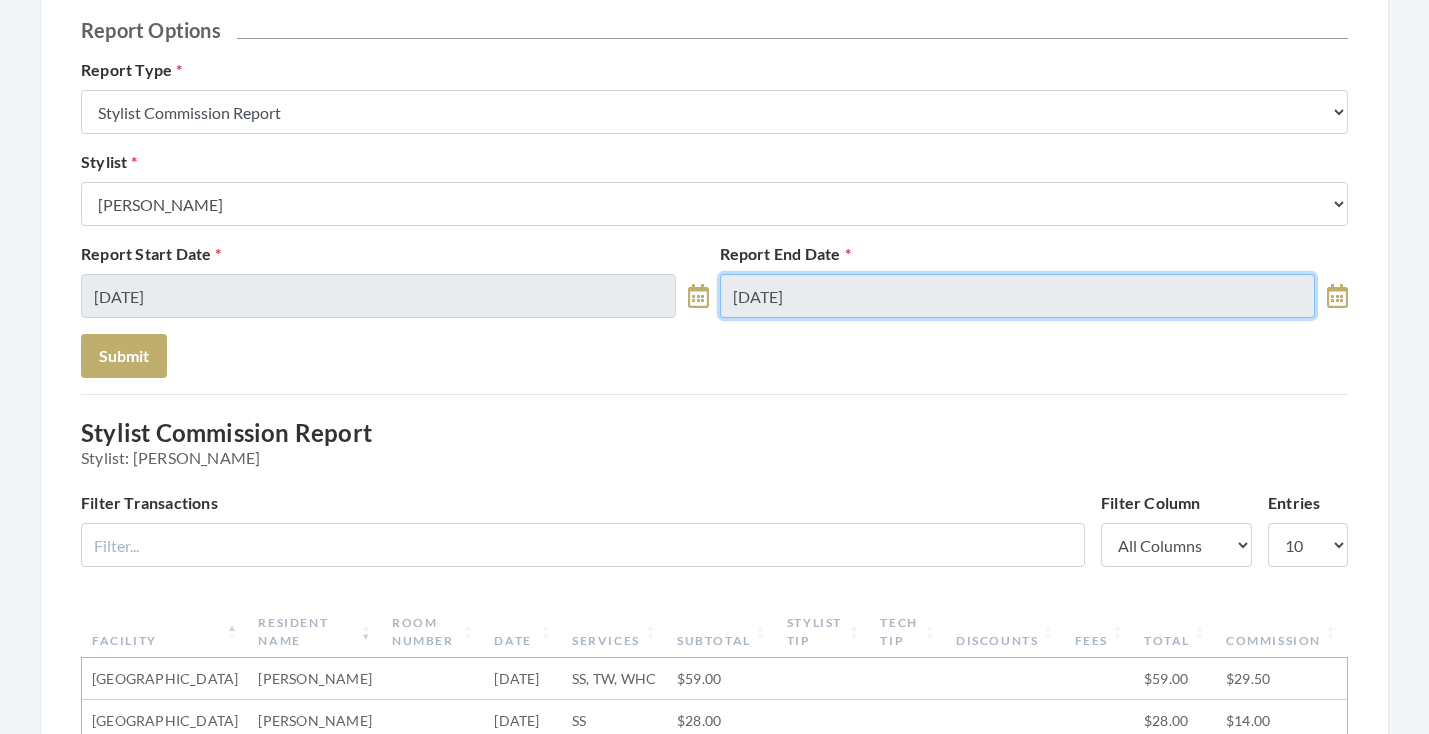 click on "[DATE]" at bounding box center (1017, 296) 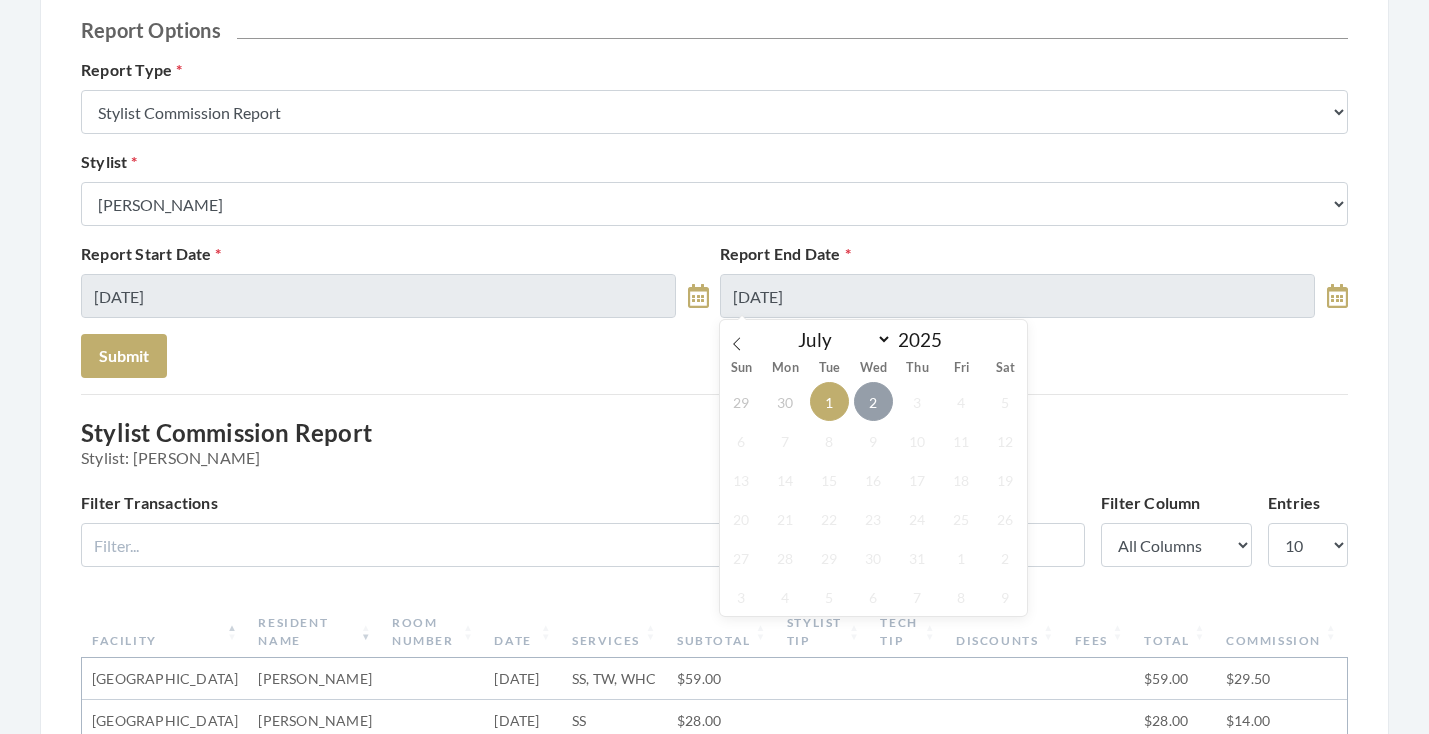 click on "2" at bounding box center [873, 401] 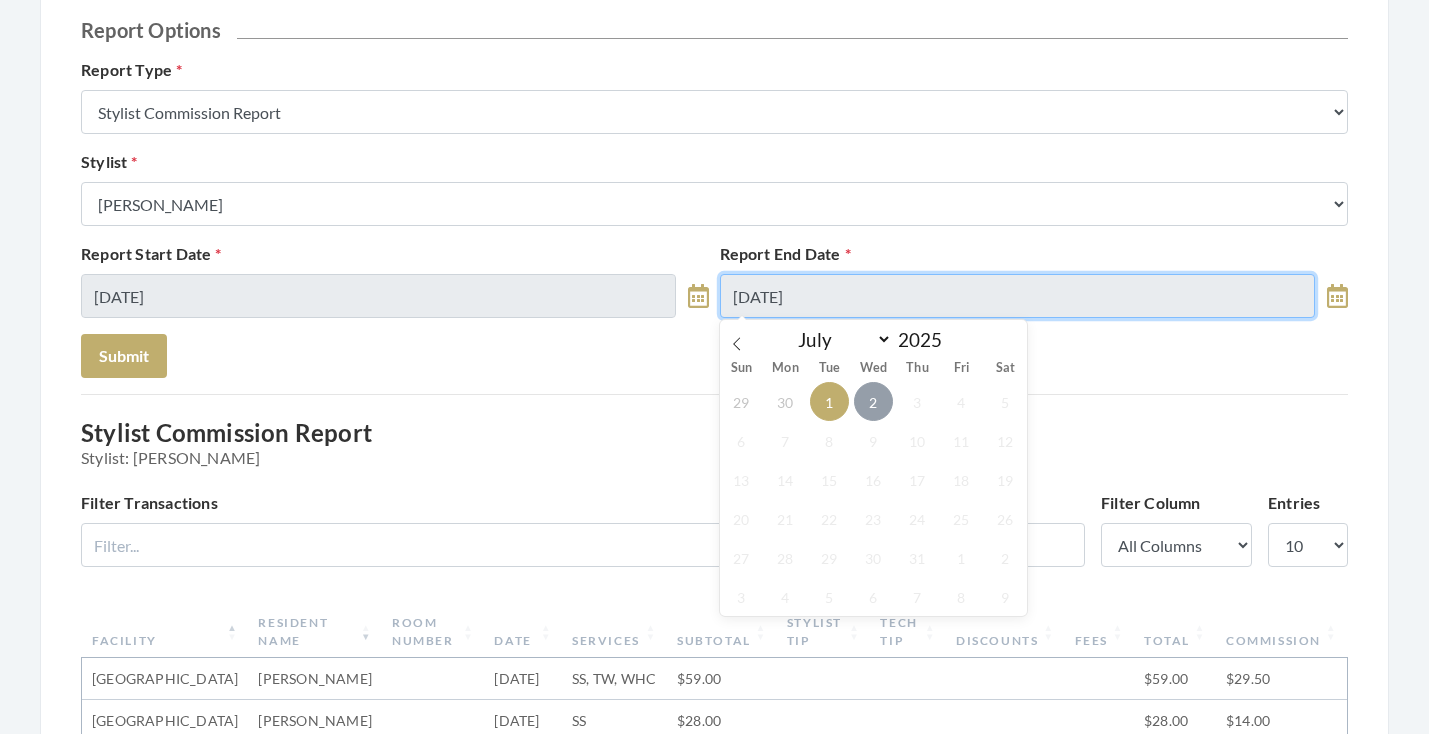 type on "07/02/2025" 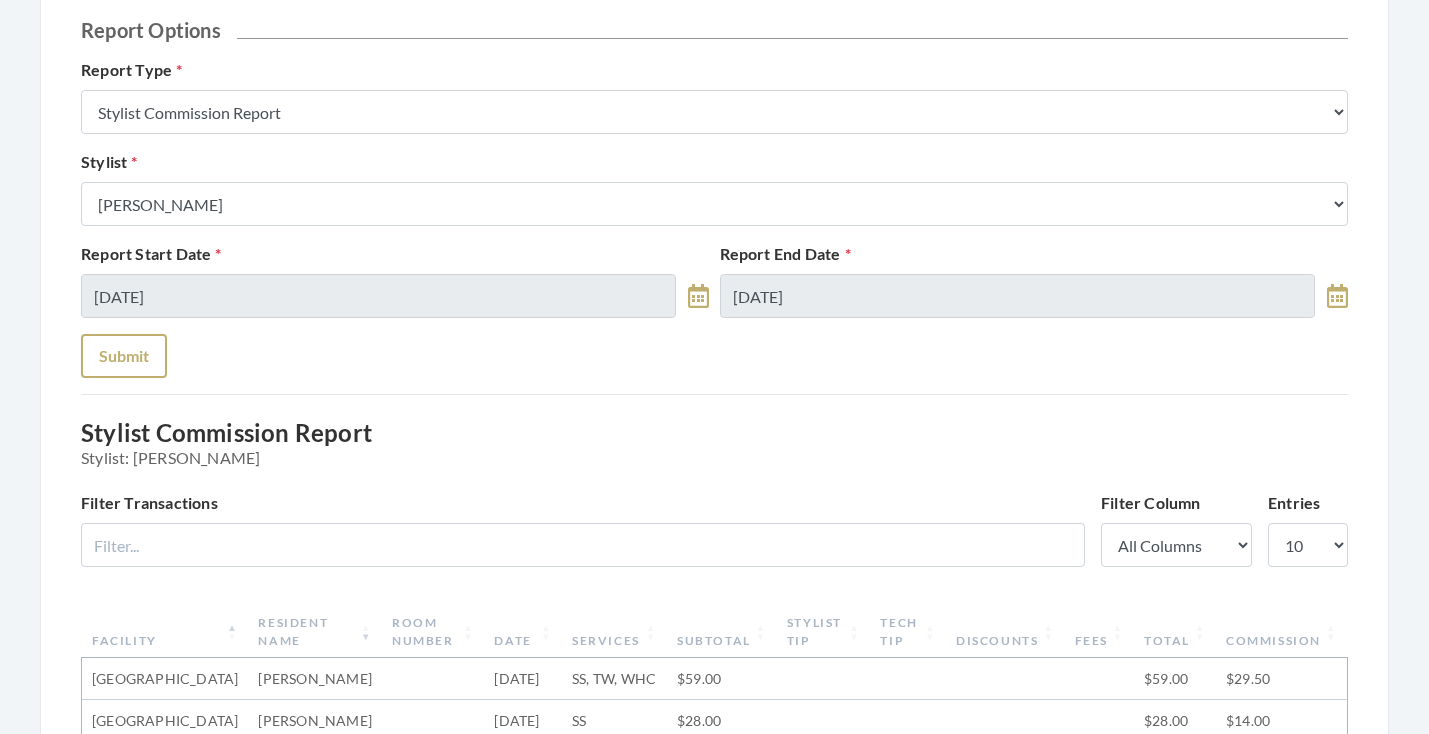 click on "Submit" at bounding box center [124, 356] 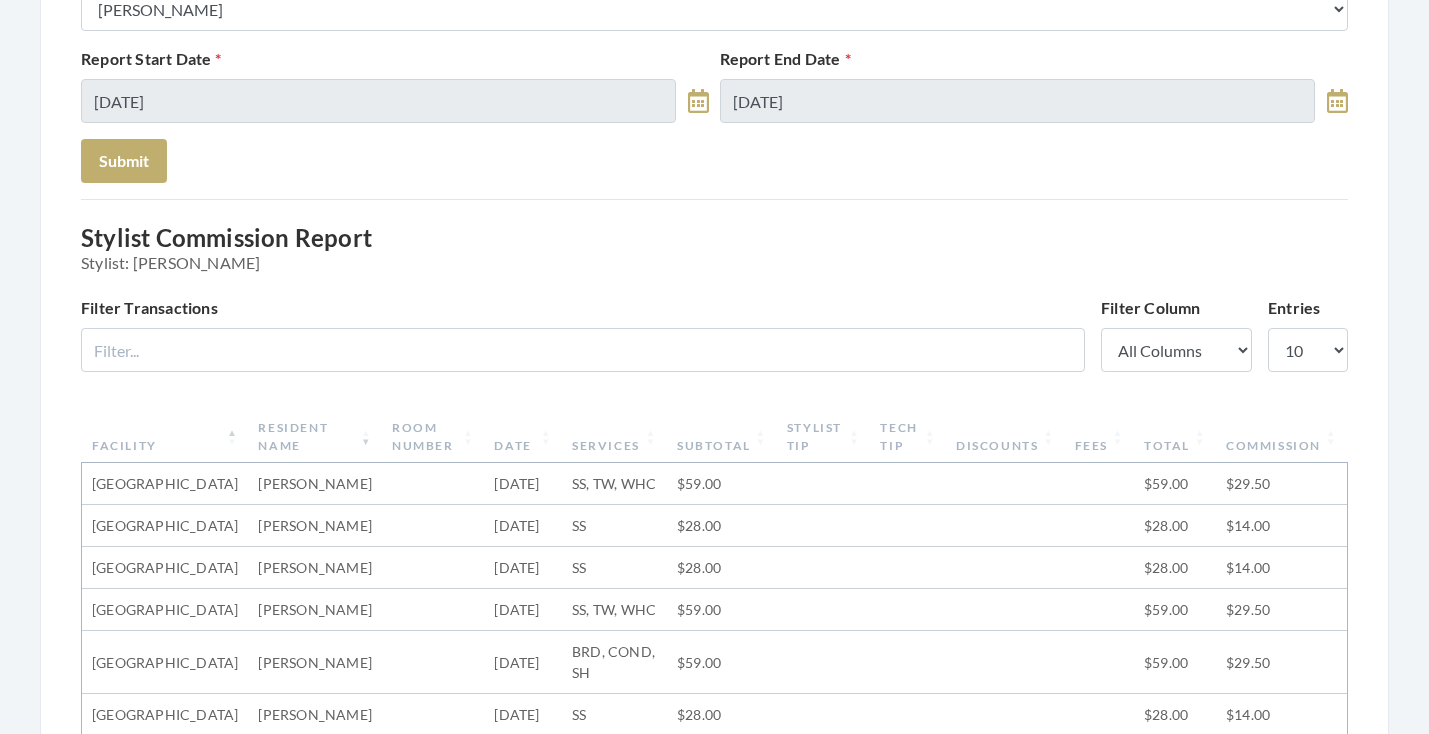 scroll, scrollTop: 303, scrollLeft: 0, axis: vertical 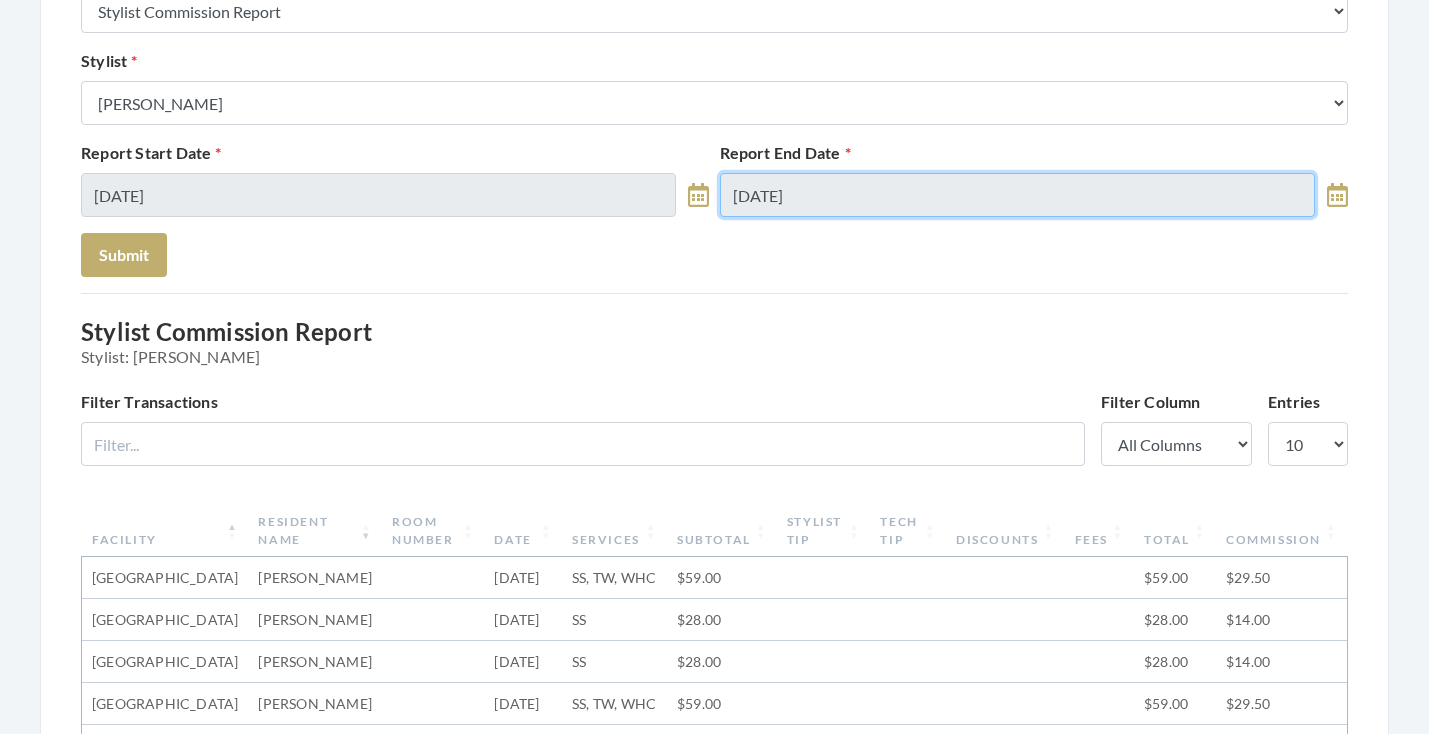 click on "[DATE]" at bounding box center (1017, 195) 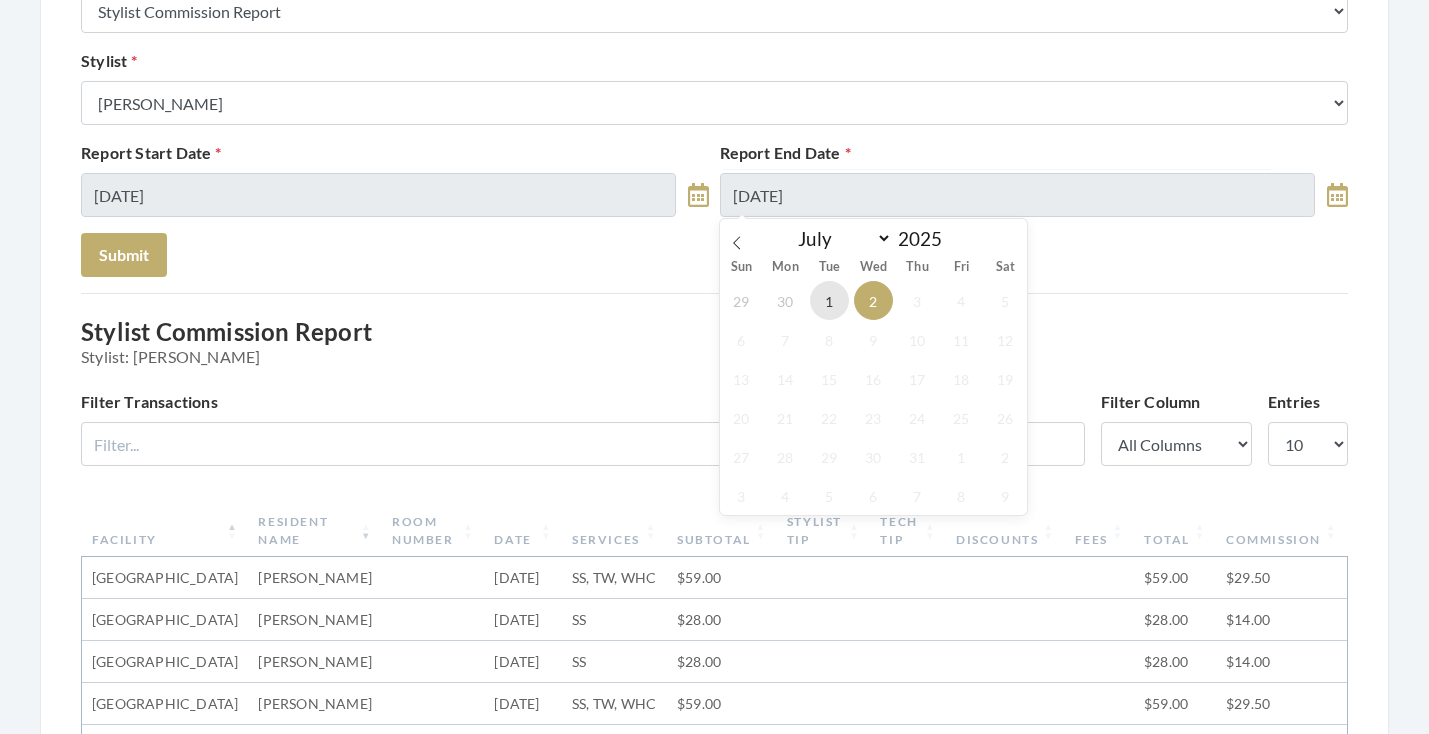 click on "1" at bounding box center [829, 300] 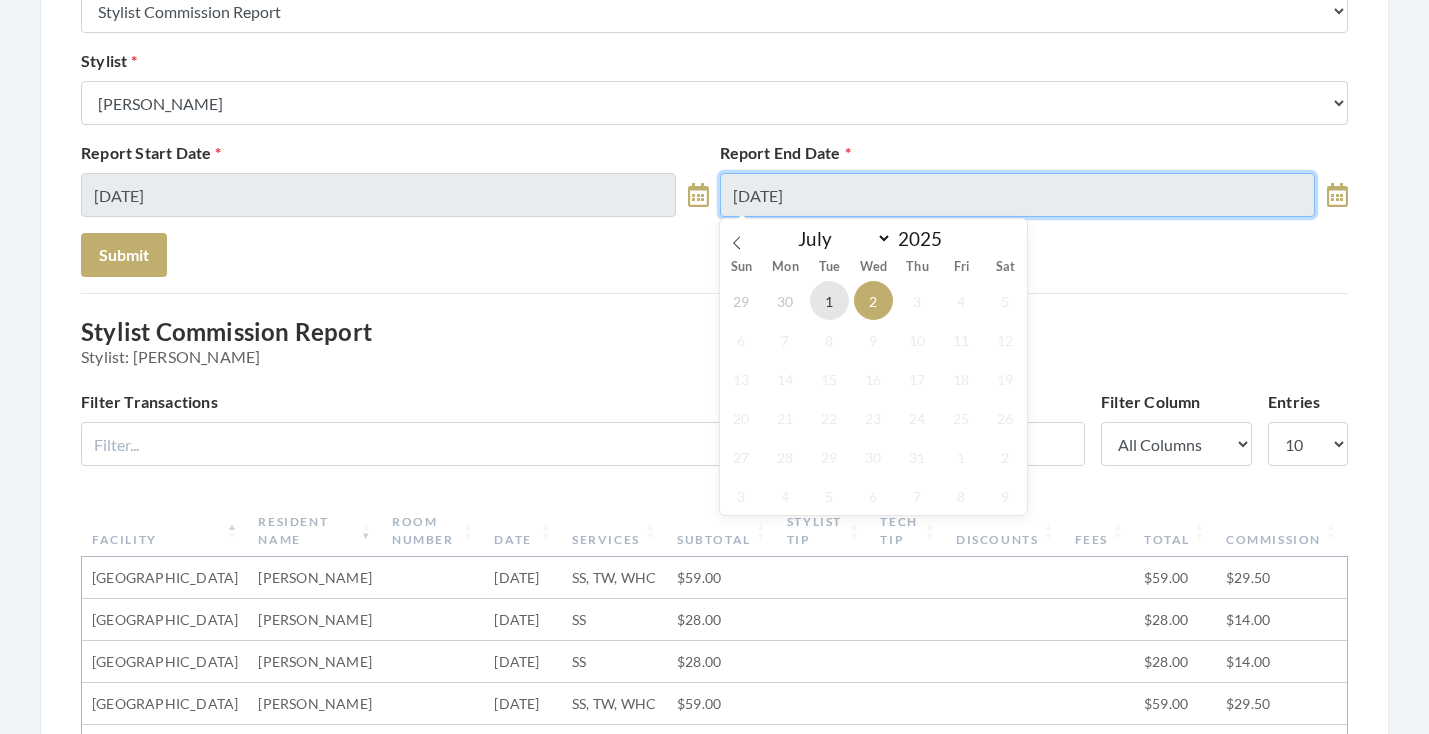 type on "[DATE]" 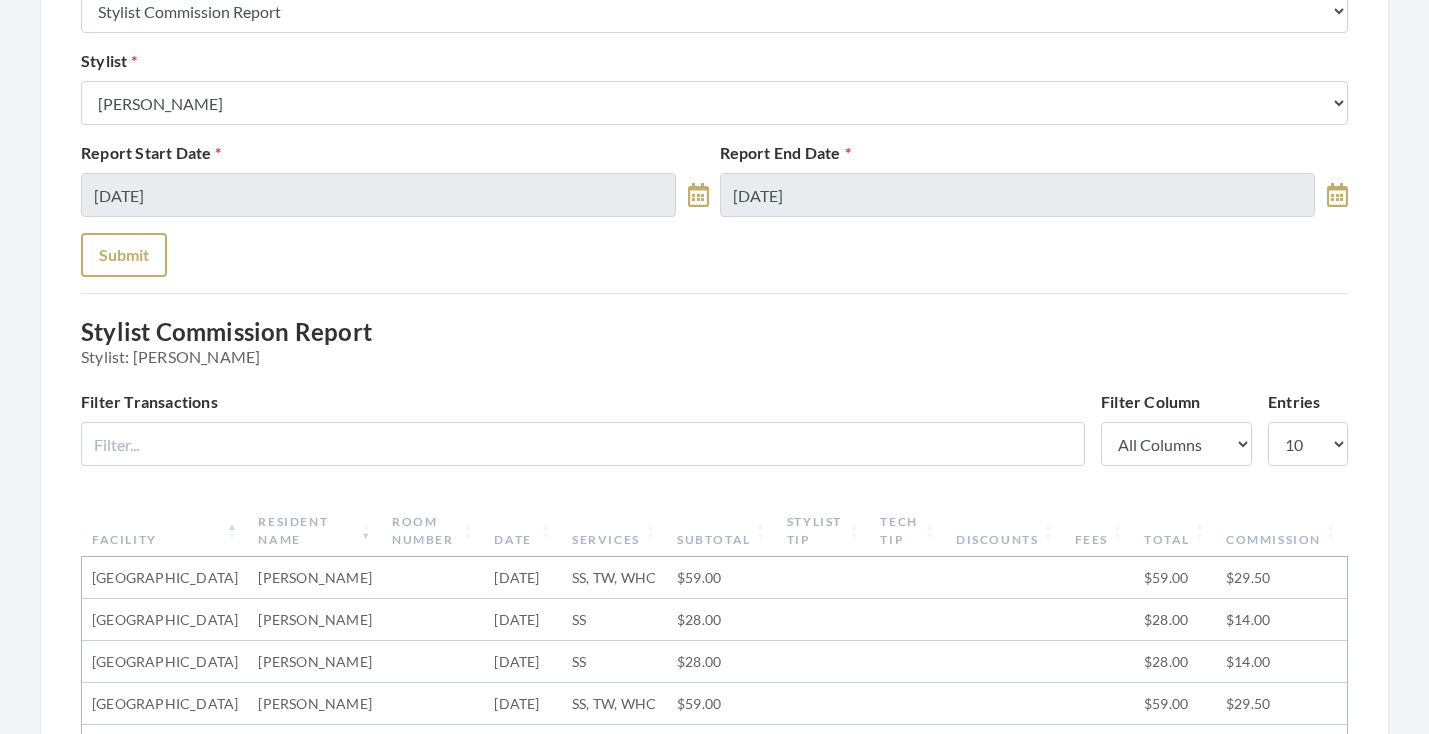click on "Submit" at bounding box center (124, 255) 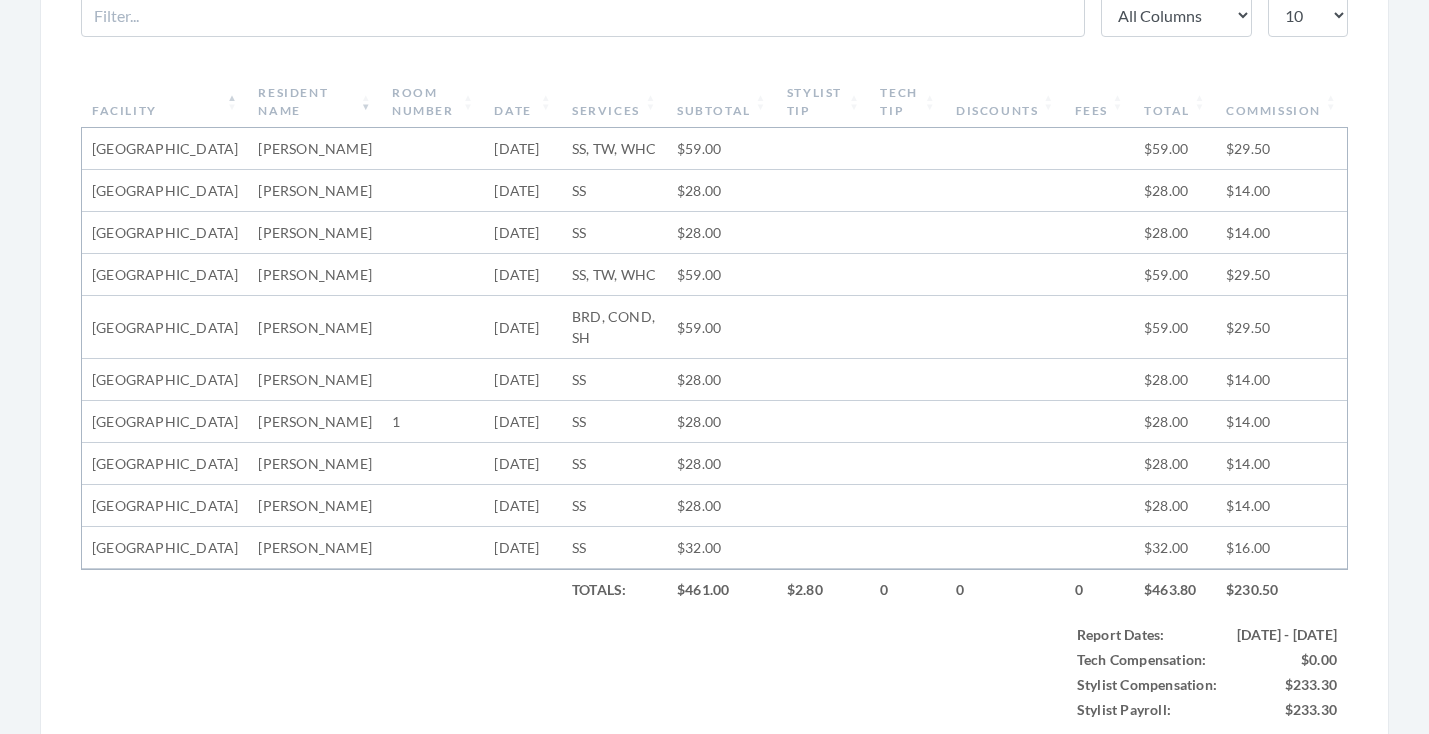 scroll, scrollTop: 728, scrollLeft: 0, axis: vertical 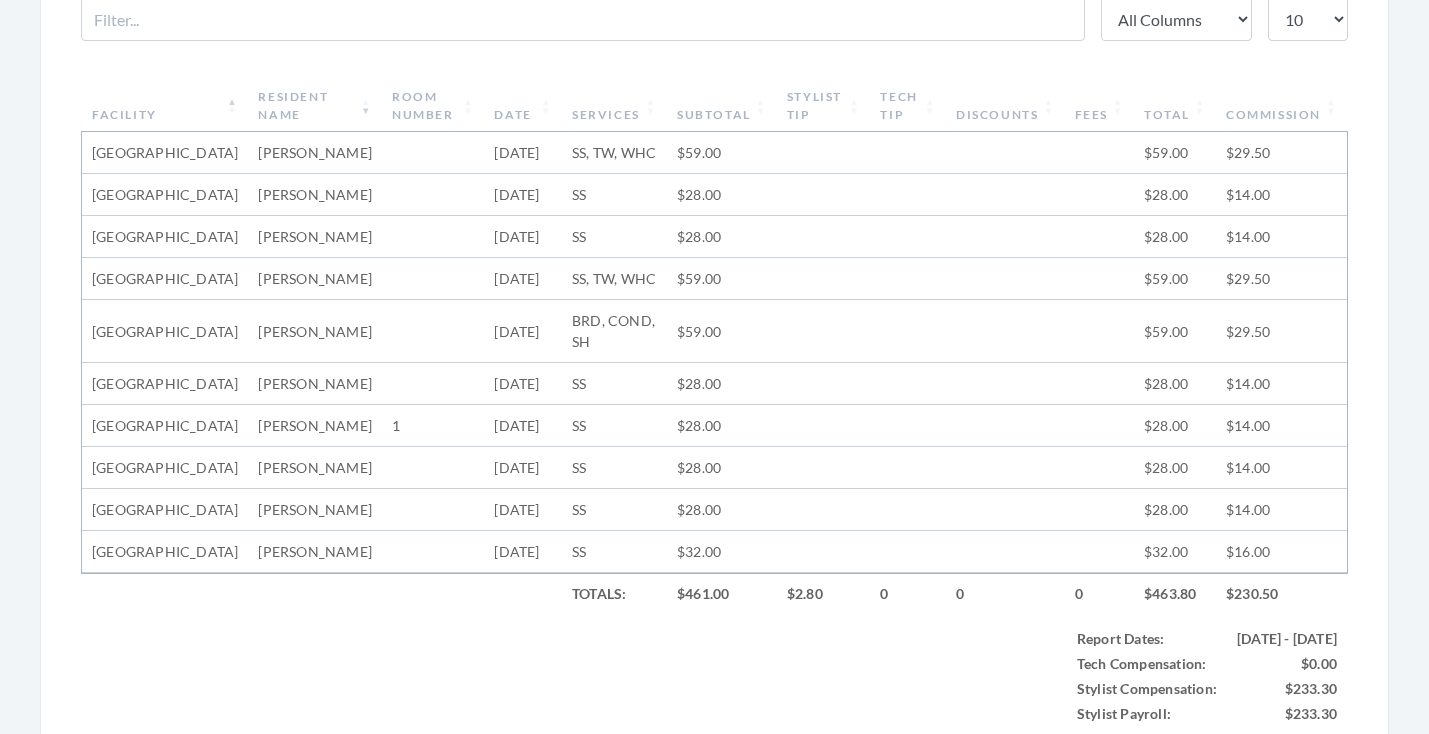 click on "Date" at bounding box center [523, 106] 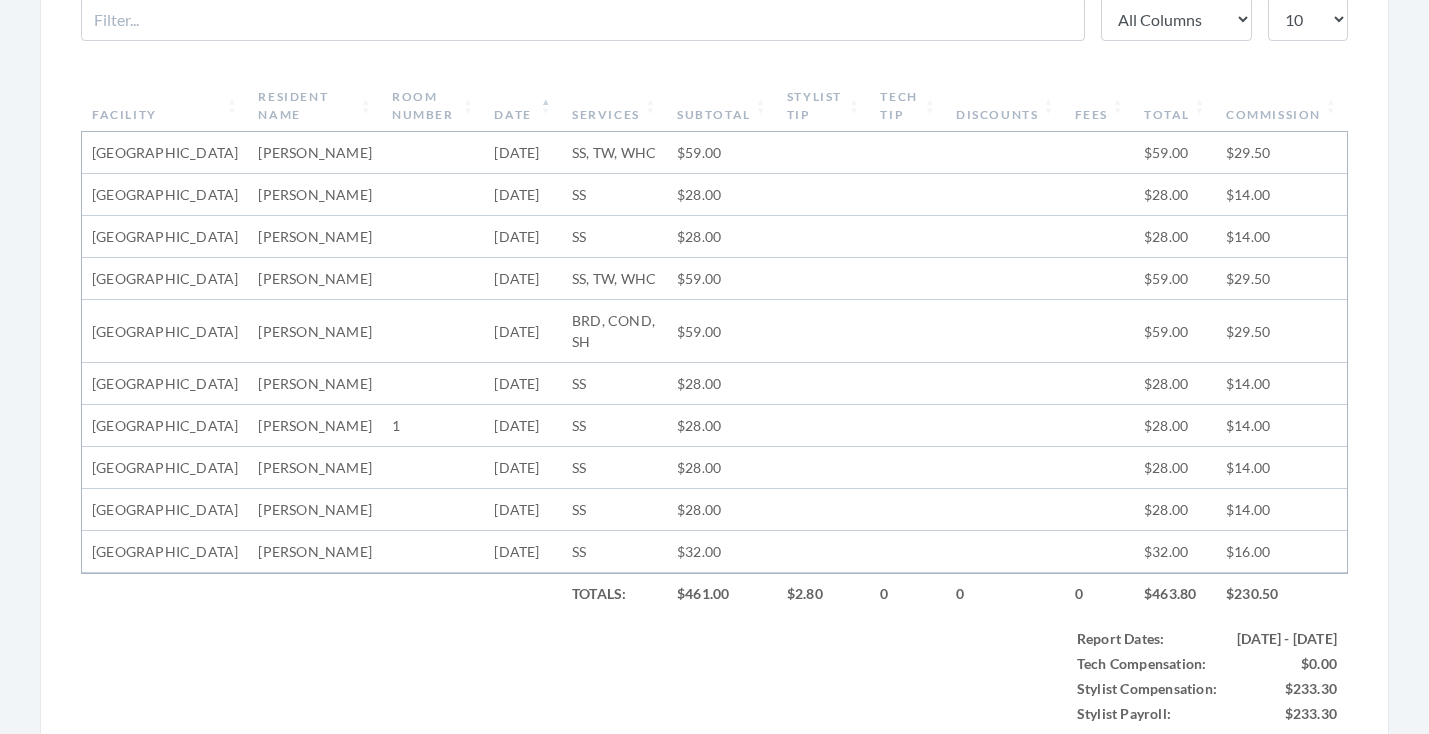 click on "Date" at bounding box center (523, 106) 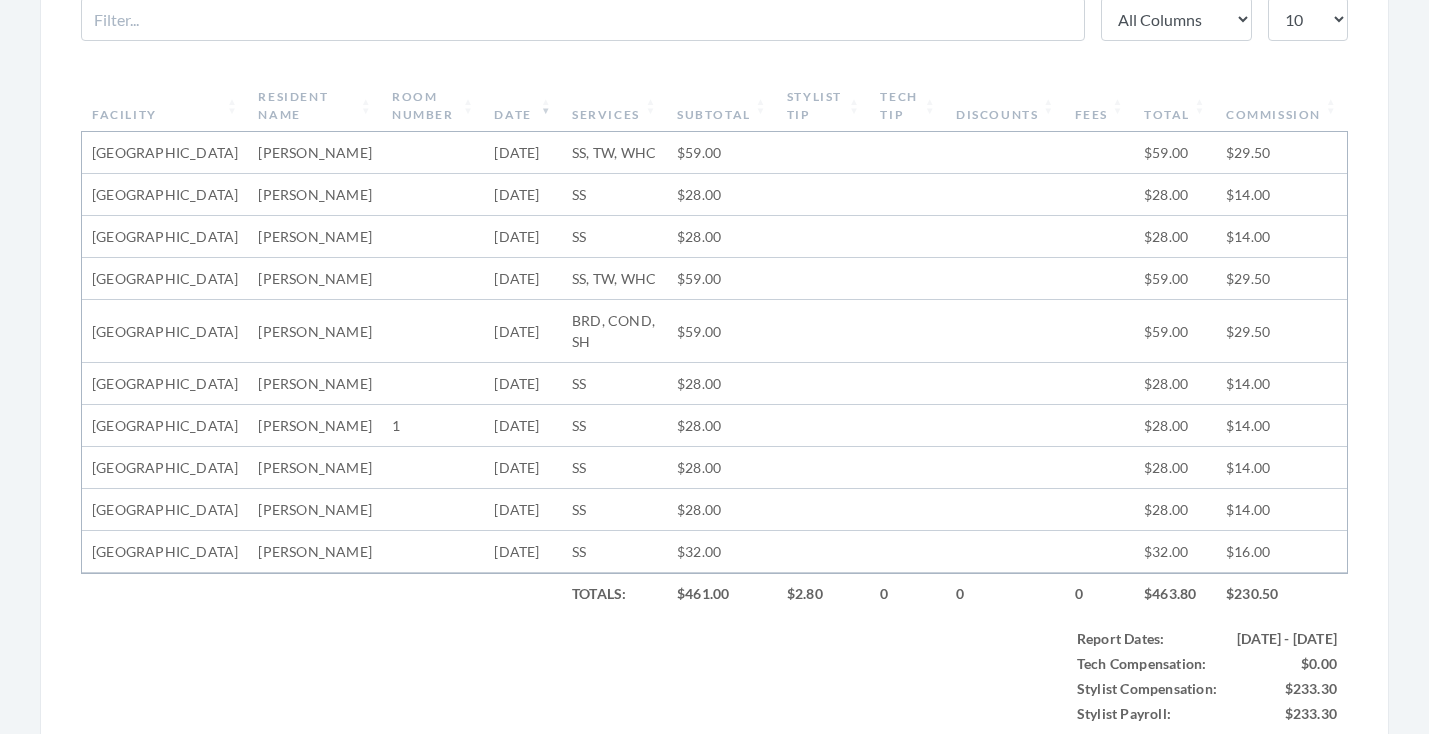 click on "Date" at bounding box center [523, 106] 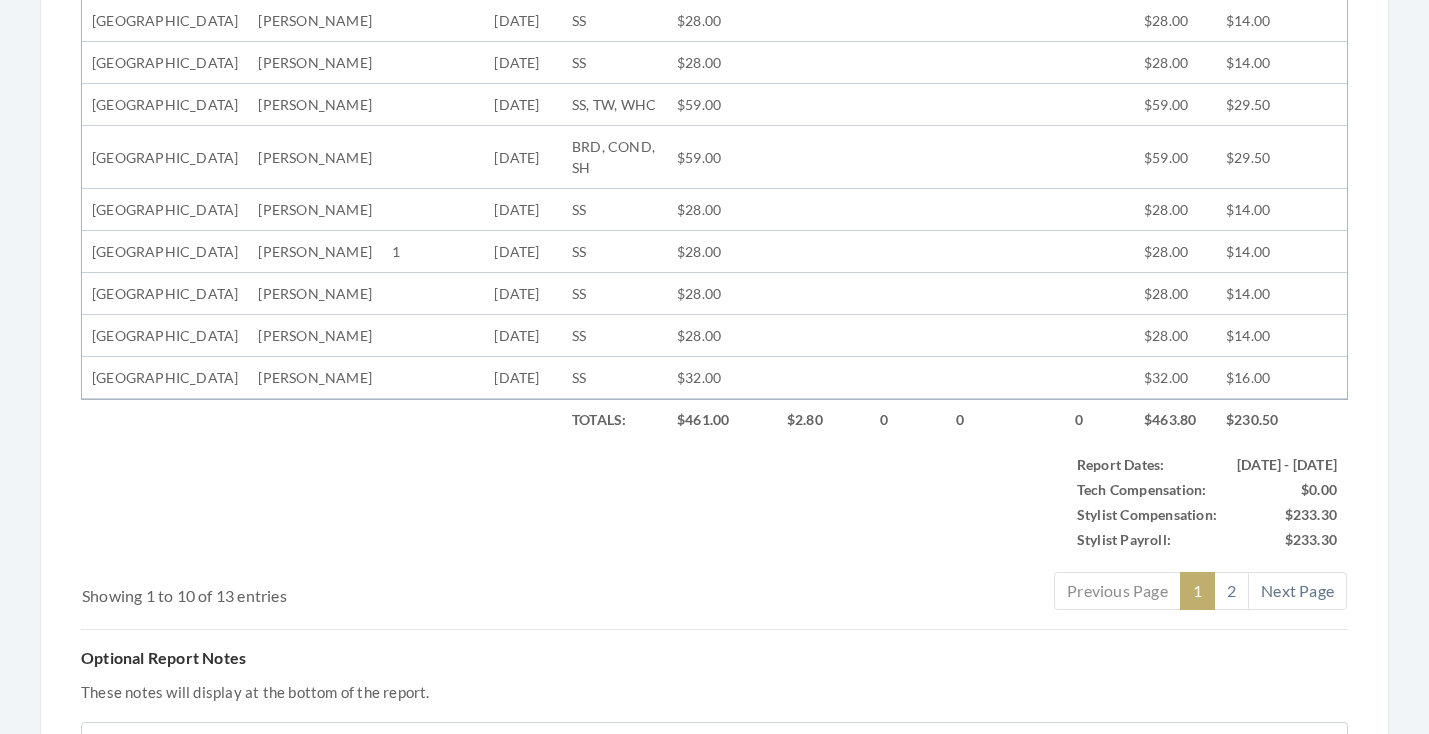 scroll, scrollTop: 909, scrollLeft: 0, axis: vertical 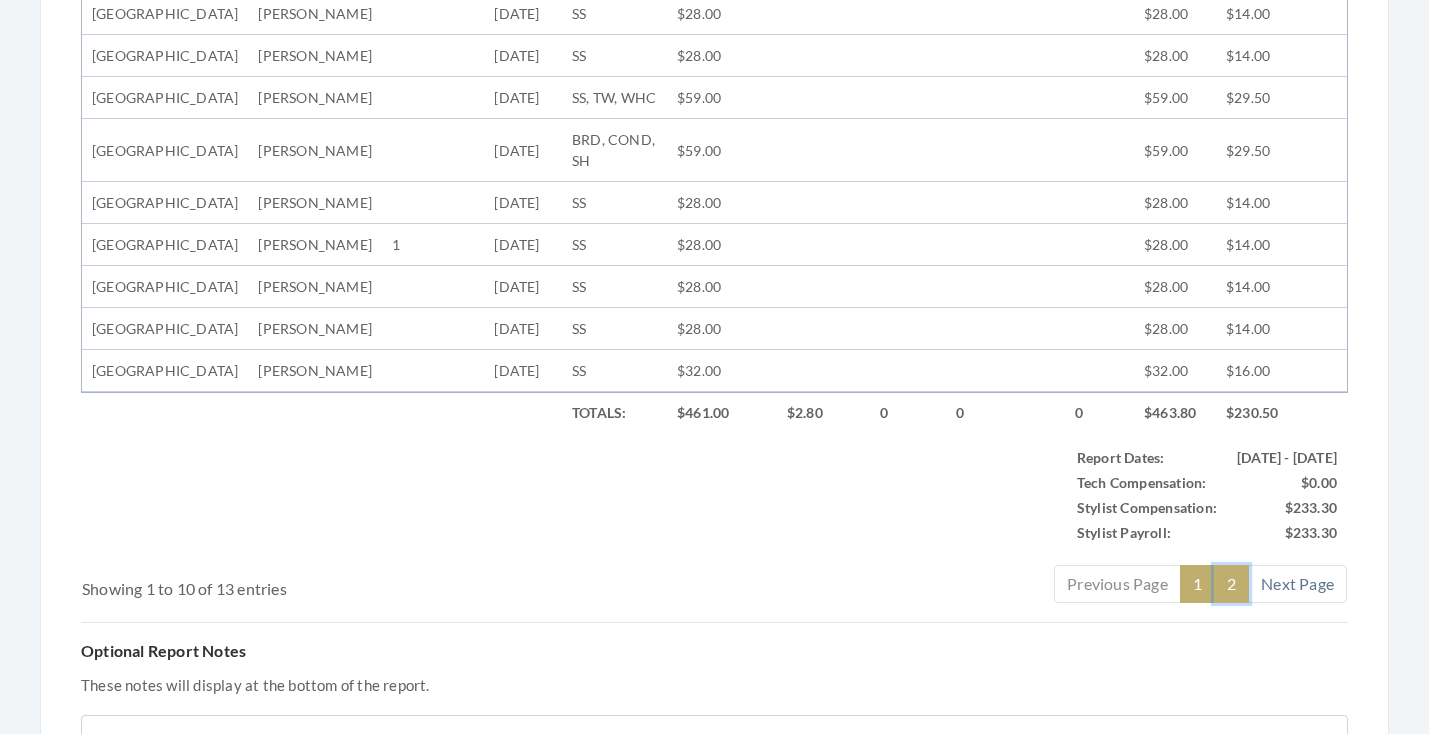 click on "2" at bounding box center [1231, 584] 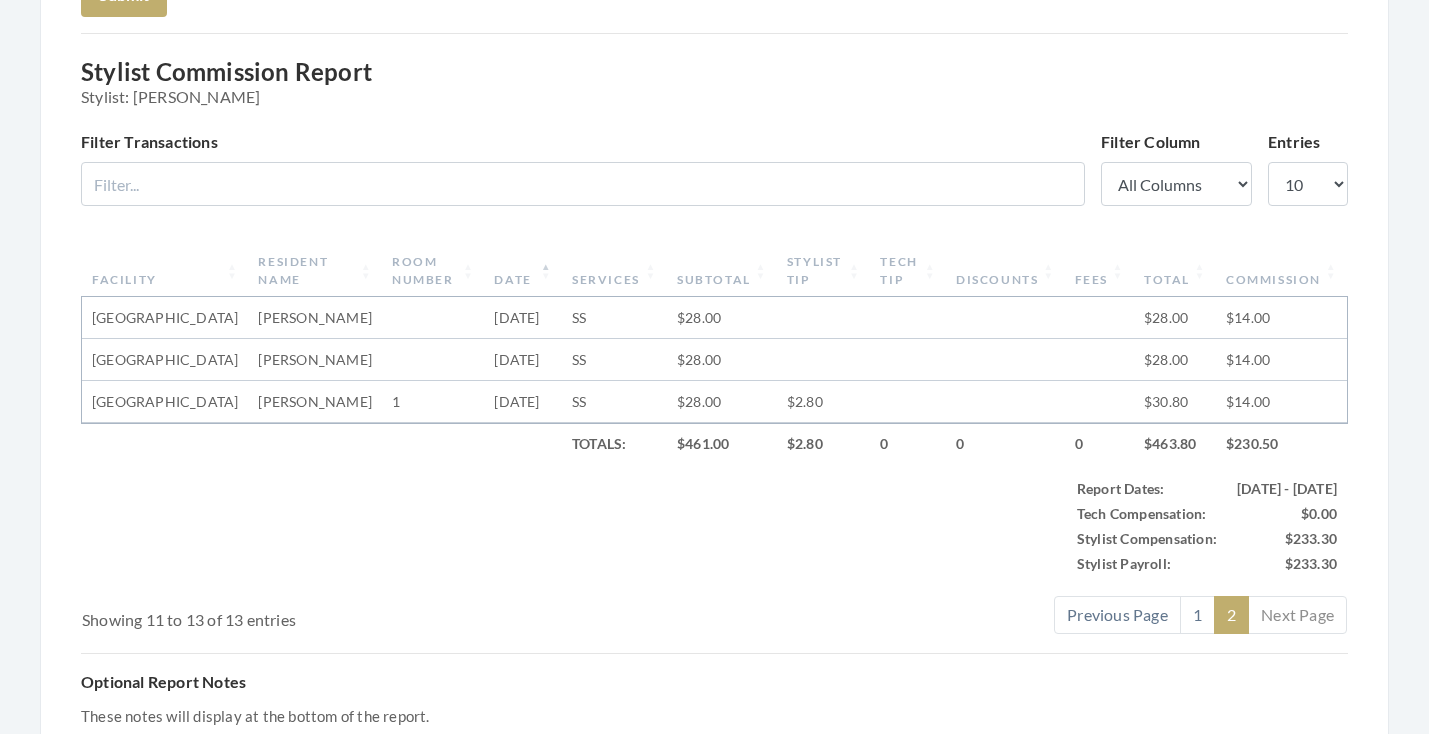 scroll, scrollTop: 564, scrollLeft: 0, axis: vertical 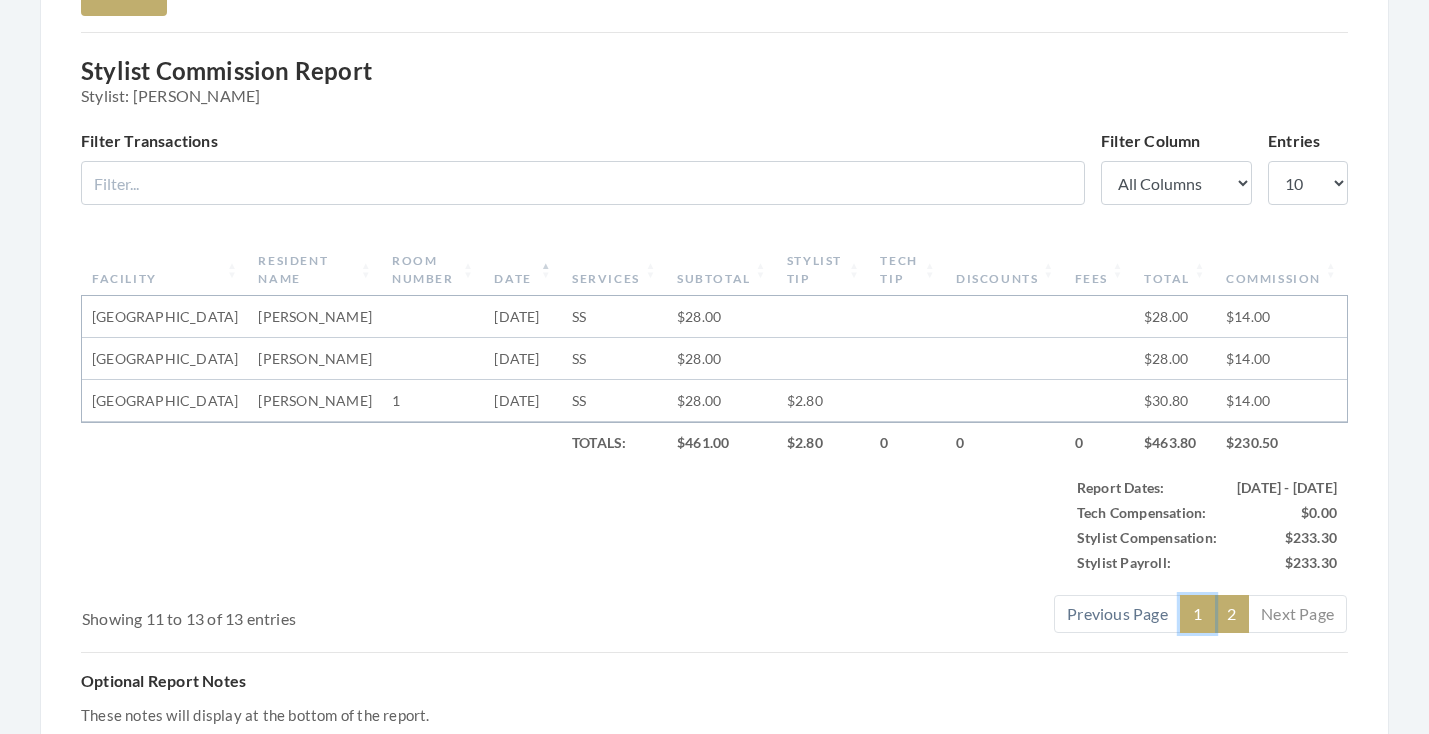 click on "1" at bounding box center [1197, 614] 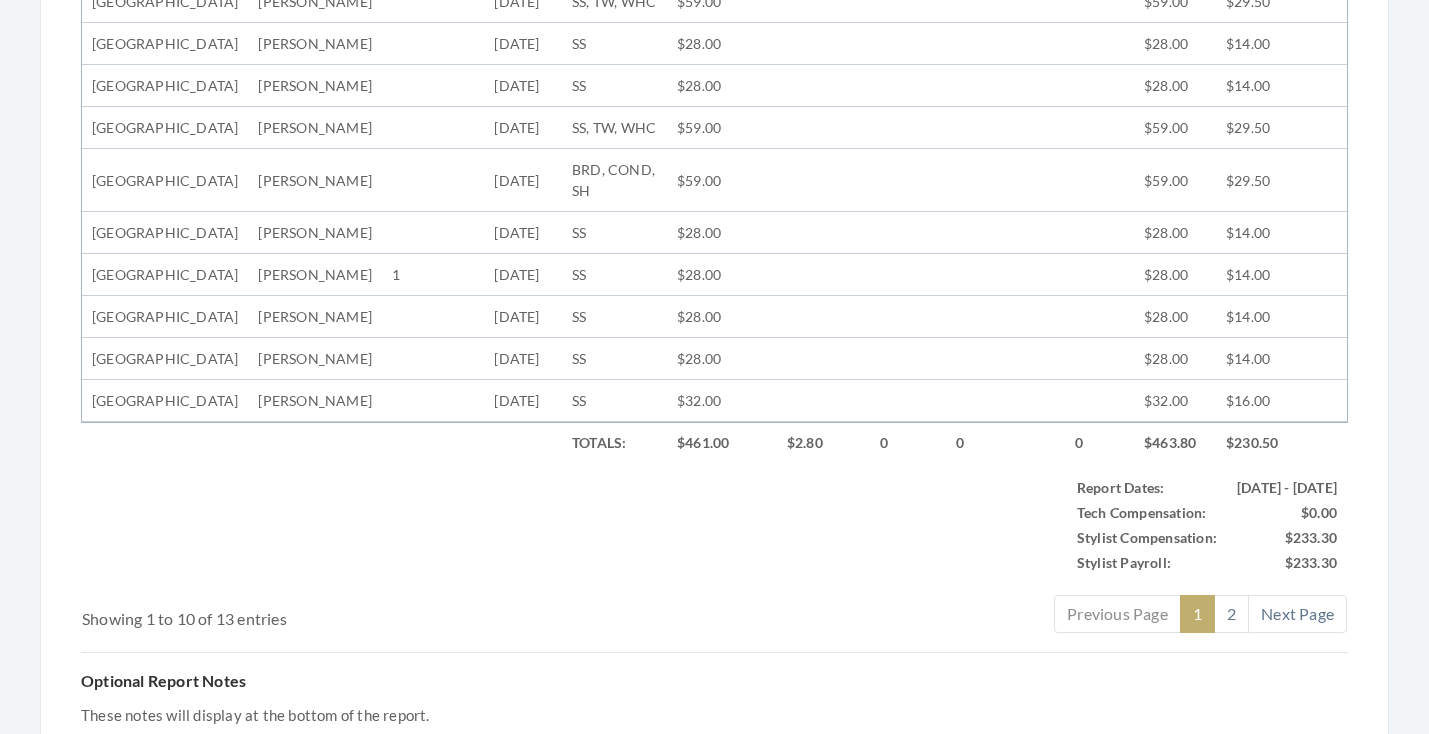 scroll, scrollTop: 892, scrollLeft: 0, axis: vertical 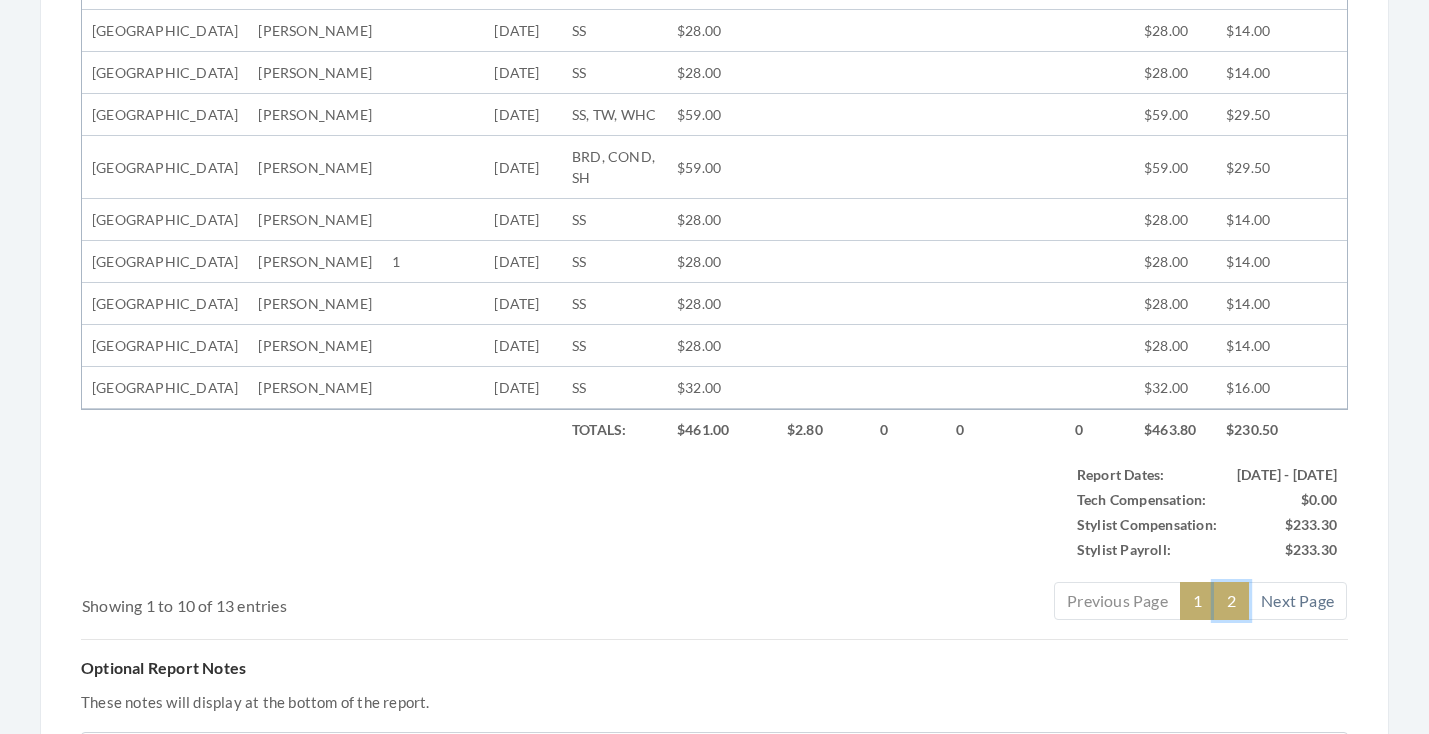 click on "2" at bounding box center (1231, 601) 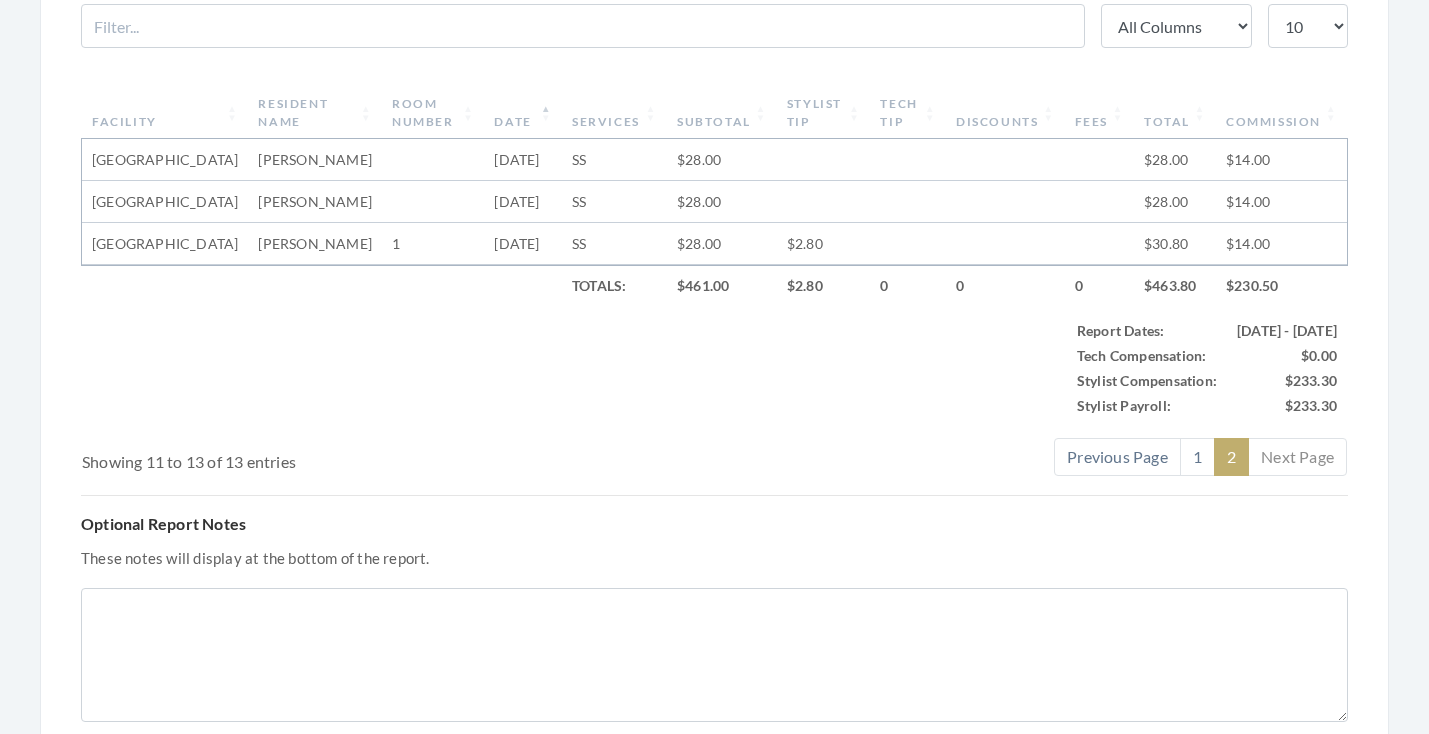scroll, scrollTop: 717, scrollLeft: 0, axis: vertical 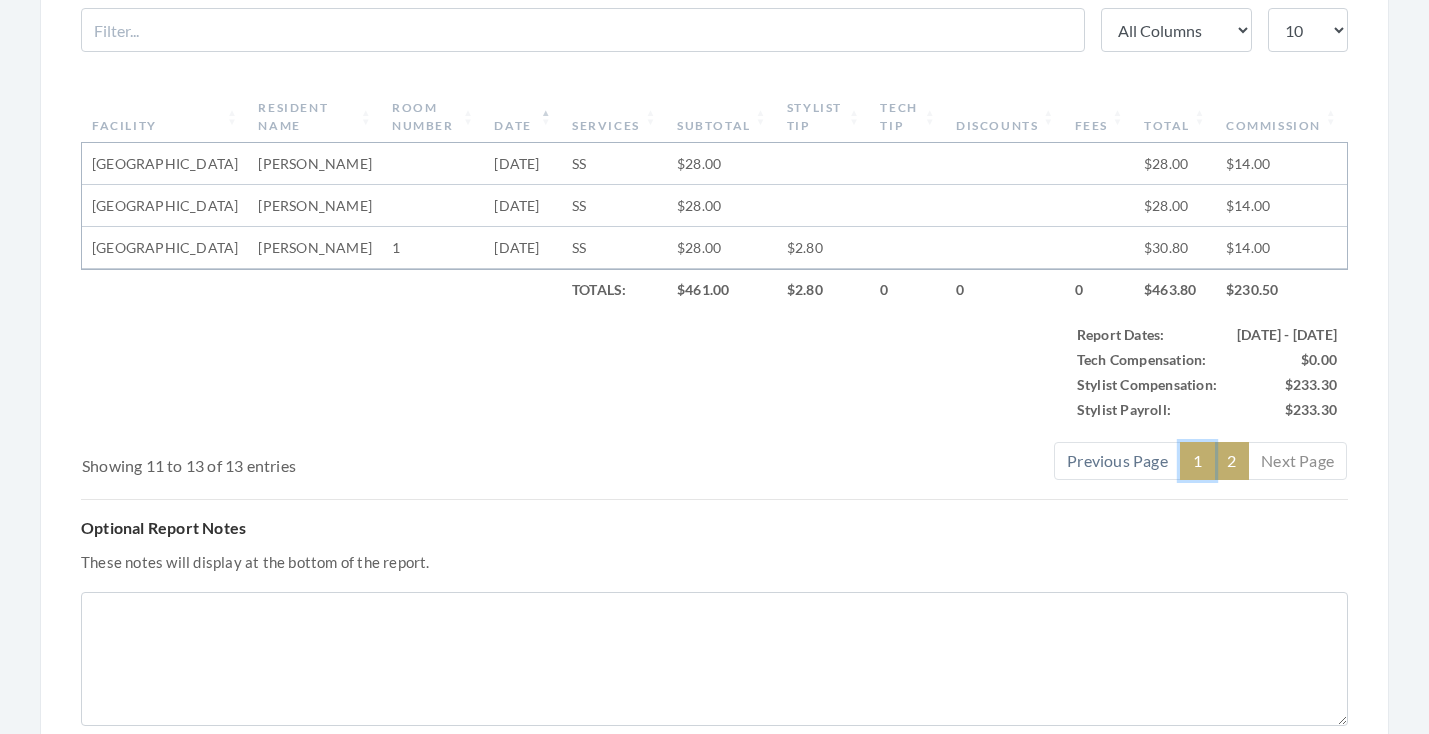 click on "1" at bounding box center (1197, 461) 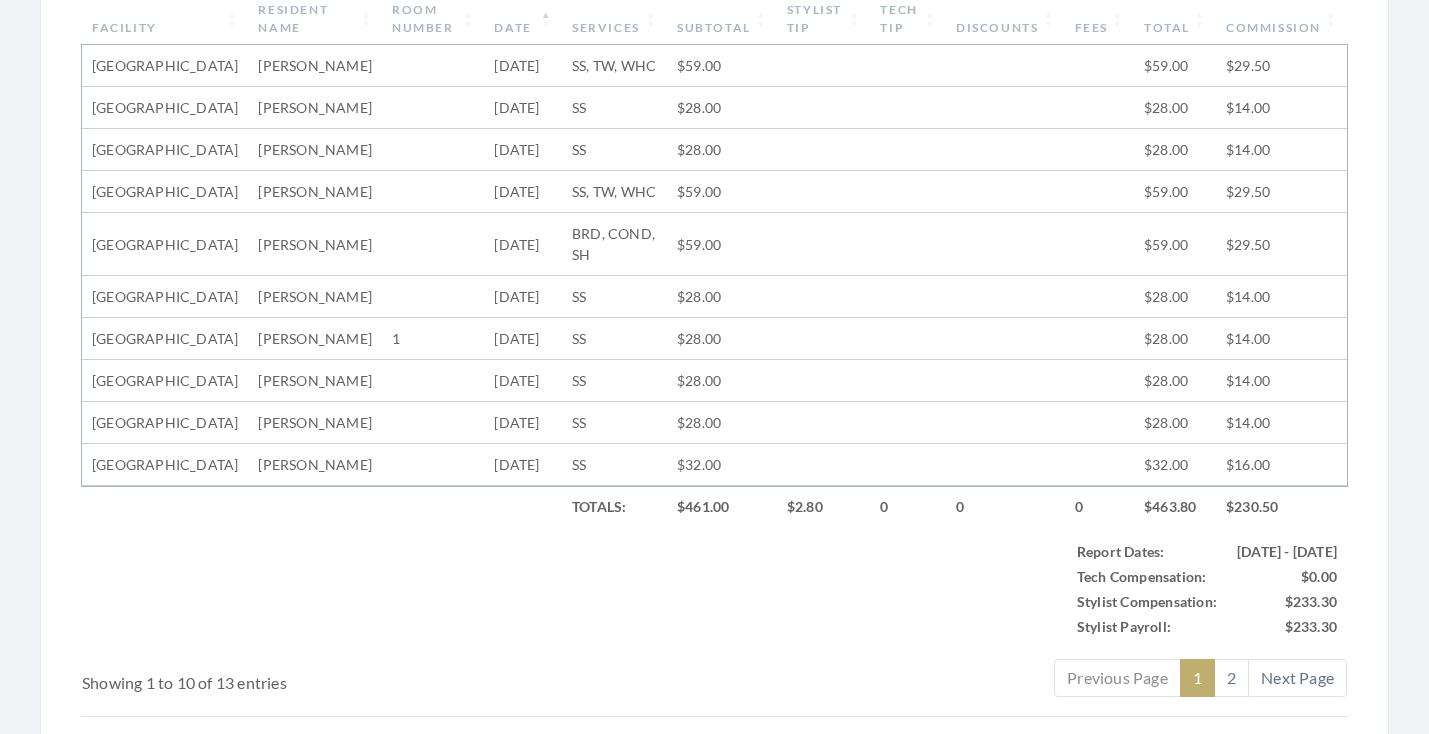 scroll, scrollTop: 826, scrollLeft: 0, axis: vertical 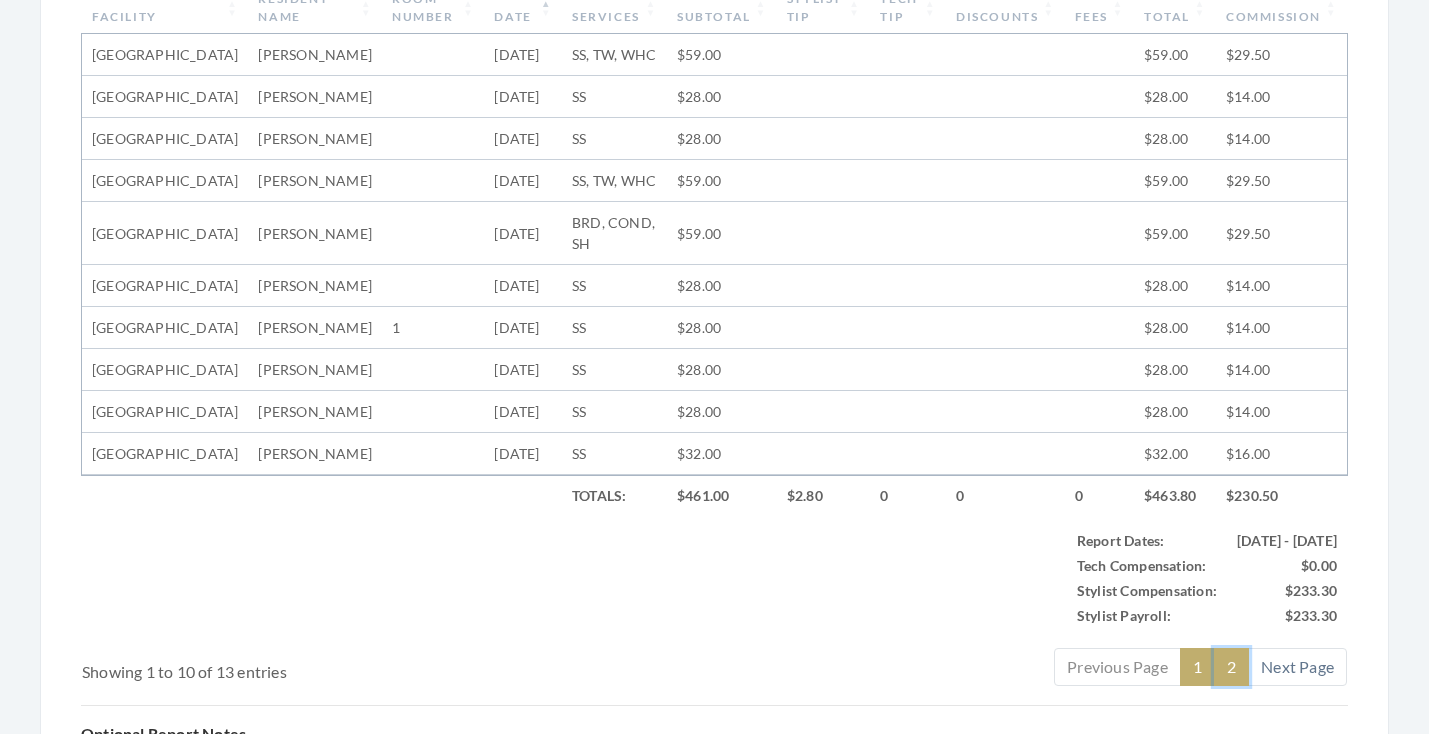 click on "2" at bounding box center [1231, 667] 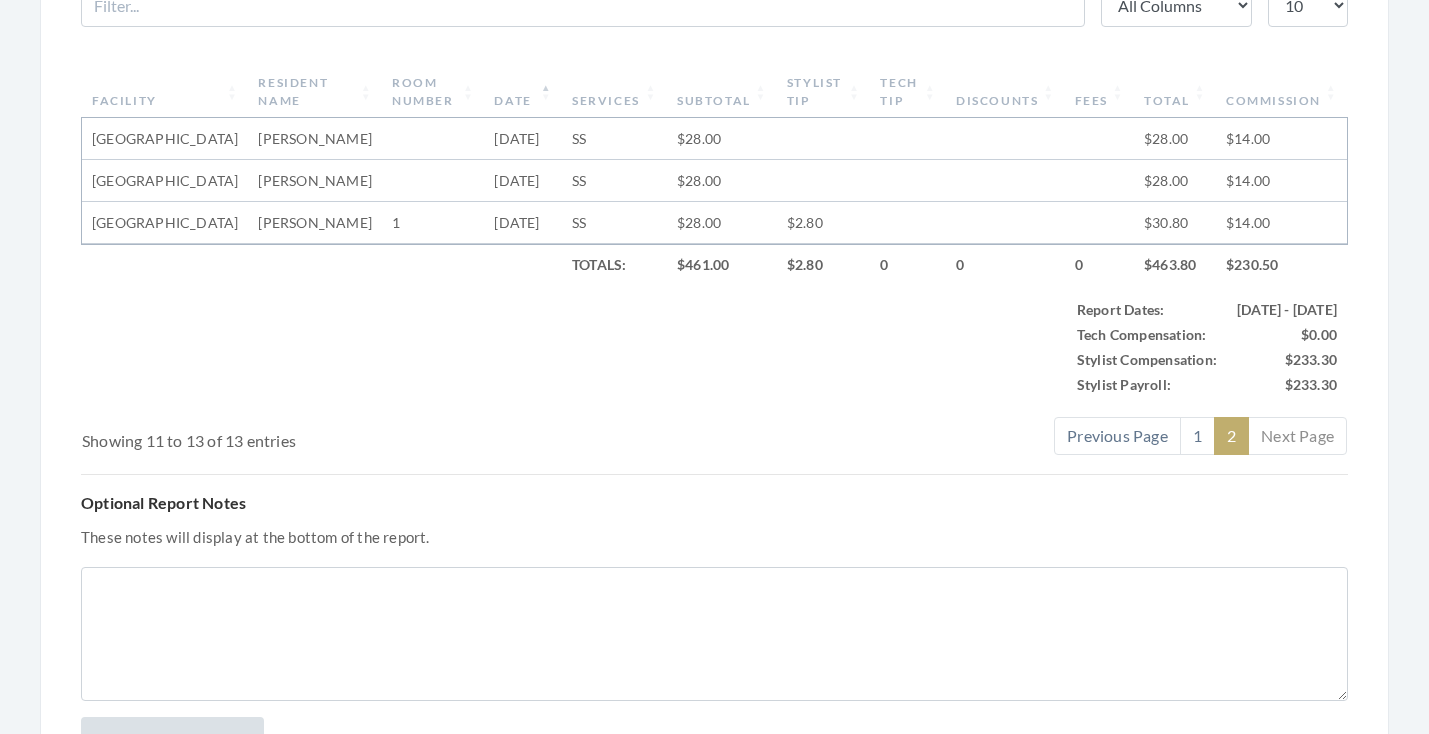 scroll, scrollTop: 739, scrollLeft: 0, axis: vertical 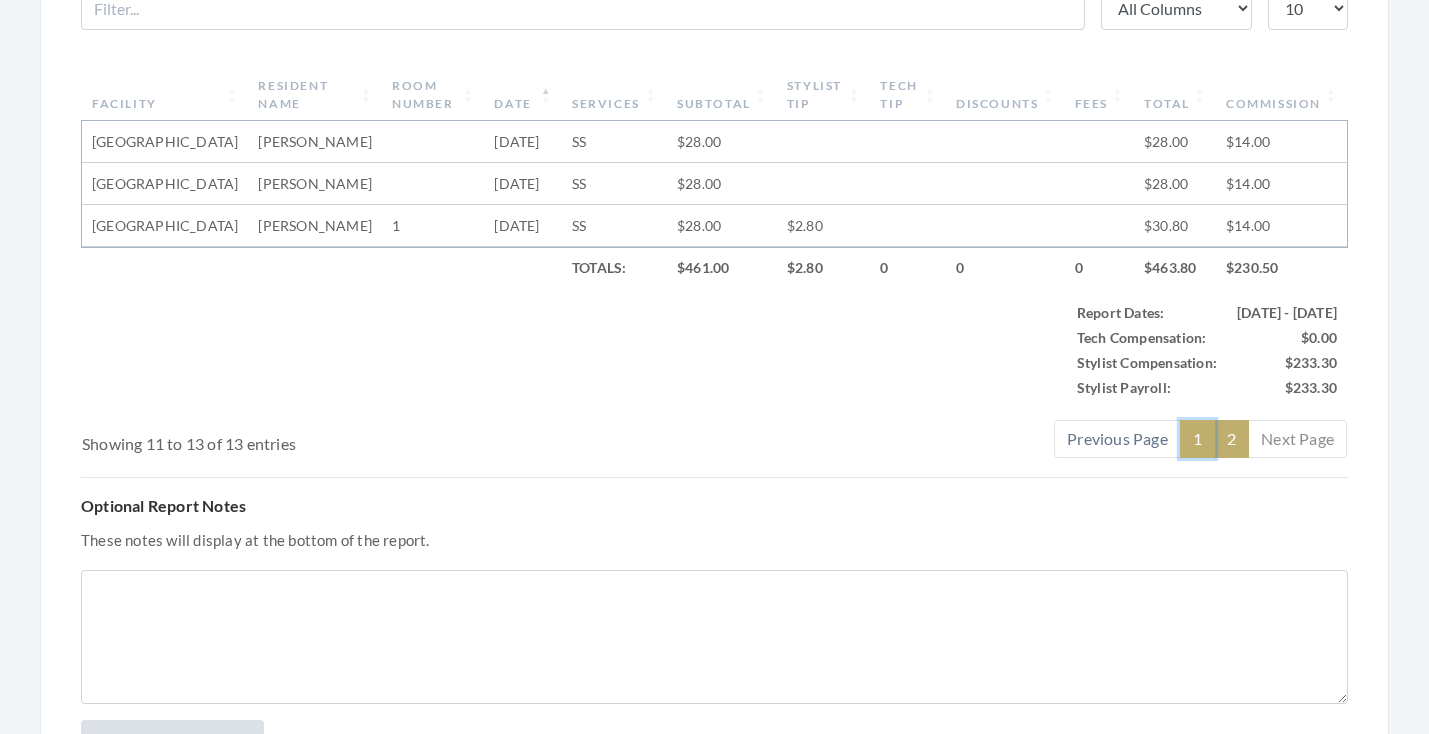 click on "1" at bounding box center [1197, 439] 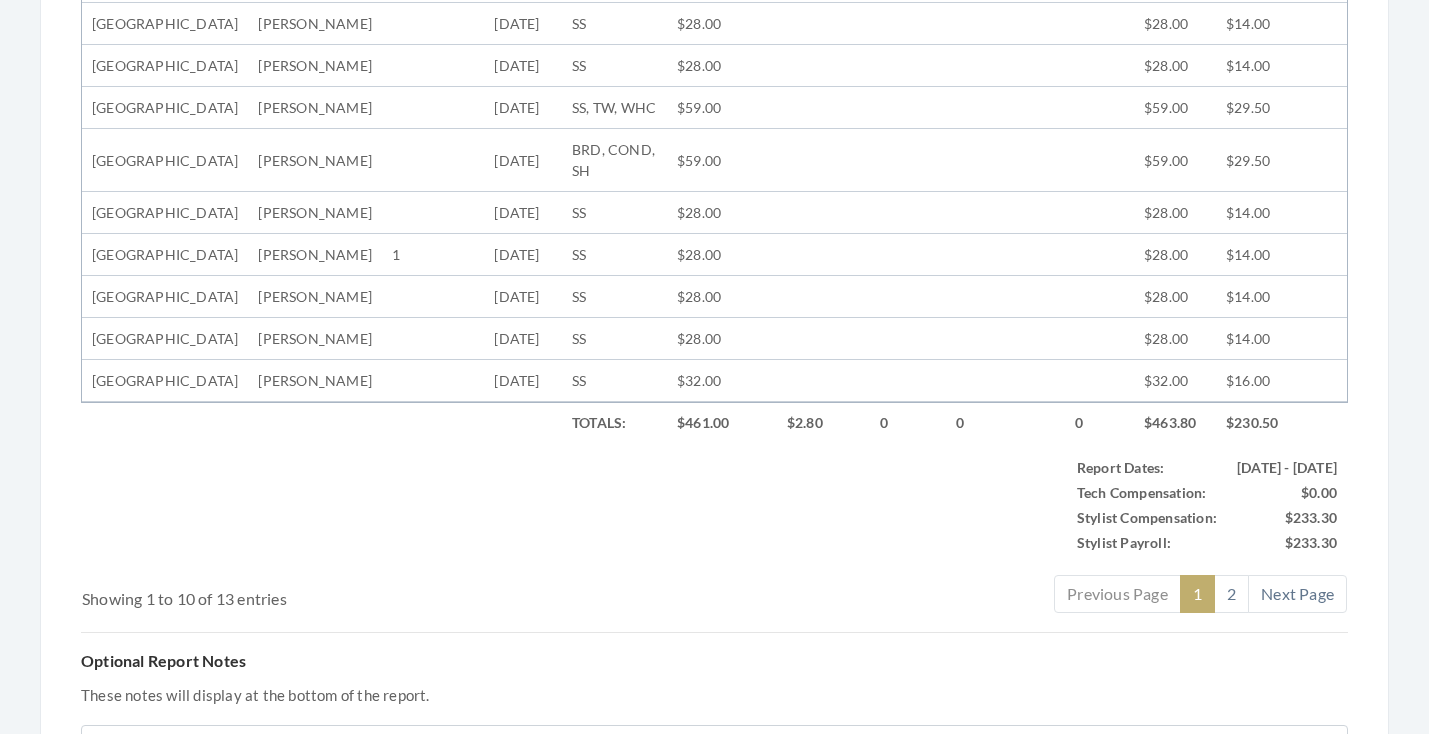 scroll, scrollTop: 903, scrollLeft: 0, axis: vertical 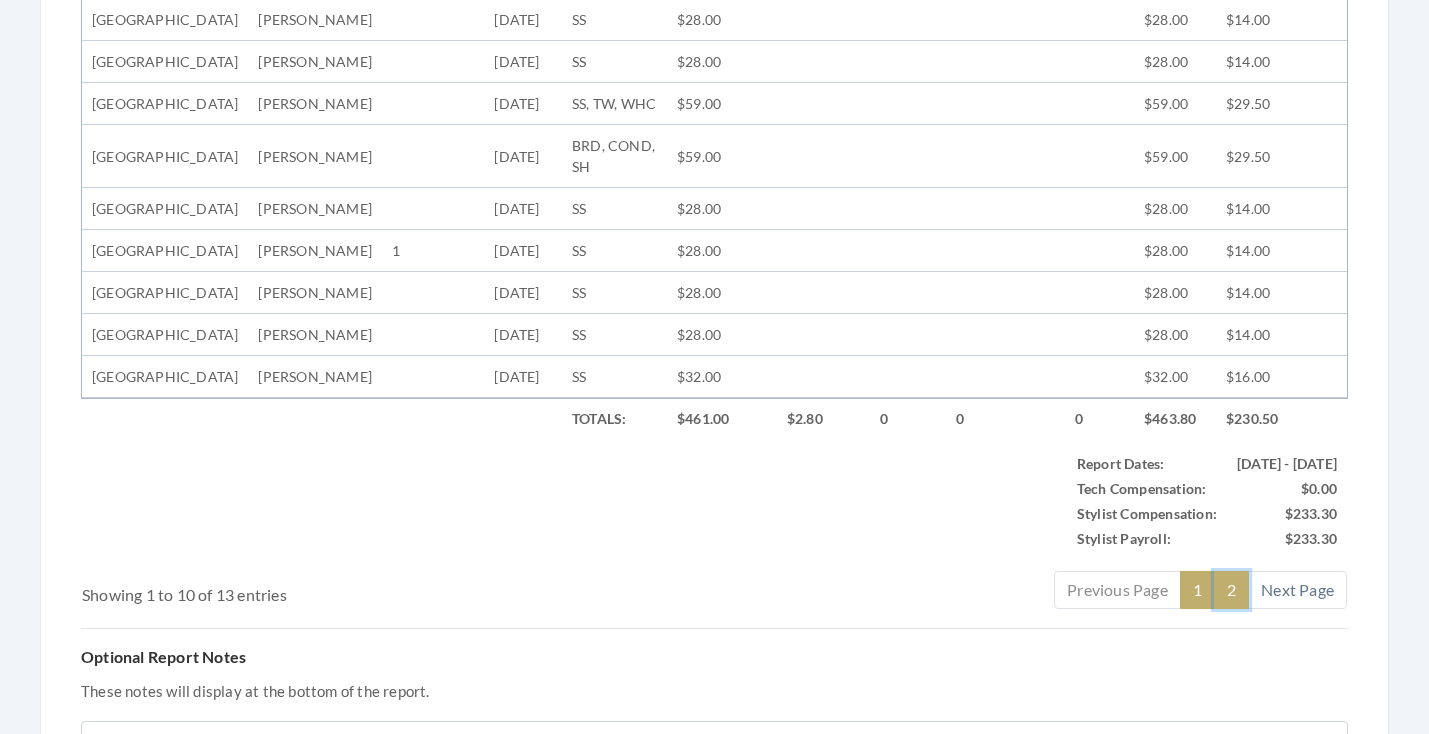 click on "2" at bounding box center [1231, 590] 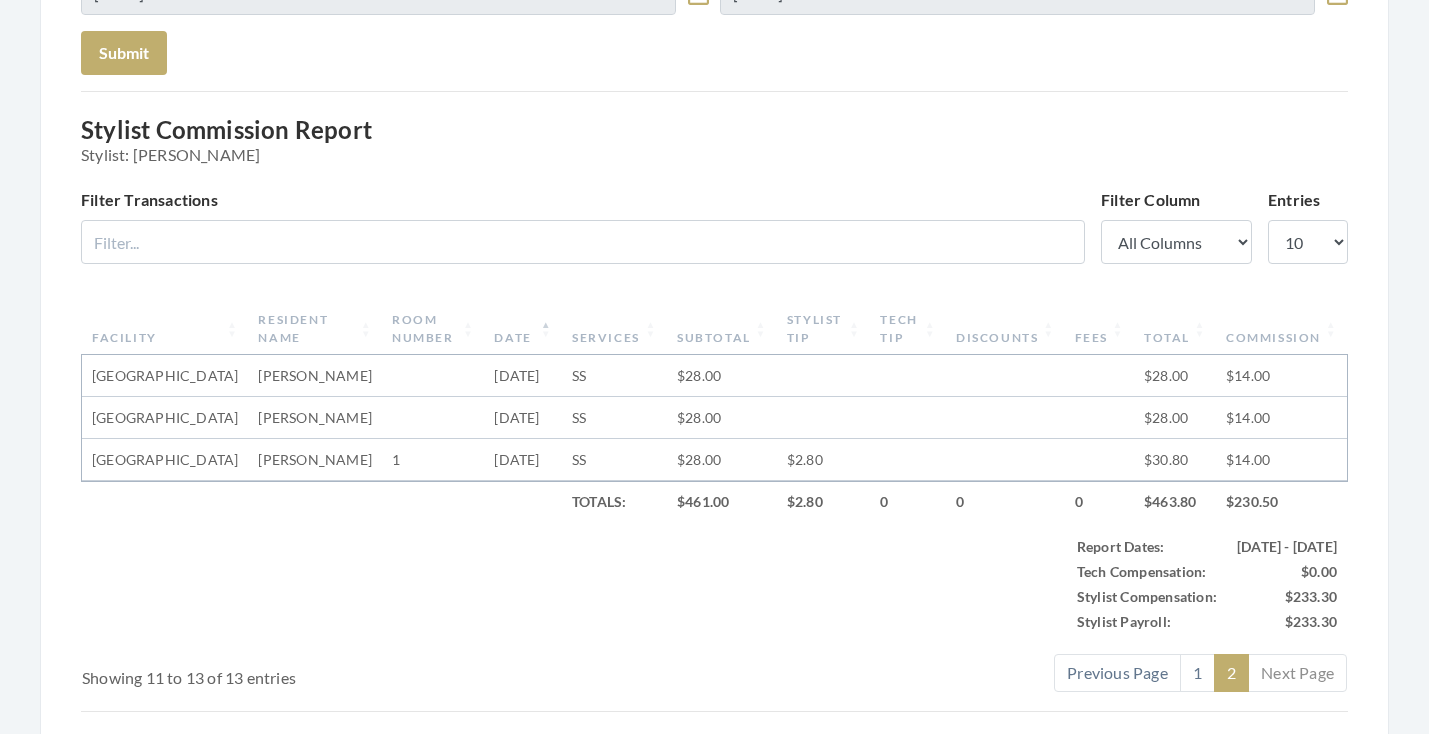 scroll, scrollTop: 557, scrollLeft: 0, axis: vertical 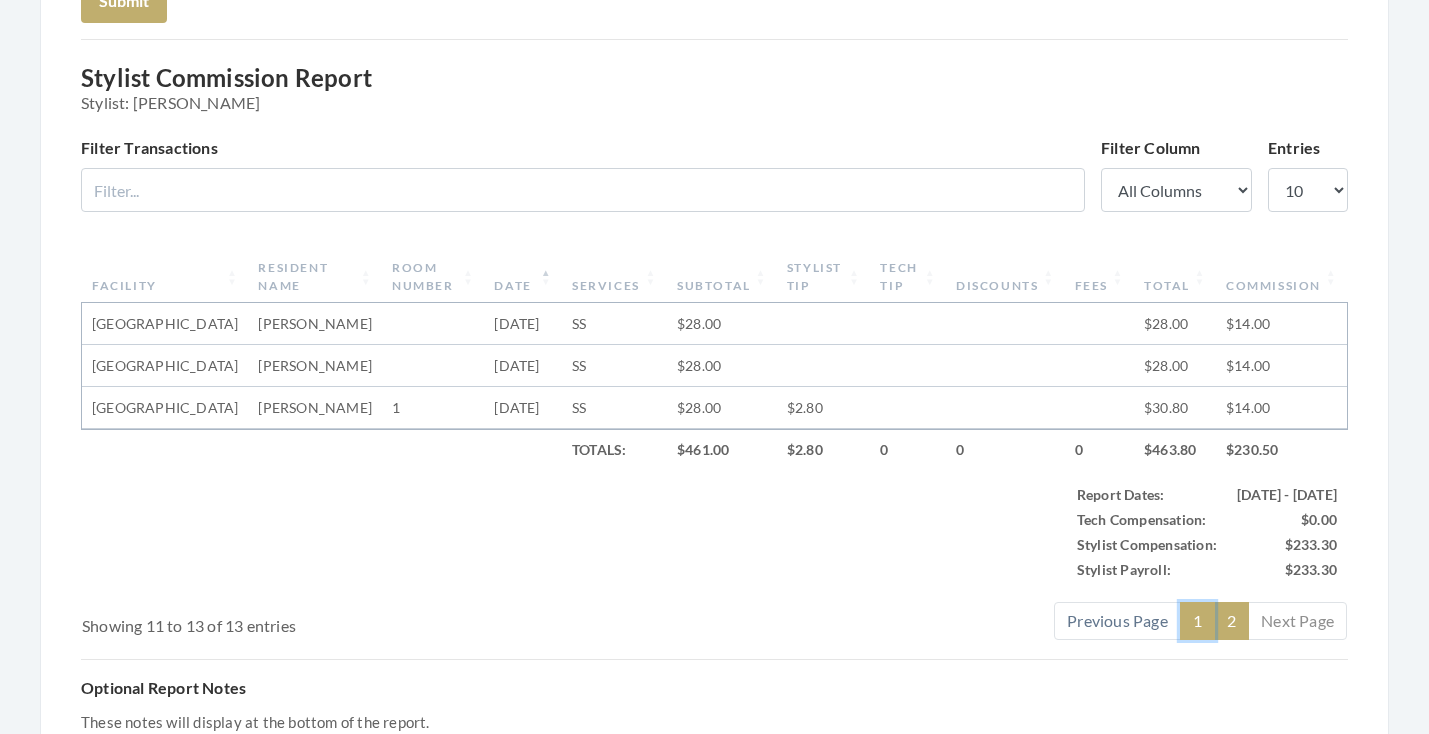 click on "1" at bounding box center [1197, 621] 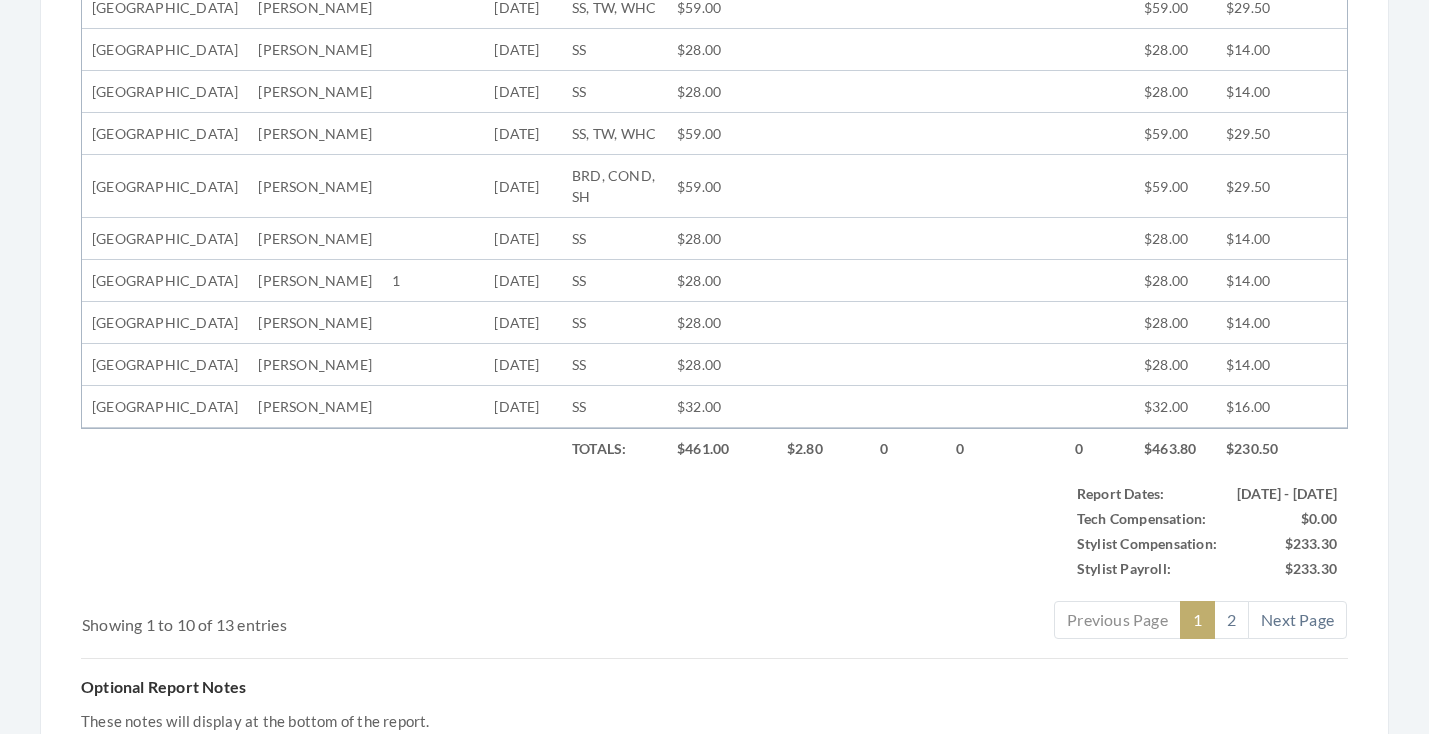 scroll, scrollTop: 877, scrollLeft: 0, axis: vertical 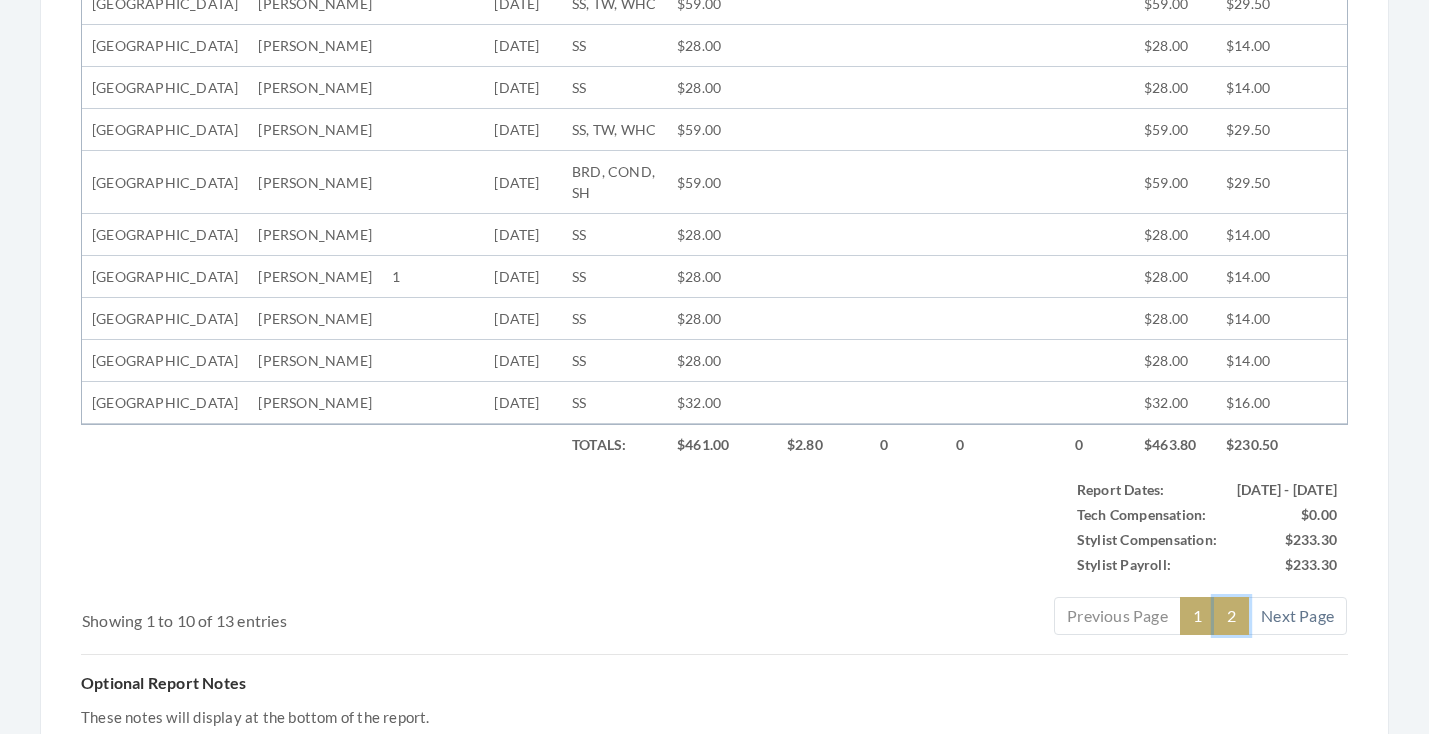 click on "2" at bounding box center (1231, 616) 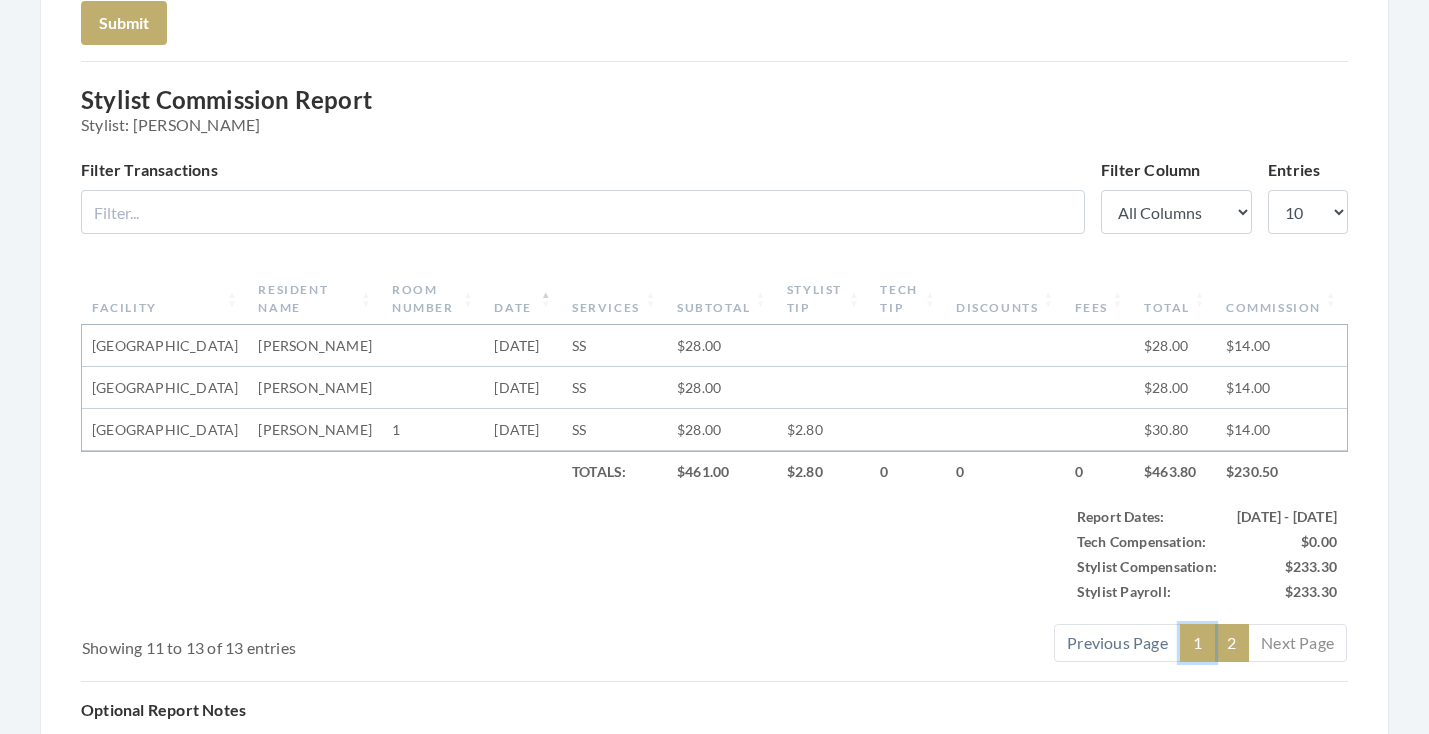 click on "1" at bounding box center [1197, 643] 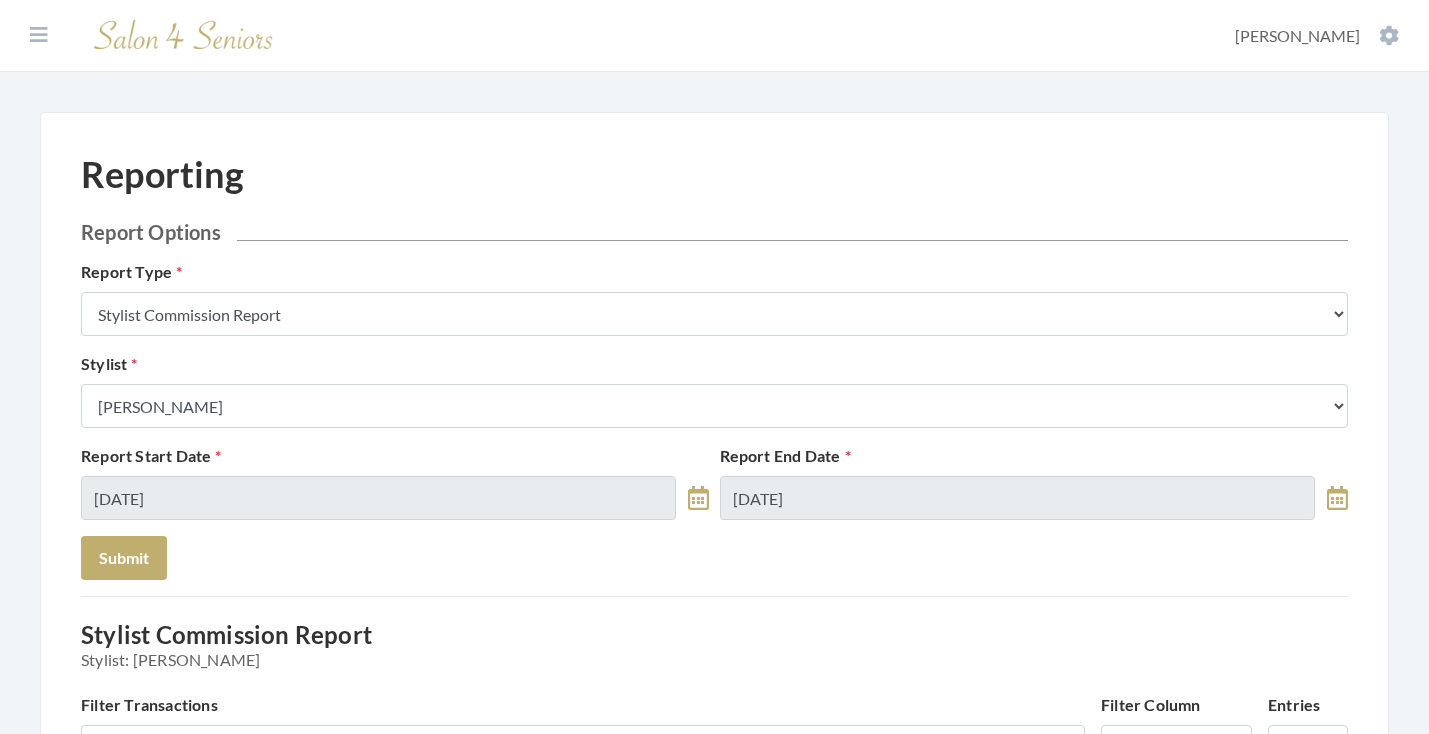 scroll, scrollTop: 0, scrollLeft: 0, axis: both 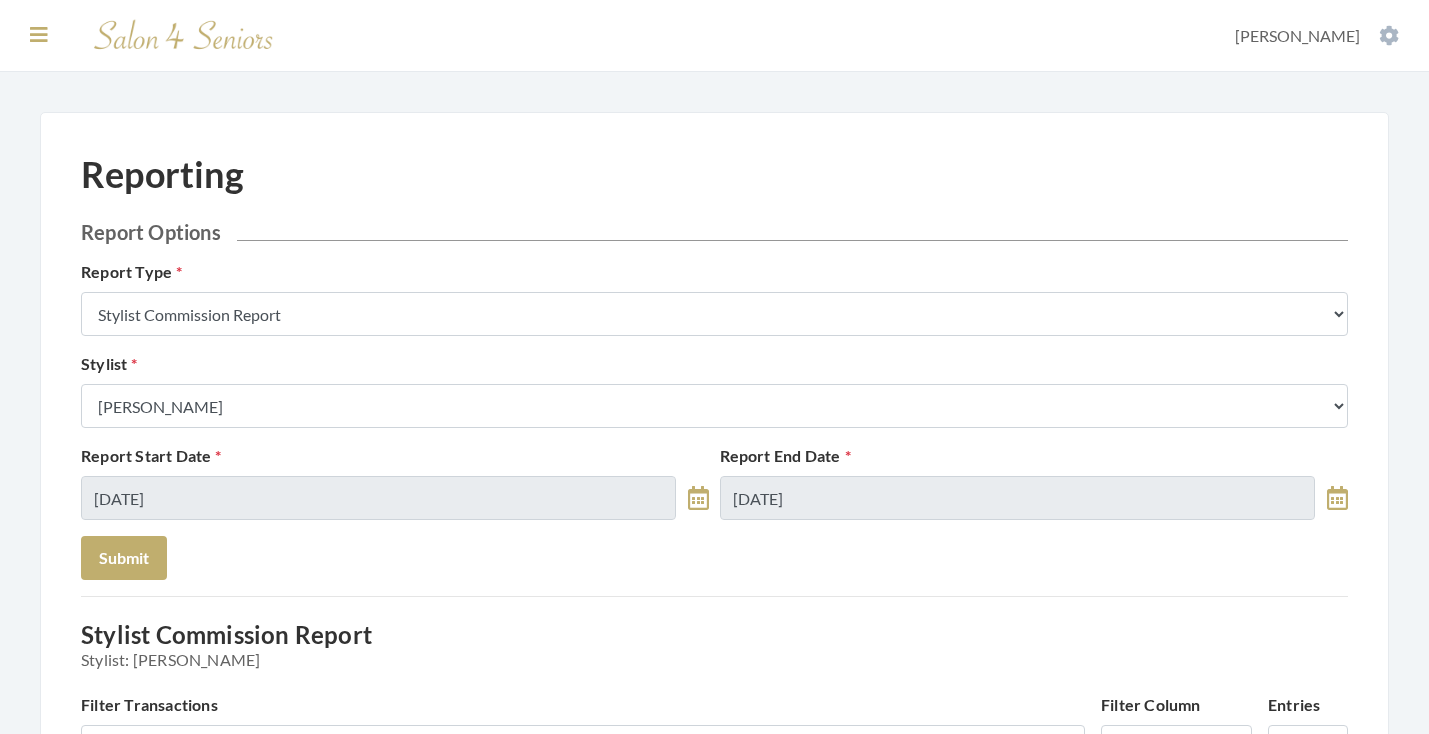 click at bounding box center (39, 35) 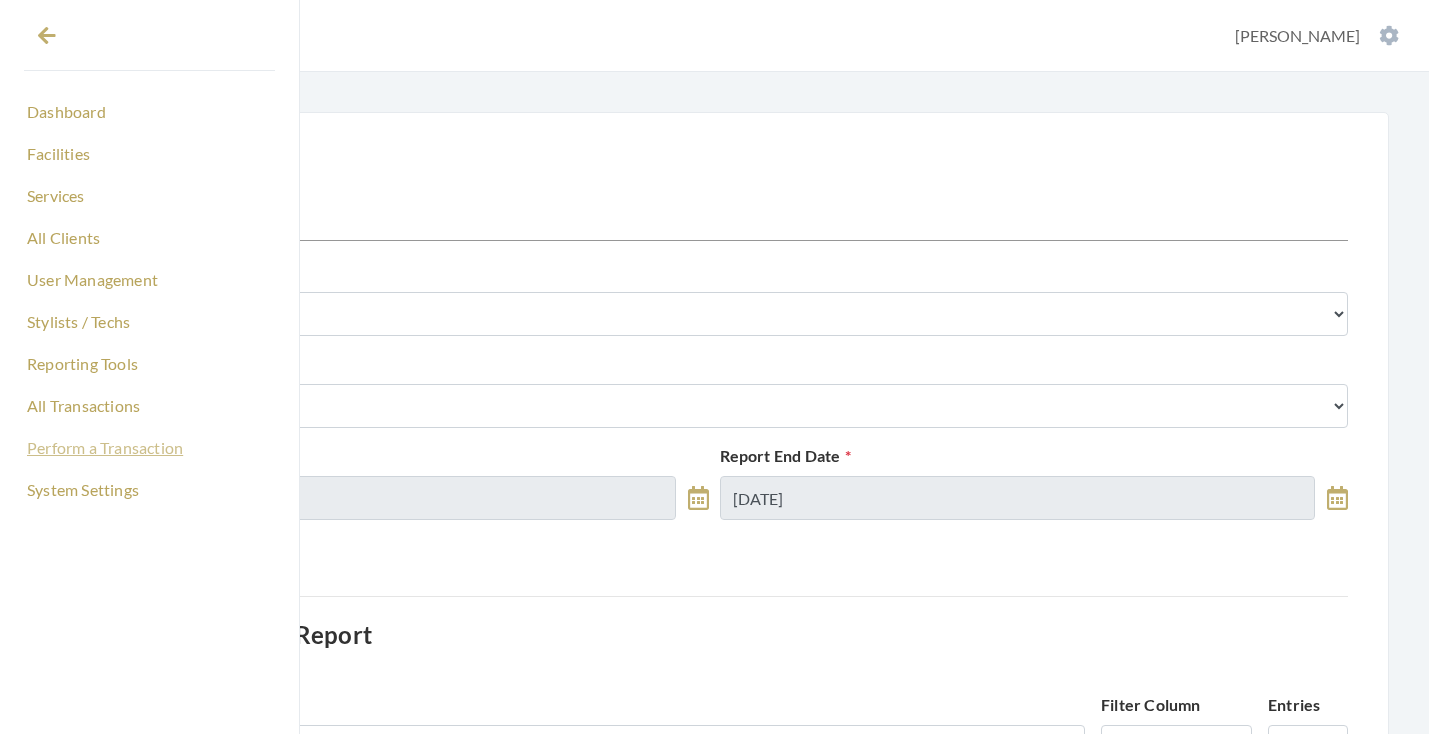 click on "Perform a Transaction" at bounding box center (149, 448) 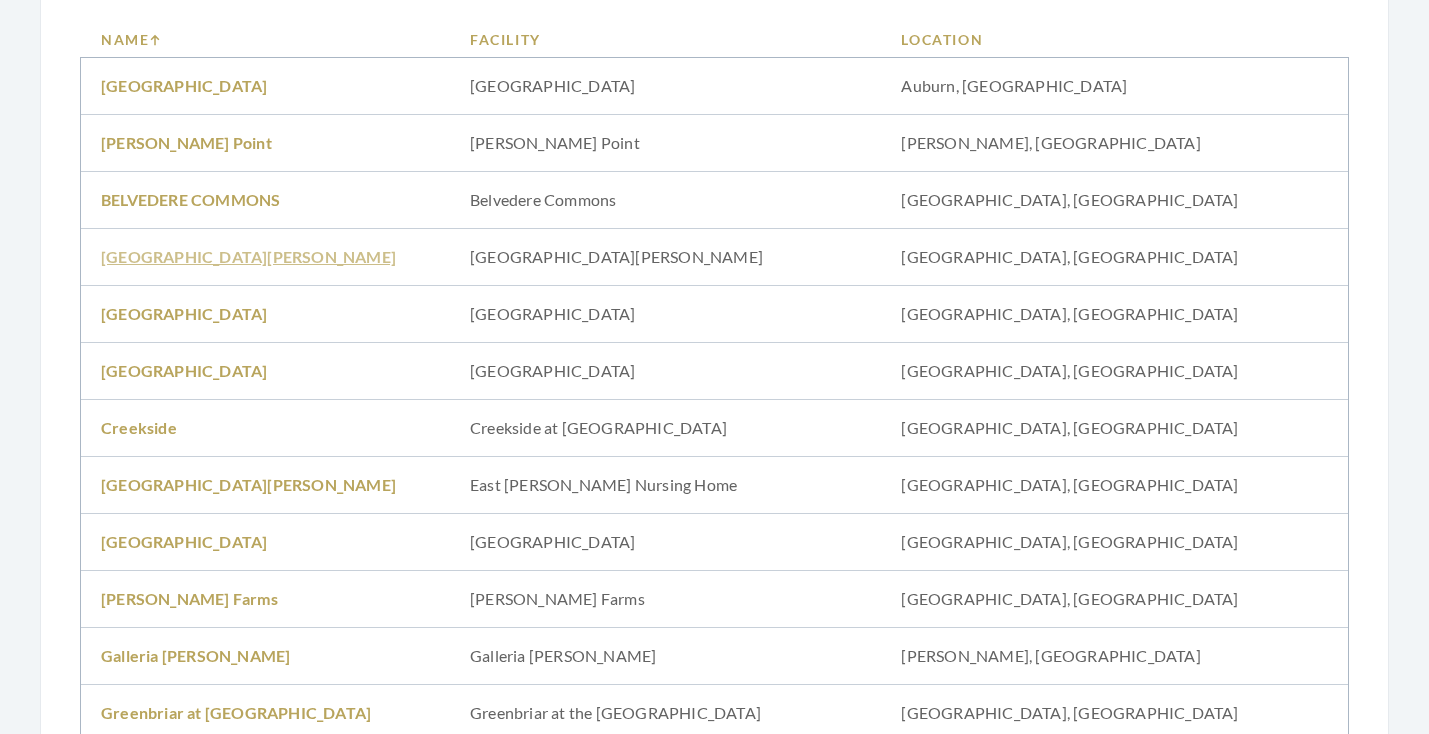 scroll, scrollTop: 394, scrollLeft: 0, axis: vertical 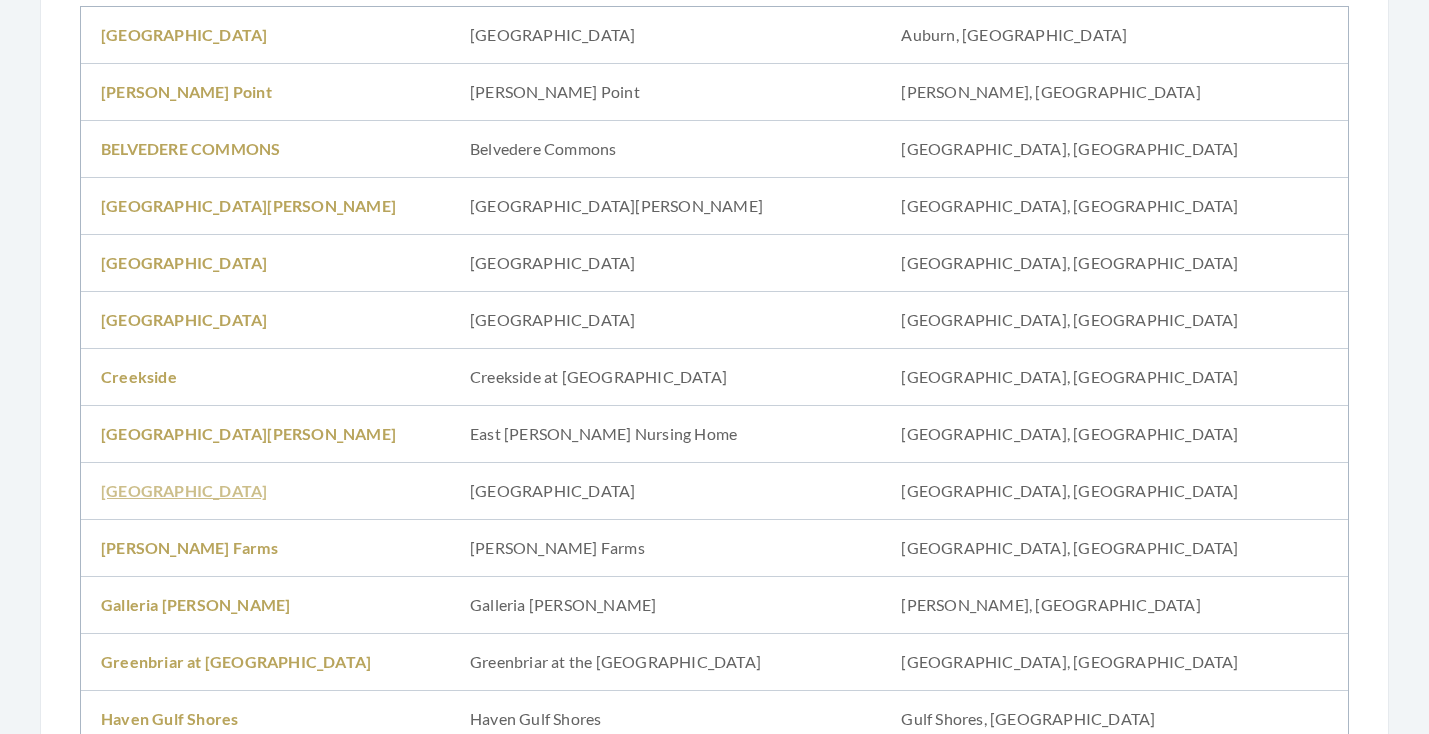 click on "[GEOGRAPHIC_DATA]" at bounding box center (184, 490) 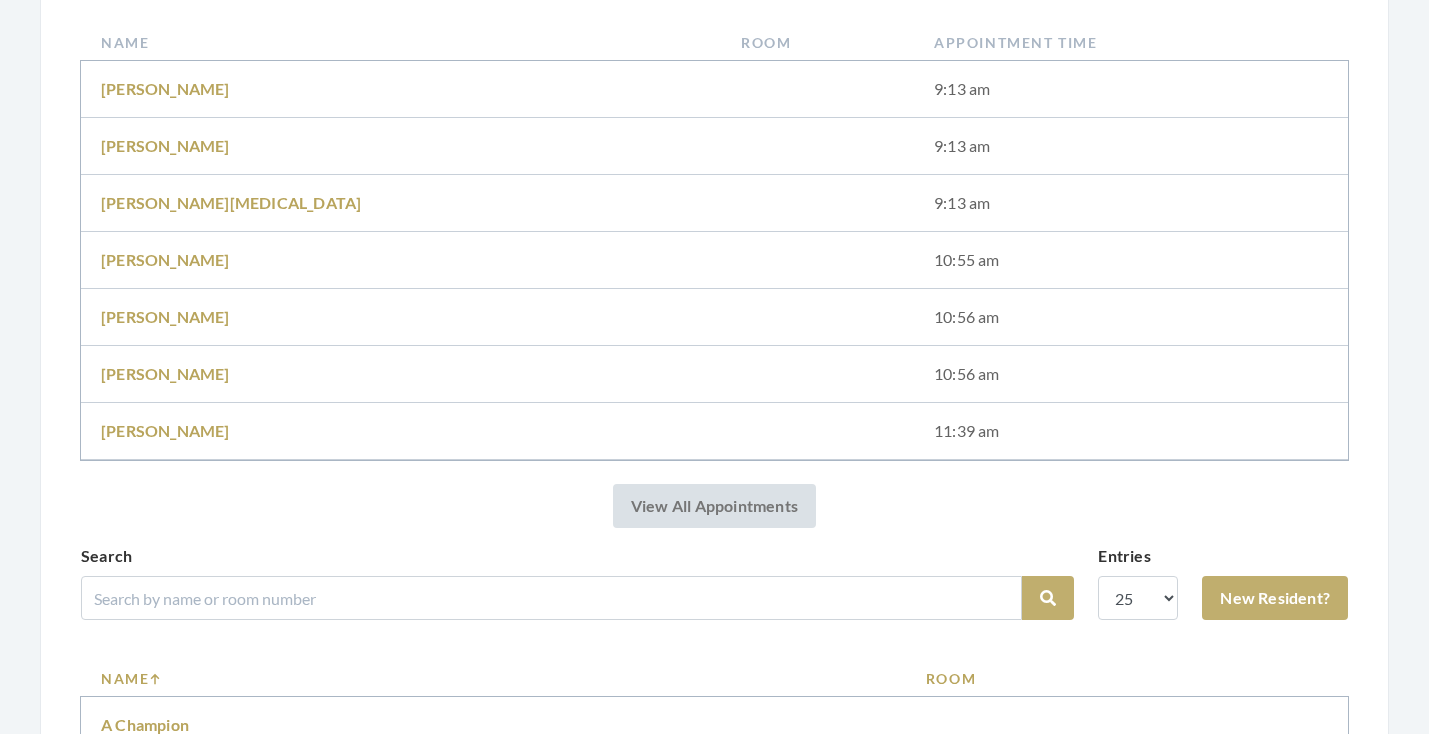 scroll, scrollTop: 395, scrollLeft: 0, axis: vertical 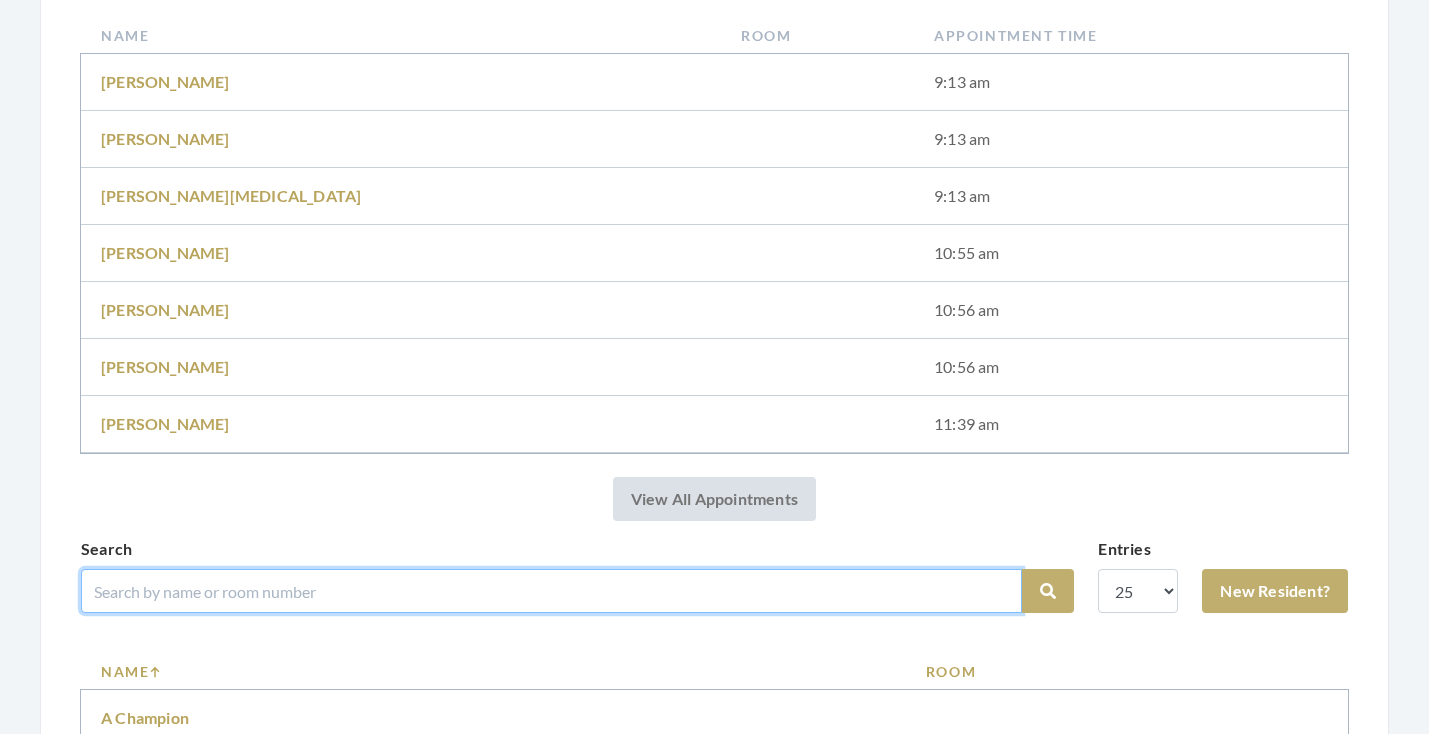 click at bounding box center [551, 591] 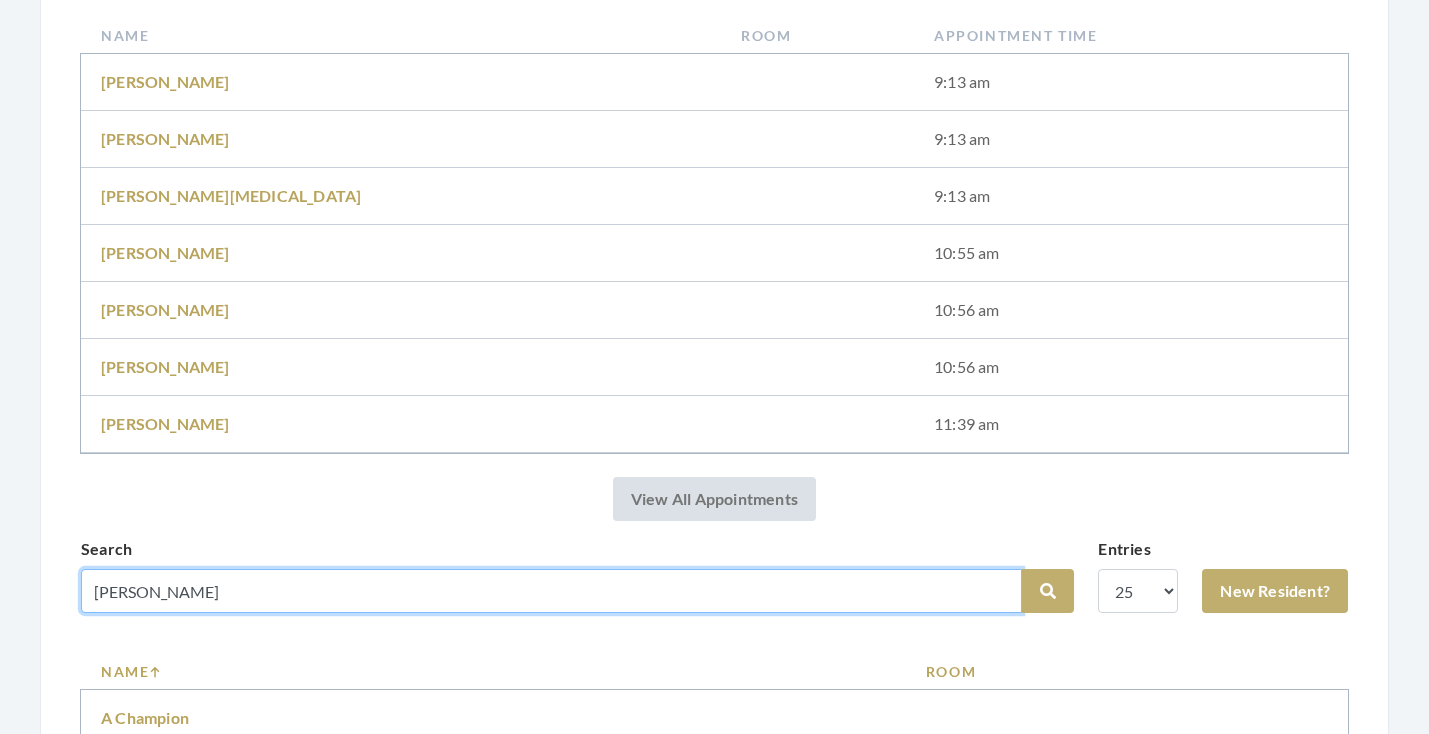 type on "[PERSON_NAME]" 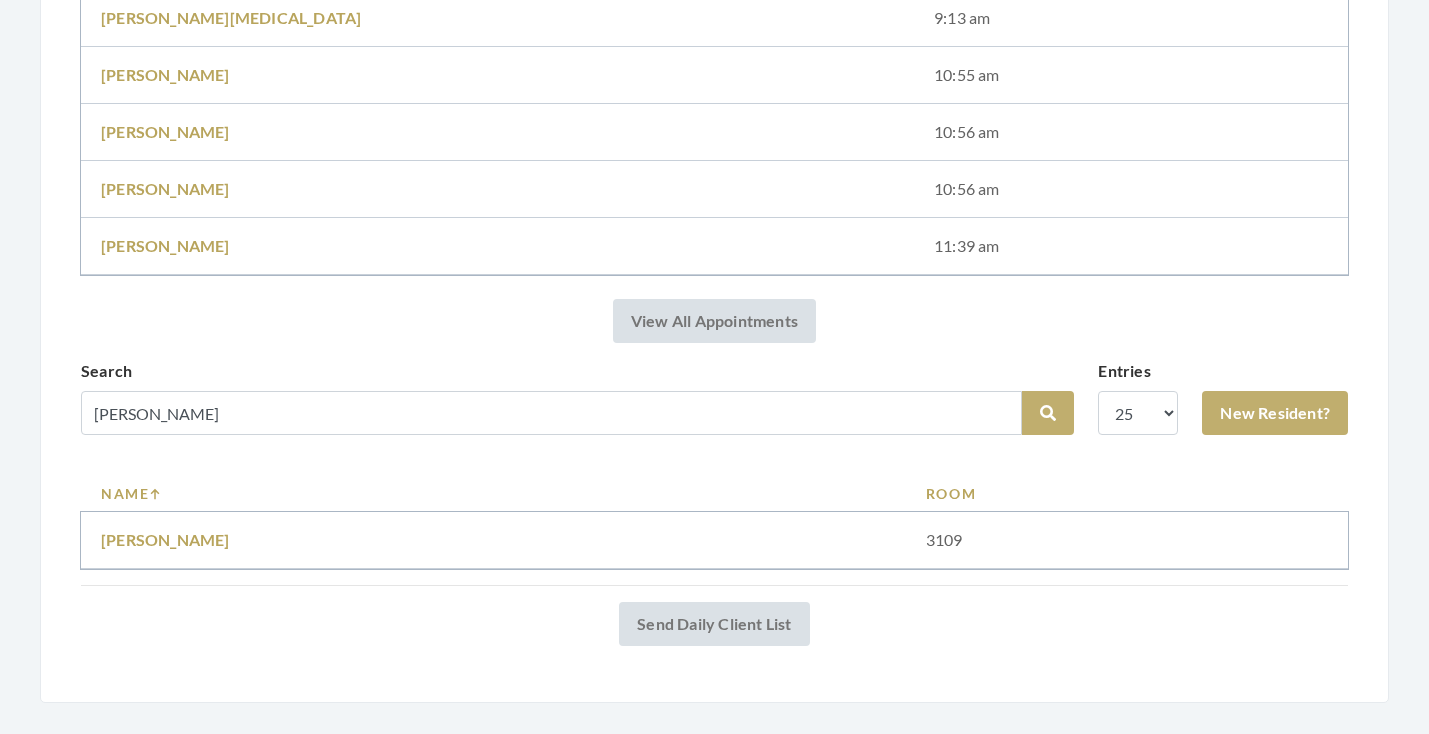 scroll, scrollTop: 614, scrollLeft: 0, axis: vertical 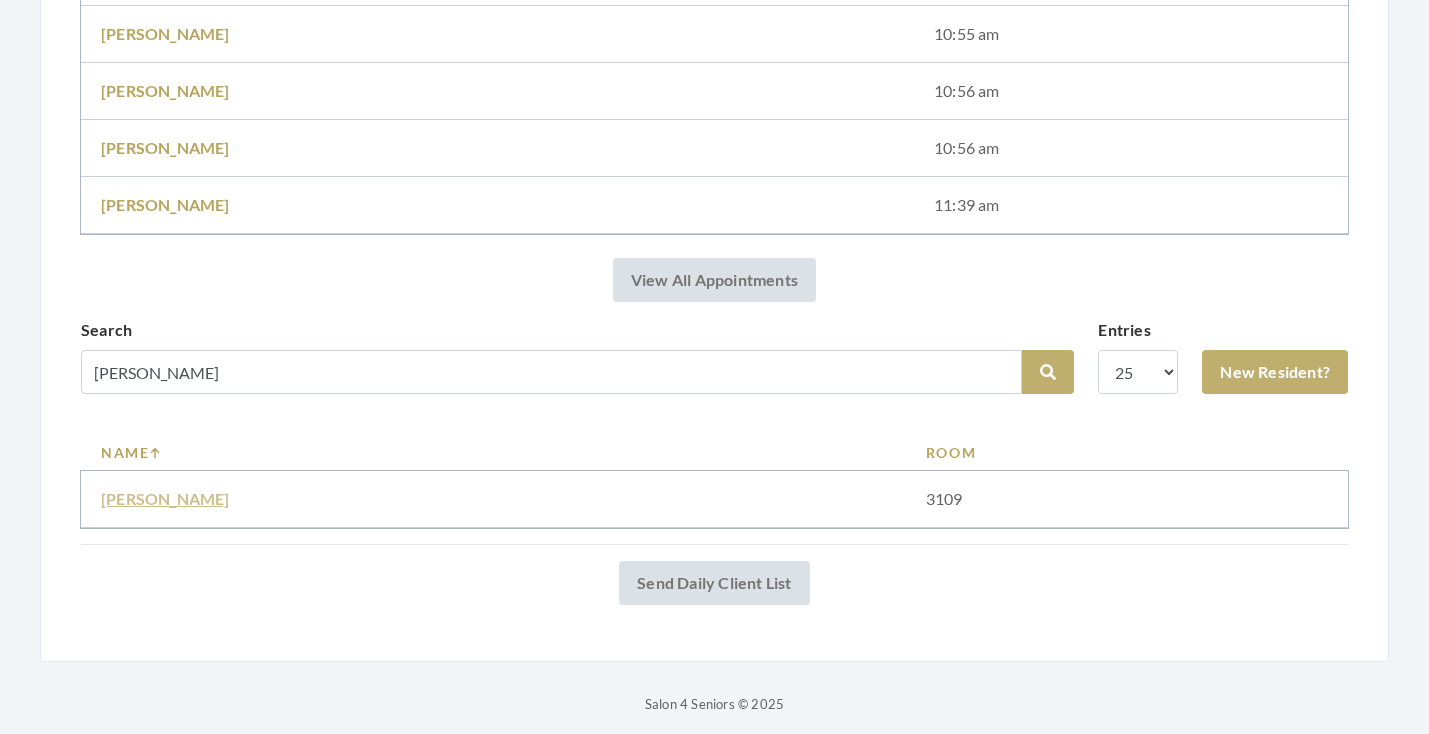 click on "[PERSON_NAME]" at bounding box center (165, 498) 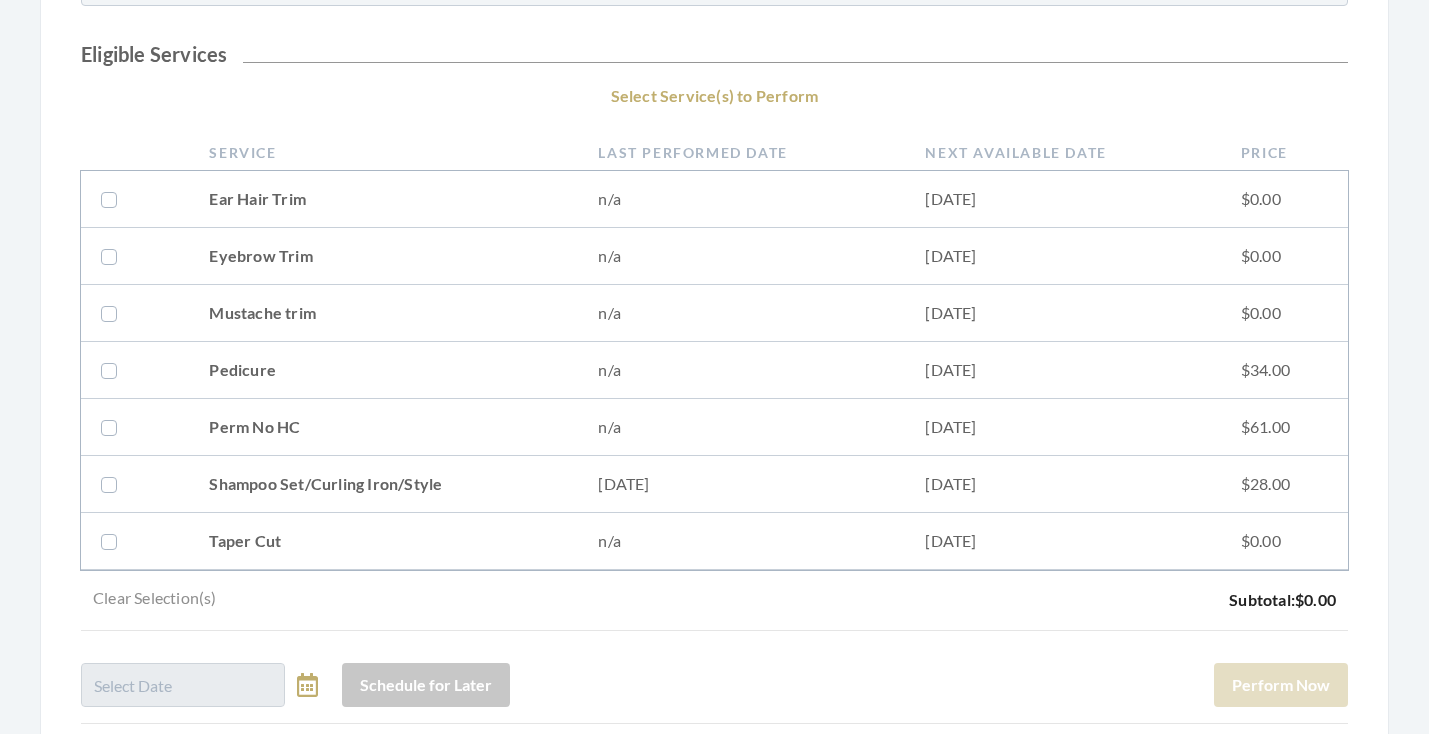 scroll, scrollTop: 471, scrollLeft: 0, axis: vertical 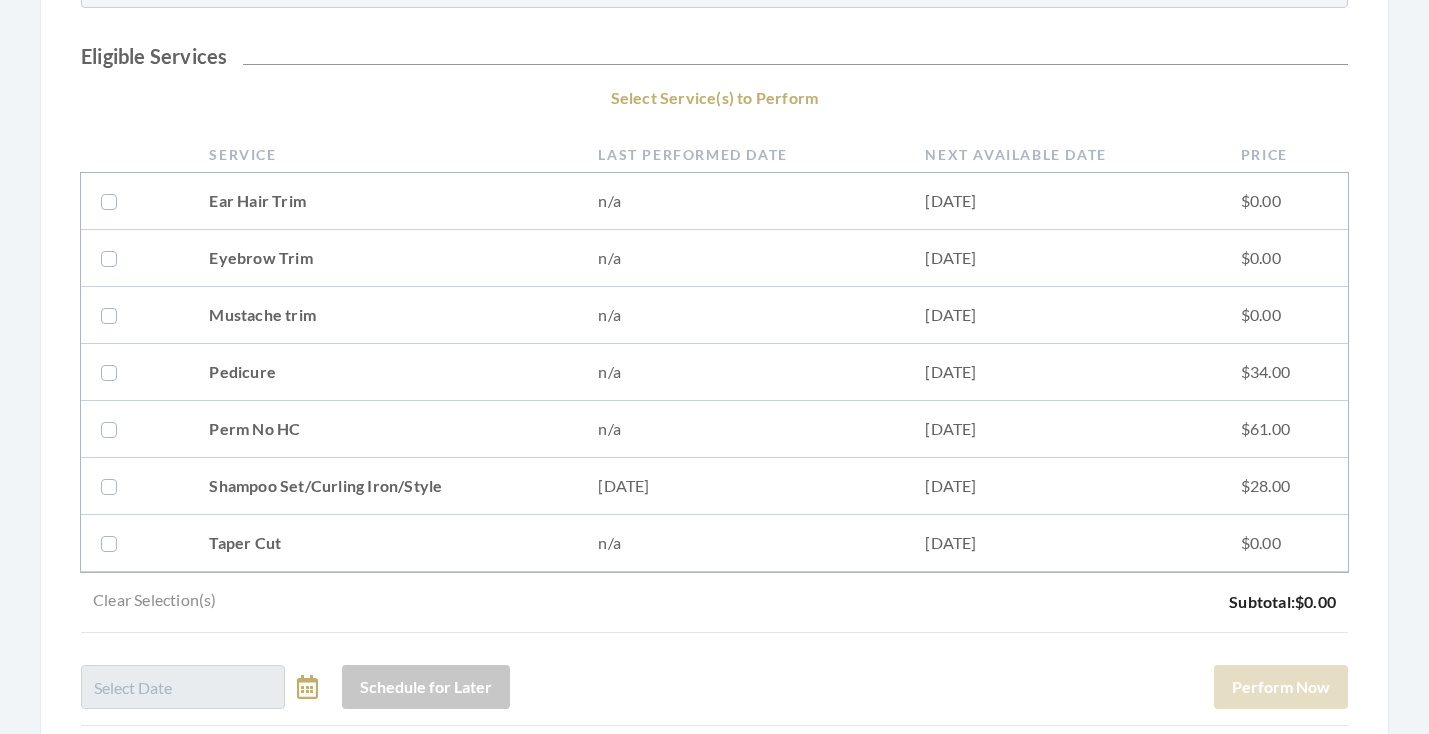 click on "Shampoo Set/Curling Iron/Style" at bounding box center (383, 486) 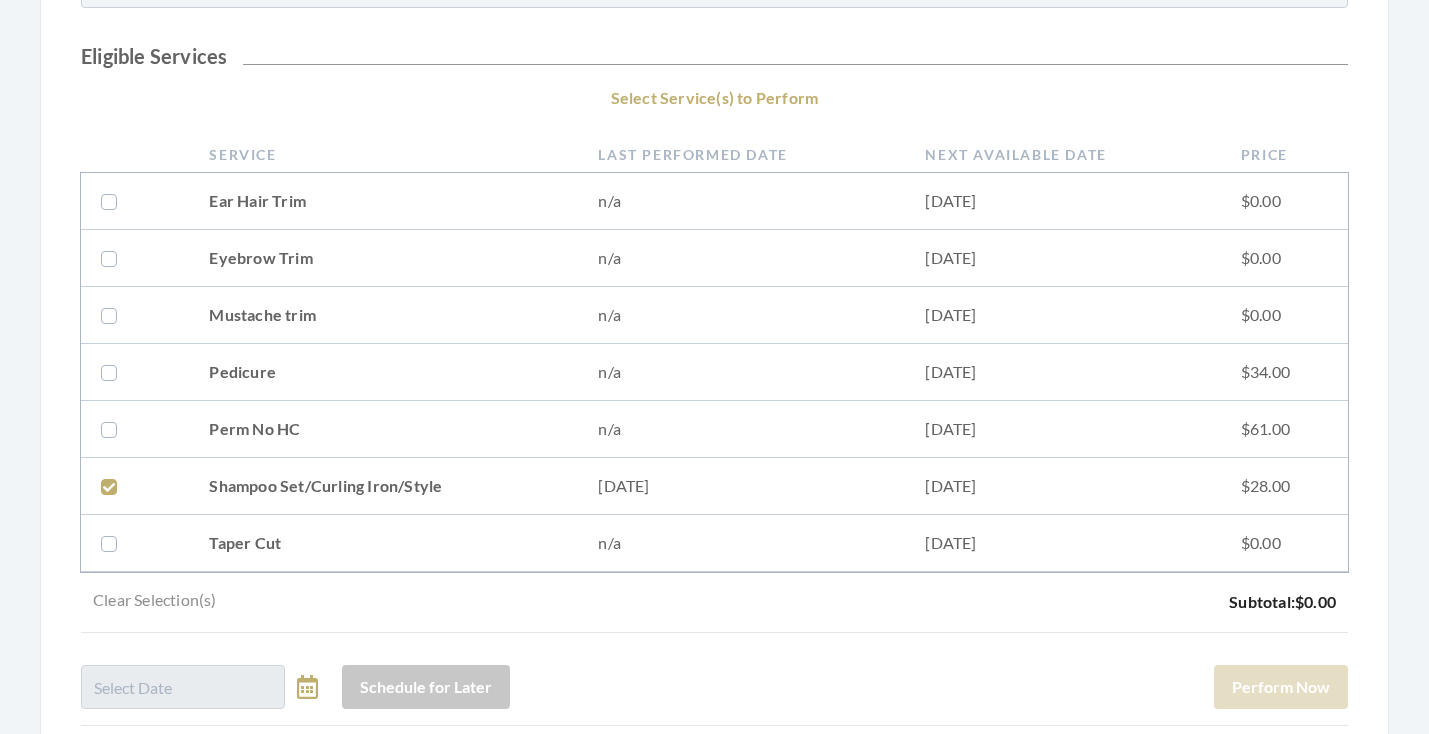 checkbox on "true" 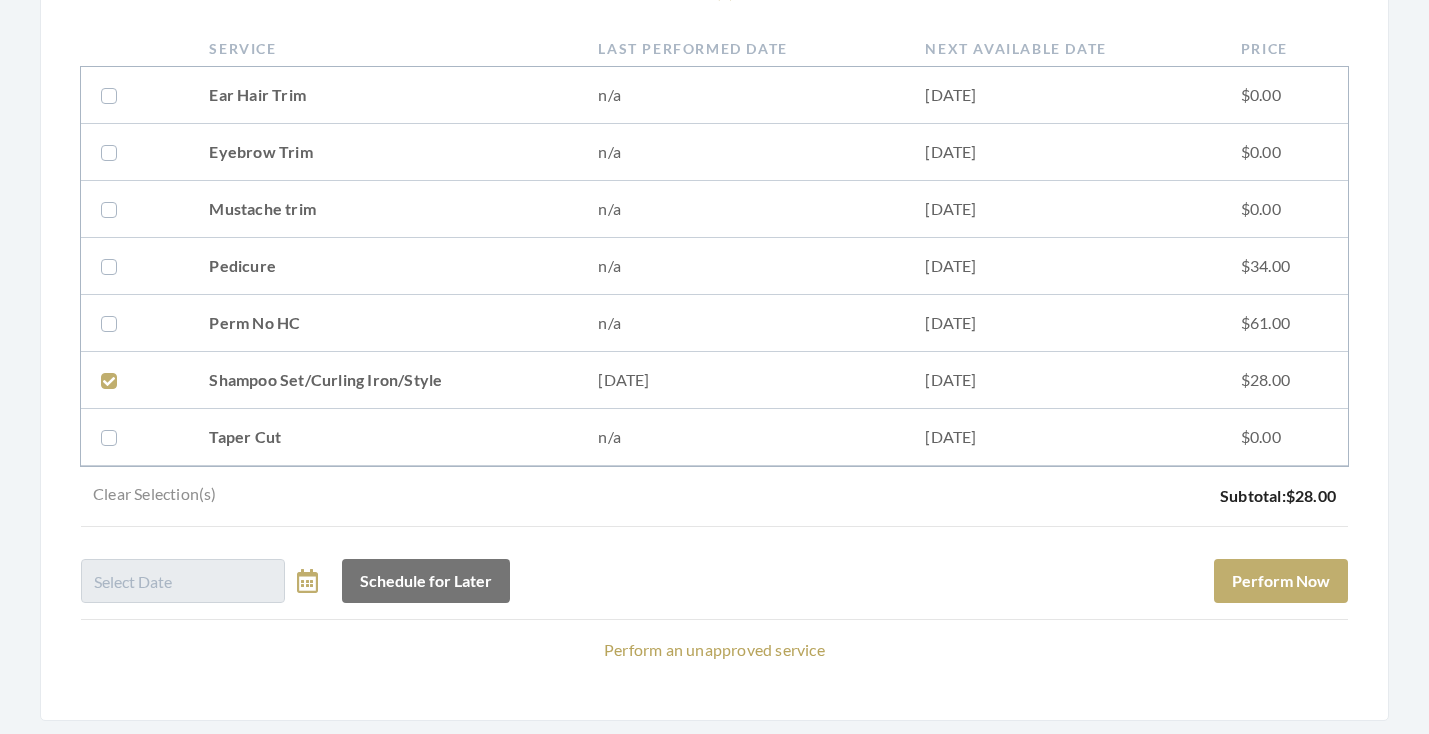 scroll, scrollTop: 582, scrollLeft: 0, axis: vertical 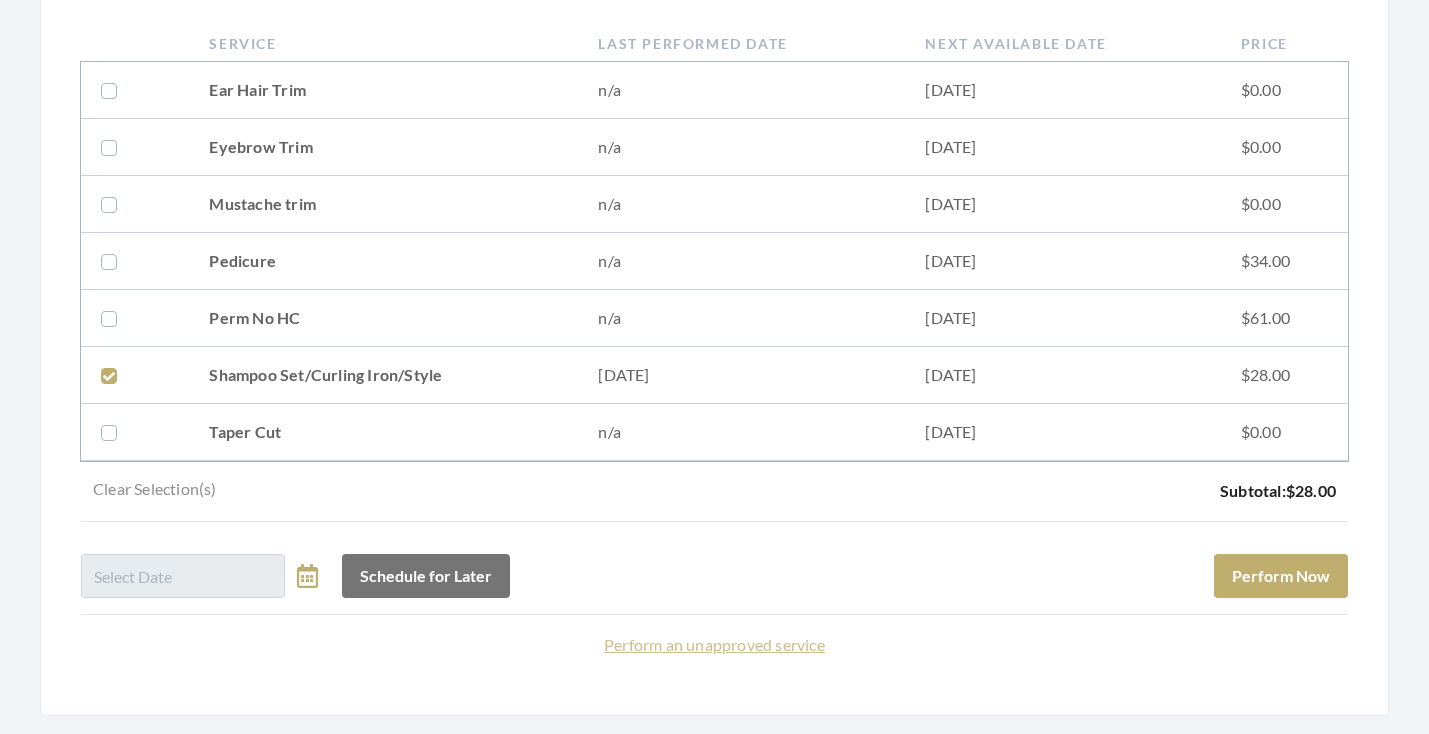 click on "Perform
an unapproved service" at bounding box center (714, 644) 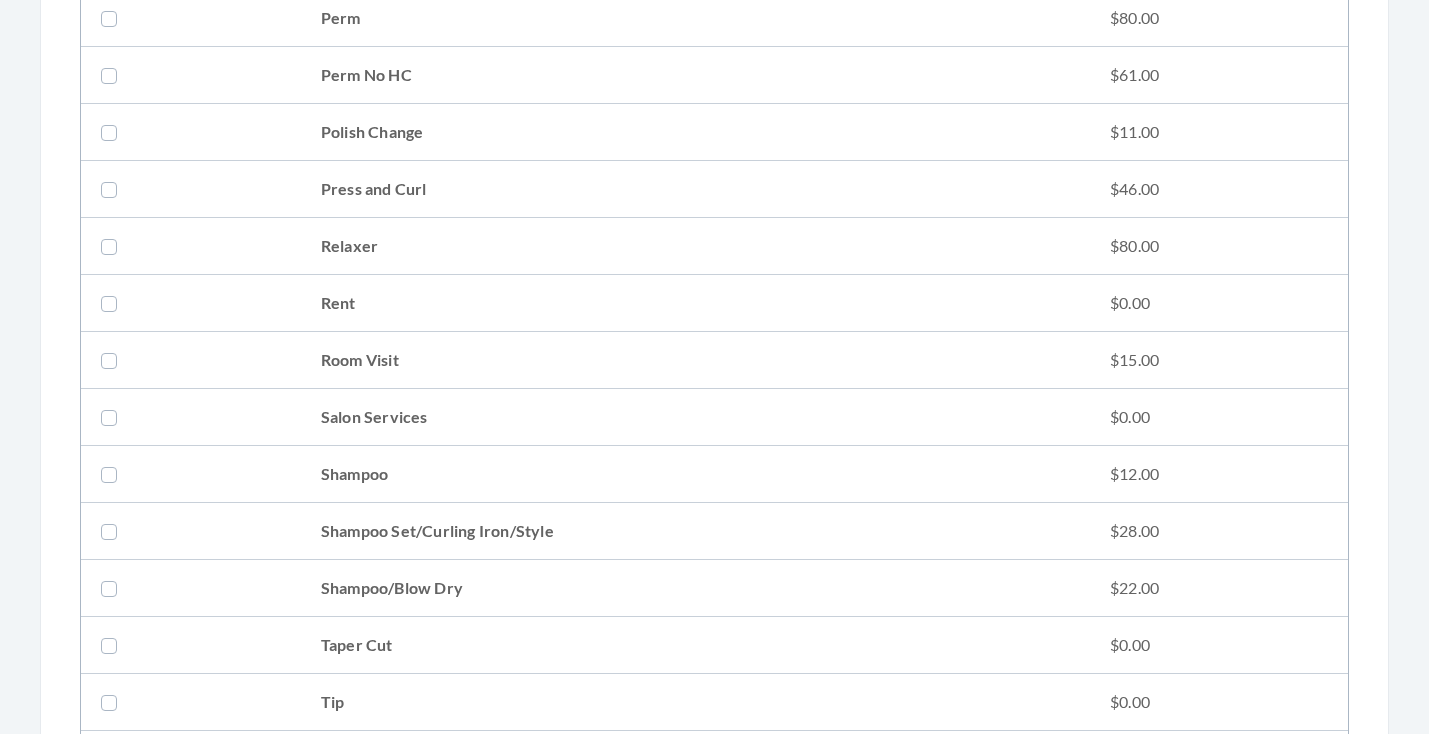 scroll, scrollTop: 2306, scrollLeft: 0, axis: vertical 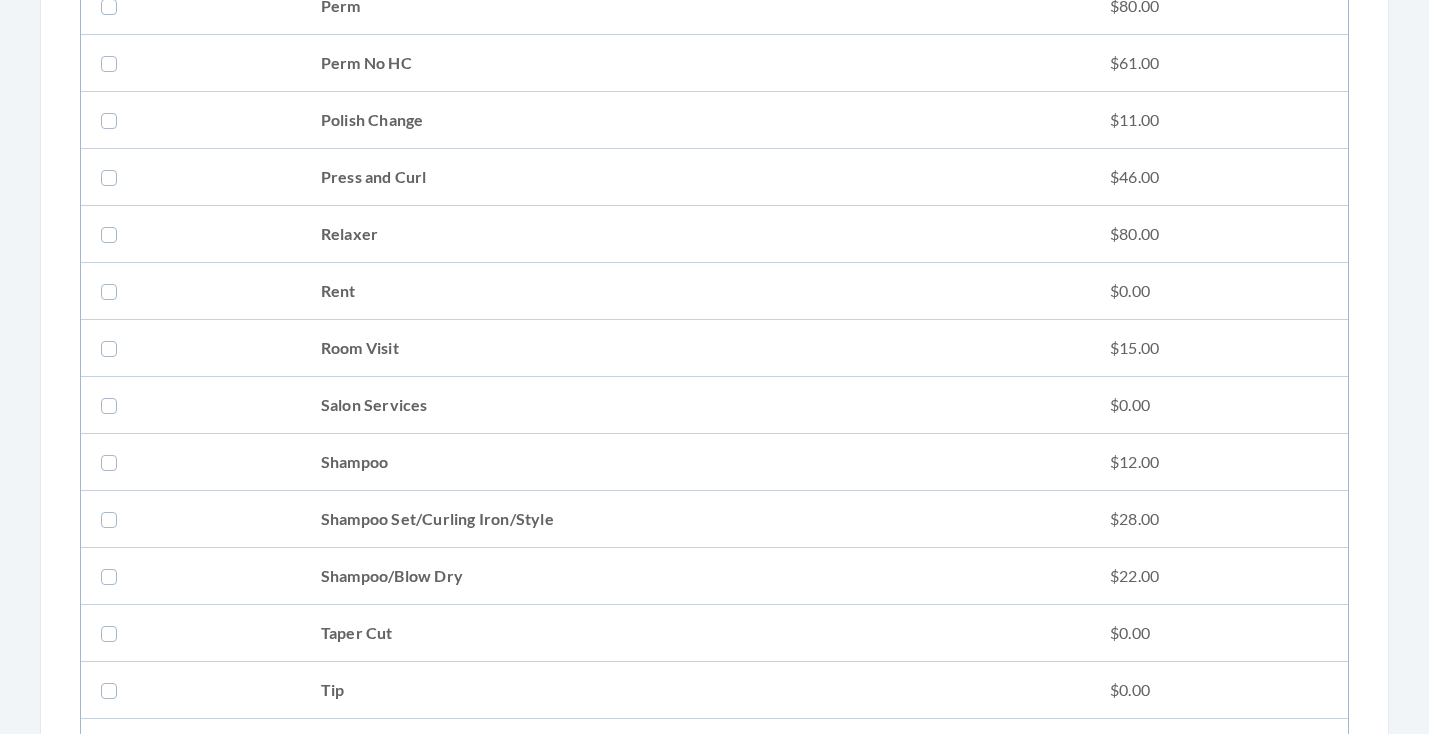 click on "Shampoo Set/Curling Iron/Style" at bounding box center (695, 519) 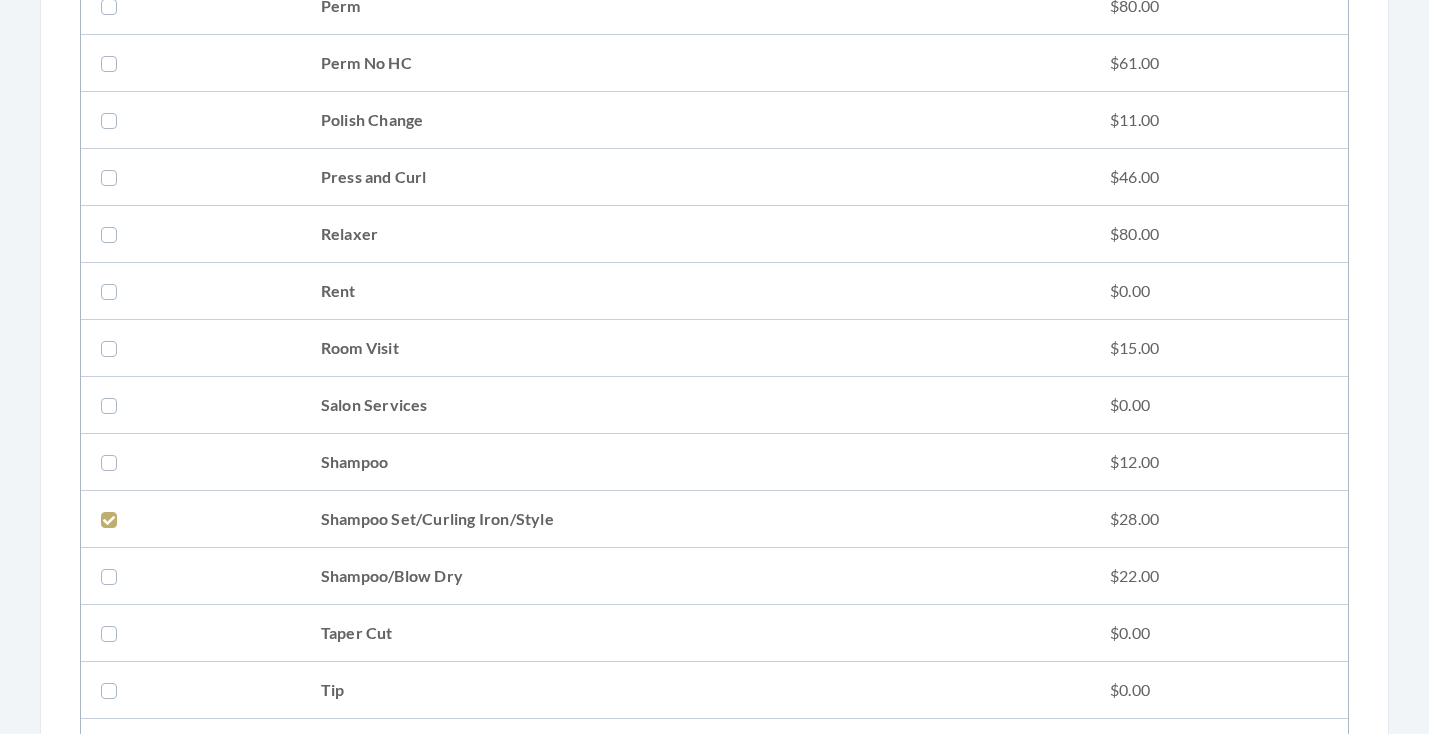 checkbox on "true" 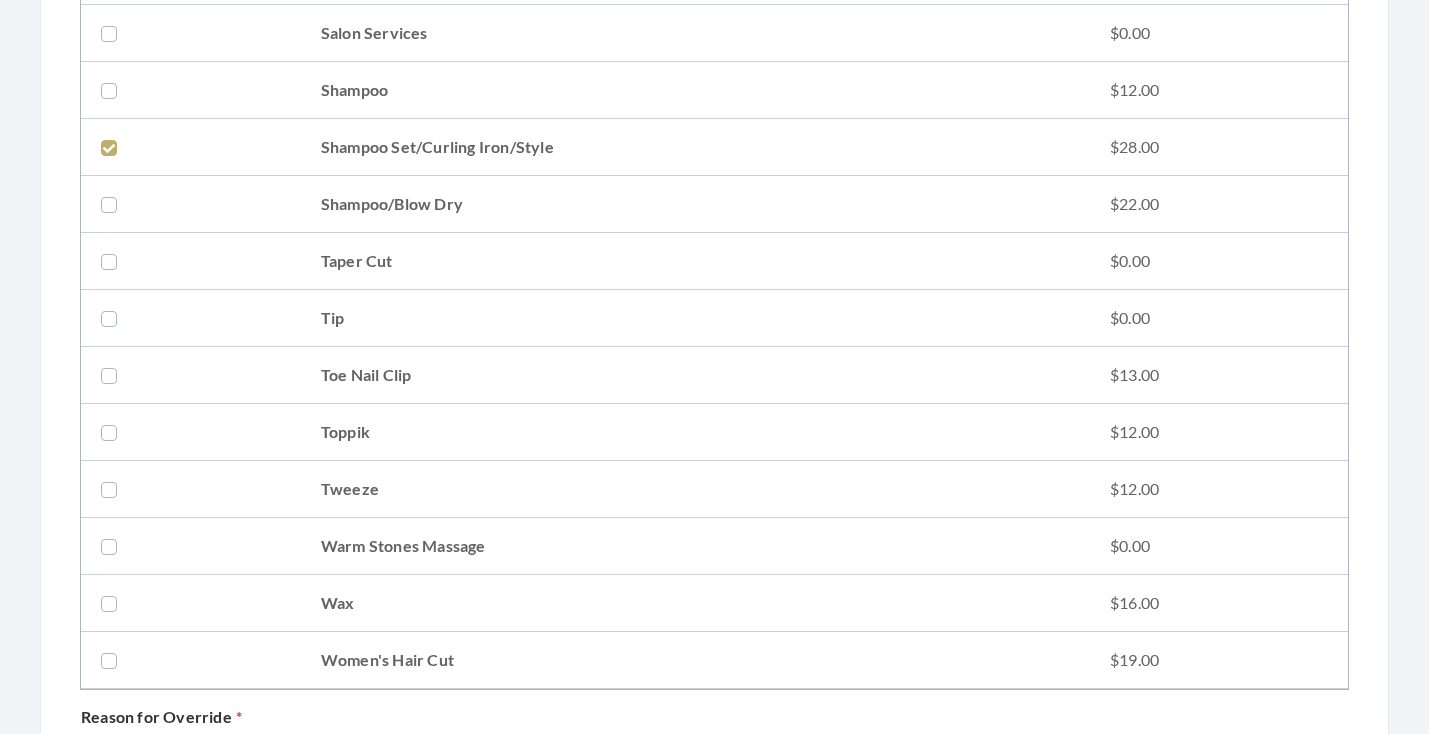 scroll, scrollTop: 2829, scrollLeft: 0, axis: vertical 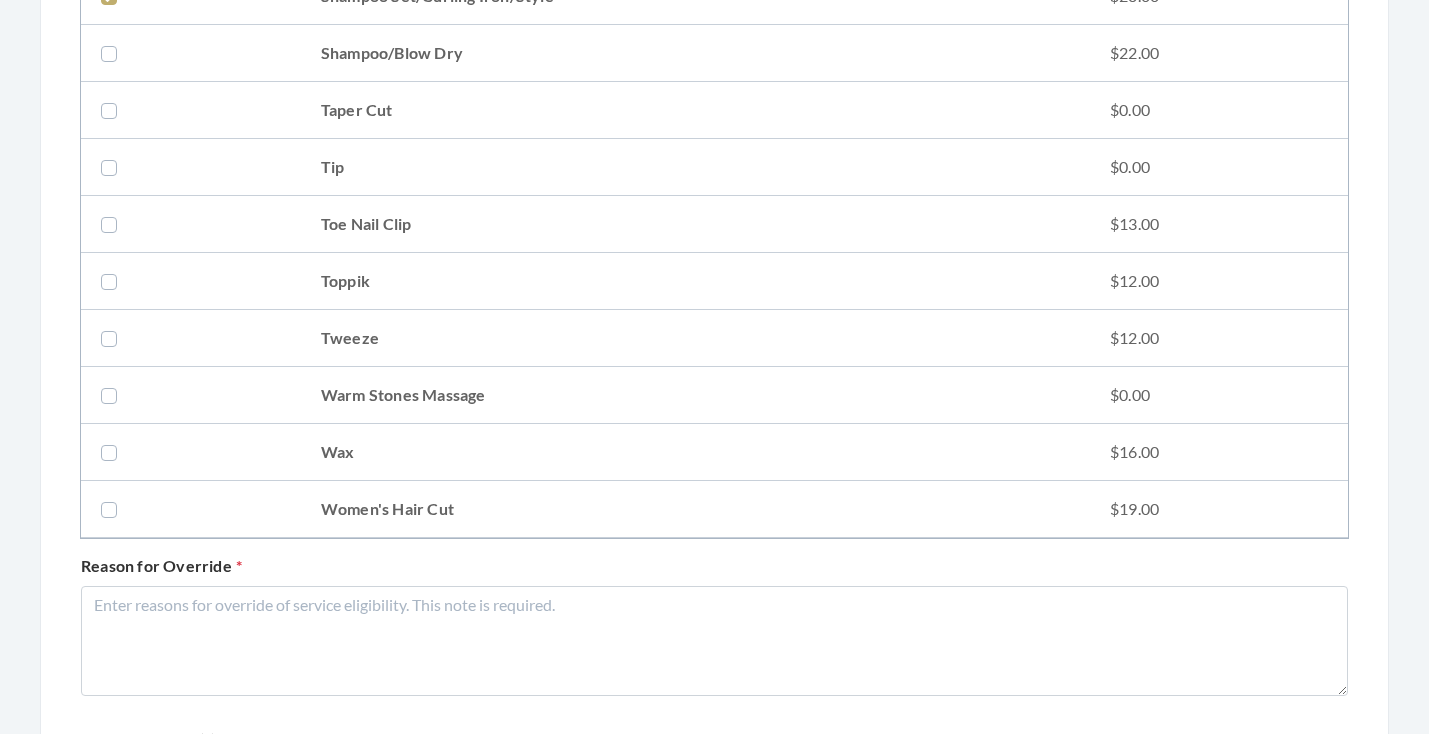 click on "Women's Hair Cut" at bounding box center [695, 509] 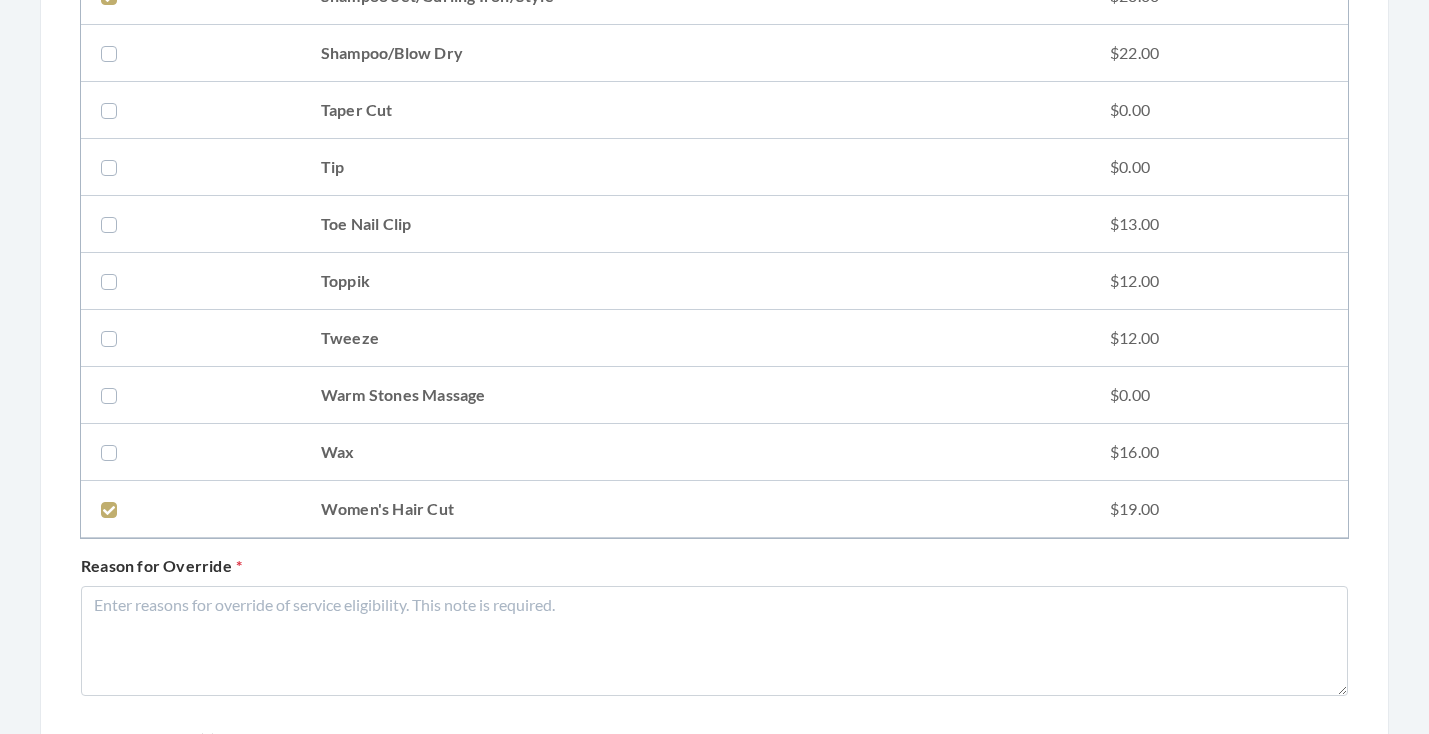 checkbox on "true" 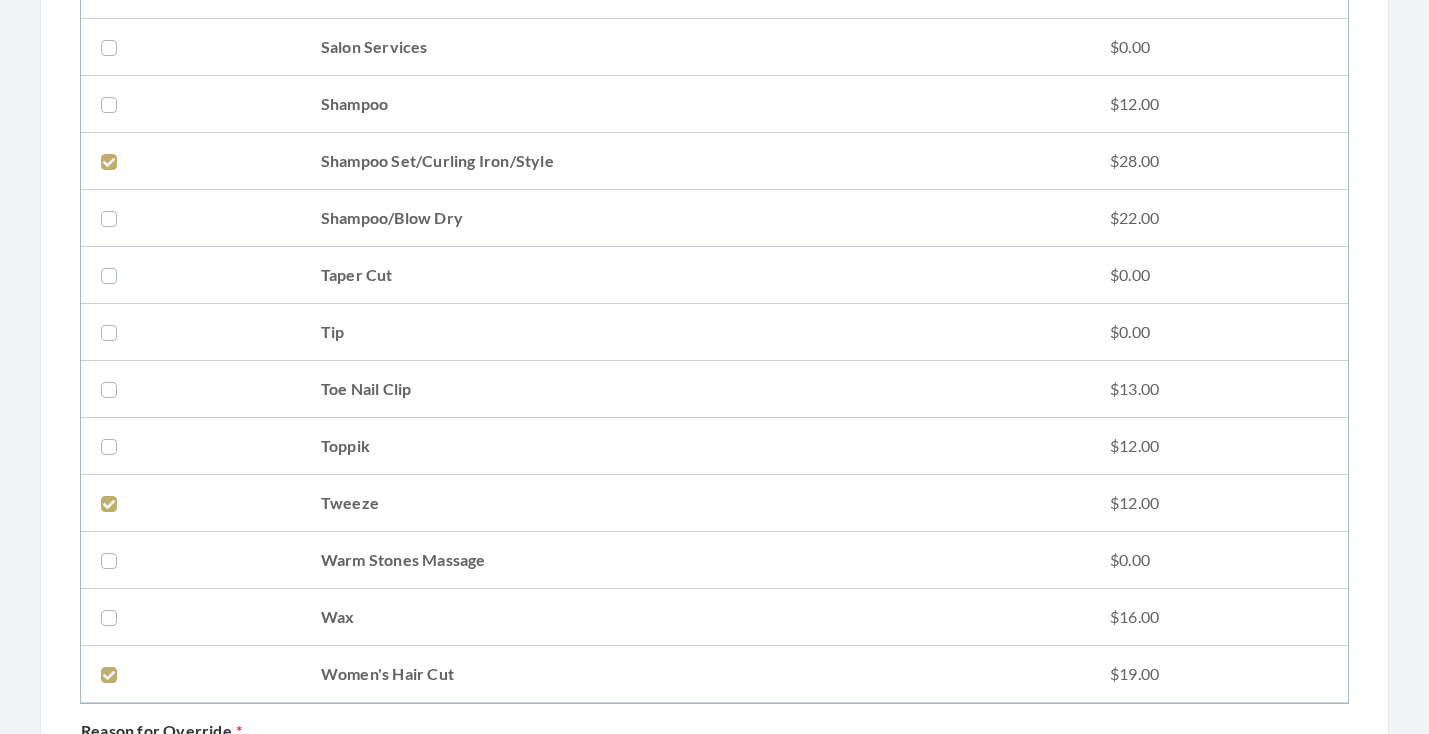 scroll, scrollTop: 2669, scrollLeft: 0, axis: vertical 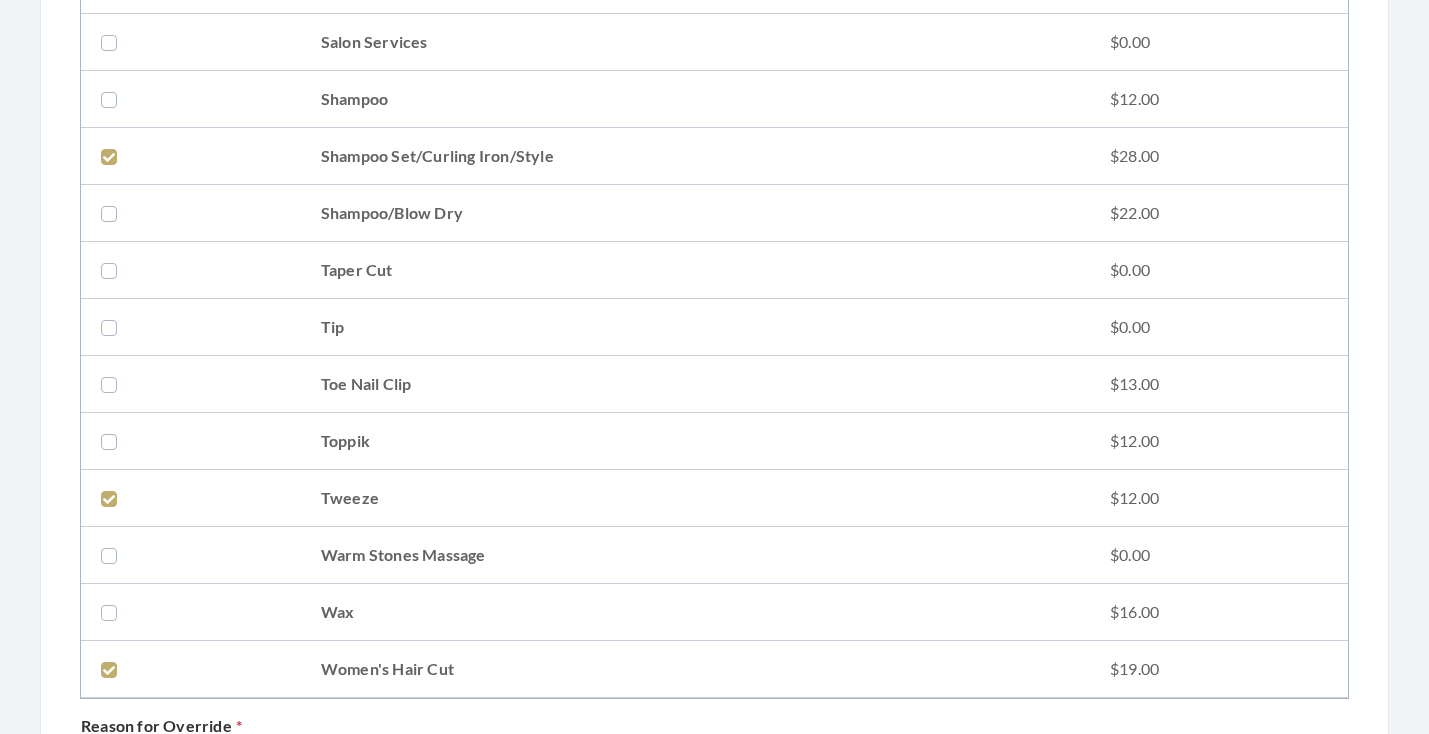 click at bounding box center [113, 498] 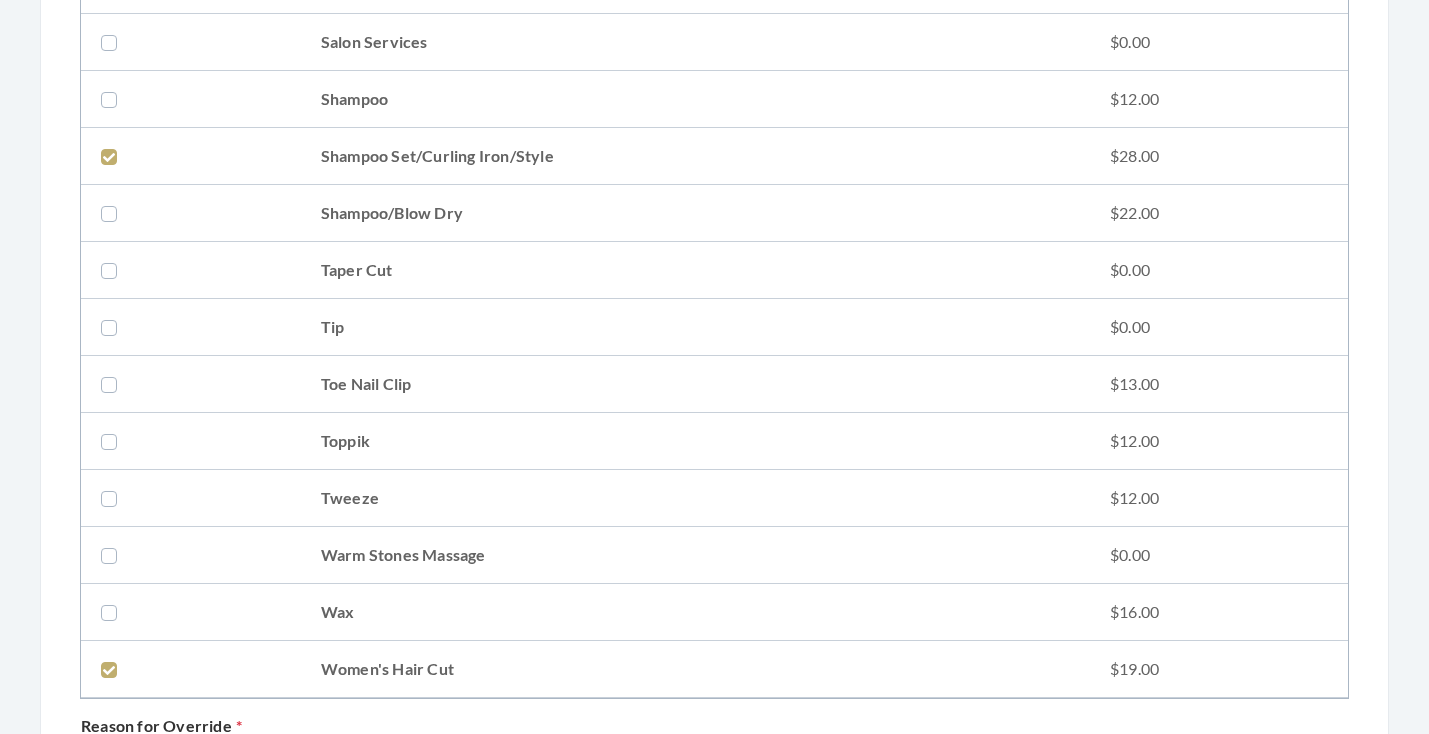 click at bounding box center [-99892, 498] 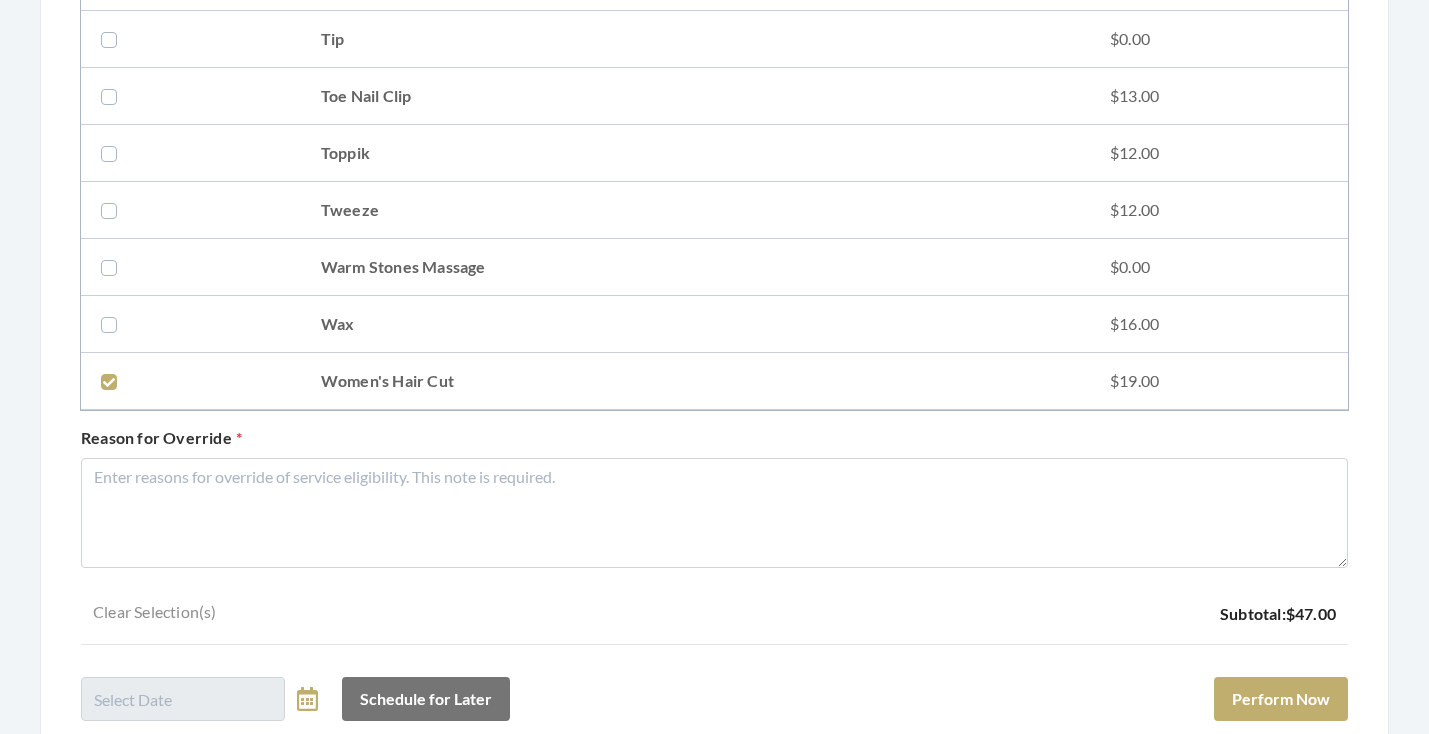 scroll, scrollTop: 2973, scrollLeft: 0, axis: vertical 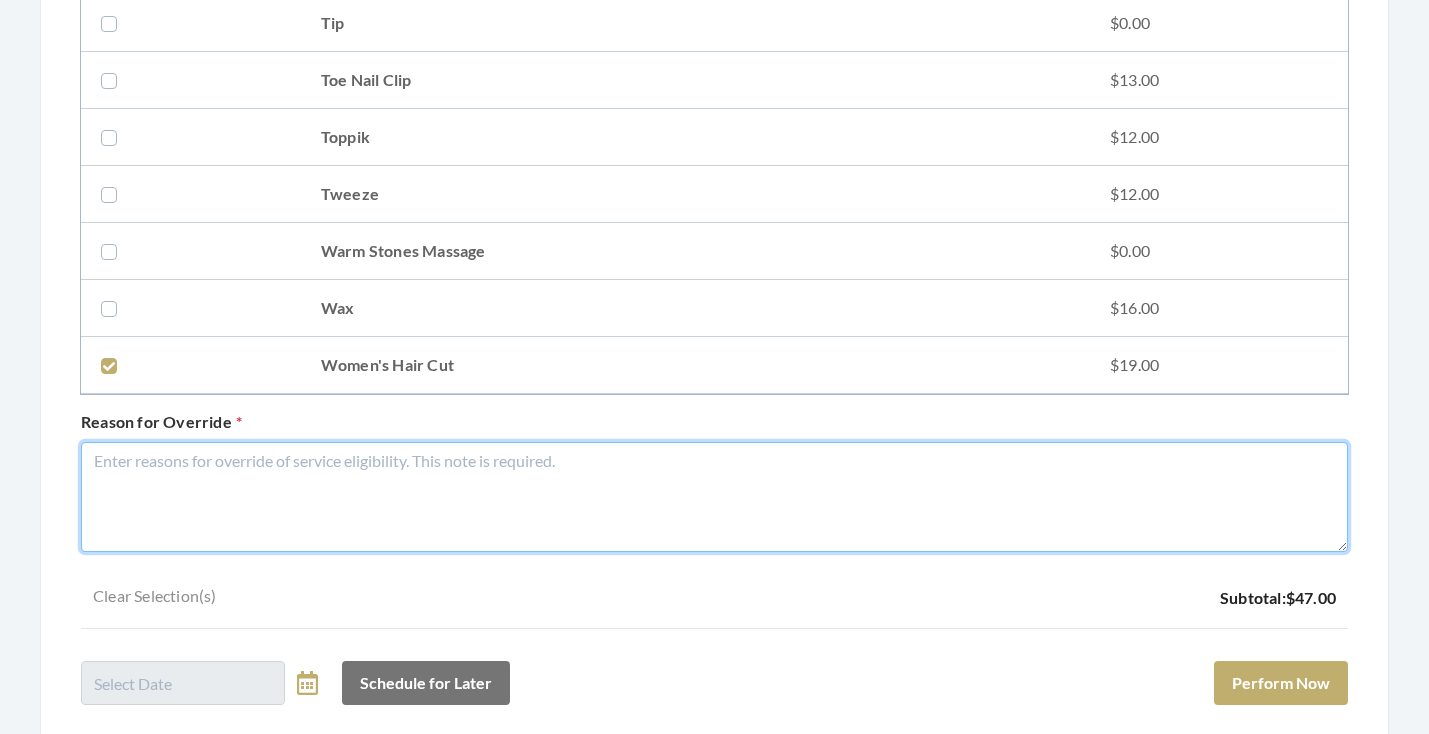 click on "Reason for Override" at bounding box center (714, 497) 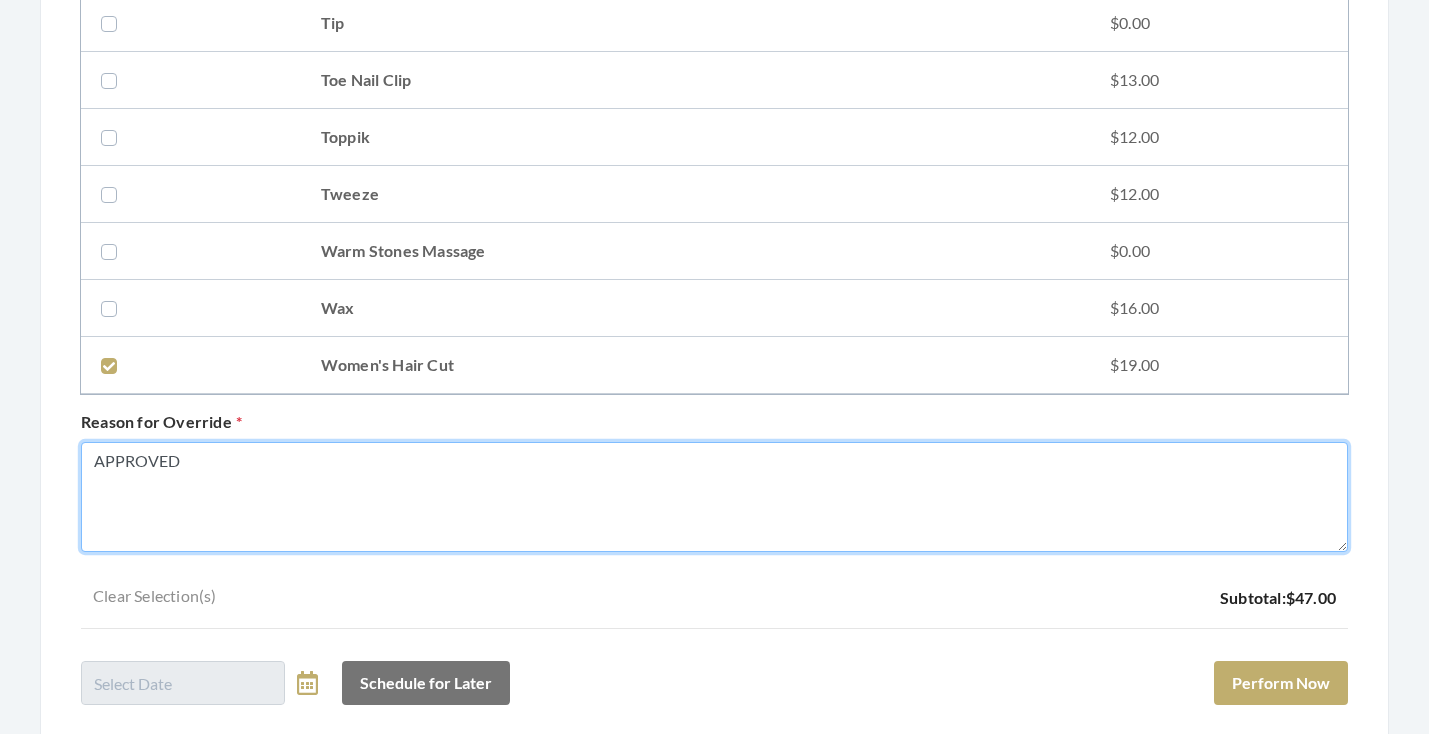 type on "APPROVED" 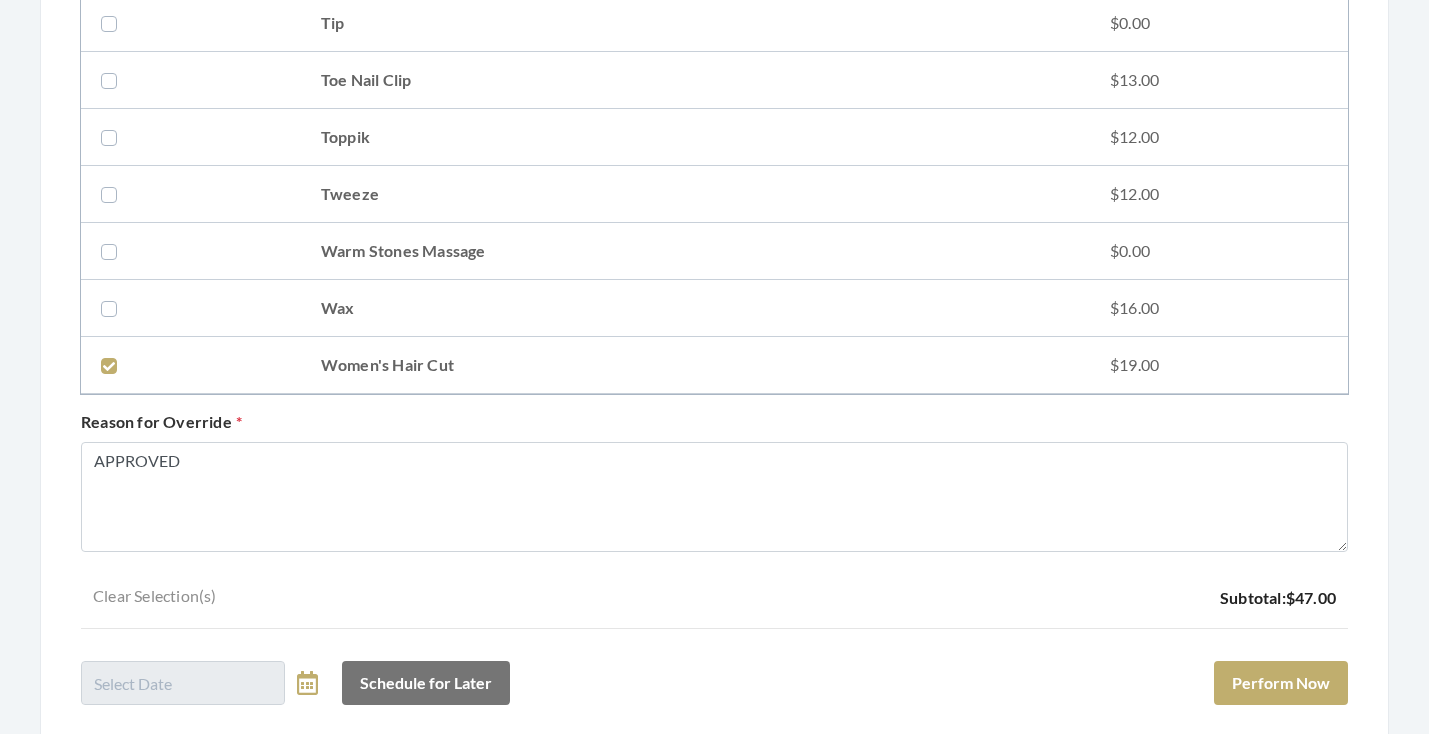 click on "Service   Price       ACRYLICS   $0.00       Beard Trim   $12.00       Braids   $35.00       Chair Massage 15   $0.00       Chair Massage 30   $0.00       CLEANING/DISINFECTING FEE   $0.00       Color   $80.00       Color & Highlights   $0.00       Color Rinse   $11.00       Comb Out   $11.00       Conditioner   $12.00       Credit Card Merchant Fee   $0.00       Ear Hair Trim   $0.00       Eye Brow Tint   $0.00       Eyebrow Trim   $0.00       Finger Nail Clip   $13.00       Gel Polish   $26.00       Gel Polish Removal   $0.00       Highlights   $0.00       Late Fee/No Show   $0.00       Manicure   $21.00       MASSAGE 30   $0.00       MASSAGE 60   $0.00       Medical Pedicure   $0.00       Medicated Shampoo   $12.00       Mens Hair Cut   $19.00       Mustache trim   $0.00       Pedicure   $34.00       Perm   $80.00       Perm No HC   $61.00       Polish Change   $11.00       Press and Curl   $46.00       Relaxer   $80.00       Rent   $0.00       Room Visit   $15.00       Salon Services   $0.00" at bounding box center [714, -809] 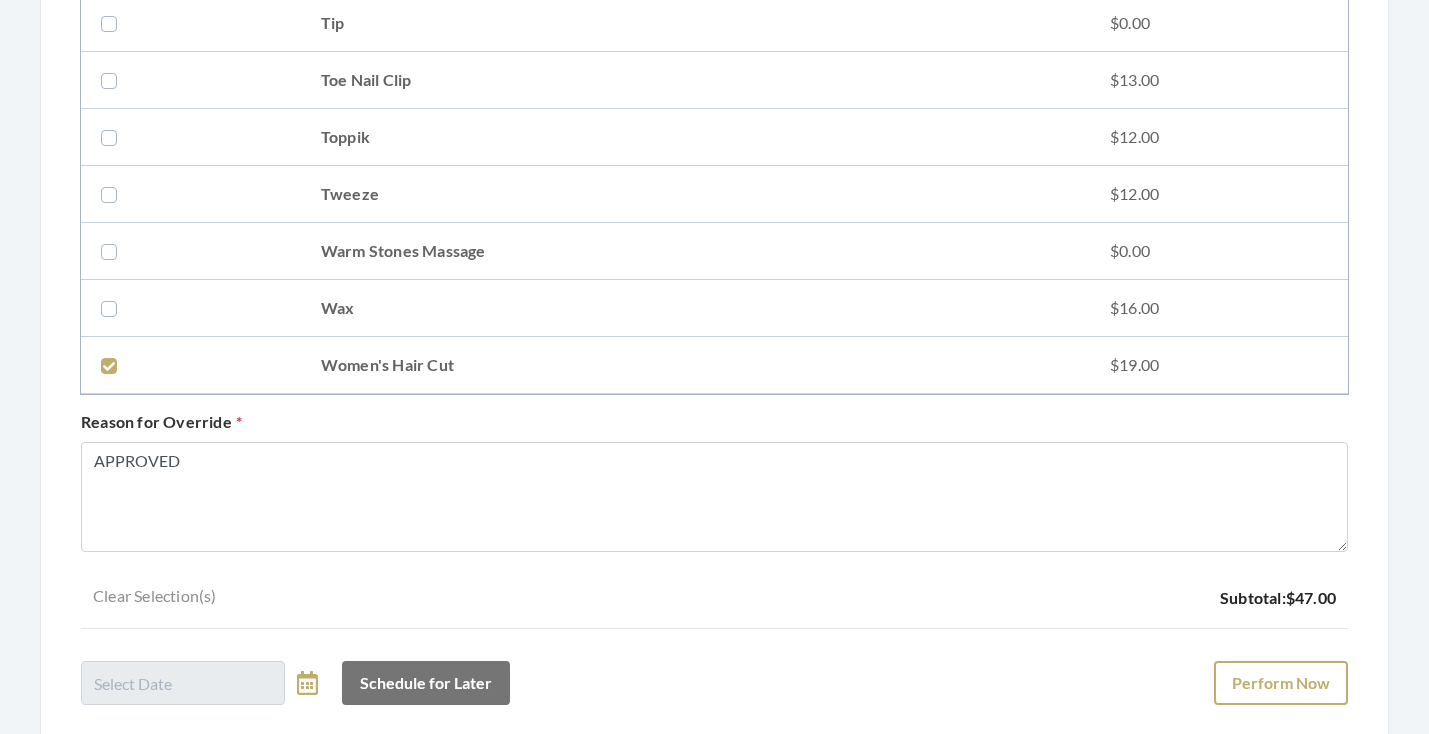 click on "Perform Now" at bounding box center (1281, 683) 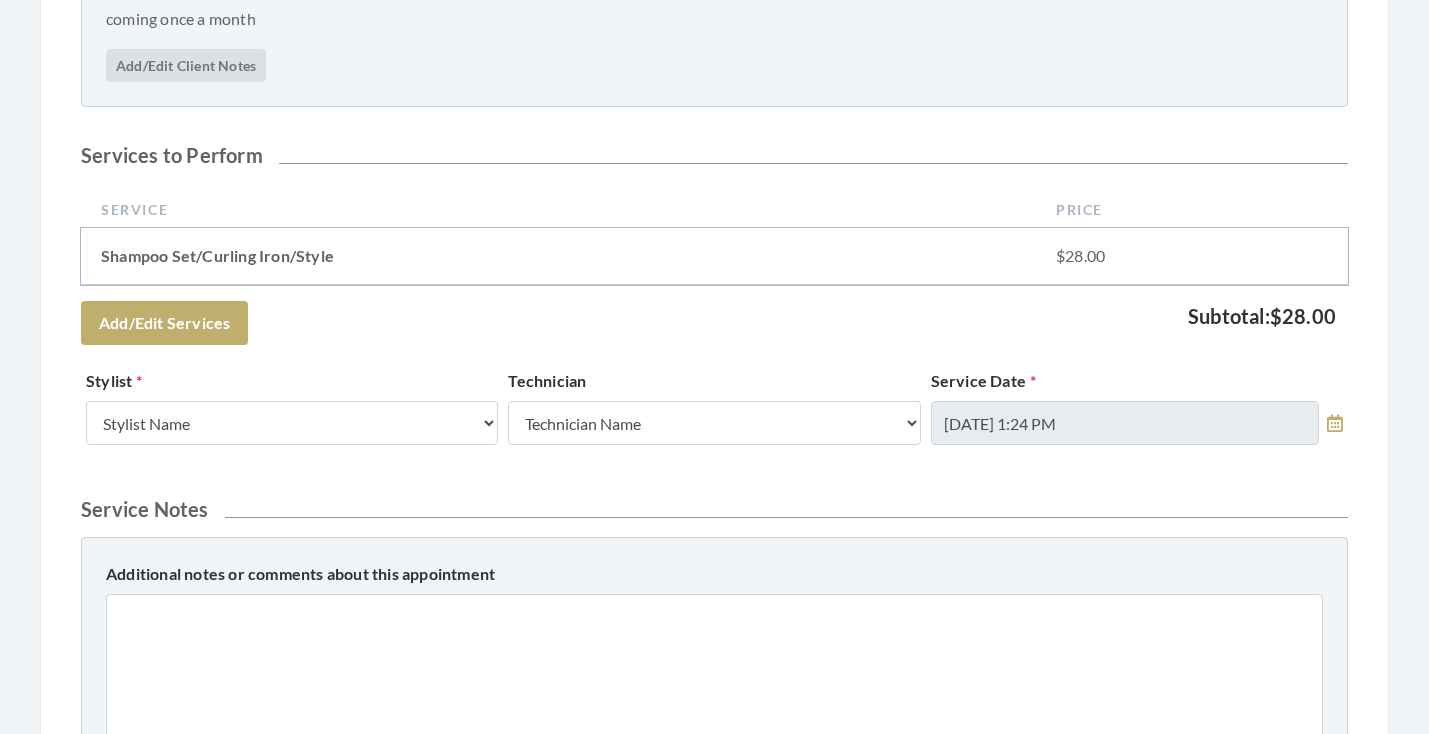 scroll, scrollTop: 497, scrollLeft: 0, axis: vertical 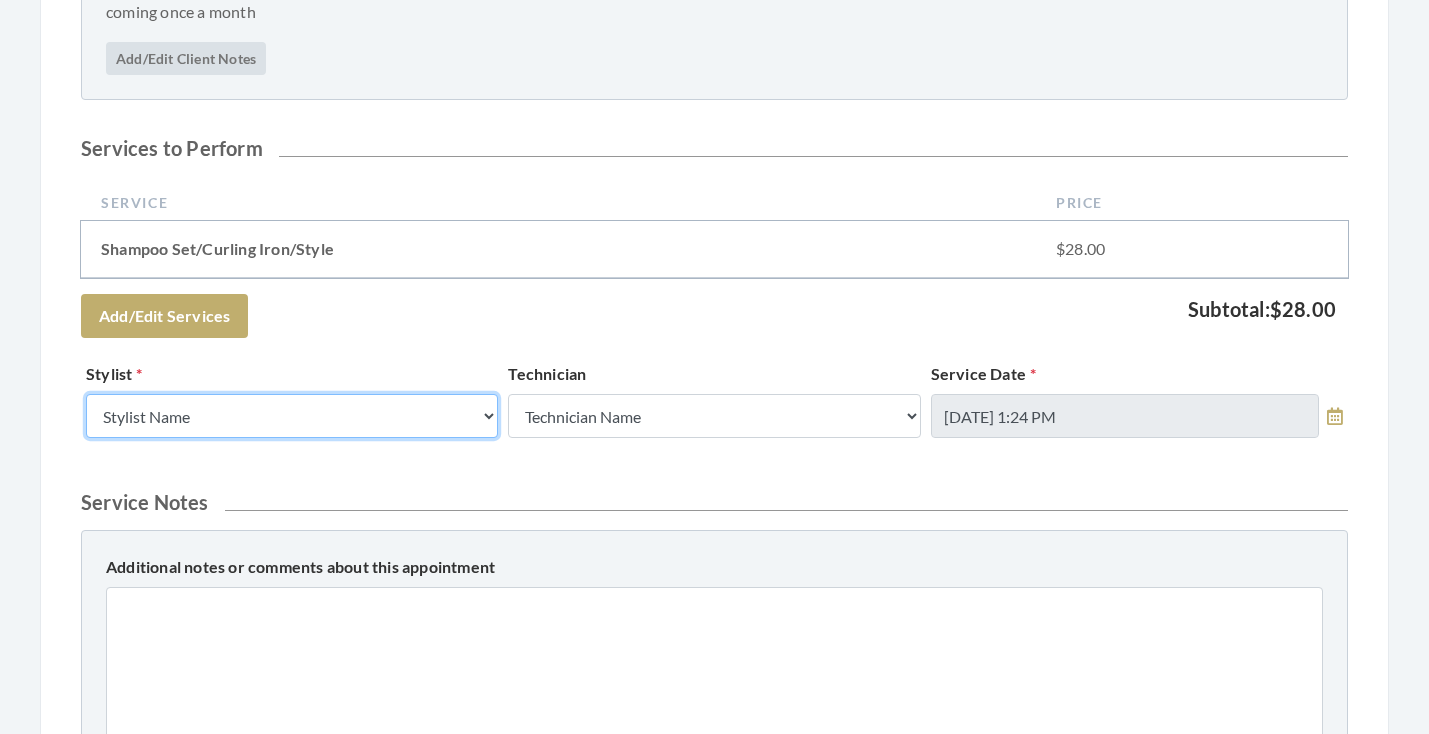 select on "23" 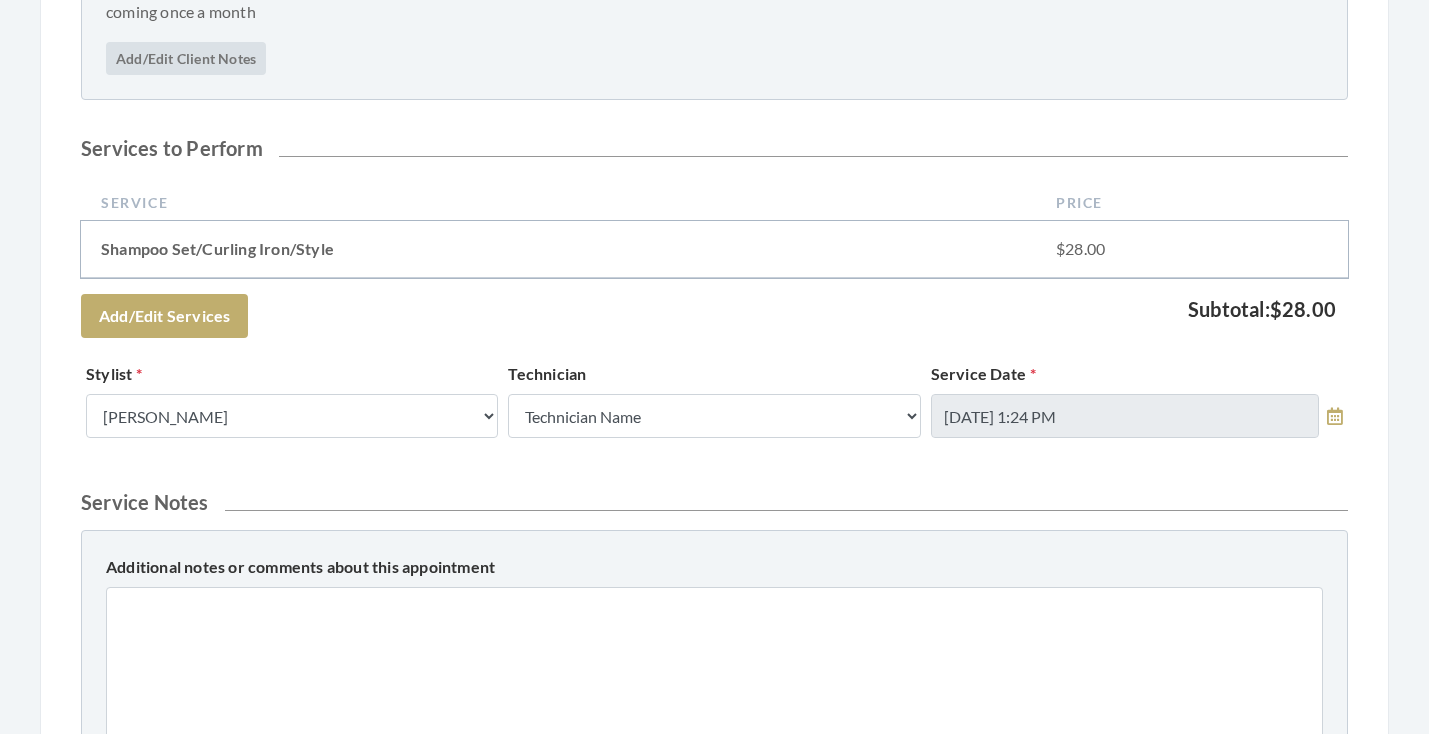 click on "Services to Perform   Service   Price   Shampoo Set/Curling Iron/Style   $28.00
Add/Edit Services
Subtotal:  $28.00   Stylist   Stylist Name
Kinetic Stylist
[PERSON_NAME]
[PERSON_NAME]
[PERSON_NAME]
[PERSON_NAME]
[PERSON_NAME]
[PERSON_NAME]
[PERSON_NAME]
[PERSON_NAME]
[PERSON_NAME]
[PERSON_NAME]
[PERSON_NAME]
[PERSON_NAME]
[PERSON_NAME]
[PERSON_NAME]
[PERSON_NAME]
[PERSON_NAME]
[PERSON_NAME]
[PERSON_NAME]
[PERSON_NAME]
[PERSON_NAME]
[PERSON_NAME]
[PERSON_NAME]
[PERSON_NAME]
Melisssa Hope Bonnemer
[PERSON_NAME]
[PERSON_NAME]
[PERSON_NAME]
[PERSON_NAME]" at bounding box center [714, 543] 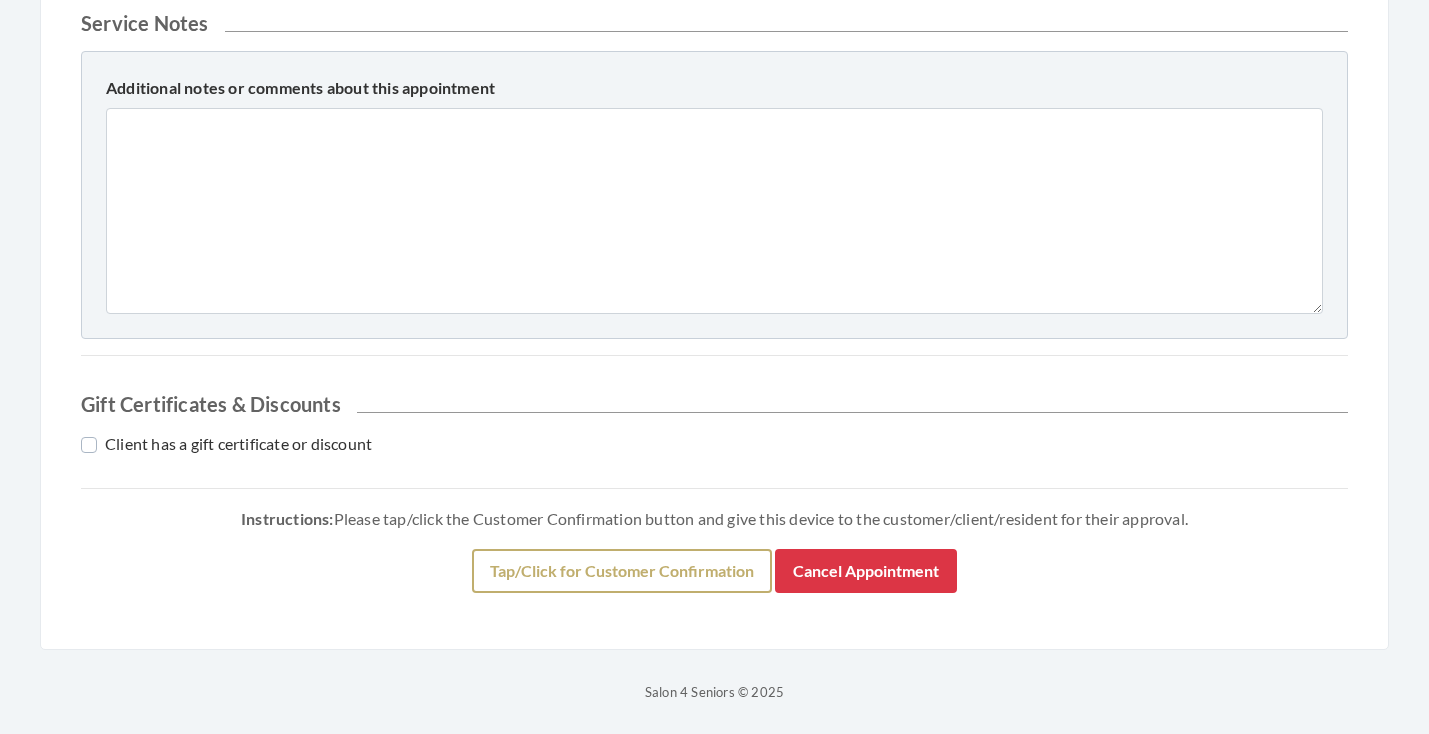 scroll, scrollTop: 976, scrollLeft: 0, axis: vertical 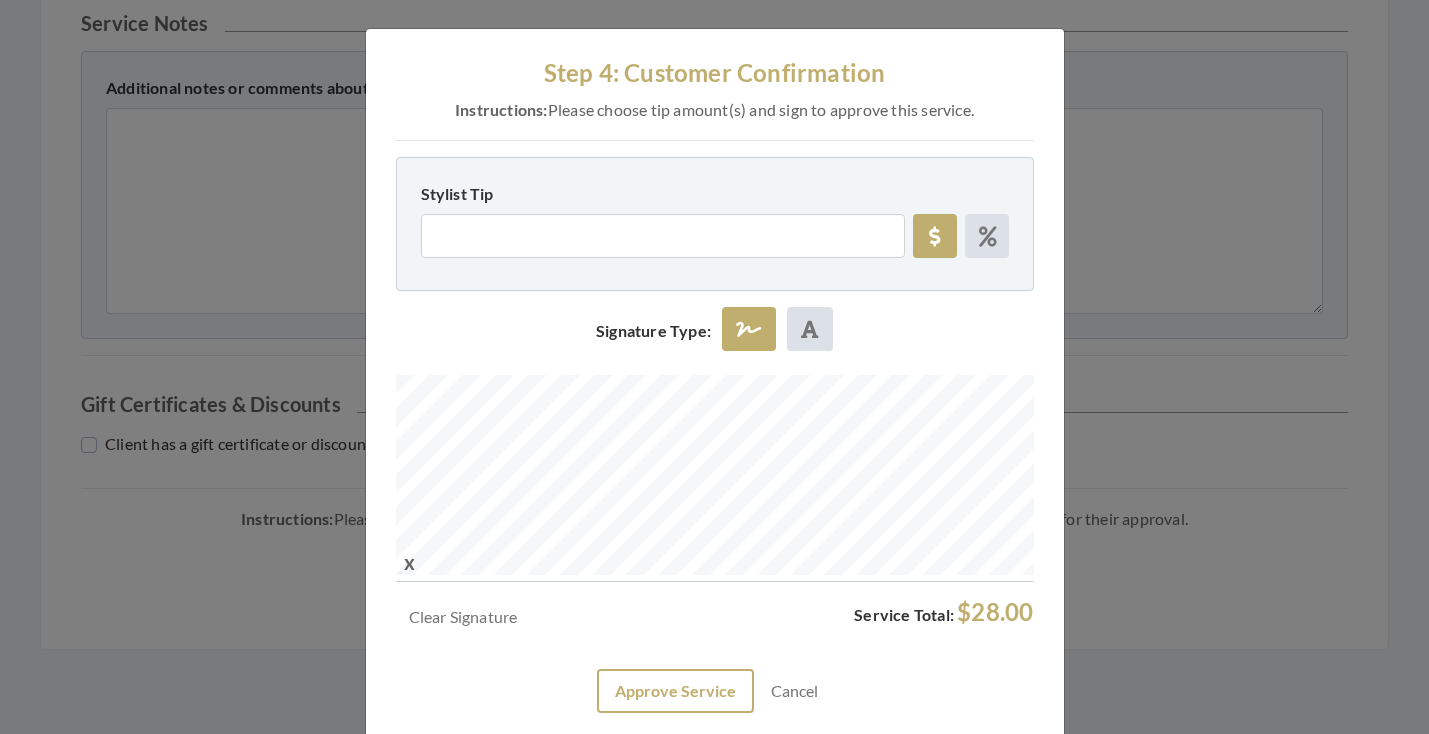 click on "Approve Service" at bounding box center (675, 691) 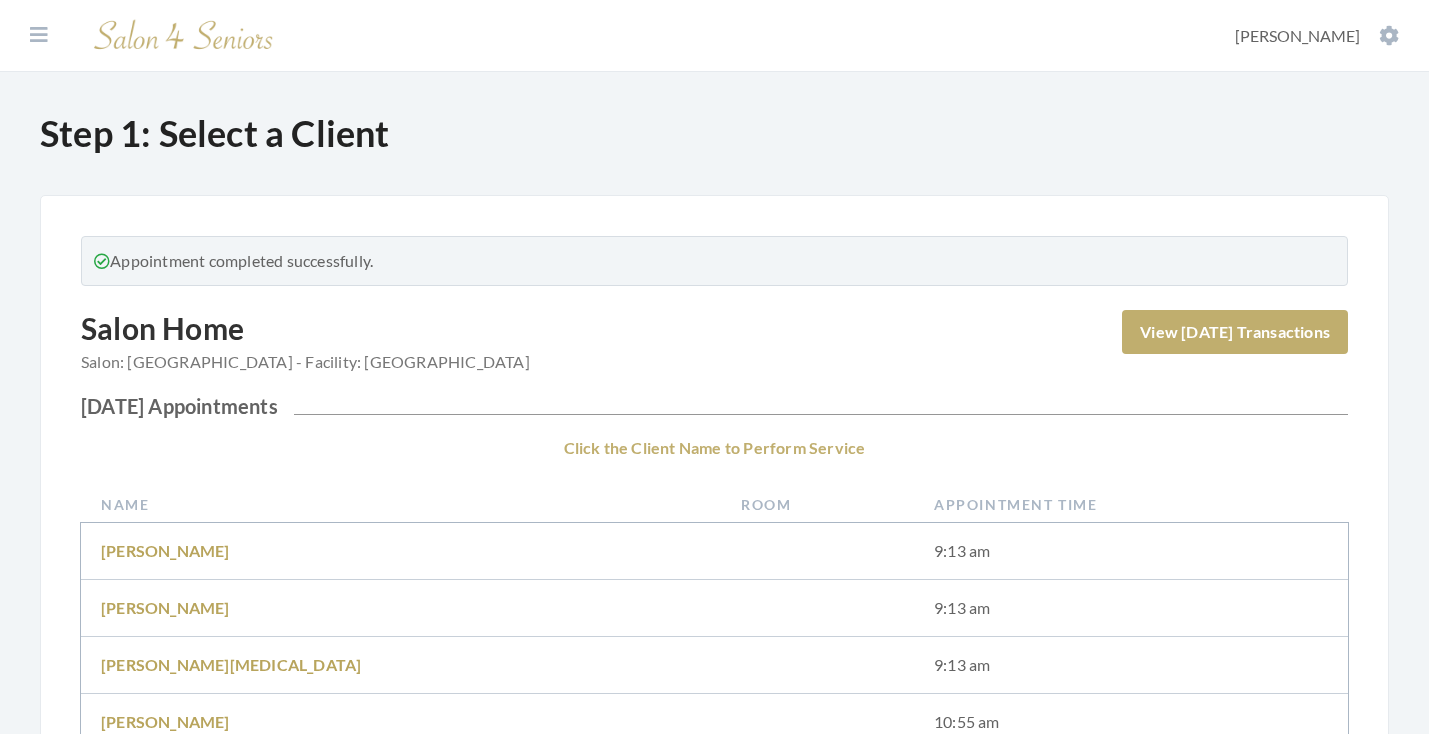 scroll, scrollTop: 0, scrollLeft: 0, axis: both 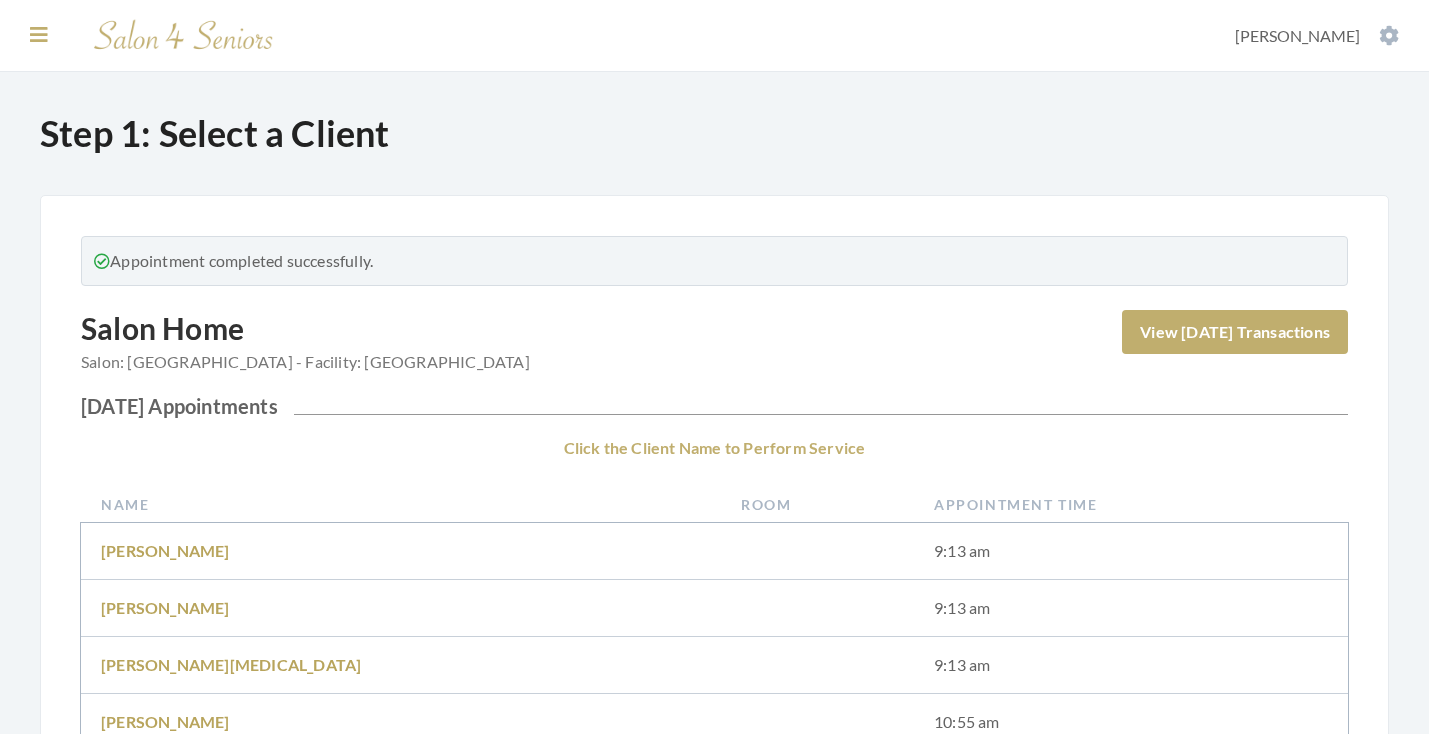 click at bounding box center [39, 35] 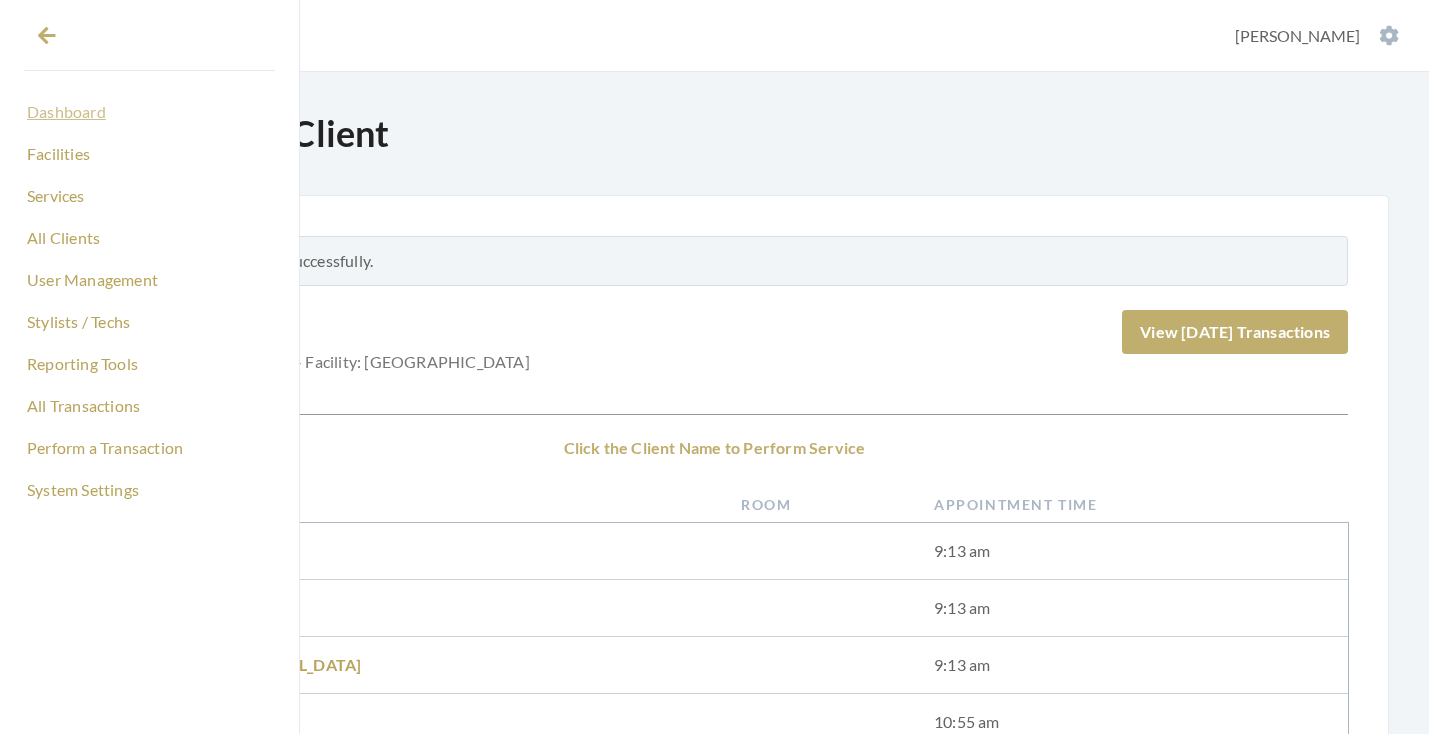 click on "Dashboard" at bounding box center [149, 112] 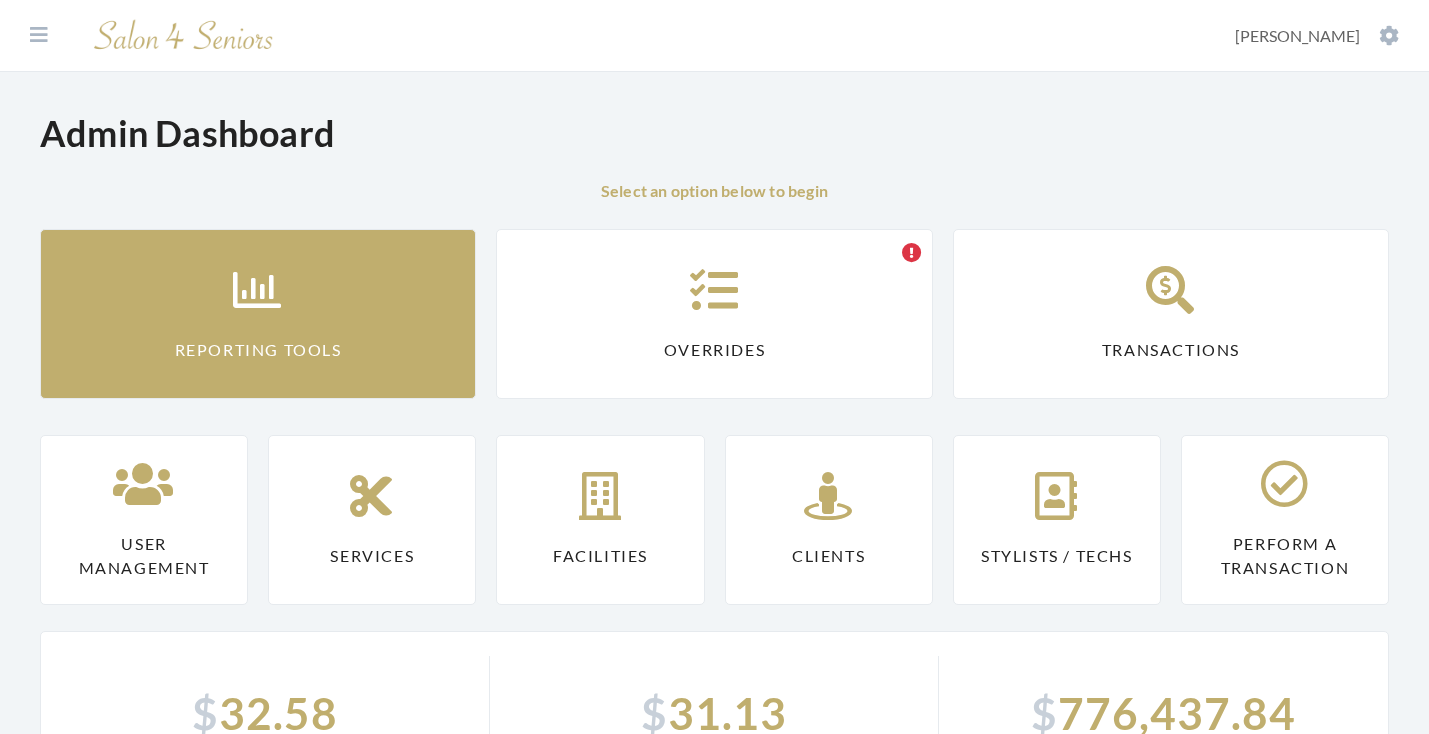 scroll, scrollTop: 0, scrollLeft: 0, axis: both 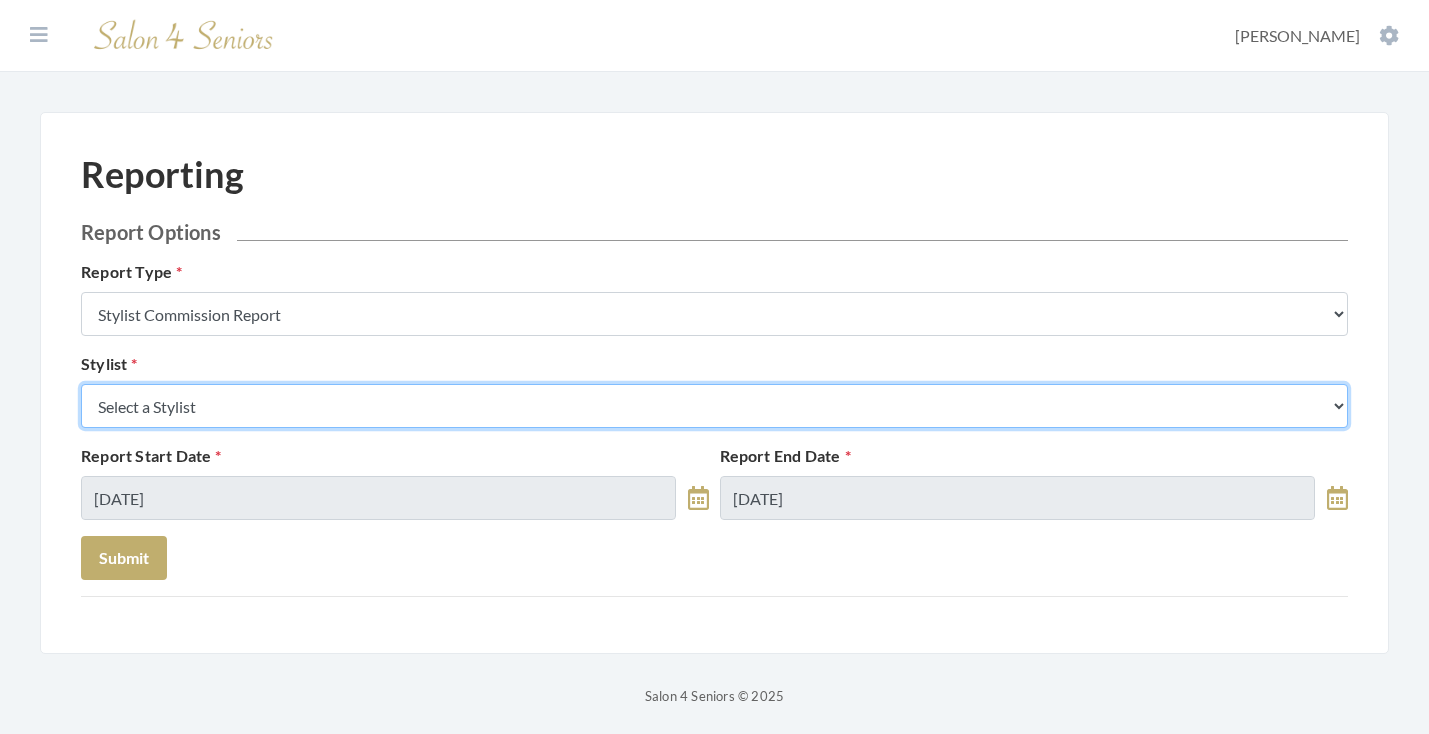 click on "Select a Stylist   [PERSON_NAME]   [PERSON_NAME]   [PERSON_NAME]   [PERSON_NAME]   [PERSON_NAME]   [PERSON_NAME]   [PERSON_NAME]   [PERSON_NAME]   [PERSON_NAME]   [PERSON_NAME]   [PERSON_NAME]   [PERSON_NAME]   [PERSON_NAME]   [PERSON_NAME]   [PERSON_NAME]   [PERSON_NAME]   [PERSON_NAME]   [PERSON_NAME]   [PERSON_NAME]   [PERSON_NAME]   [PERSON_NAME]   [PERSON_NAME]   Kinetic Stylist   [PERSON_NAME]   [PERSON_NAME]   Melisssa [PERSON_NAME]   [PERSON_NAME]   [PERSON_NAME]   [PERSON_NAME]   [PERSON_NAME]   [PERSON_NAME]   [PERSON_NAME]   [PERSON_NAME]   [PERSON_NAME]   [PERSON_NAME]   [PERSON_NAME]   [PERSON_NAME]   [PERSON_NAME]   [PERSON_NAME]   [PERSON_NAME]   [PERSON_NAME]" at bounding box center (714, 406) 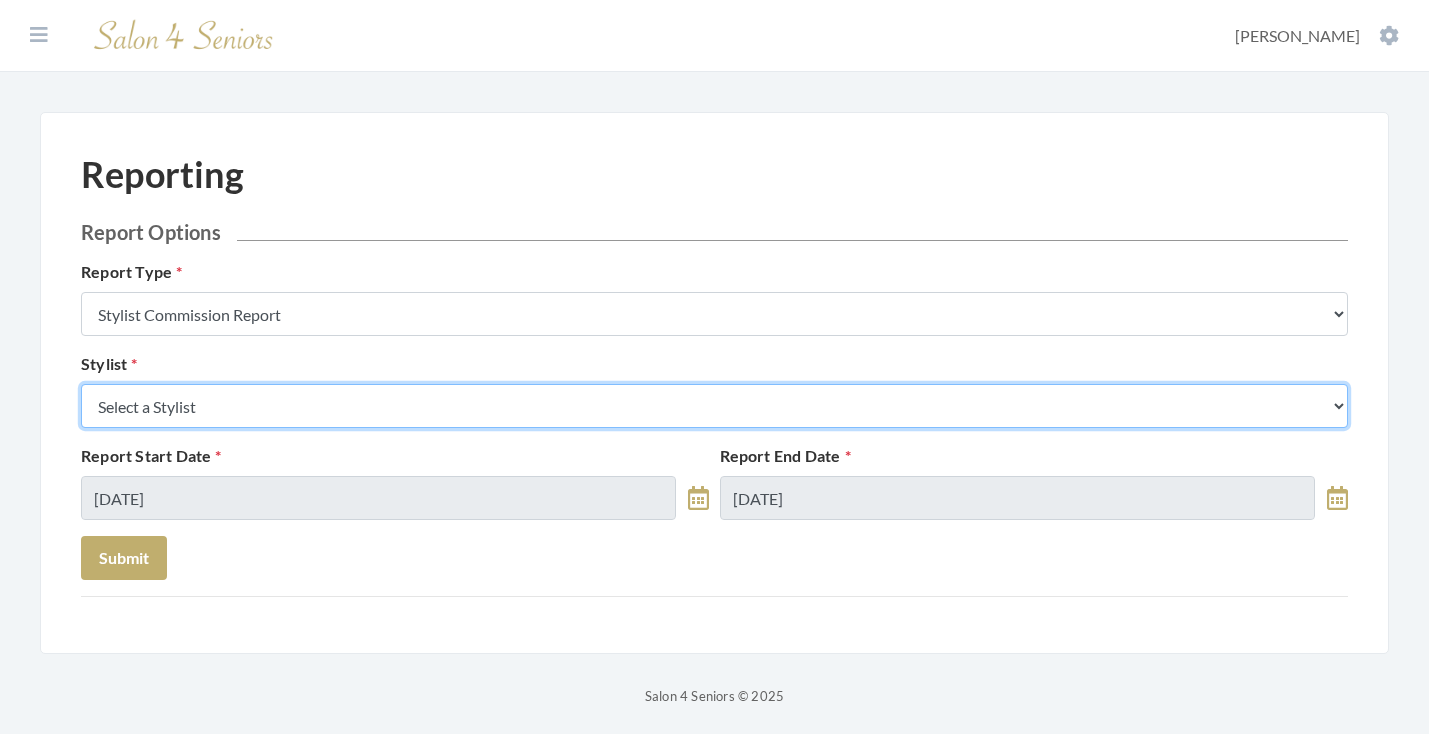 select on "23" 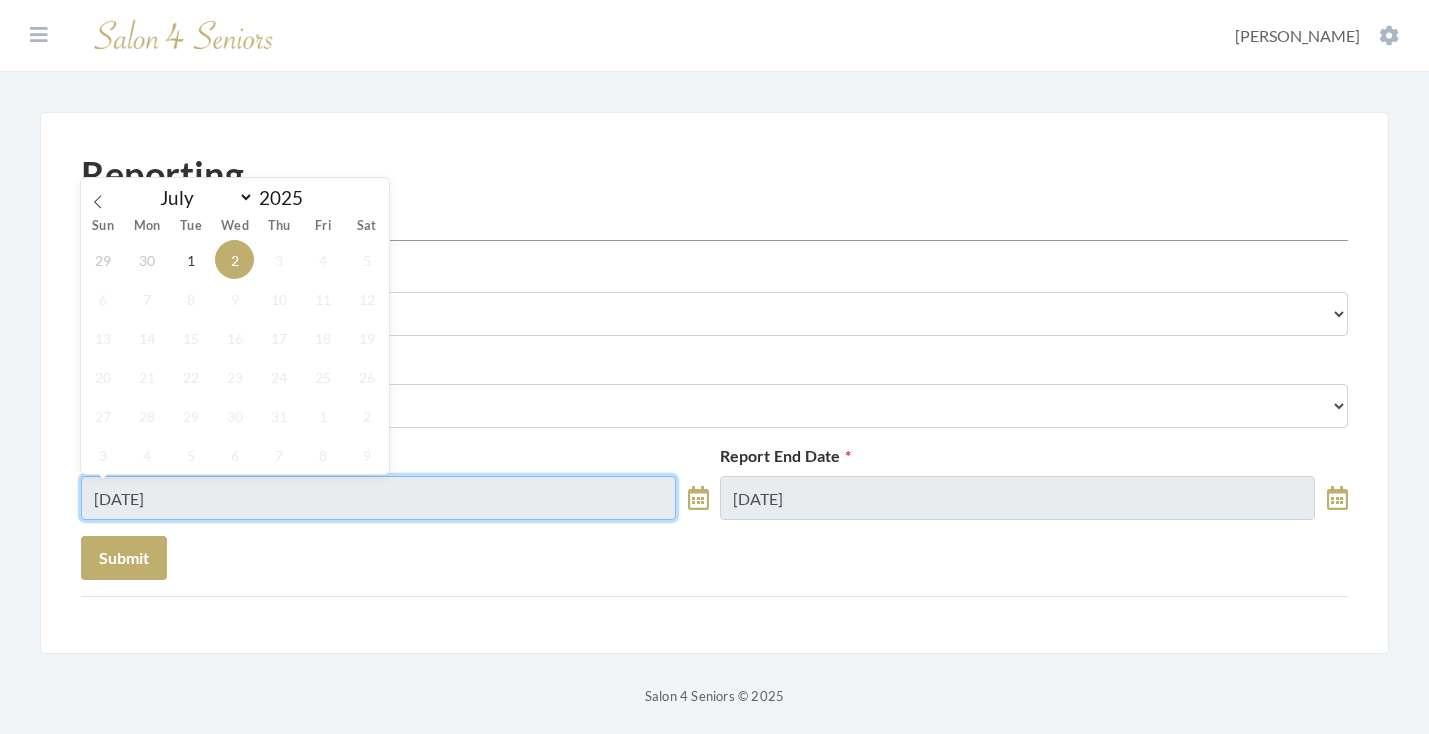 click on "[DATE]" at bounding box center (378, 498) 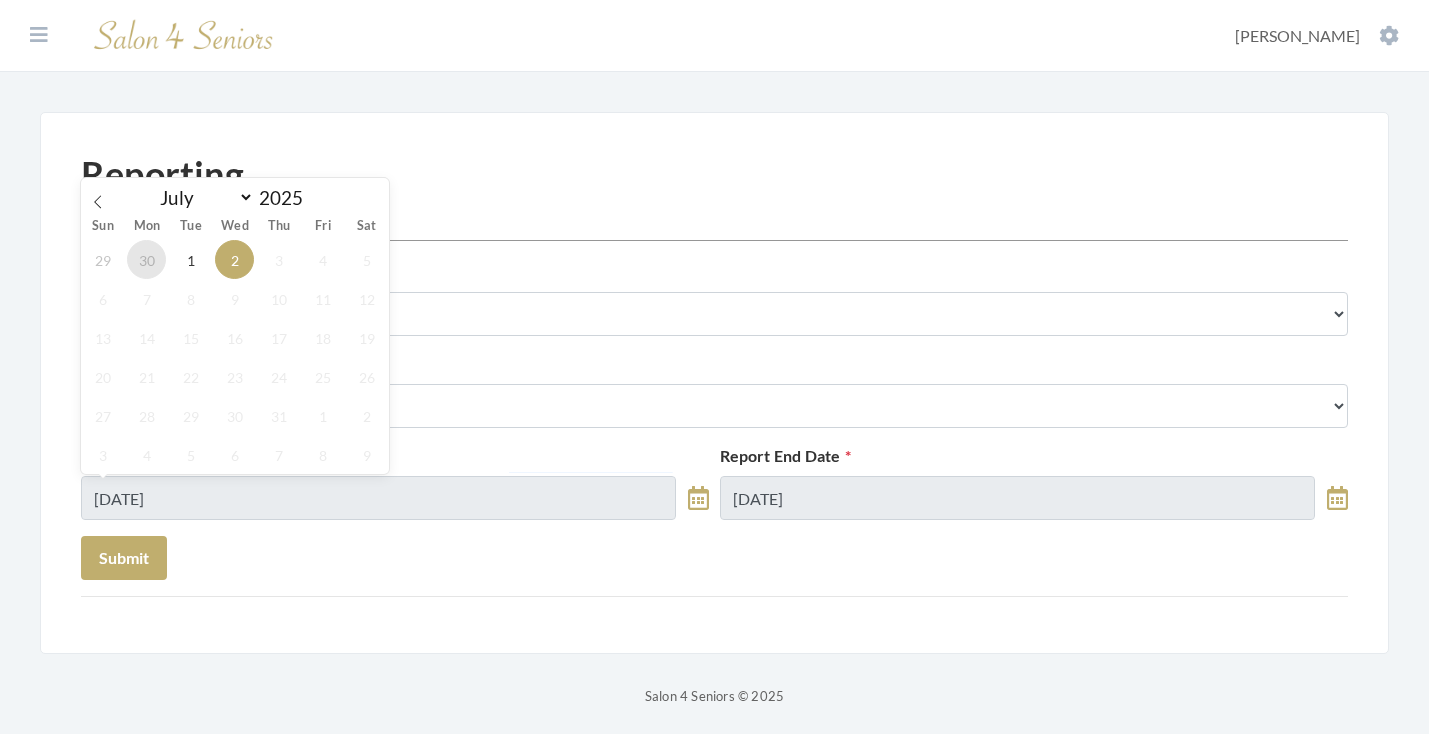 click on "30" at bounding box center (146, 259) 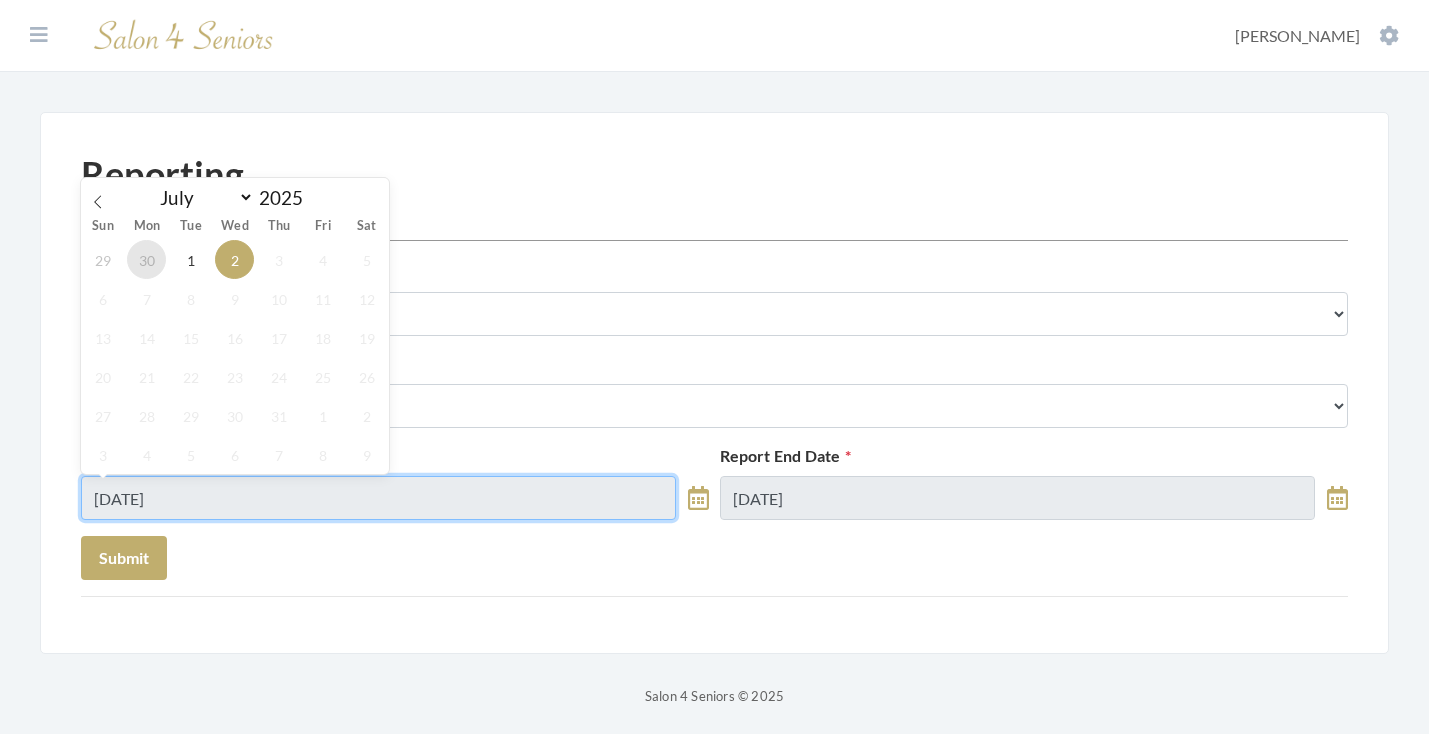 type on "[DATE]" 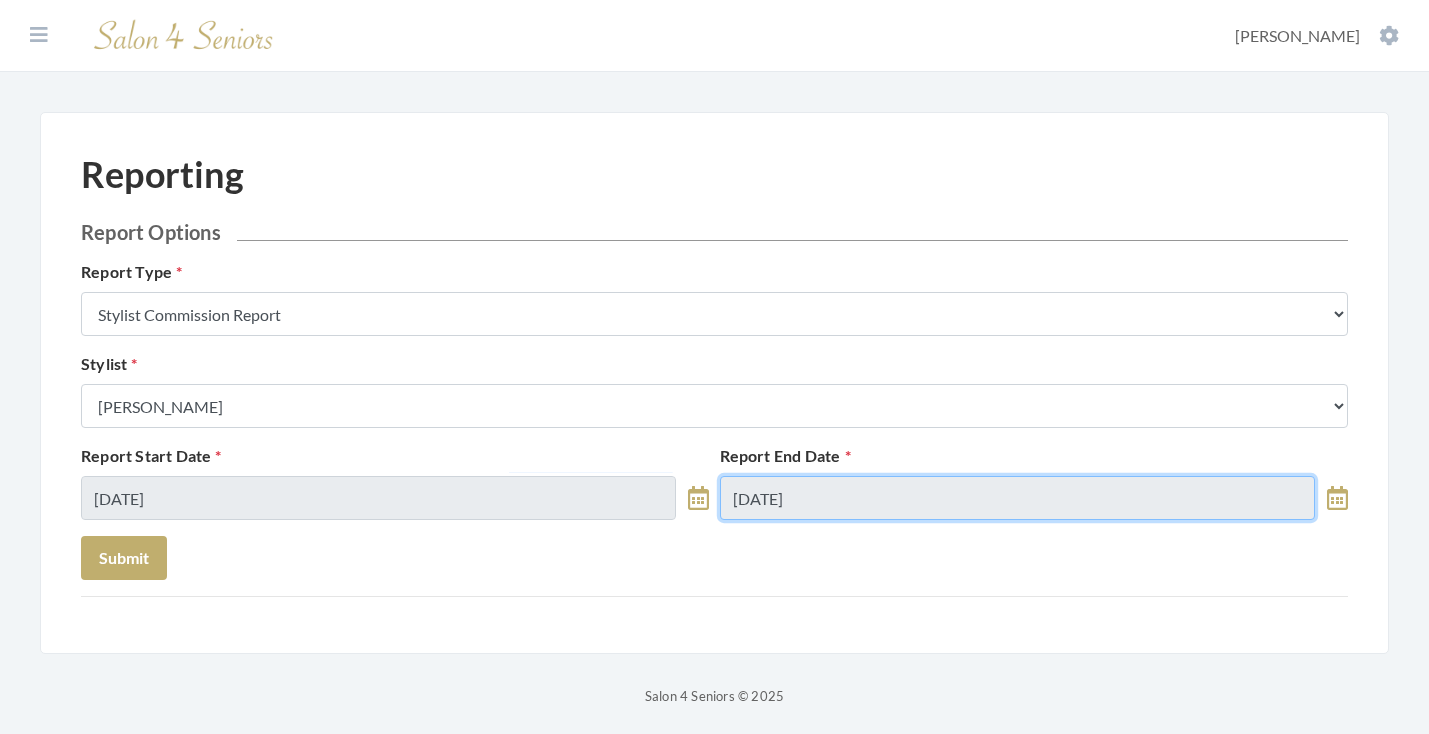click on "[DATE]" at bounding box center [1017, 498] 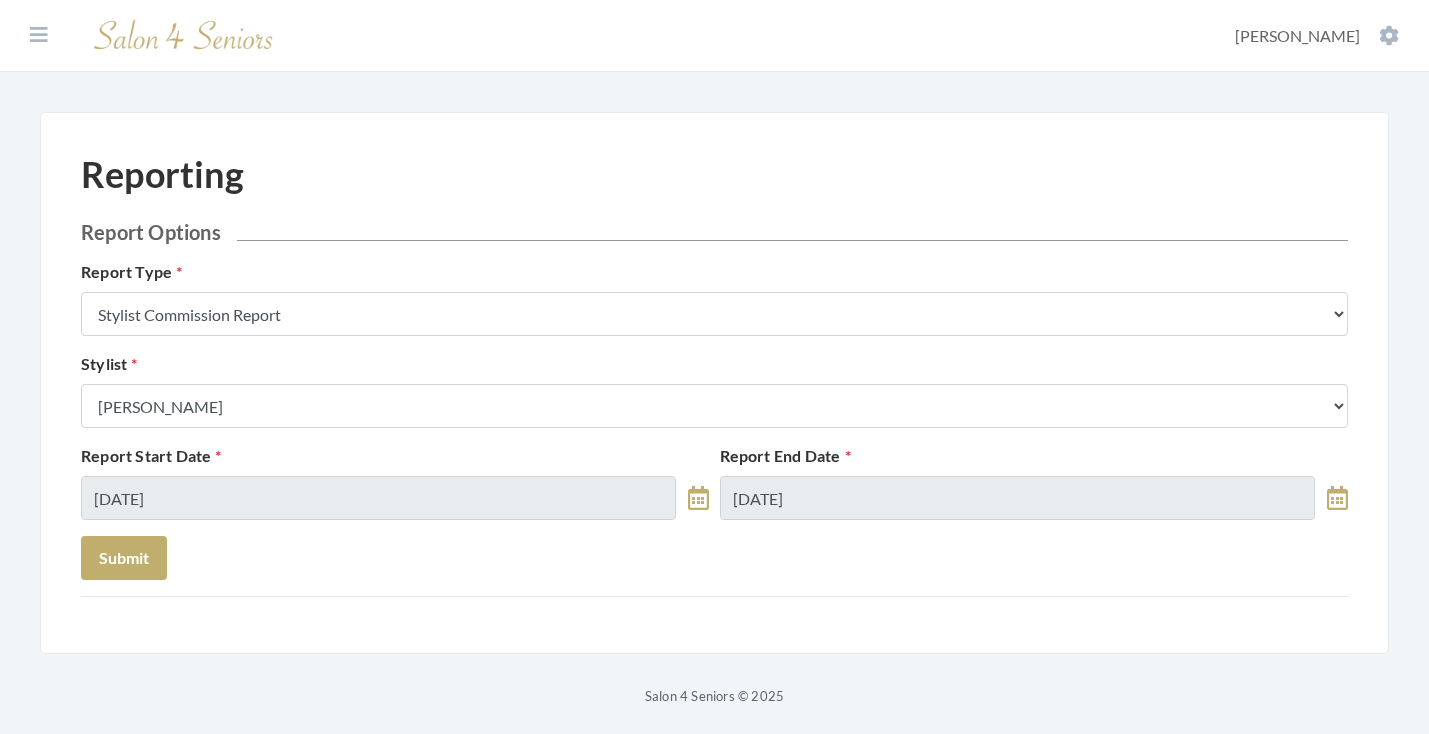 click on "Dashboard   Facilities   Services   All Clients   User Management   Stylists / Techs   Reporting Tools   All Transactions   Perform a Transaction   System Settings     Evie Binder       Account   Log Out   Reporting     Report Options   Report Type   Stylist Commission Report   Tech Payroll Report   Facility Billing Report   Individual Billing Report   Service History Report   Stylist   Select a Stylist   Alaina Krumm   Alisha Teasley   April Dructor   Ashley Venable   Bonnie Pierce   Cassie Boyle   Charlie Kinetic   Cheryl Riches   Danielle Johnson   Diane Wilson   Donella Carter   Emilee Daly   Erika Sasser   Erika Carey   Greg Stylist   Jane Hunter   Jean McRee   Jennifer Hess   Jessica Brown   Jill Rodriguez   Kellye McCormick   Keri Simpson   Kinetic Stylist   Kristen Koci   Krystal Rutledge   Melisssa Hope Bonnemer   Mindy Dunn   Nat Thompson   Padricka Kinsey-Williams   Rose Randle   Roslyn Hudson   Shawnette Tucker   Shemeka Stephens   Stephanie Speights   Susan Marshall   Susie McCombs" at bounding box center [714, 369] 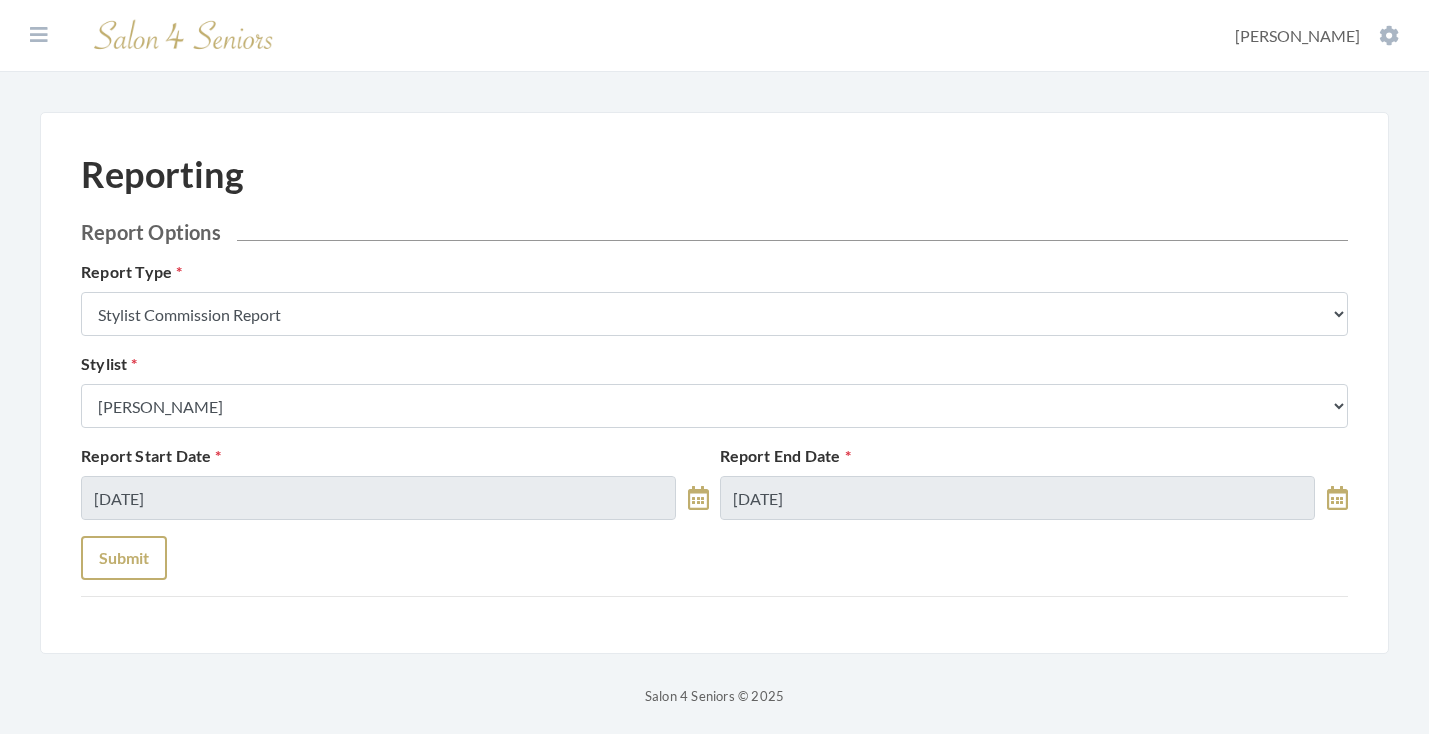 click on "Submit" at bounding box center [124, 558] 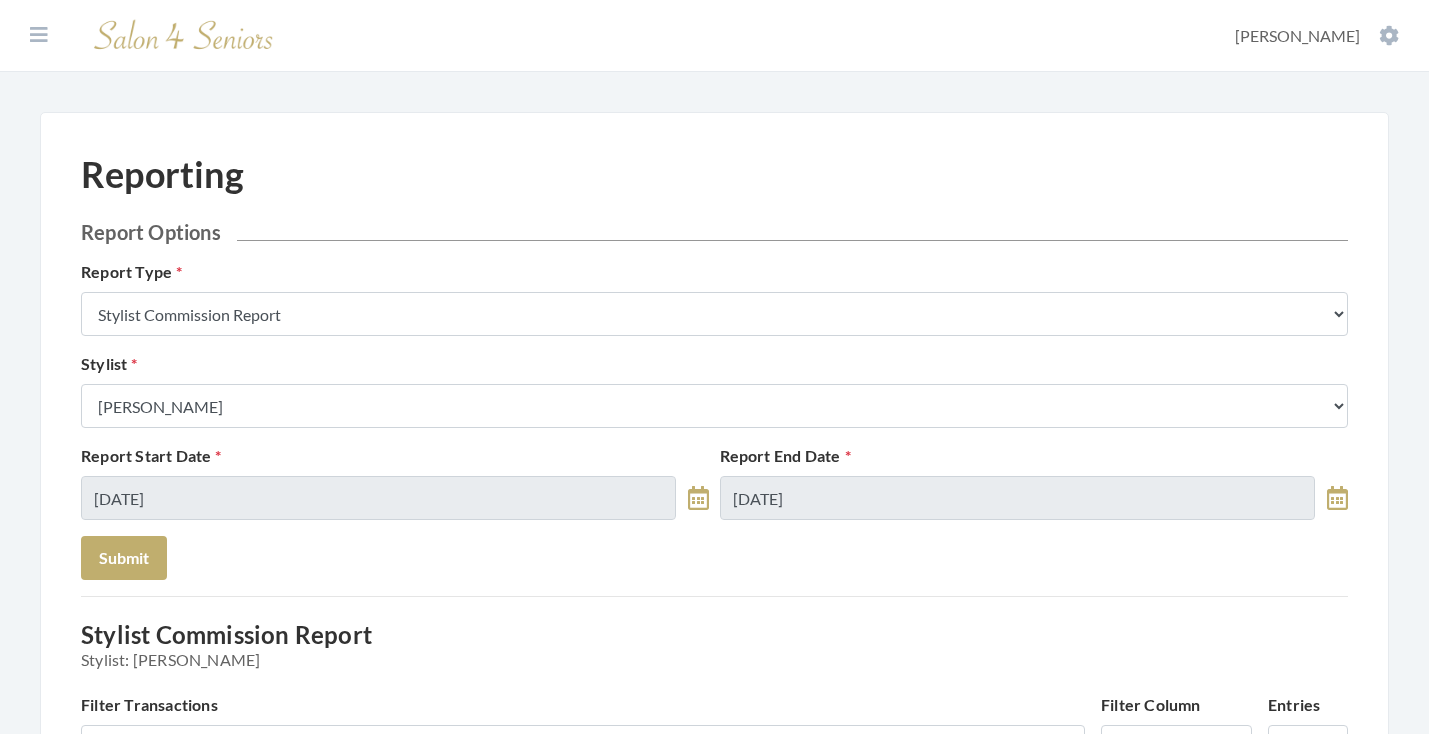 scroll, scrollTop: 0, scrollLeft: 0, axis: both 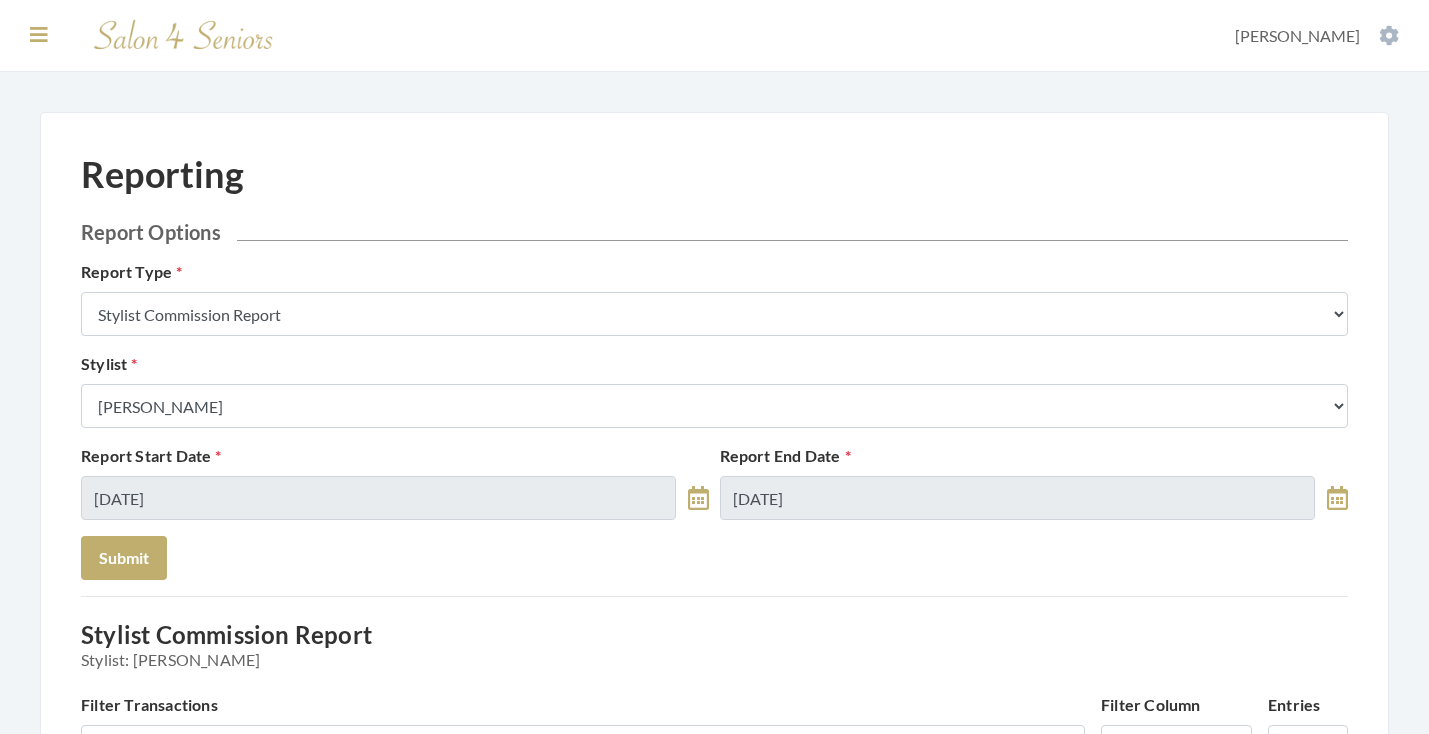 click at bounding box center [39, 35] 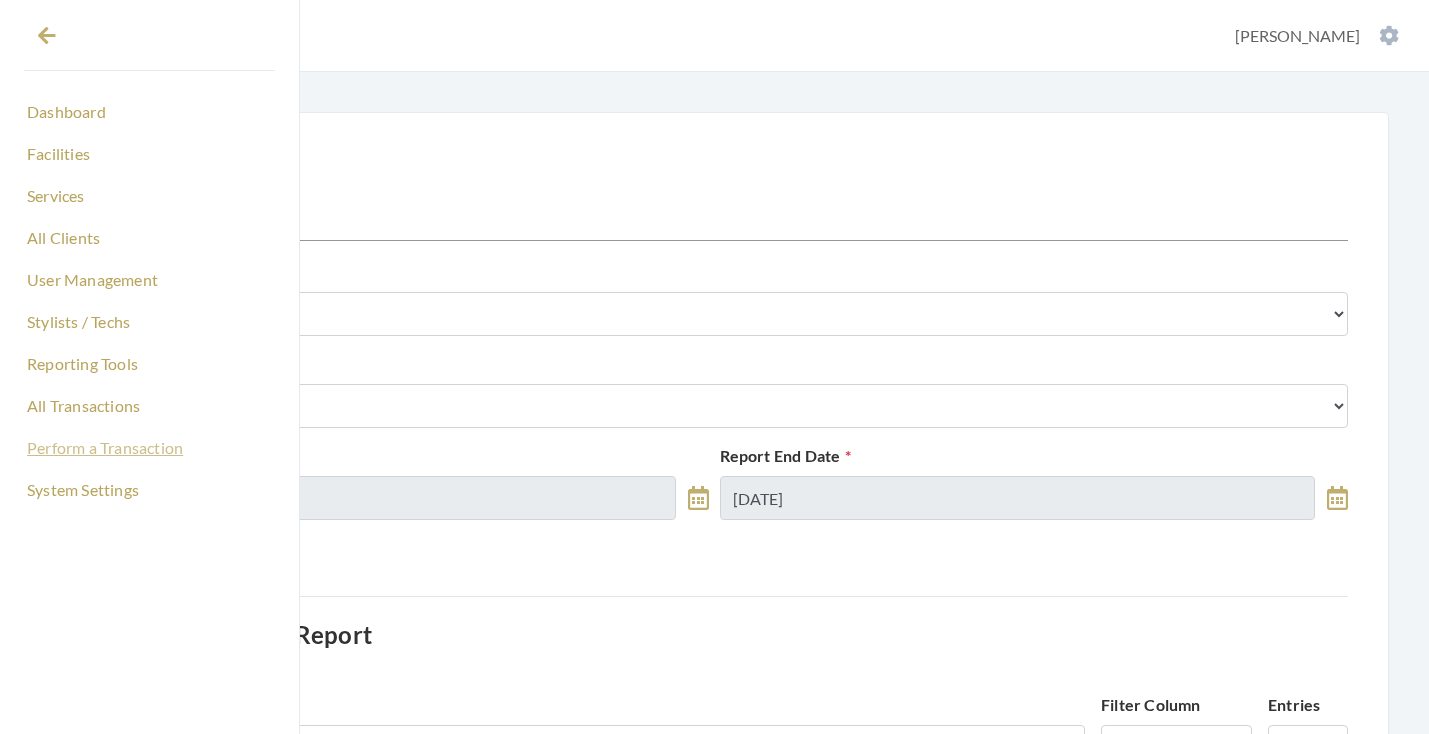click on "Perform a Transaction" at bounding box center [149, 448] 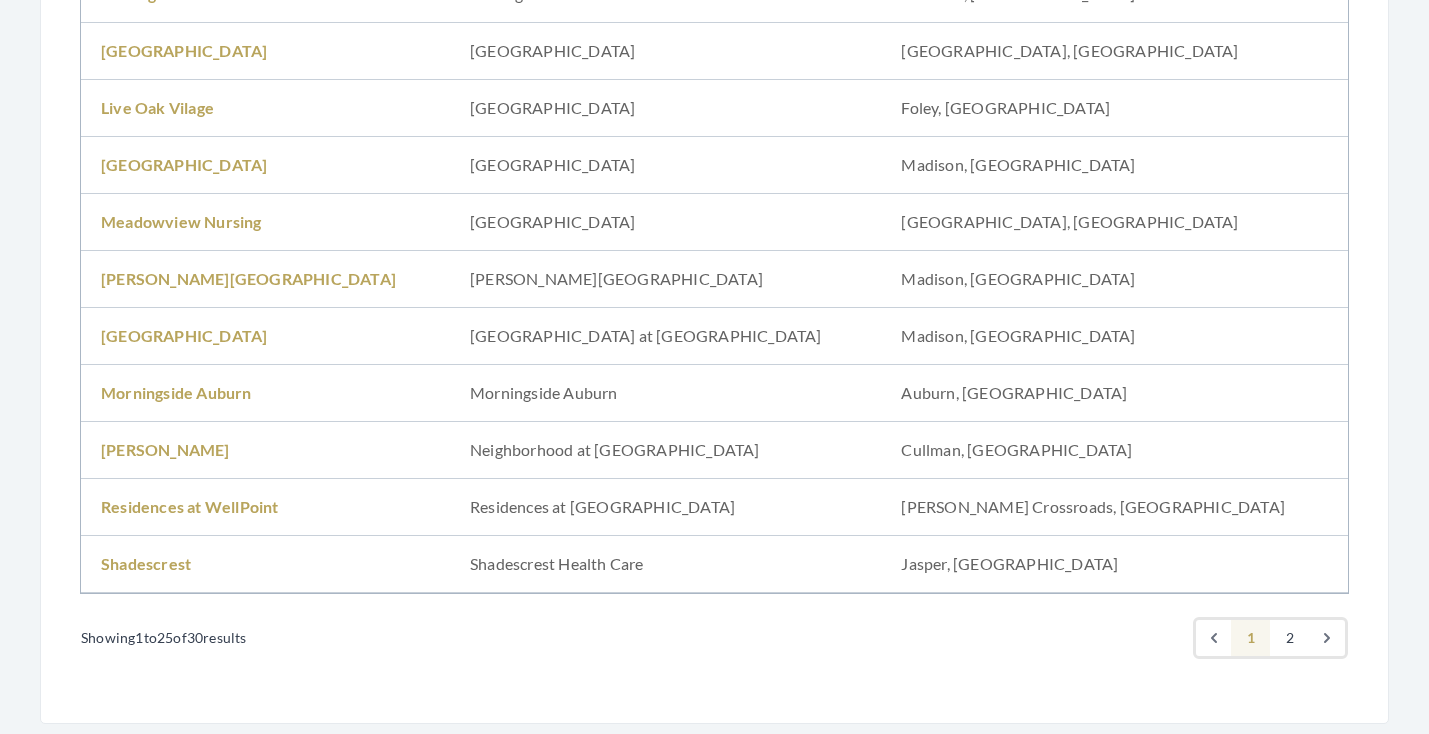 scroll, scrollTop: 1229, scrollLeft: 0, axis: vertical 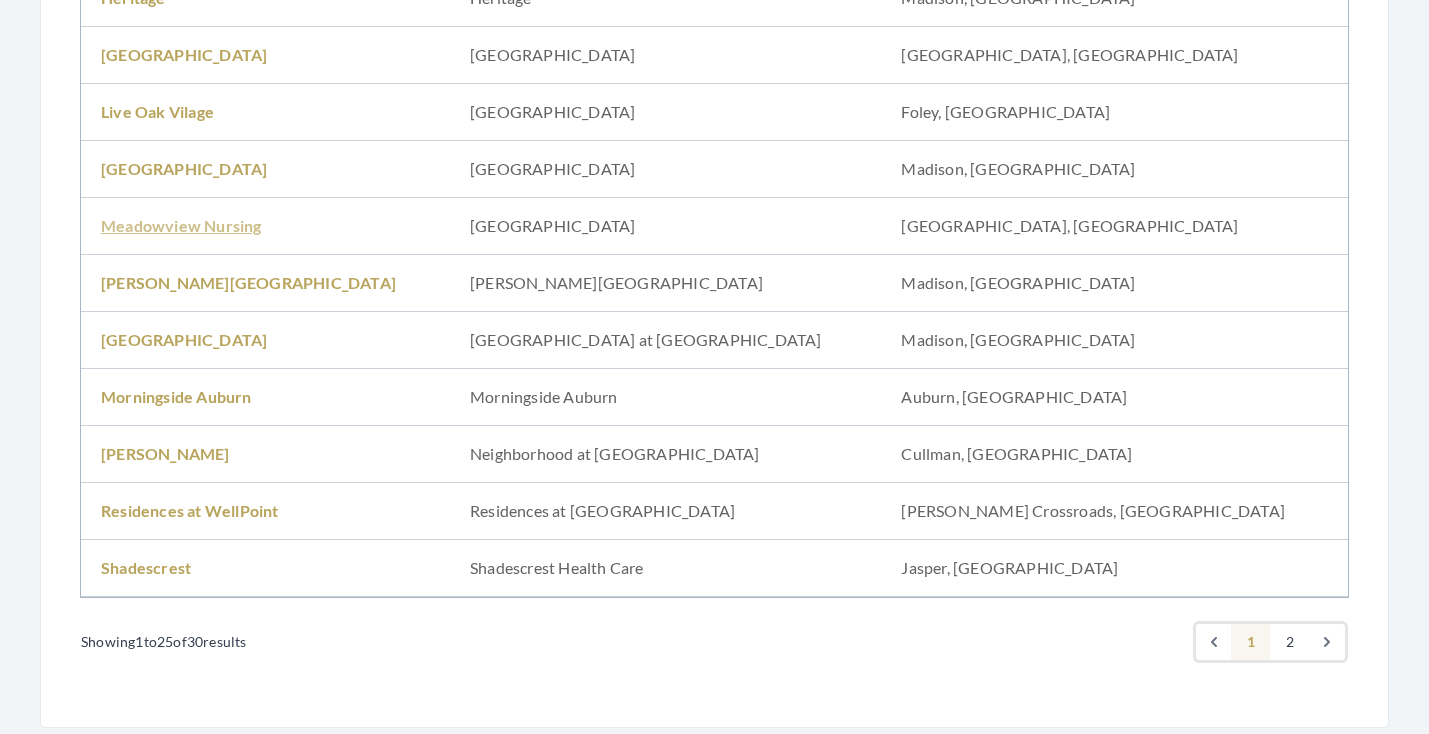 click on "Meadowview Nursing" at bounding box center (181, 225) 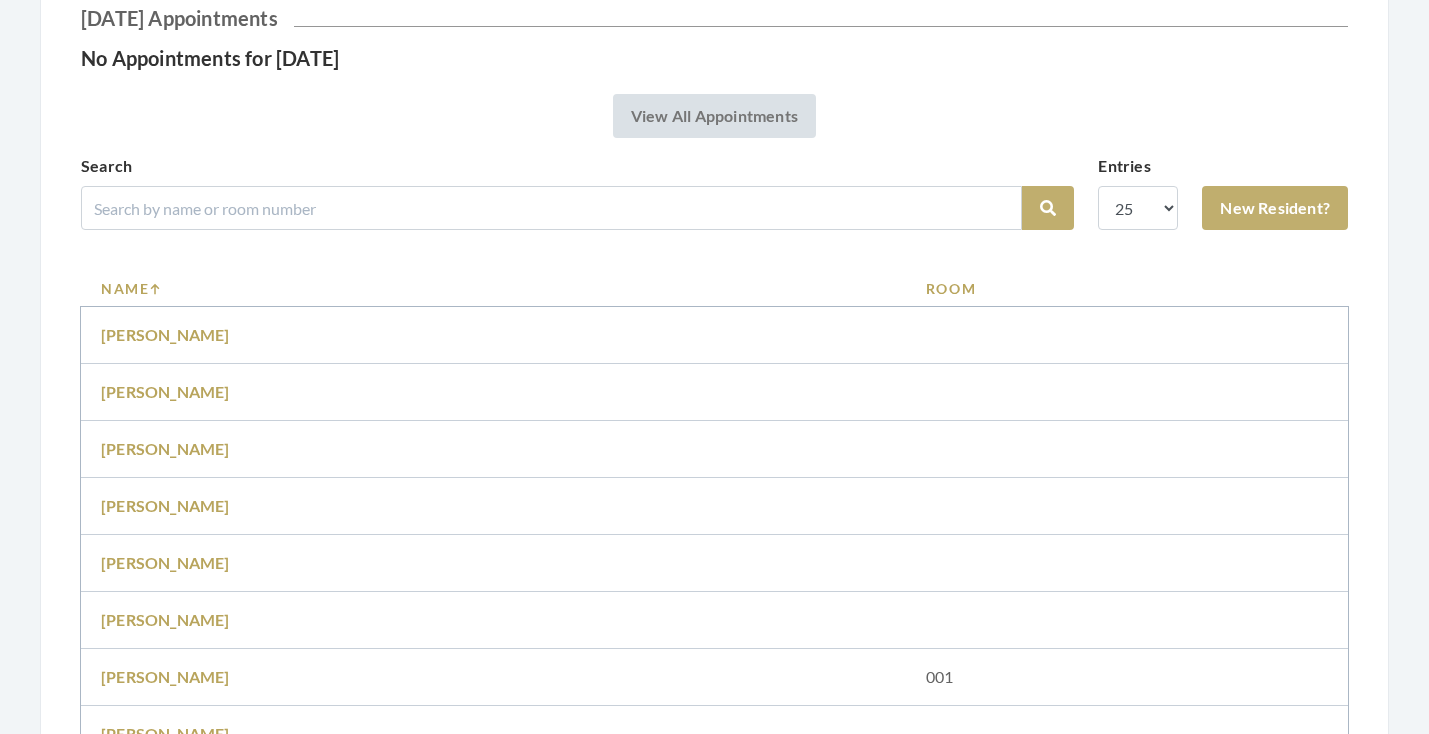 scroll, scrollTop: 370, scrollLeft: 0, axis: vertical 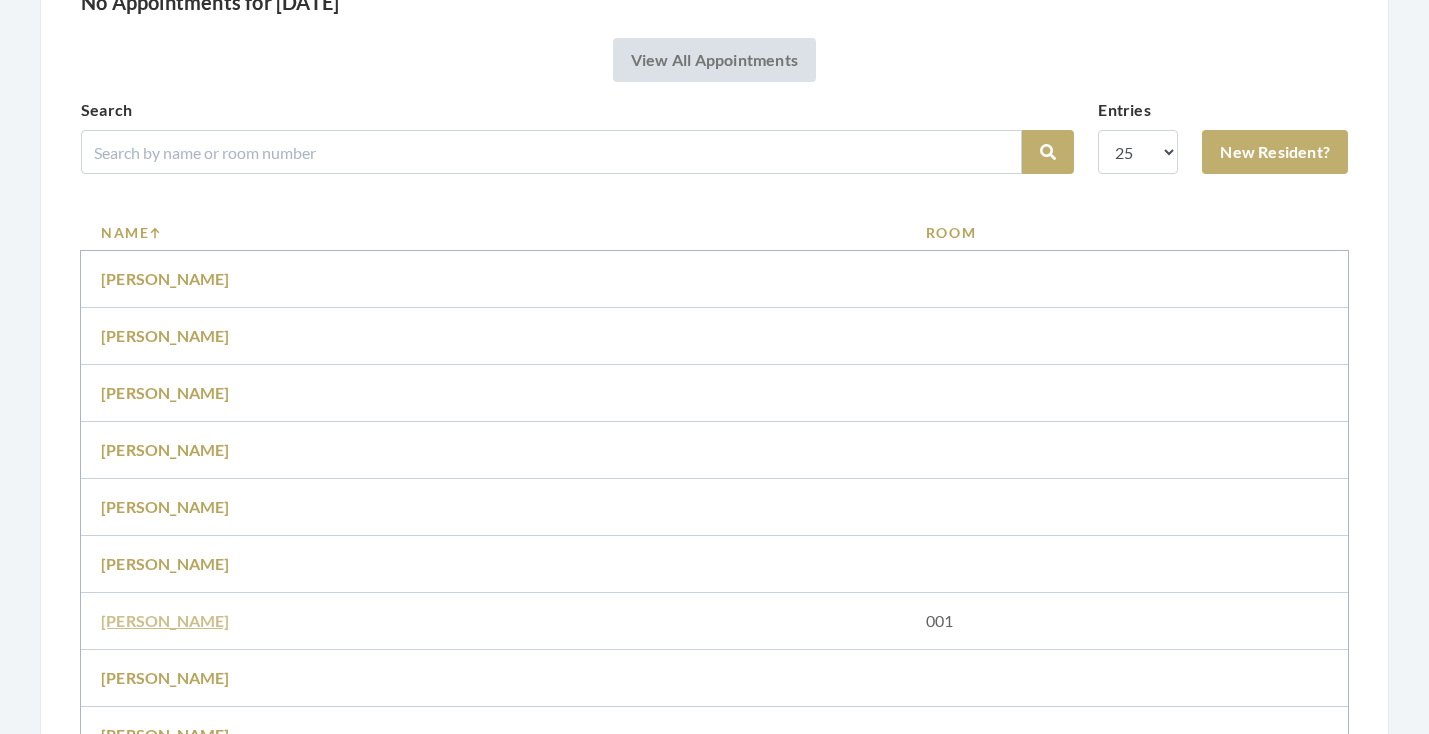 click on "[PERSON_NAME]" at bounding box center [165, 620] 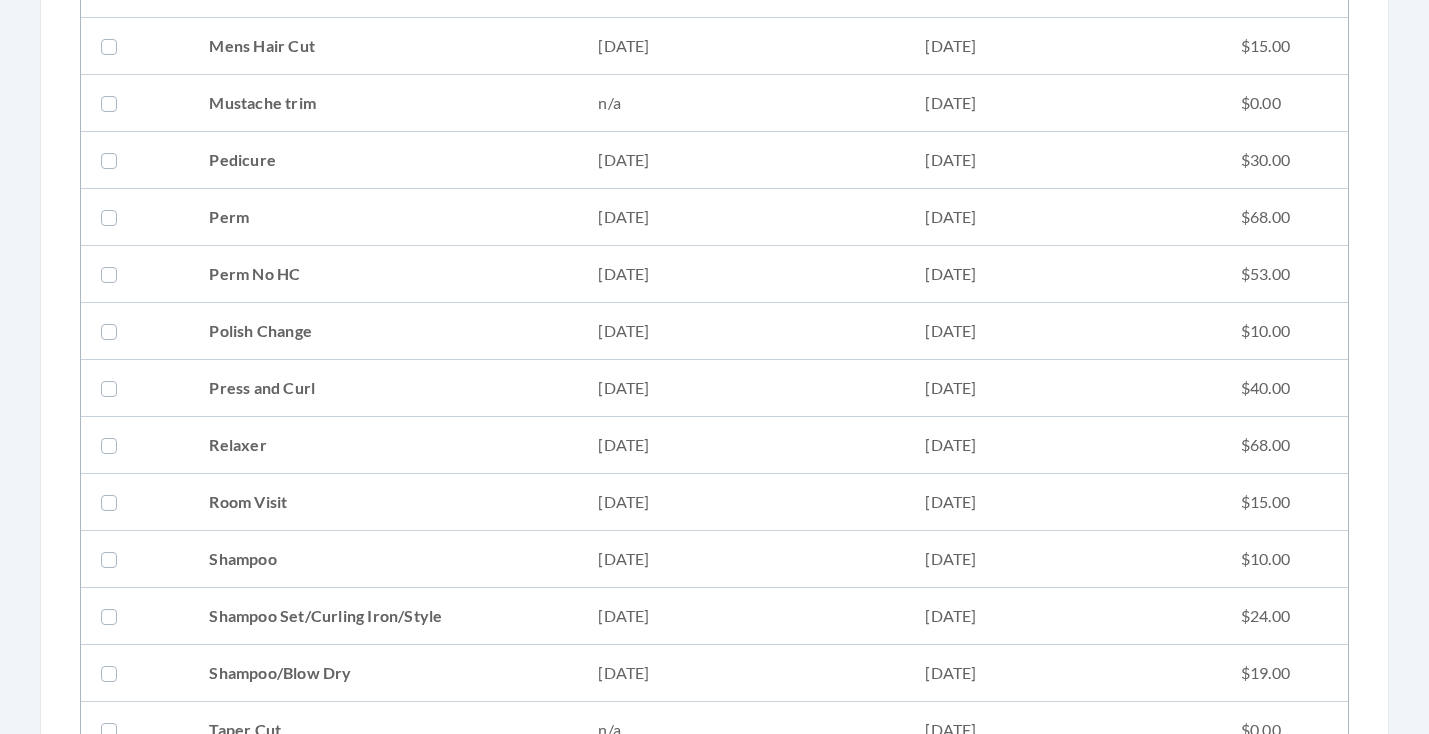 scroll, scrollTop: 1908, scrollLeft: 0, axis: vertical 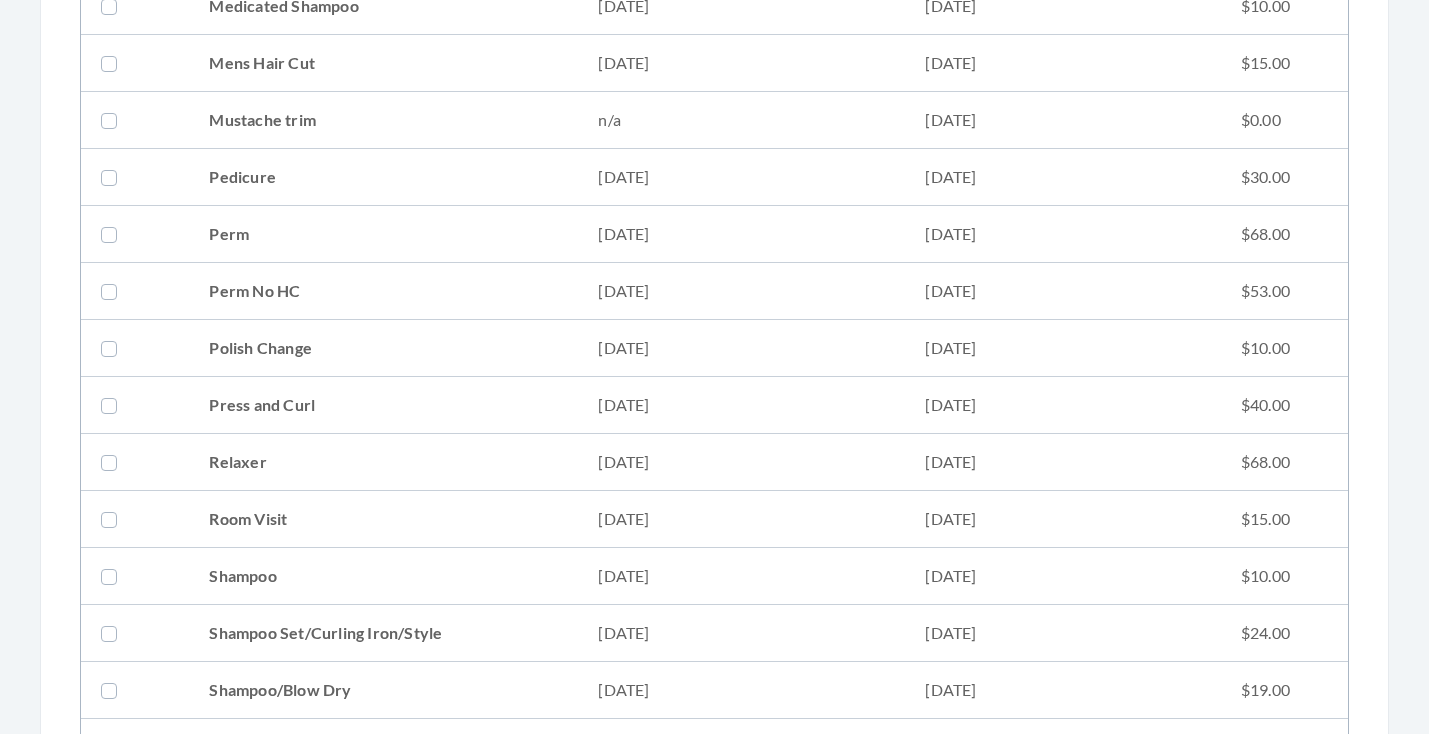 click on "Relaxer" at bounding box center (383, 462) 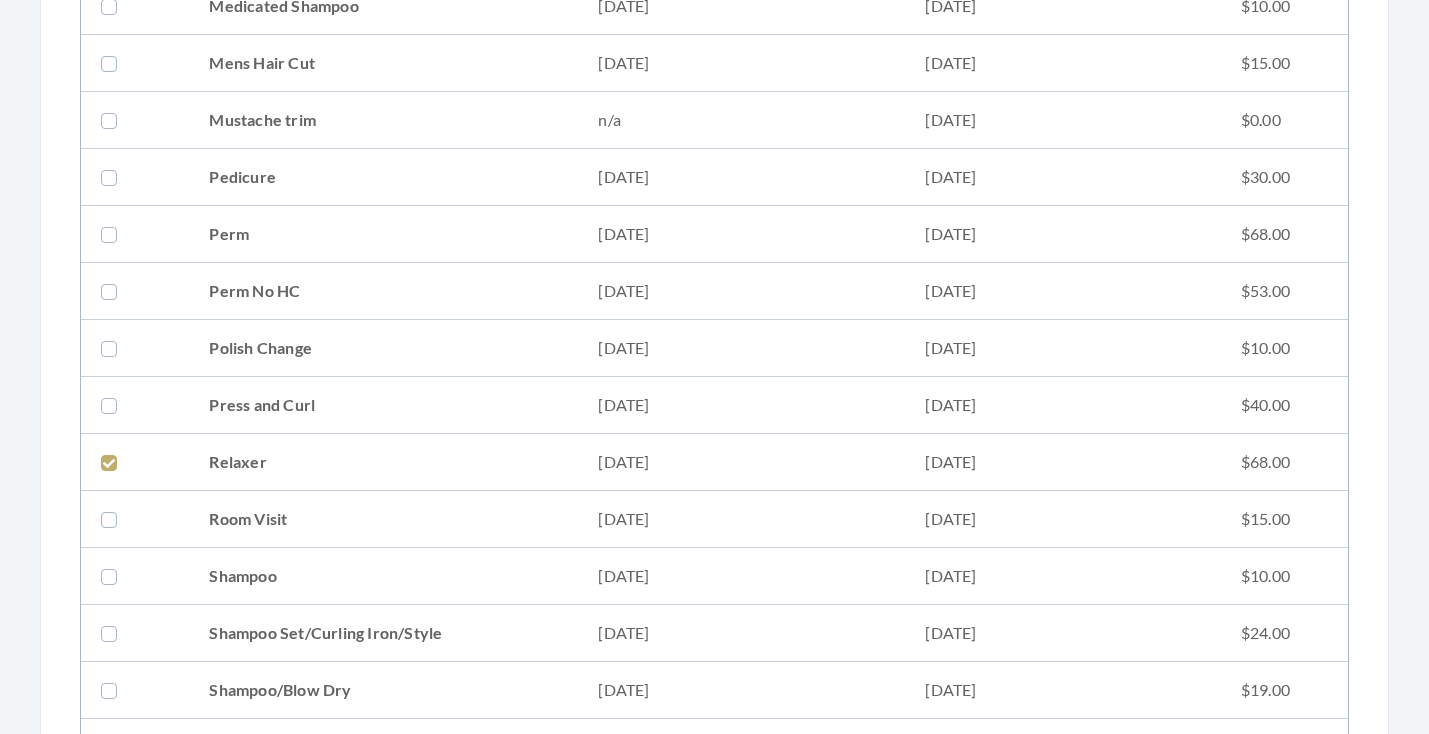 checkbox on "true" 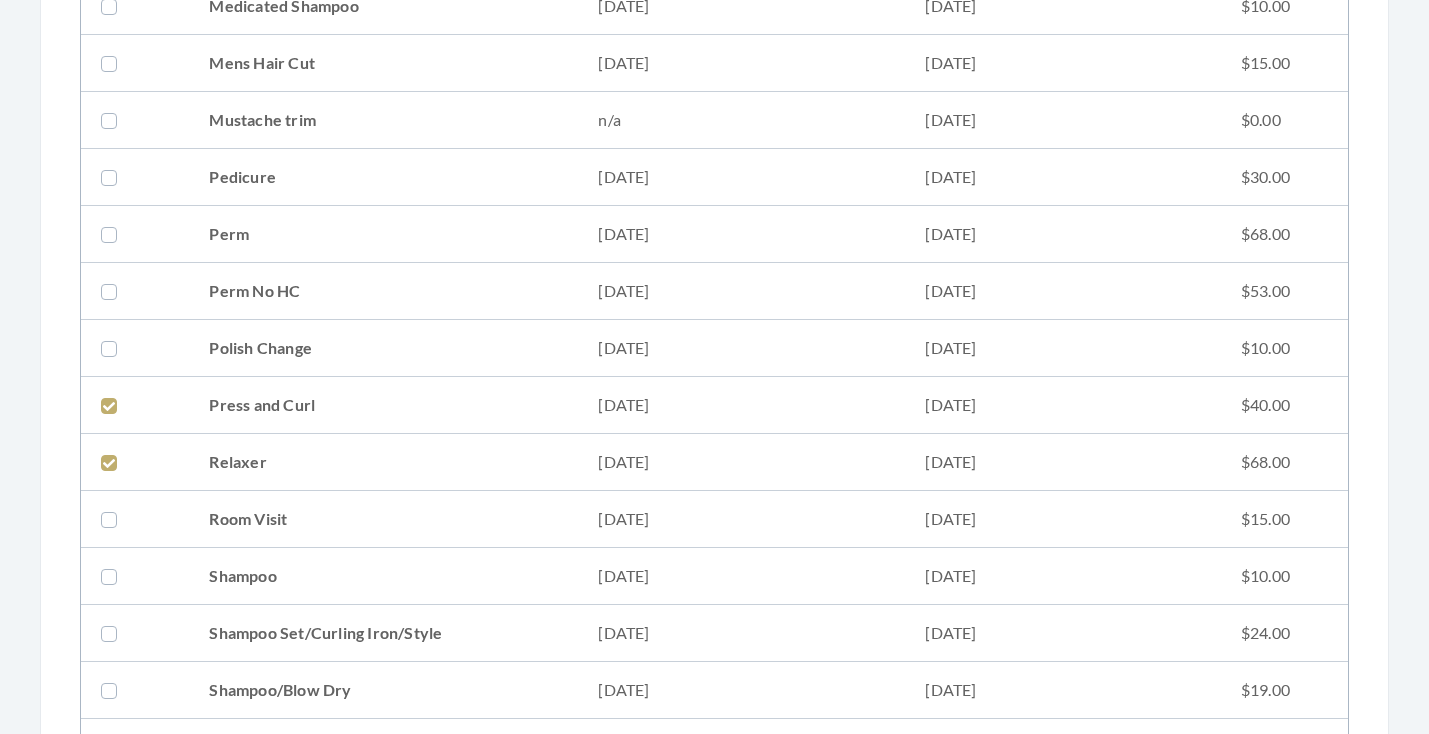 checkbox on "true" 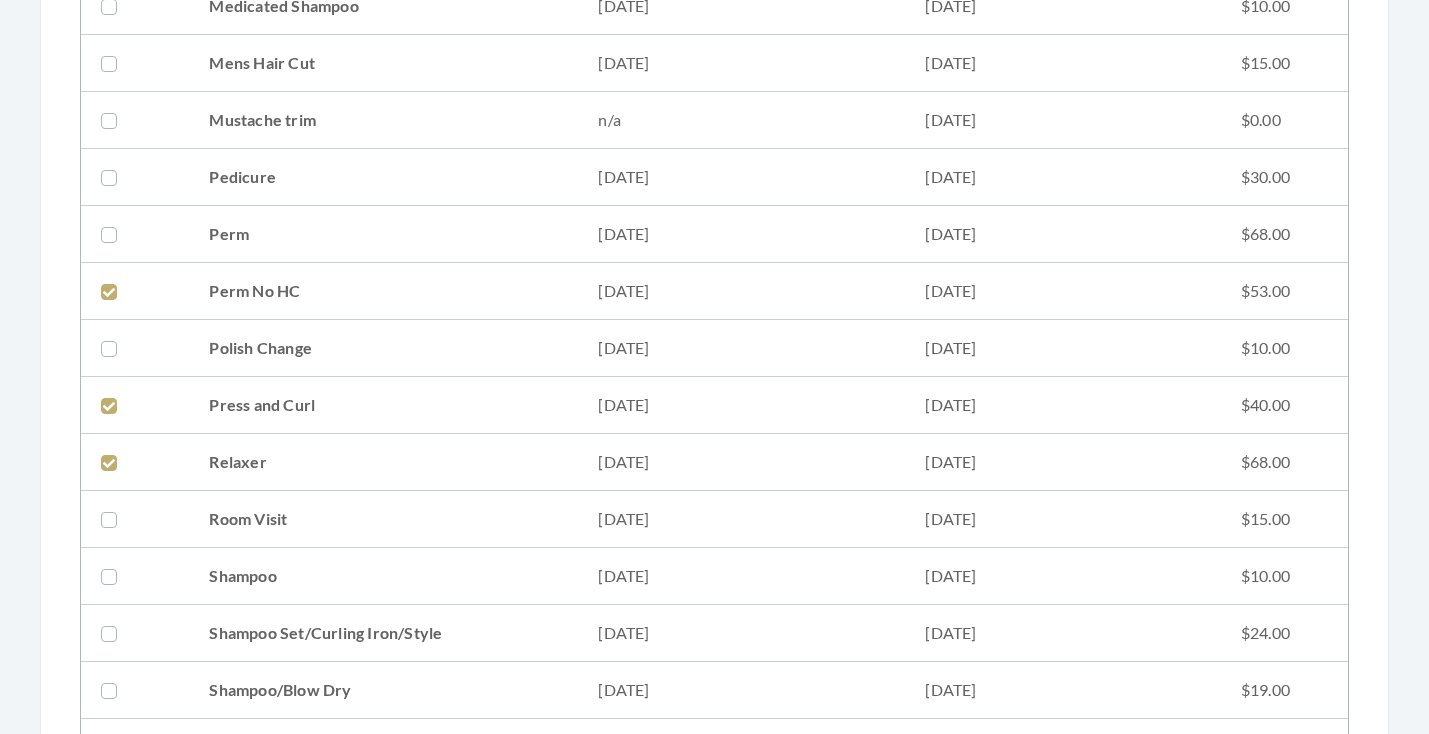 checkbox on "true" 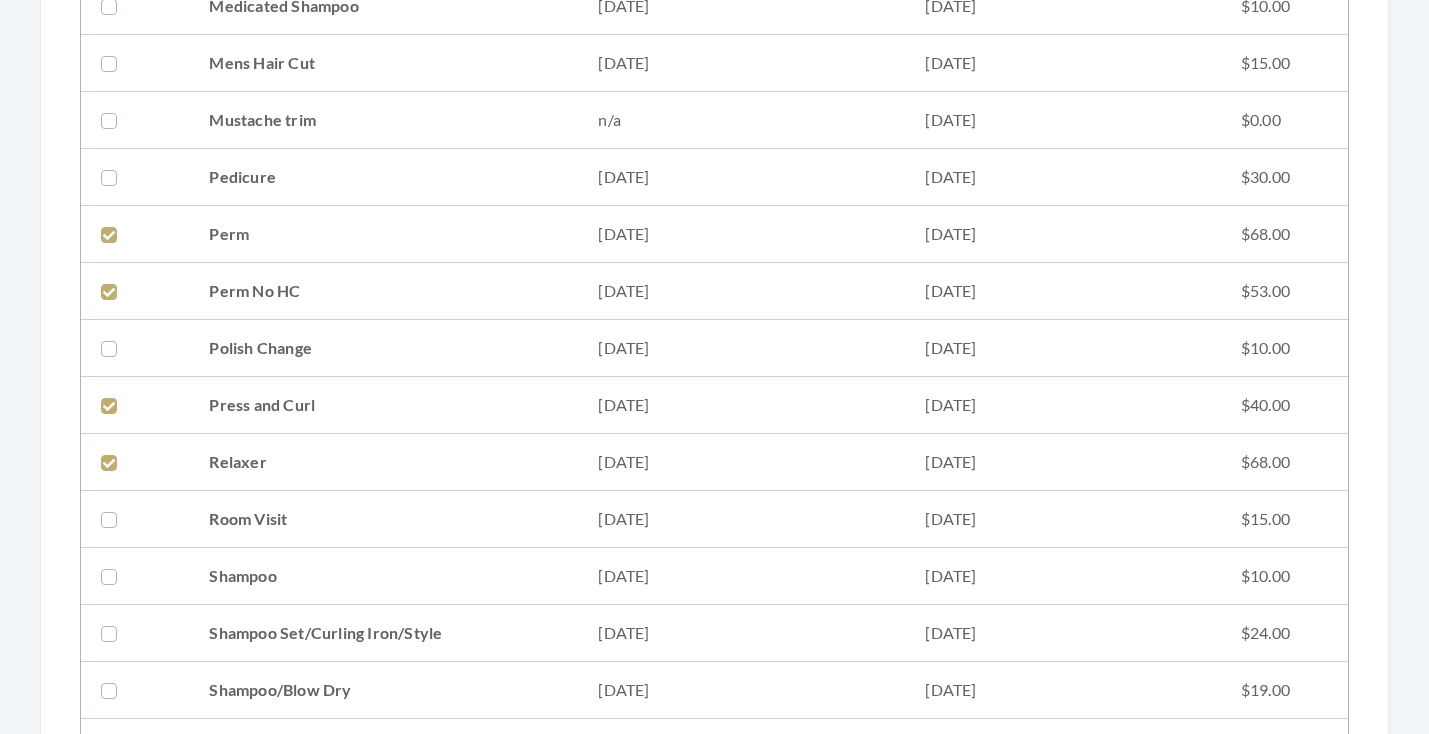 checkbox on "true" 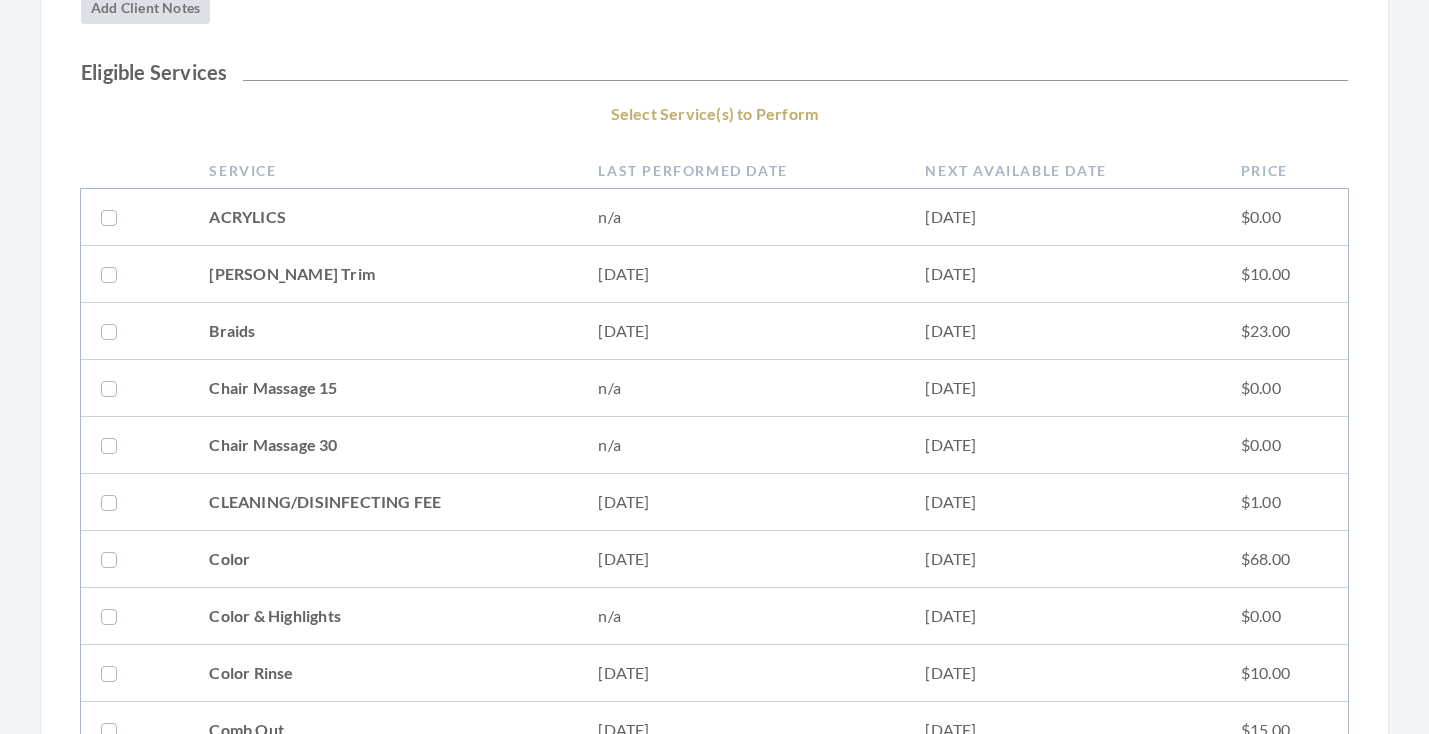 scroll, scrollTop: 327, scrollLeft: 0, axis: vertical 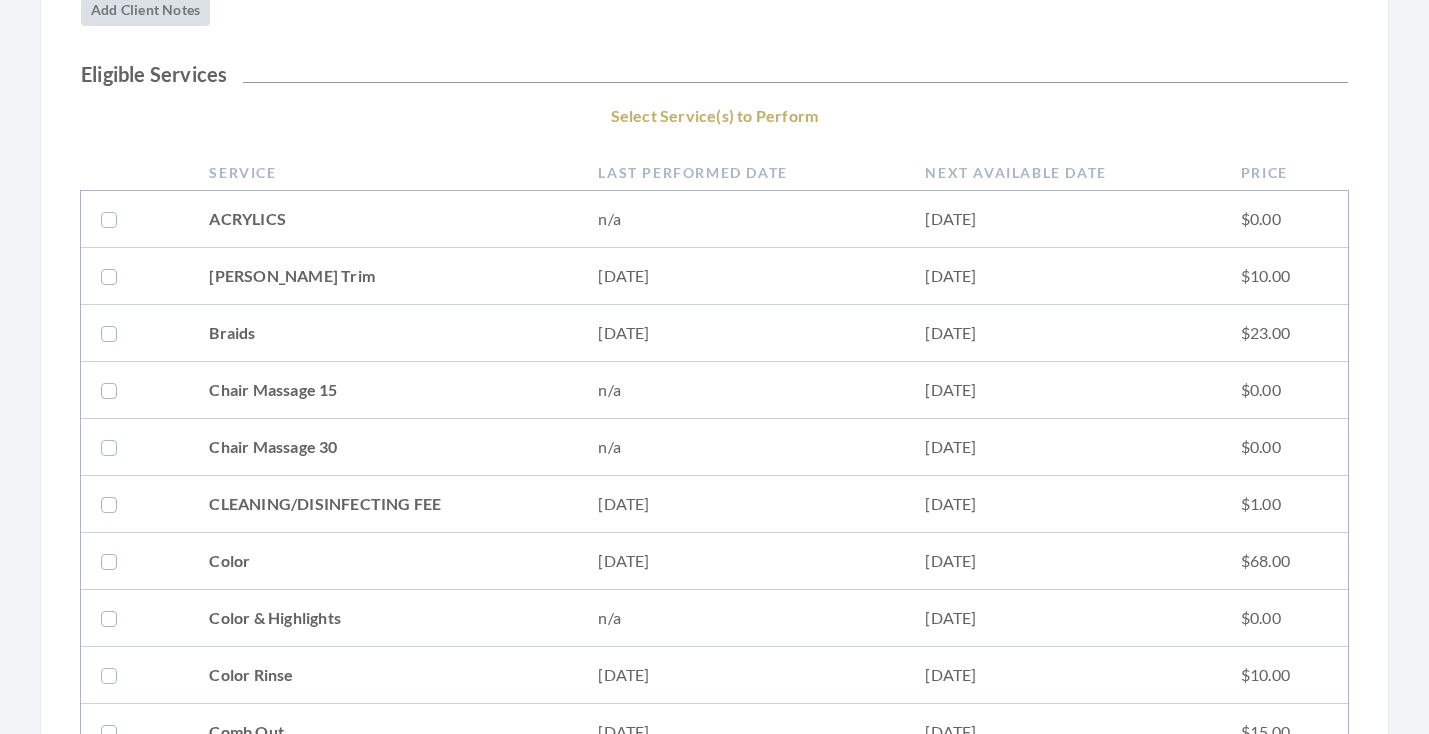 click on "Beard Trim" at bounding box center (383, 276) 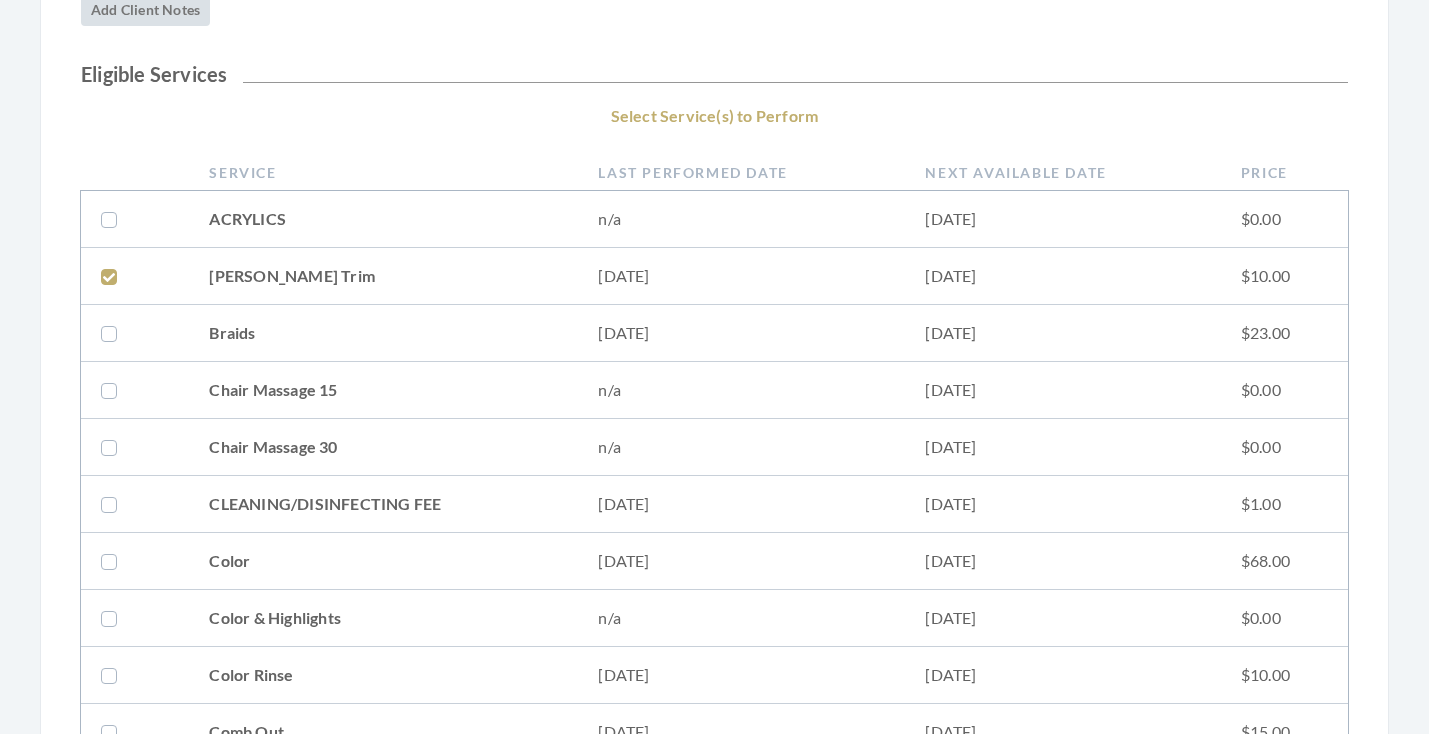 checkbox on "true" 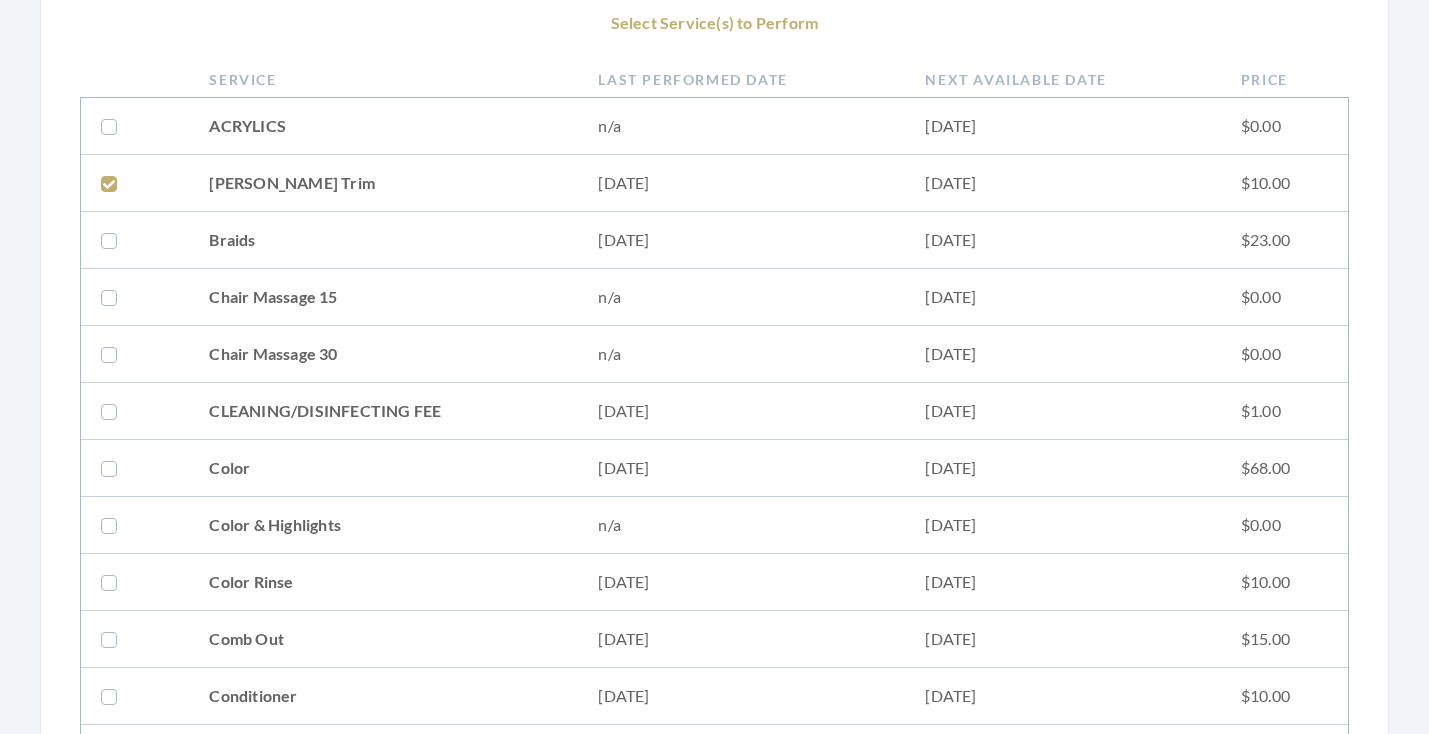 scroll, scrollTop: 467, scrollLeft: 0, axis: vertical 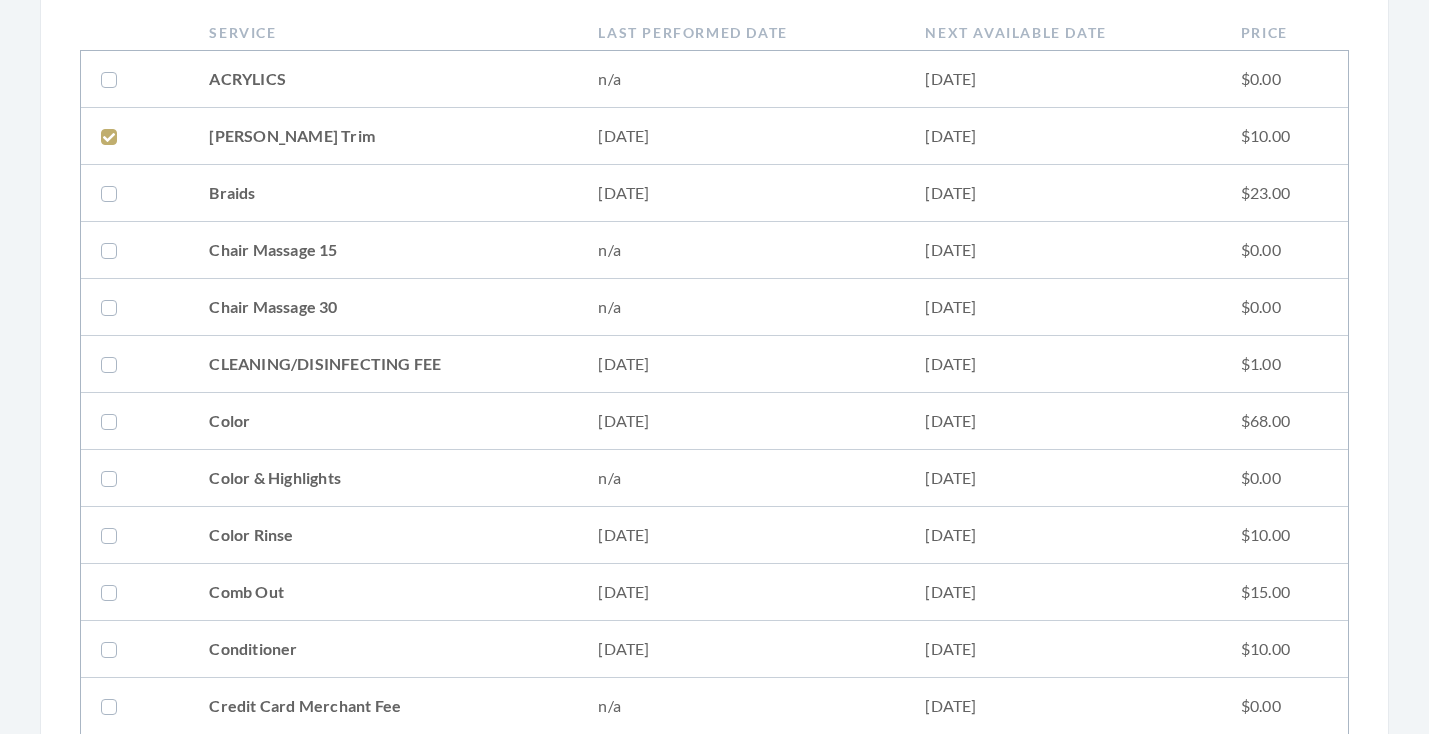 click on "CLEANING/DISINFECTING FEE" at bounding box center [383, 364] 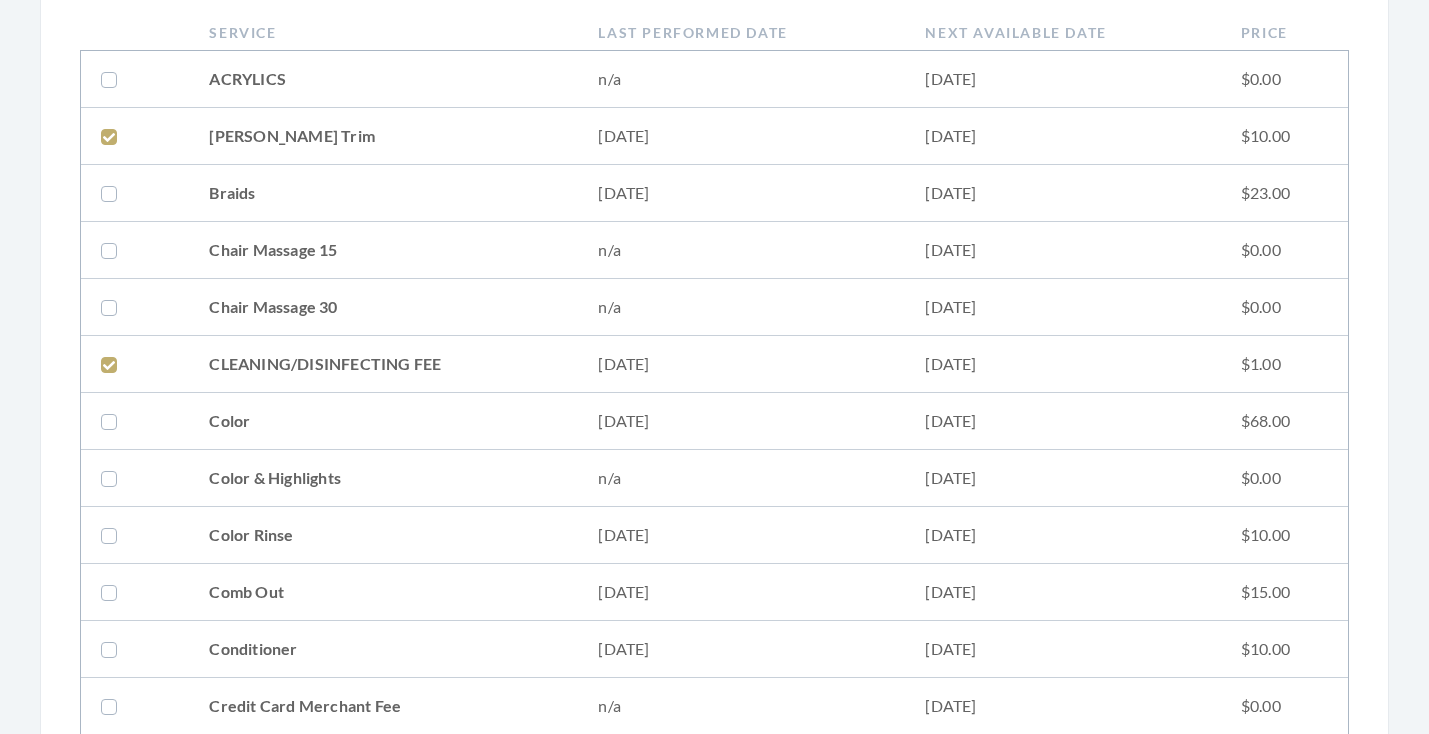 checkbox on "true" 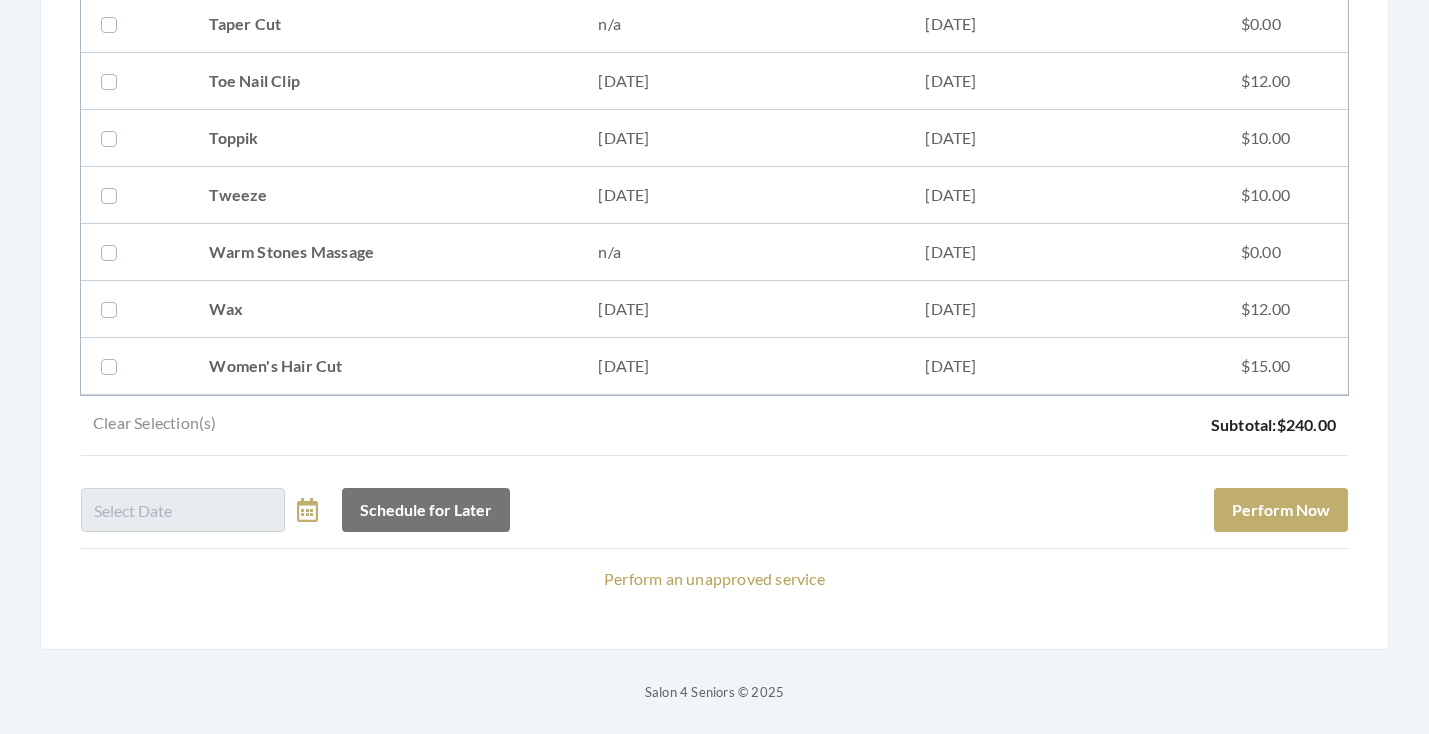 scroll, scrollTop: 2631, scrollLeft: 0, axis: vertical 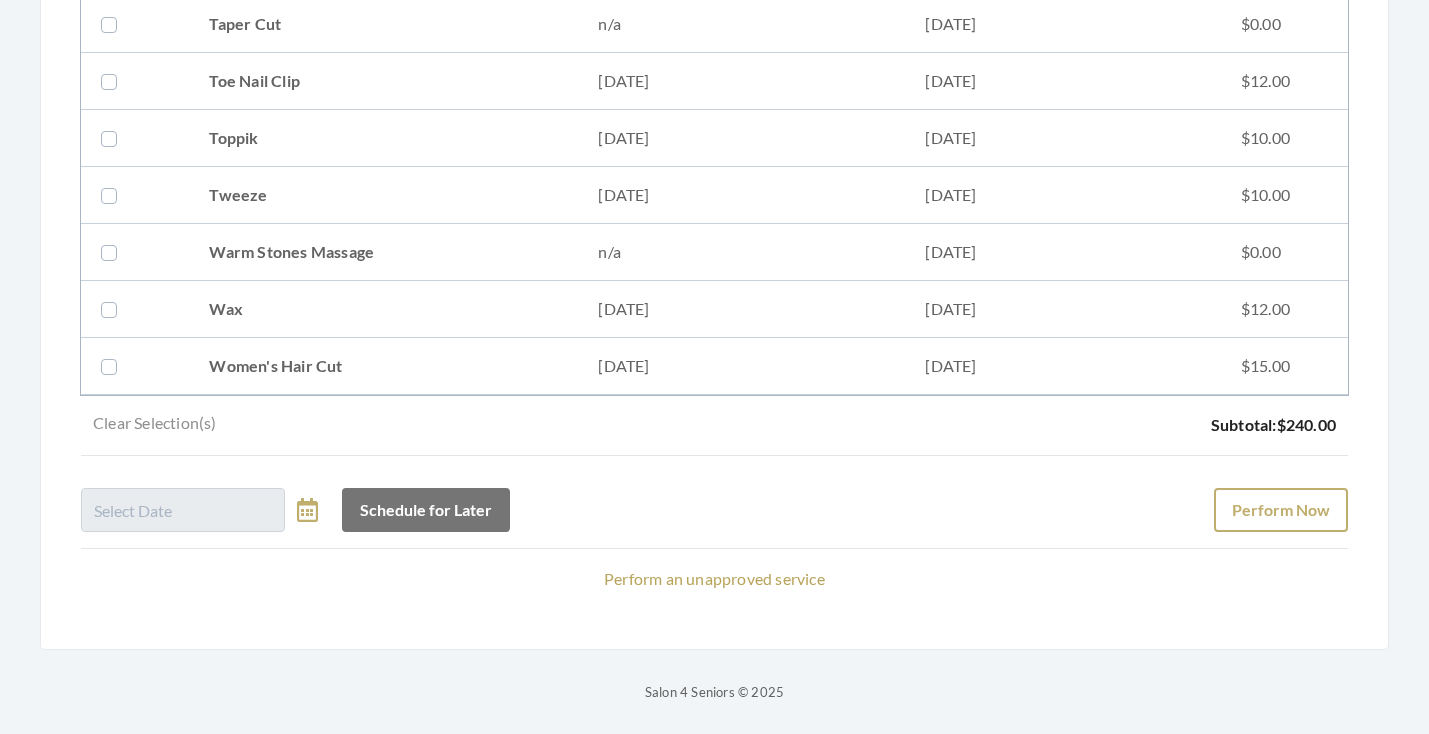 click on "Perform Now" at bounding box center [1281, 510] 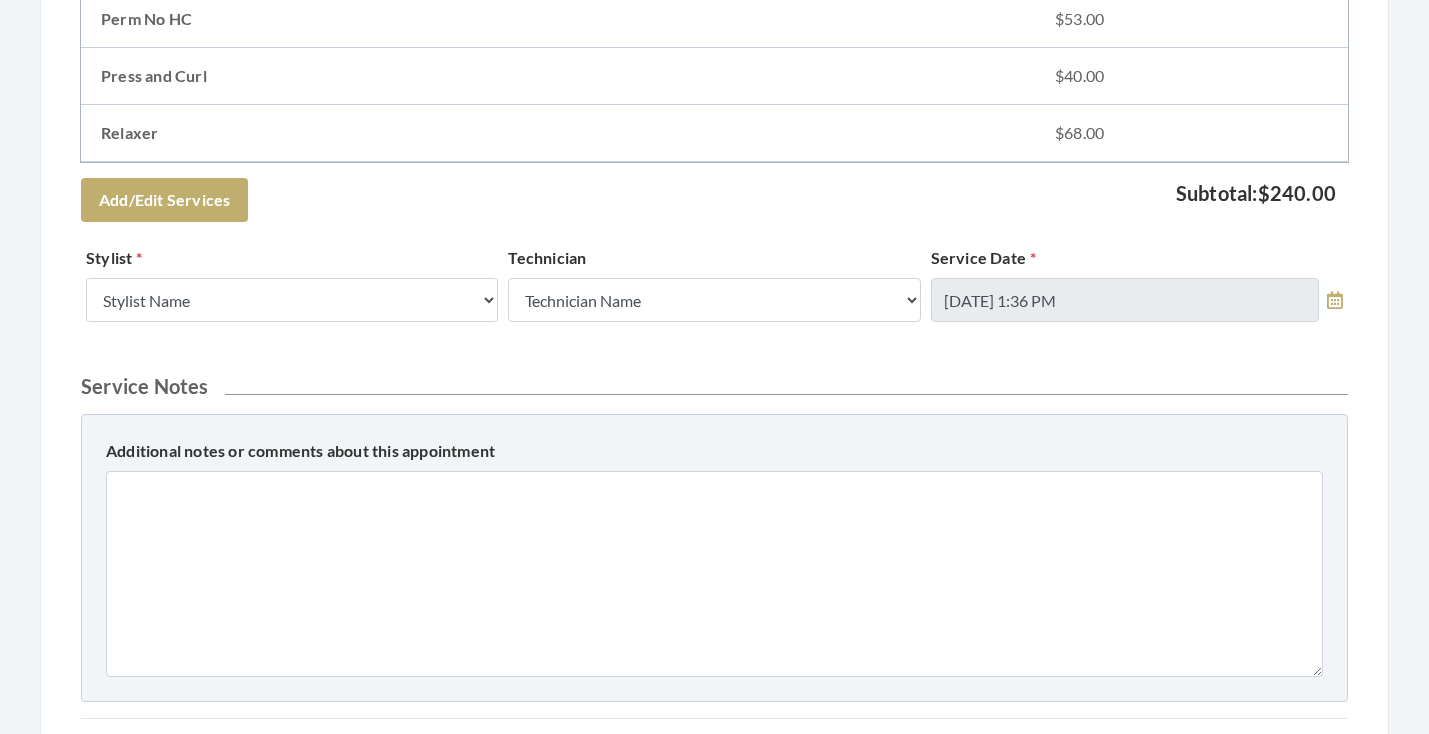 scroll, scrollTop: 772, scrollLeft: 0, axis: vertical 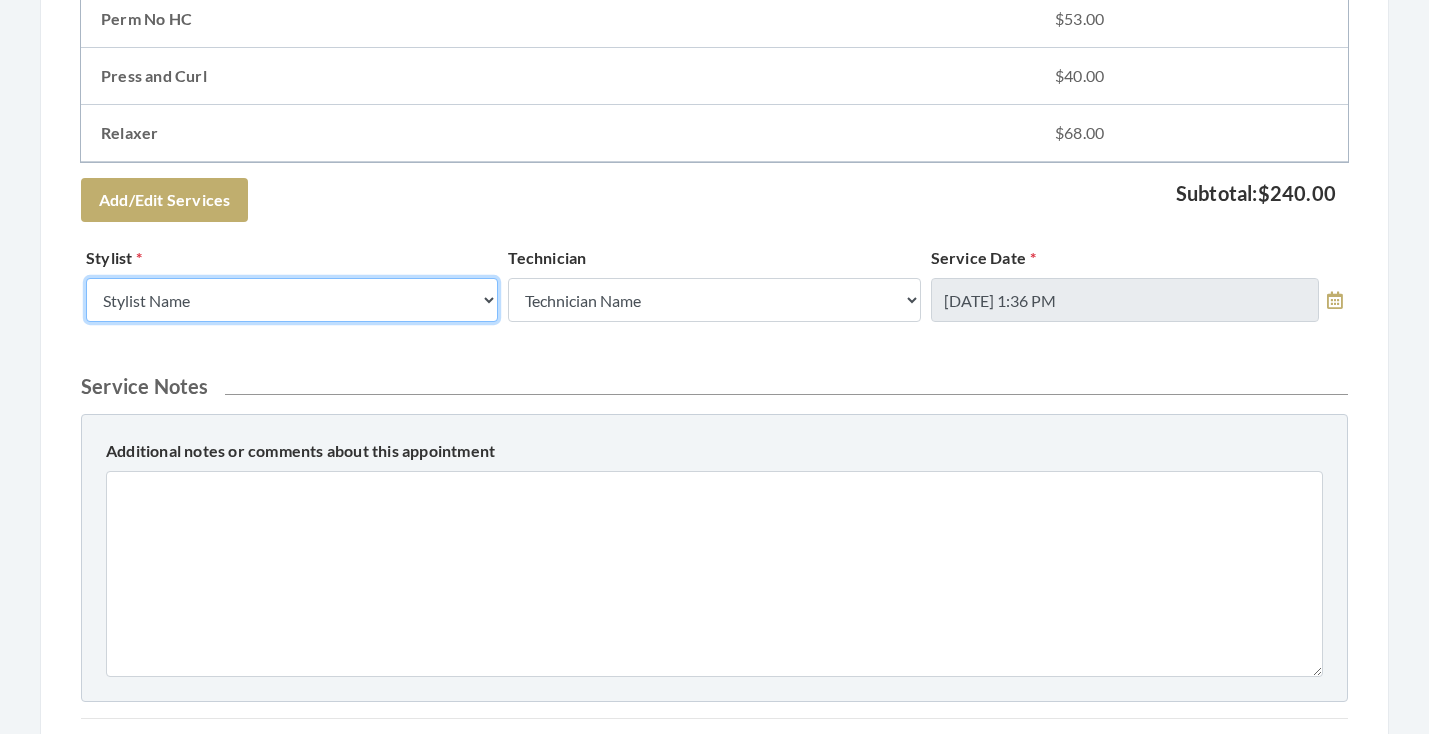 select on "19" 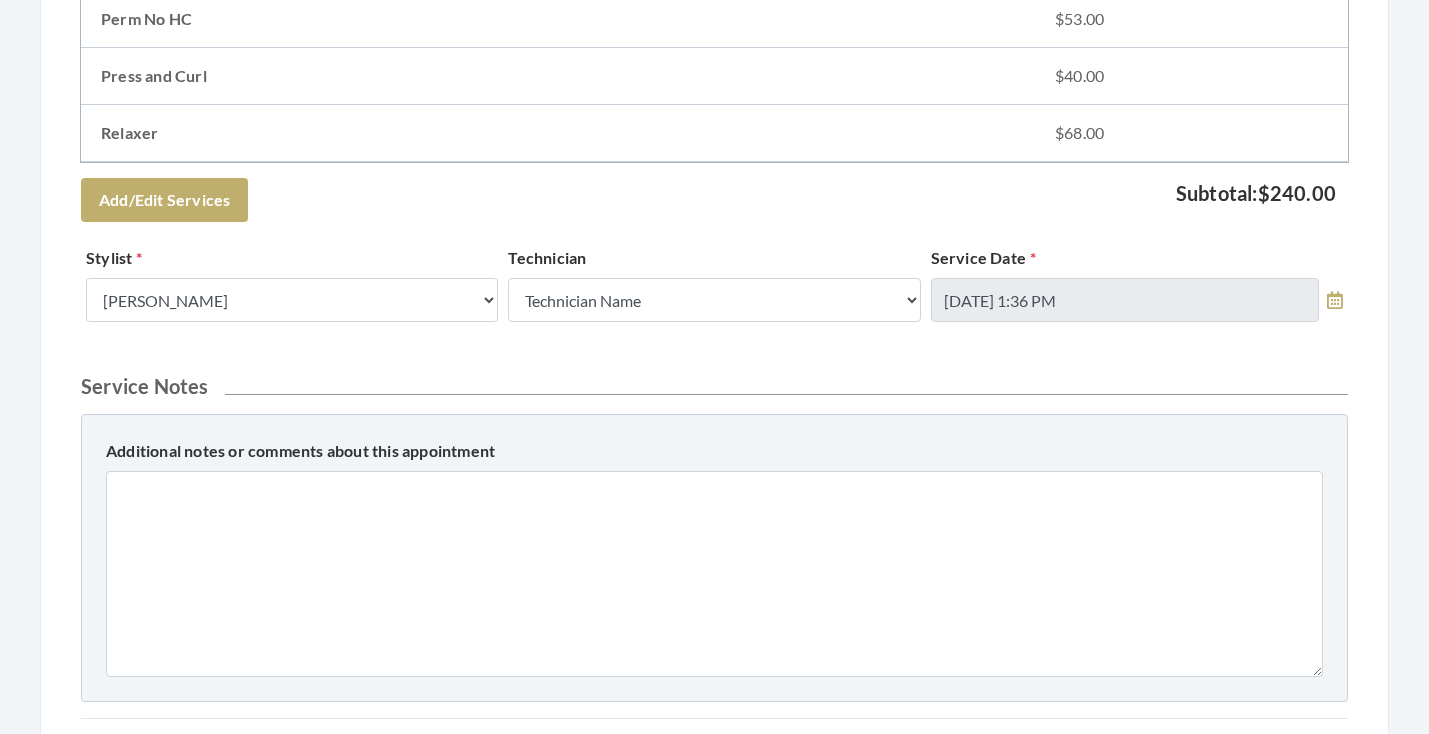 click on "Services to Perform   Service   Price   [PERSON_NAME] Trim   $10.00   CLEANING/DISINFECTING FEE   $1.00   Perm   $68.00   Perm No HC   $53.00   Press and Curl   $40.00   Relaxer   $68.00
Add/Edit Services
Subtotal:  $240.00   Stylist   Stylist Name
Kinetic Stylist
[PERSON_NAME]
[PERSON_NAME]
[PERSON_NAME]
[PERSON_NAME]
[PERSON_NAME]
[PERSON_NAME]
[PERSON_NAME]
[PERSON_NAME]
[PERSON_NAME]
[PERSON_NAME]
[PERSON_NAME]
[PERSON_NAME]
[PERSON_NAME]
[PERSON_NAME]
[PERSON_NAME]
[PERSON_NAME]
[PERSON_NAME]
[PERSON_NAME]
[PERSON_NAME]
[PERSON_NAME]
[PERSON_NAME]
[PERSON_NAME]
[PERSON_NAME]
Melisssa Hope Bonnemer
[PERSON_NAME]" at bounding box center [714, 285] 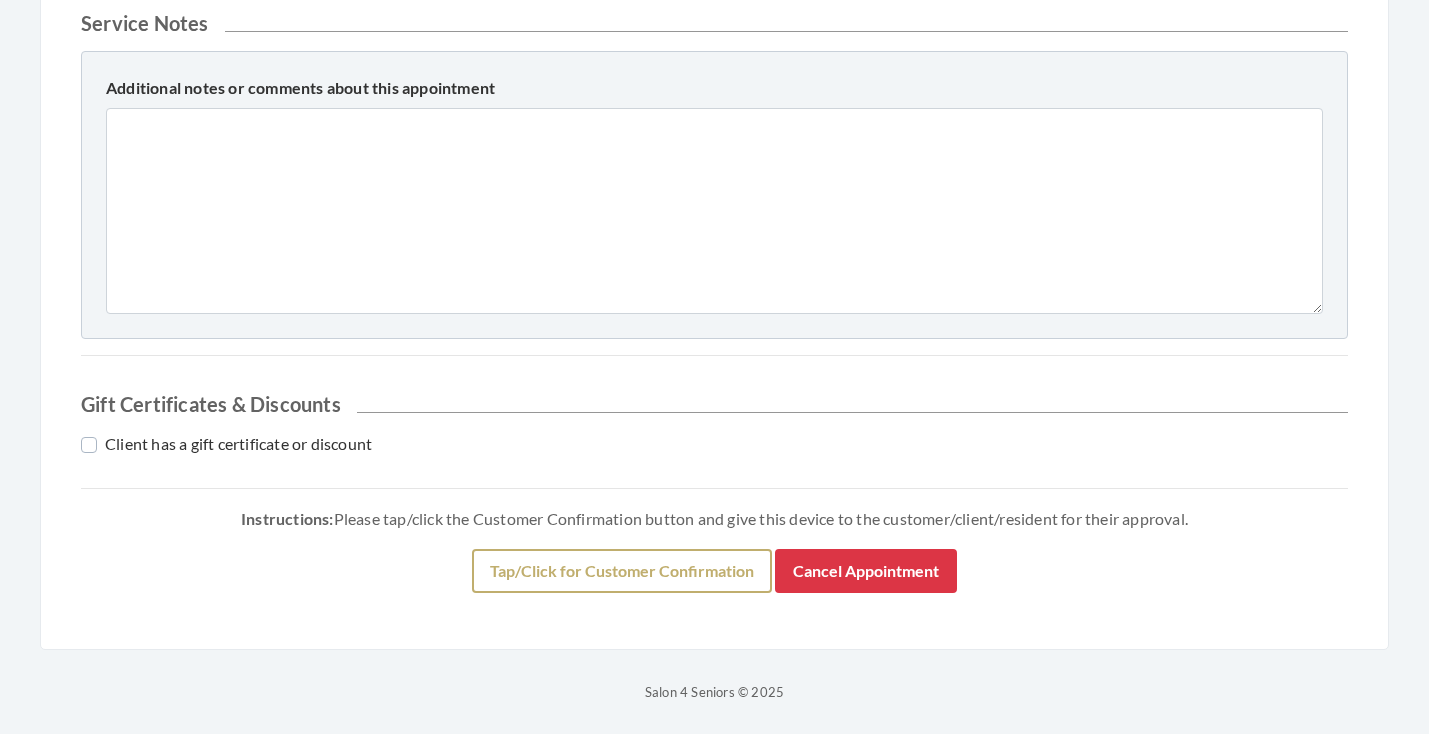 scroll, scrollTop: 1135, scrollLeft: 0, axis: vertical 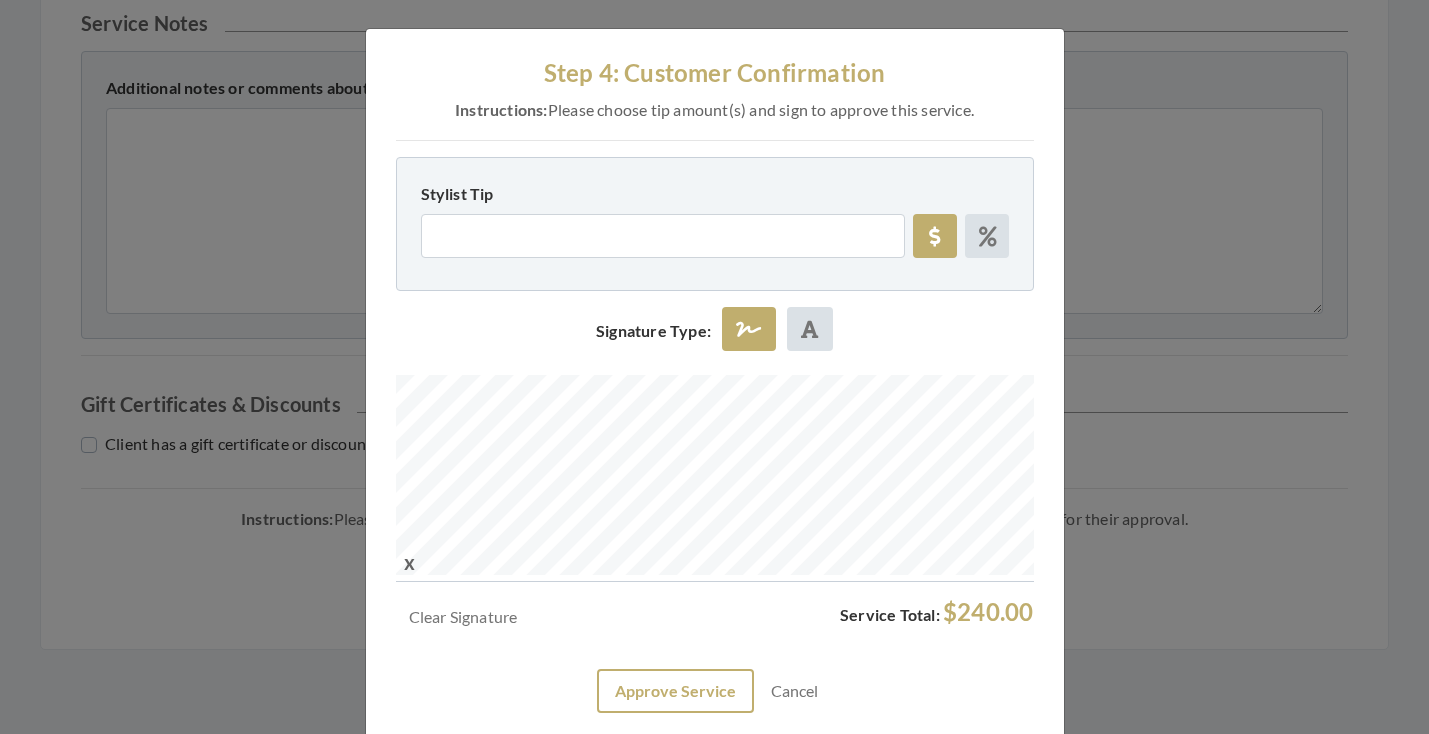 click on "Approve Service" at bounding box center [675, 691] 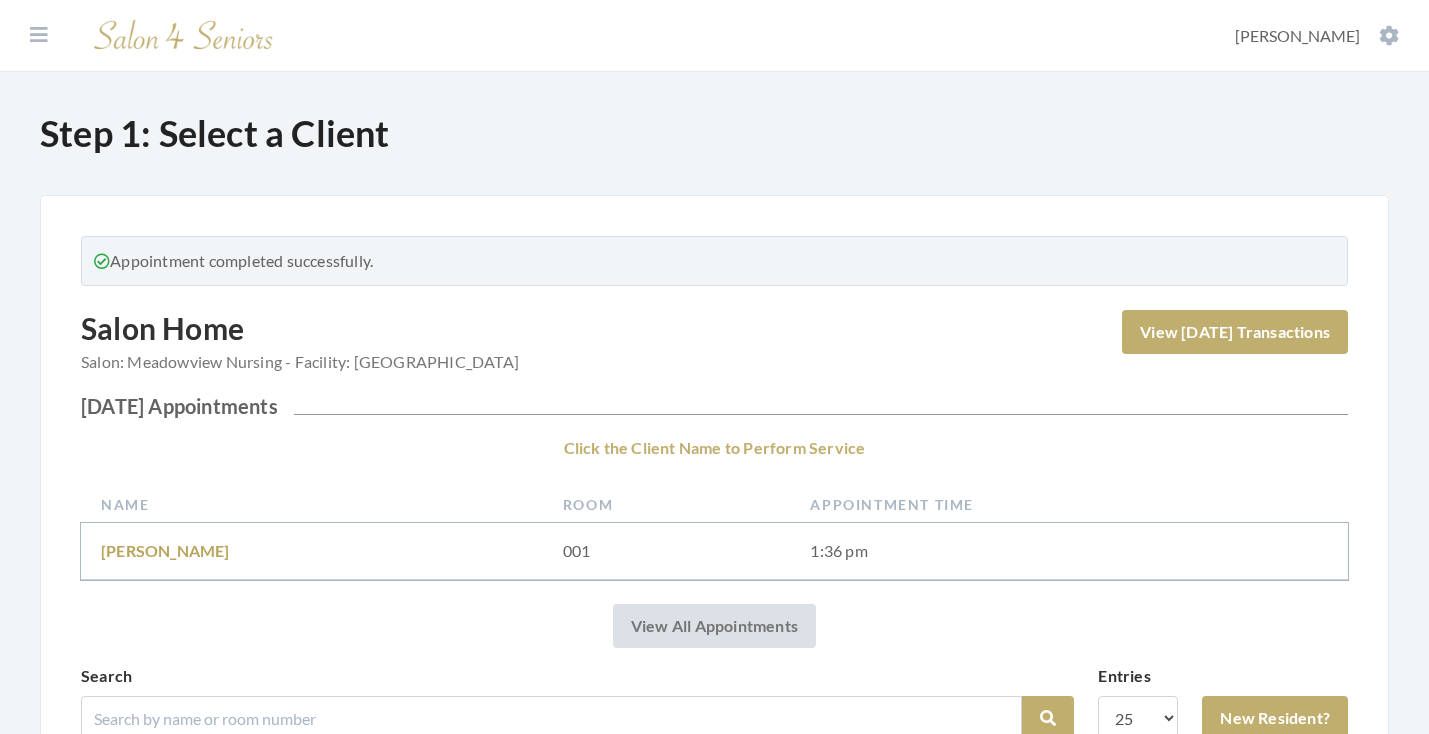 scroll, scrollTop: 0, scrollLeft: 0, axis: both 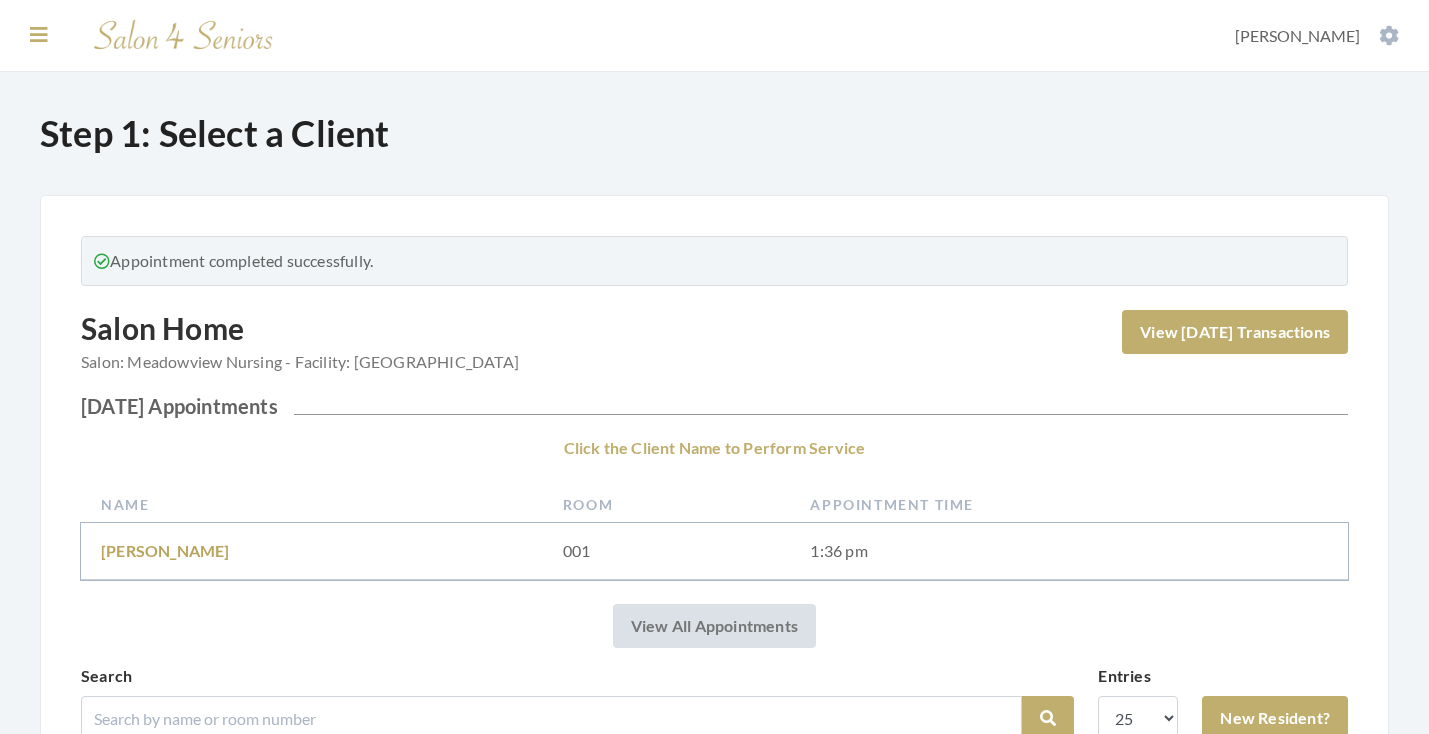 click at bounding box center (39, 35) 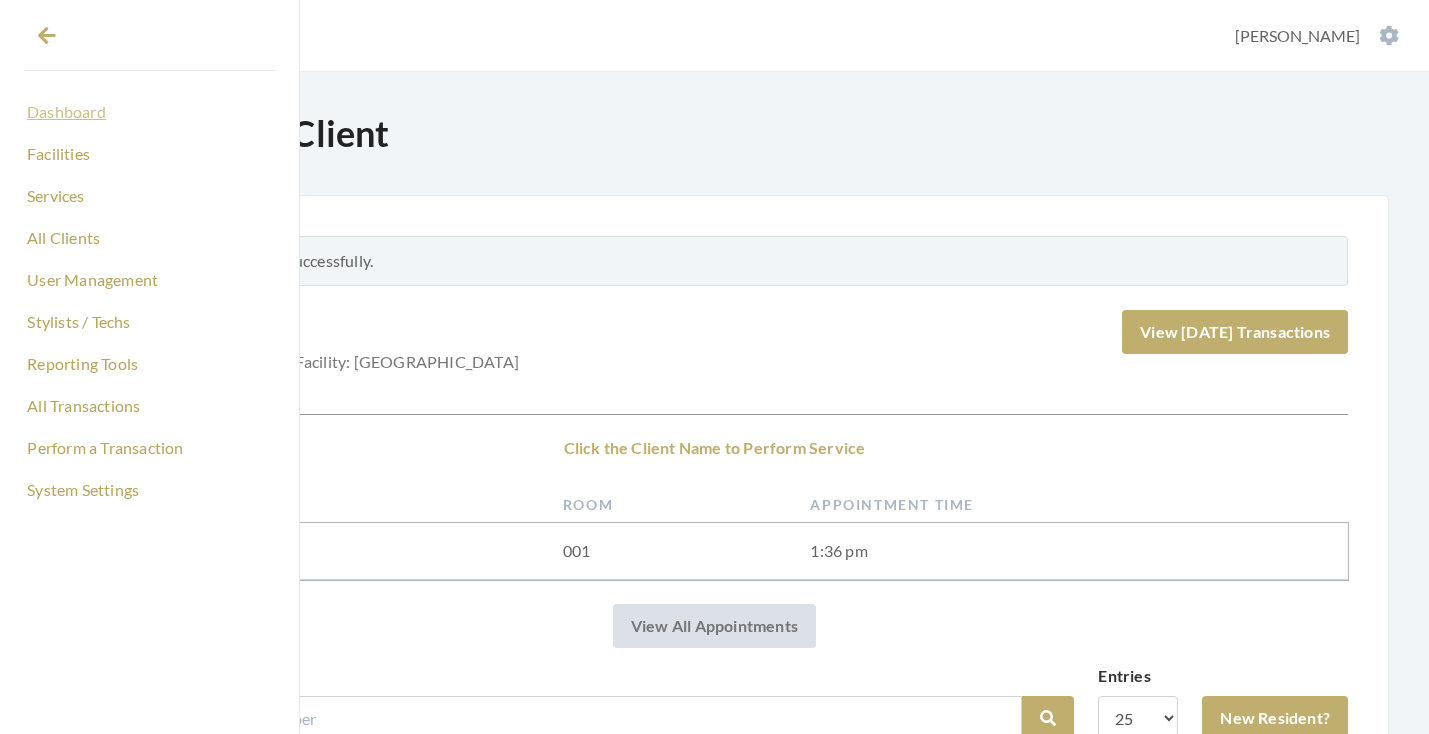 click on "Dashboard" at bounding box center [149, 112] 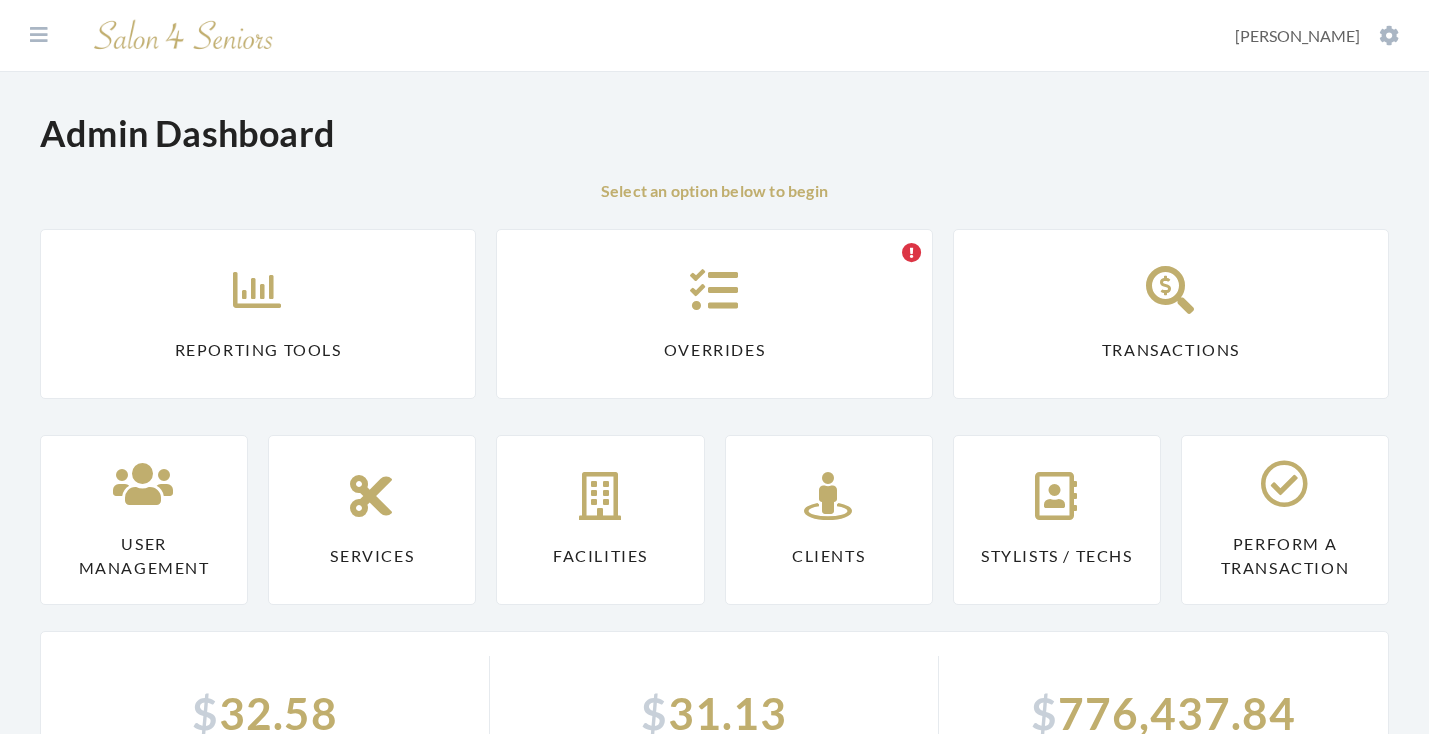 scroll, scrollTop: 0, scrollLeft: 0, axis: both 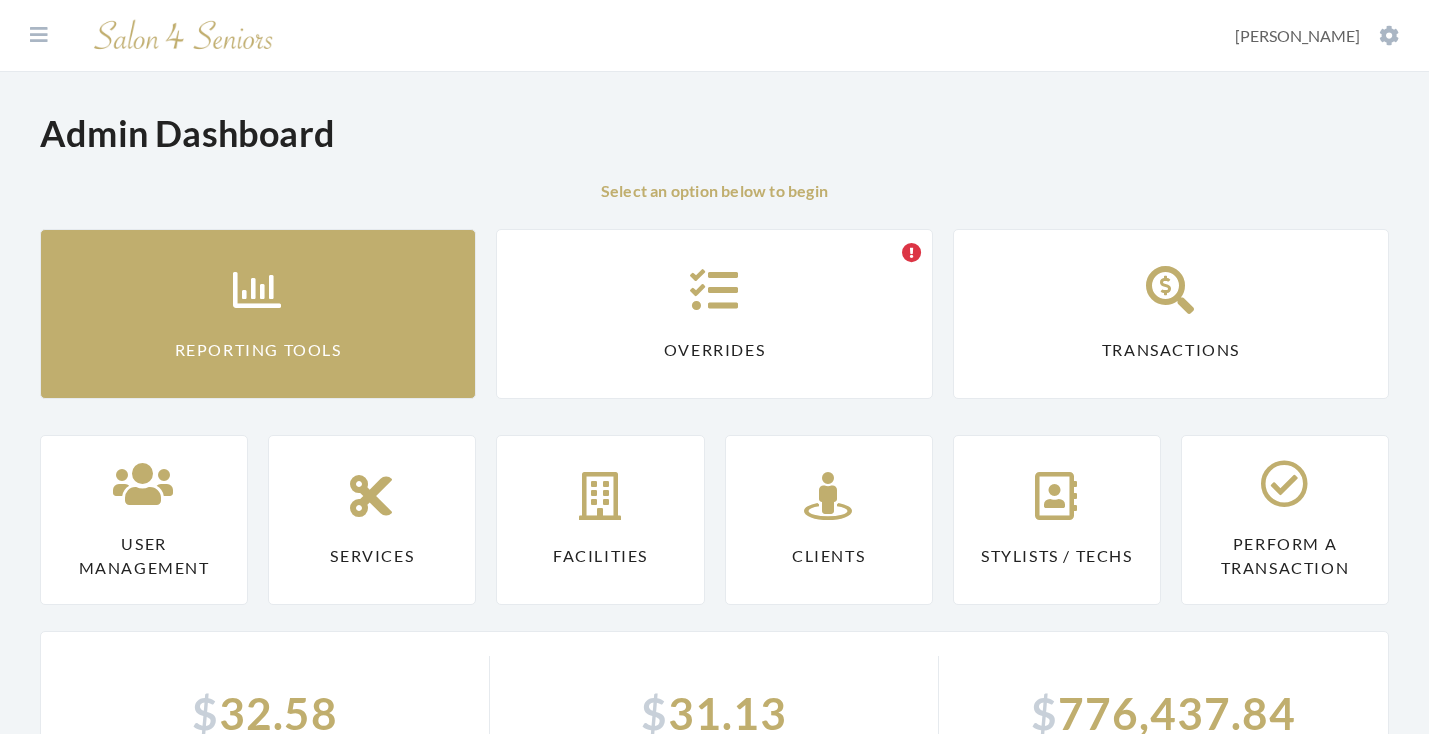 click on "Reporting Tools" at bounding box center [258, 314] 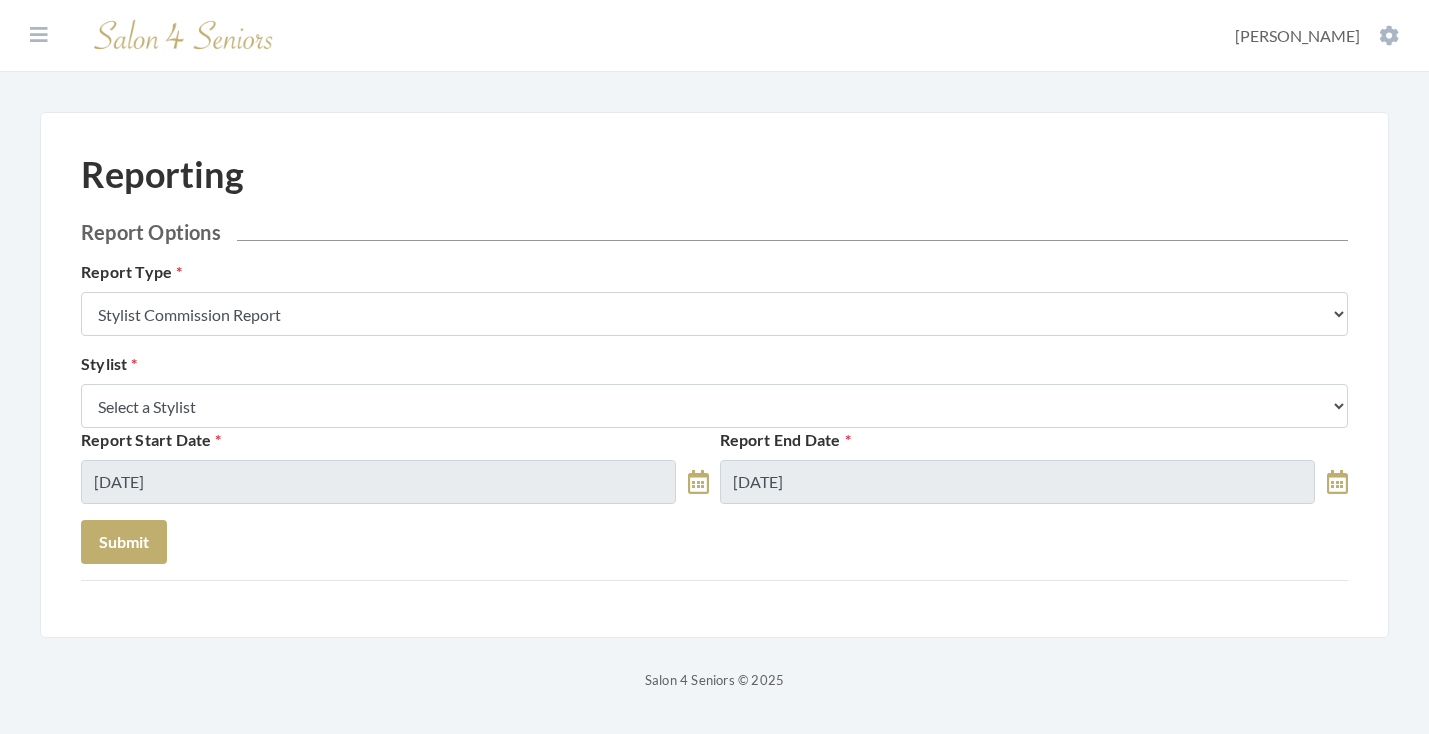 scroll, scrollTop: 0, scrollLeft: 0, axis: both 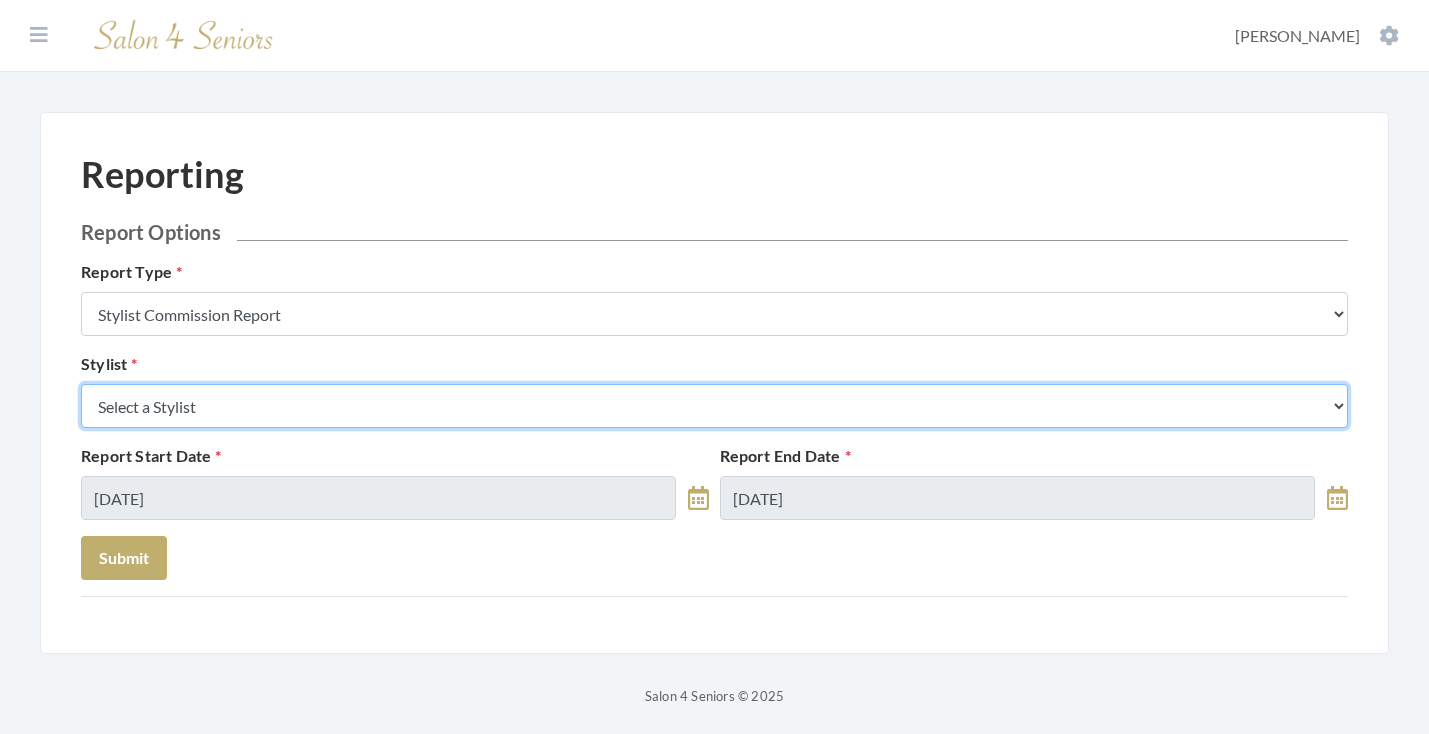 click on "Select a Stylist   Alaina Krumm   Alisha Teasley   April Dructor   Ashley Venable   Bonnie Pierce   Cassie Boyle   Charlie Kinetic   Cheryl Riches   Danielle Johnson   Diane Wilson   Donella Carter   Emilee Daly   Erika Carey   Erika Sasser   Greg Stylist   Jane Hunter   Jean McRee   Jennifer Hess   Jessica Brown   Jill Rodriguez   Kellye McCormick   Keri Simpson   Kinetic Stylist   Kristen Koci   Krystal Rutledge   Melisssa Hope Bonnemer   Mindy Dunn   Nat Thompson   Padricka Kinsey-Williams   Rose Randle   Roslyn Hudson   Shawnette Tucker   Shemeka Stephens   Stephanie Speights   Susan Marshall   Susie McCombs   Tamica Woods   Theresa Lindsey   Valerie Willis   Victoria Champion   WILSHUN FOWLER" at bounding box center (714, 406) 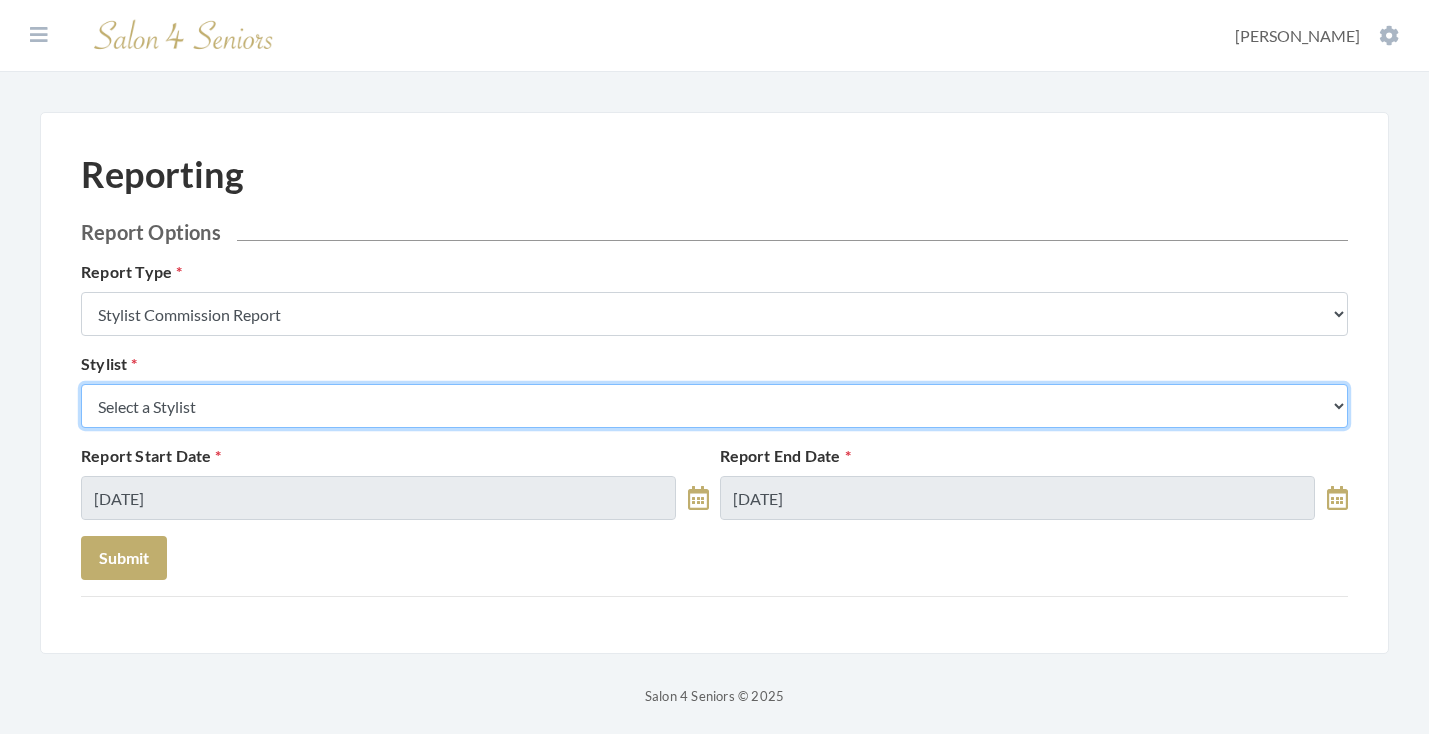 select on "19" 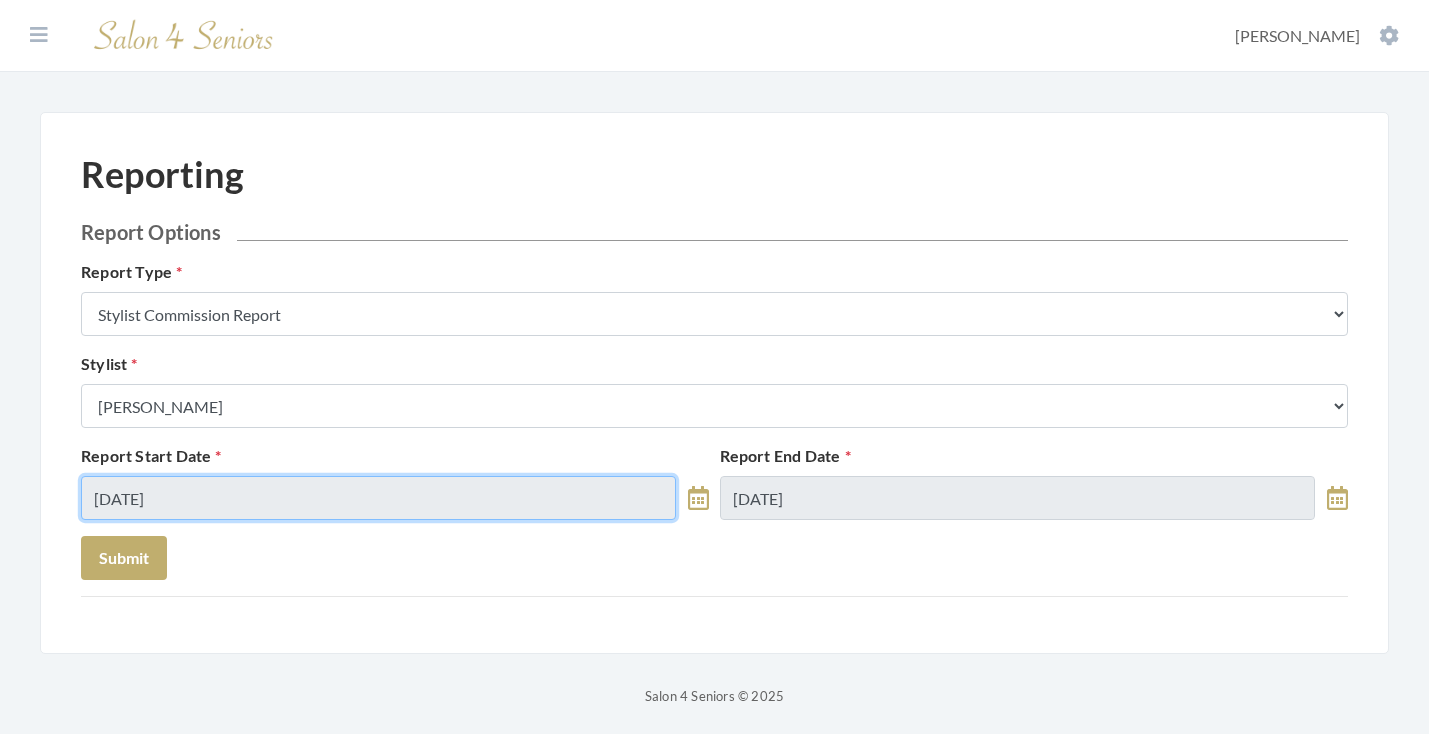 click on "[DATE]" at bounding box center [378, 498] 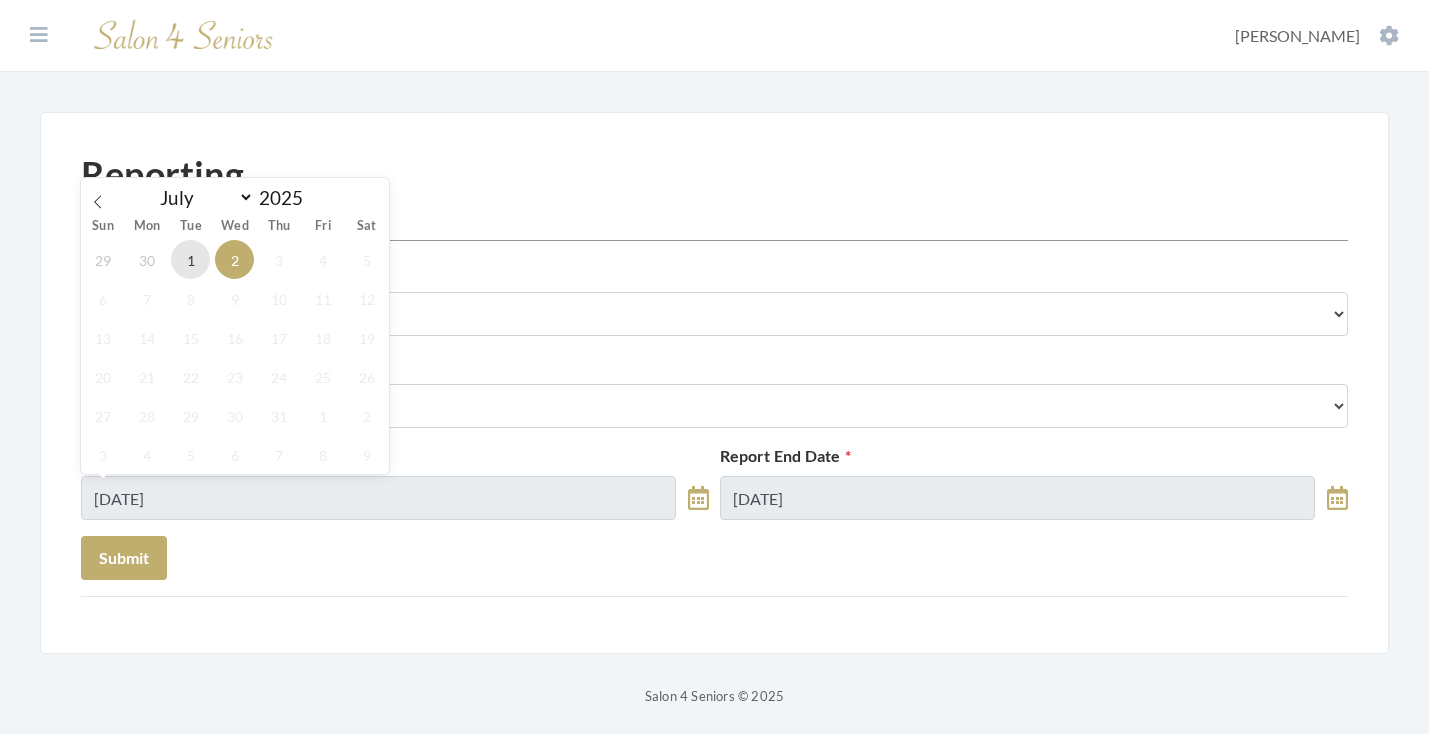 click on "1" at bounding box center [190, 259] 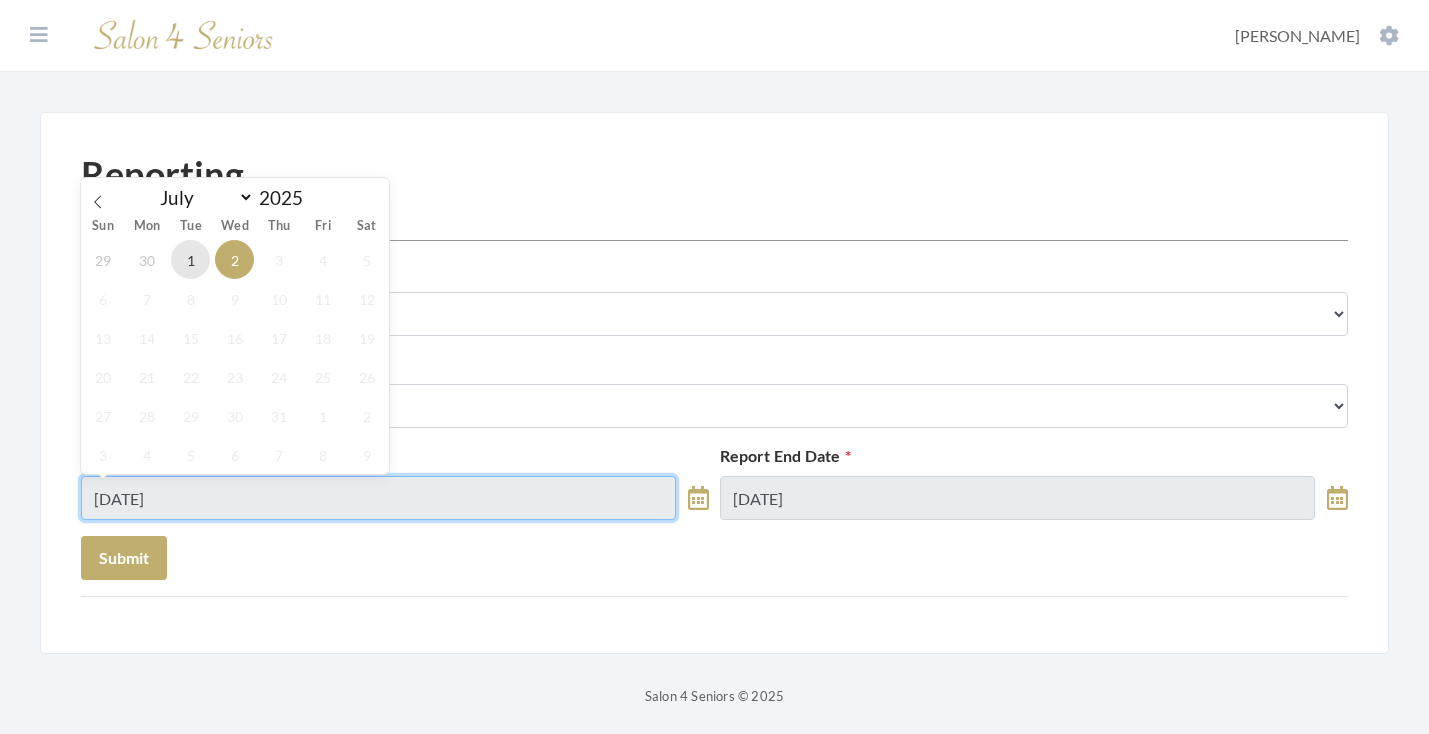 type on "[DATE]" 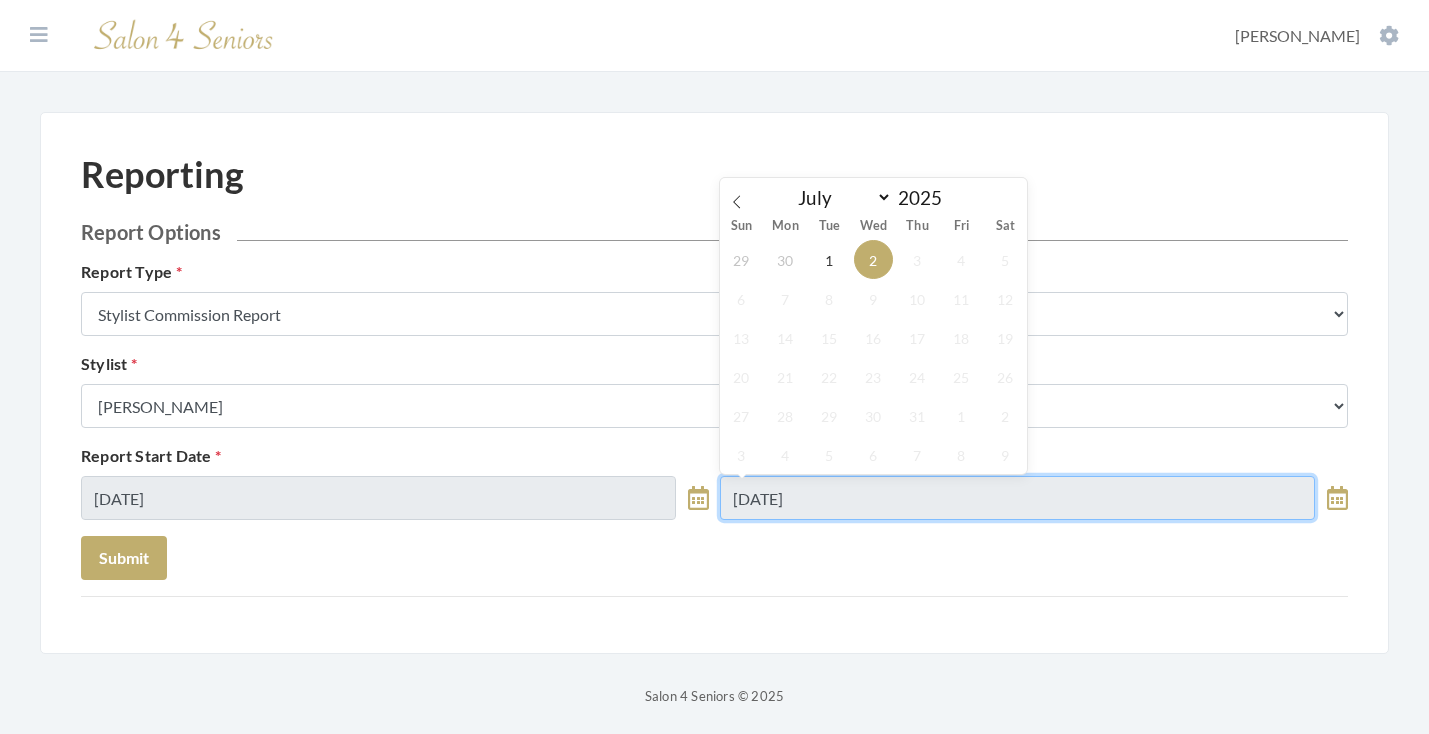 click on "[DATE]" at bounding box center (1017, 498) 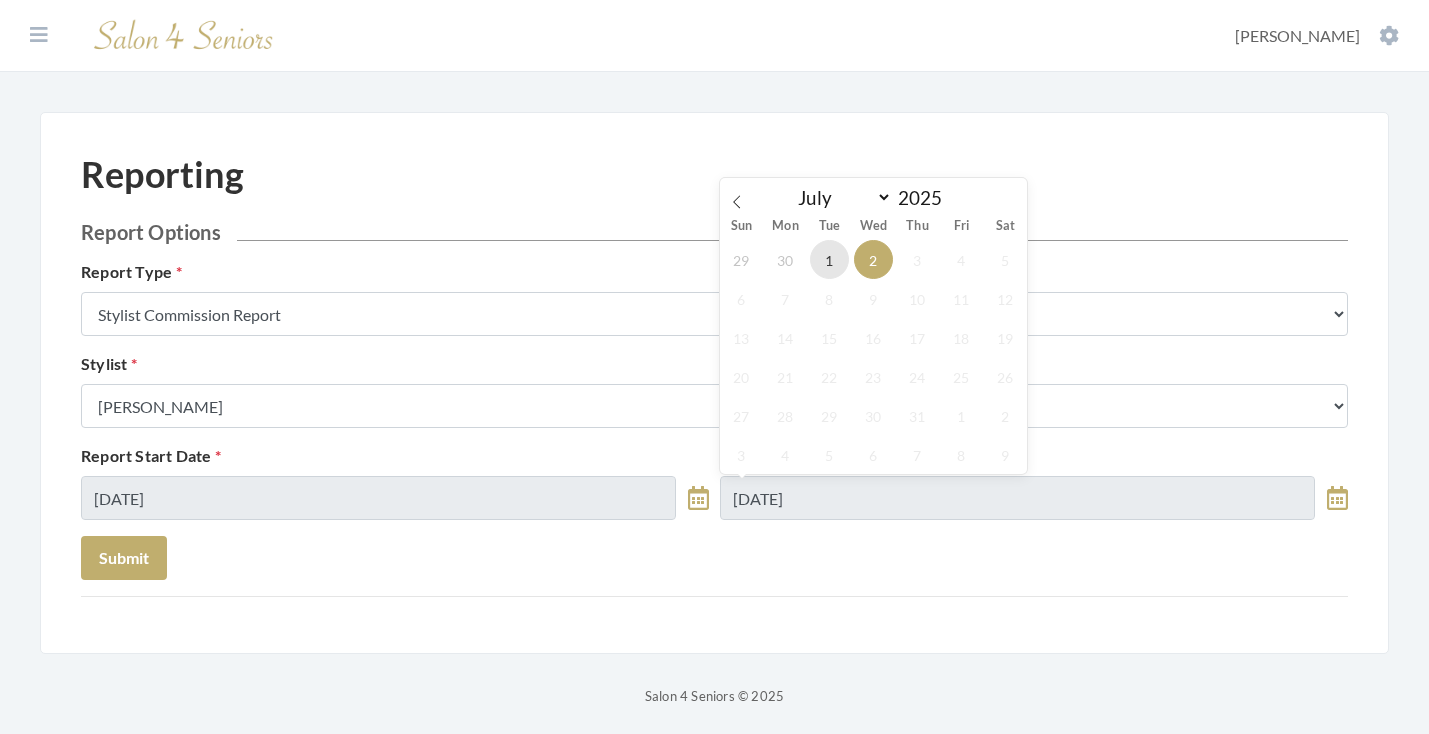 click on "1" at bounding box center (829, 259) 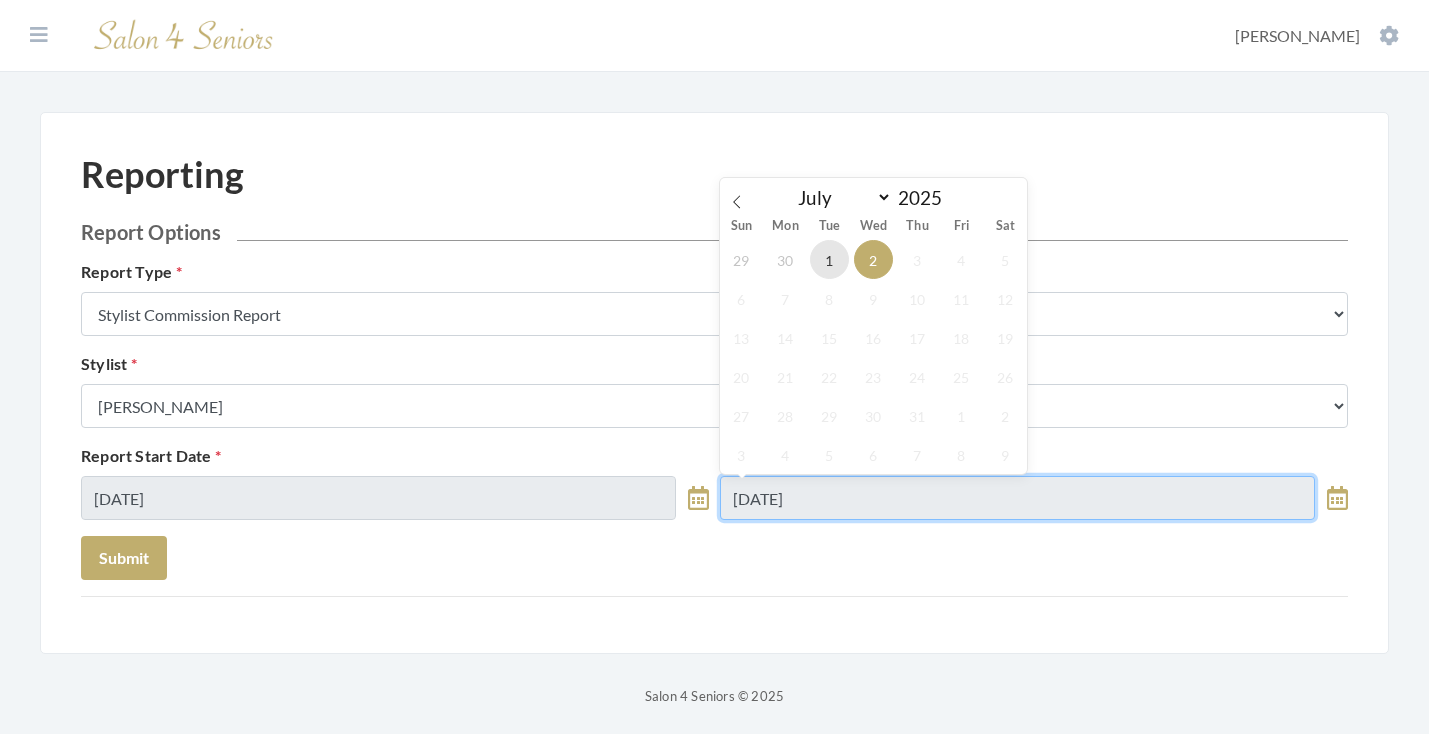 type on "[DATE]" 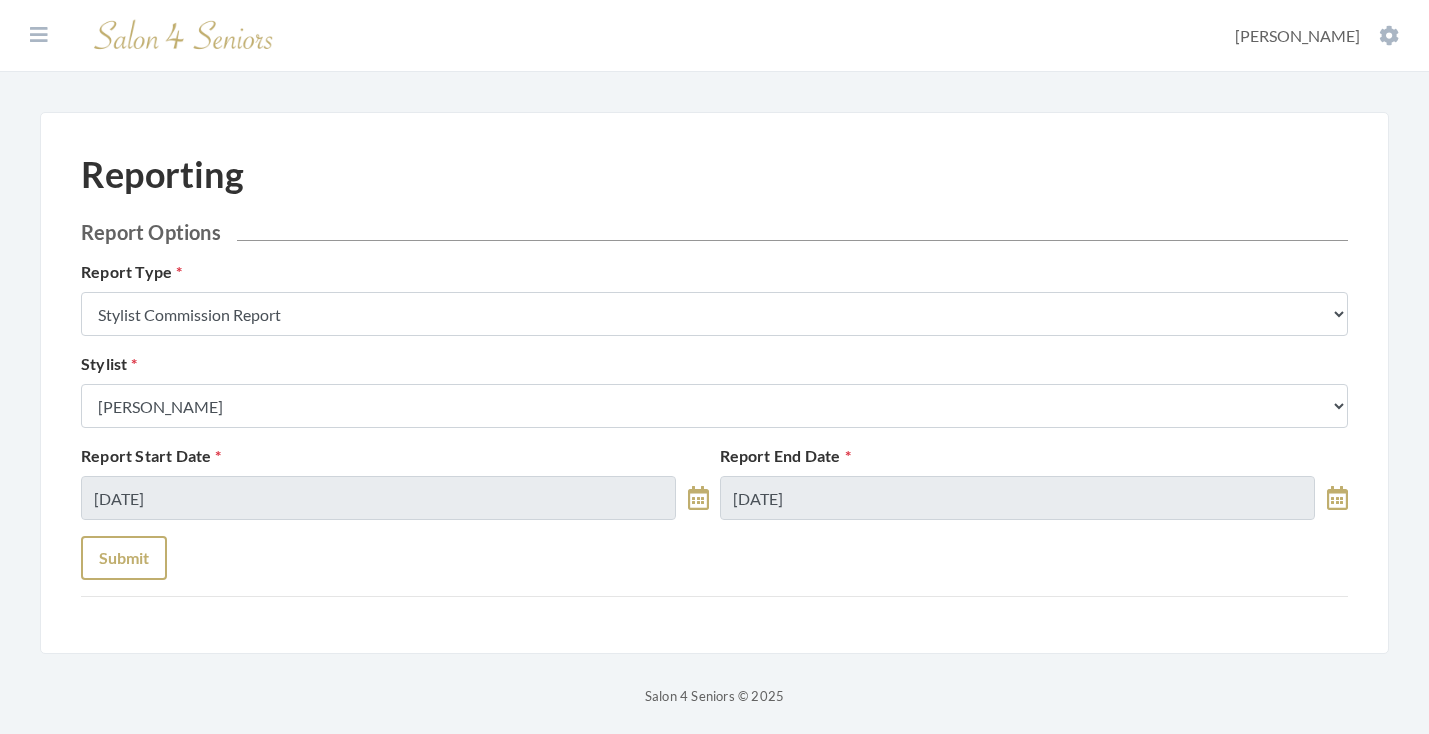 click on "Submit" at bounding box center (124, 558) 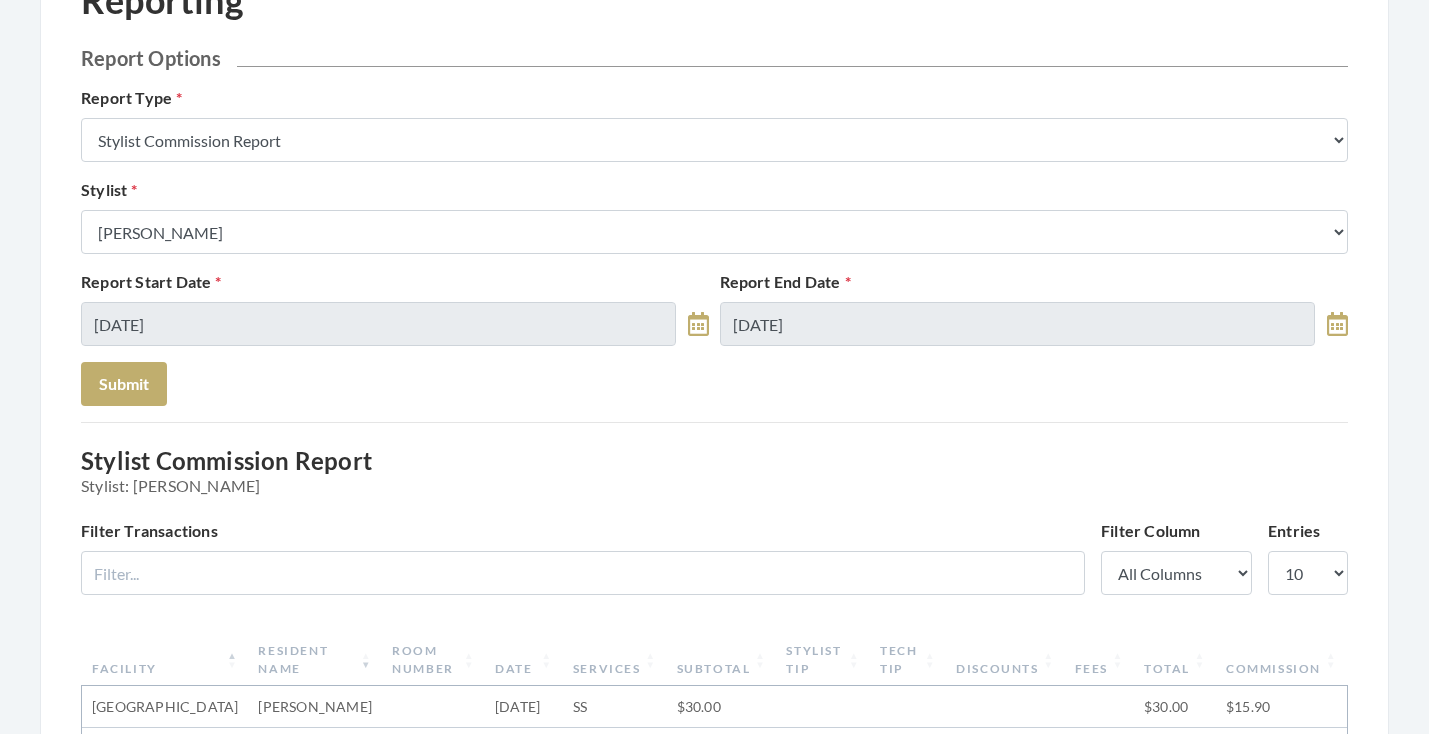 scroll, scrollTop: 64, scrollLeft: 0, axis: vertical 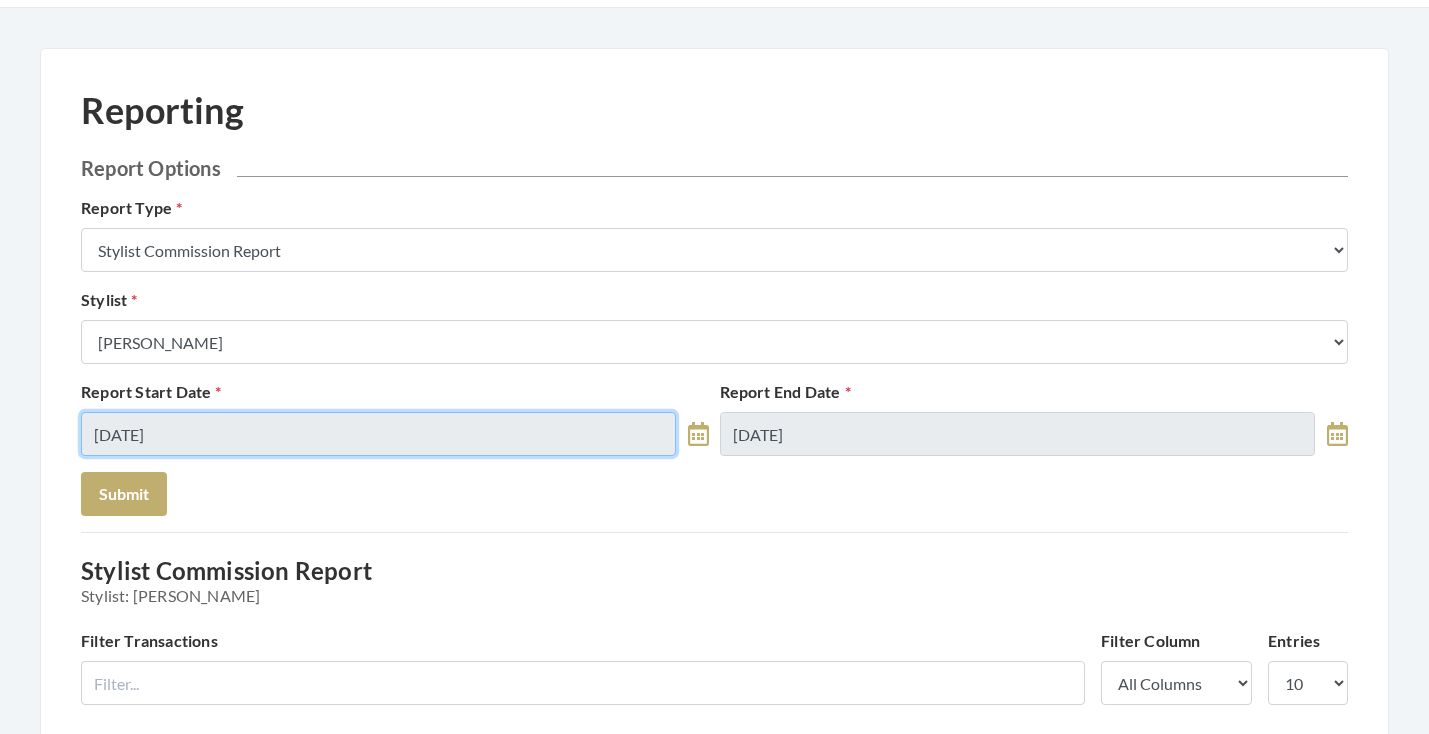 click on "[DATE]" at bounding box center (378, 434) 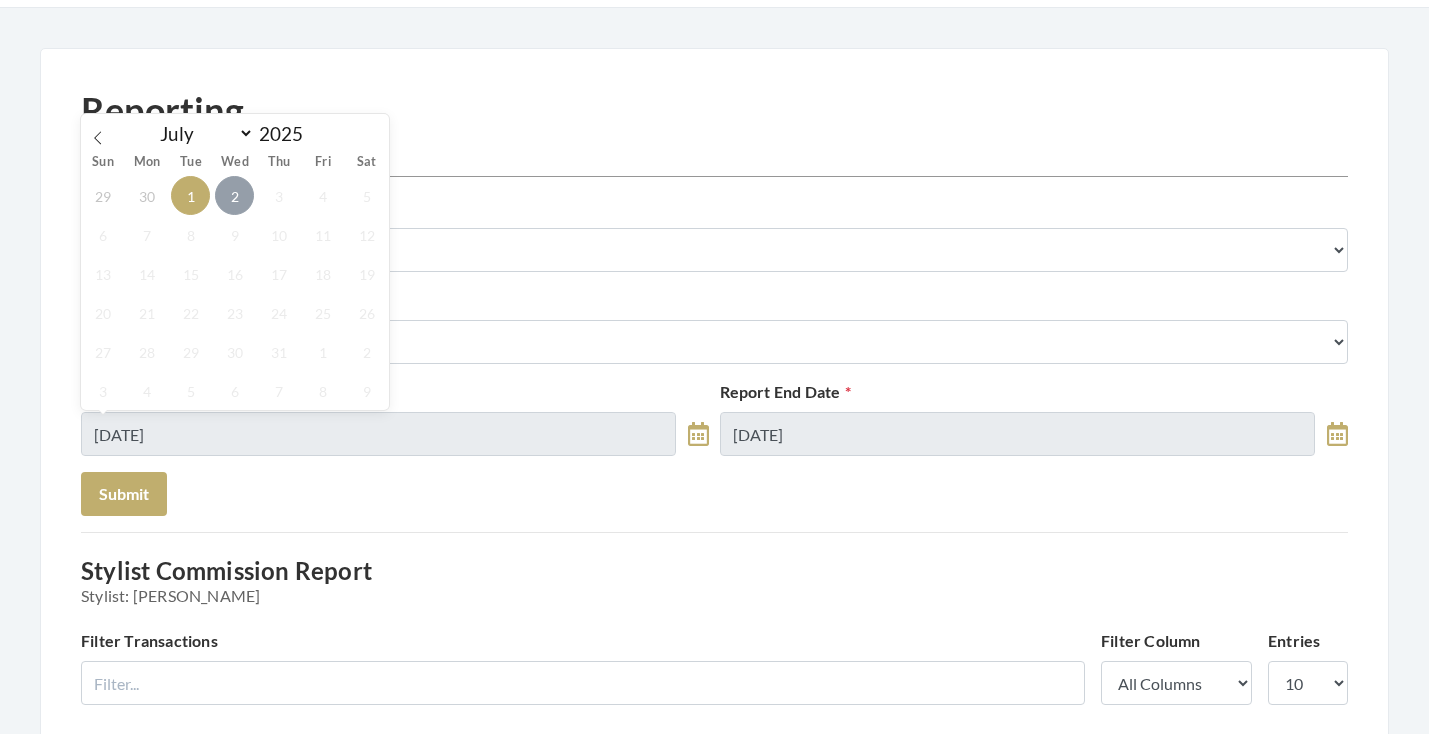 click on "2" at bounding box center (234, 195) 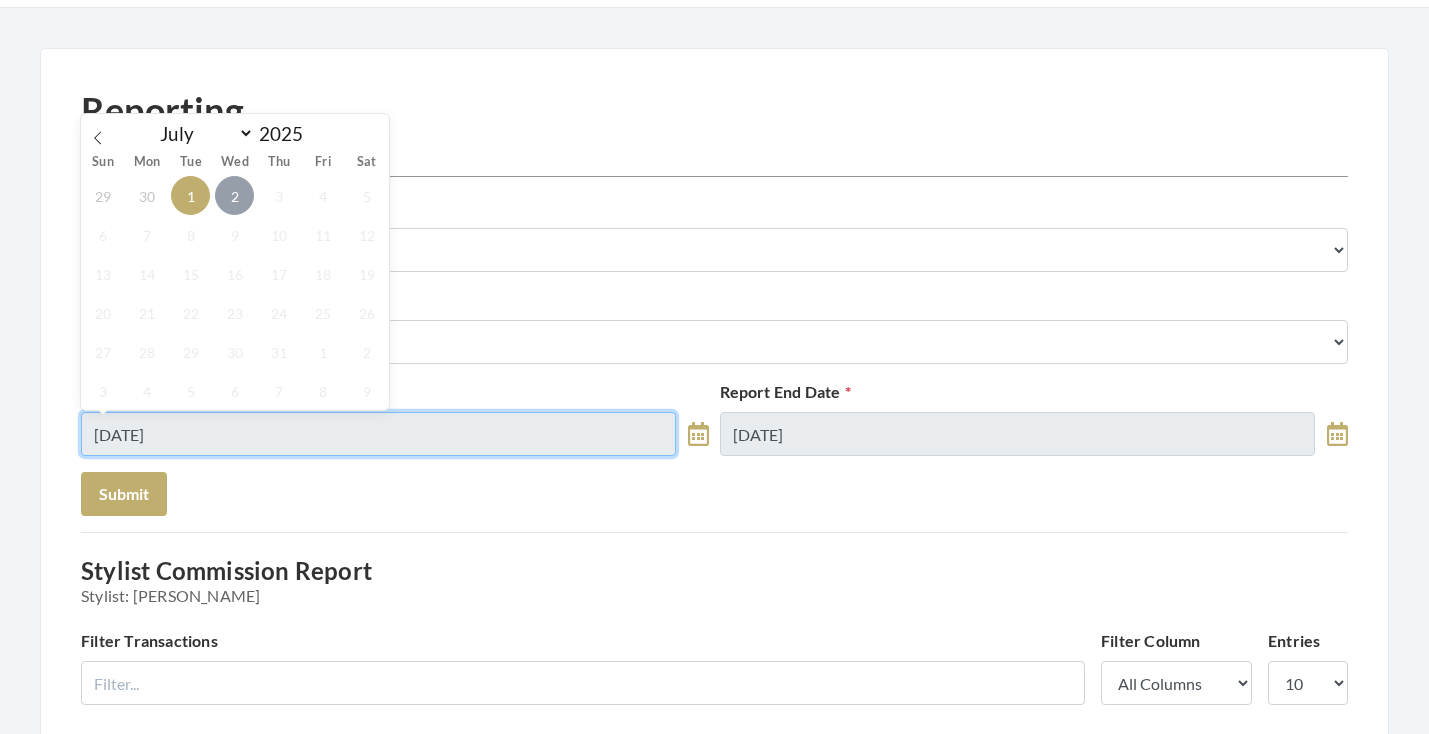 type on "[DATE]" 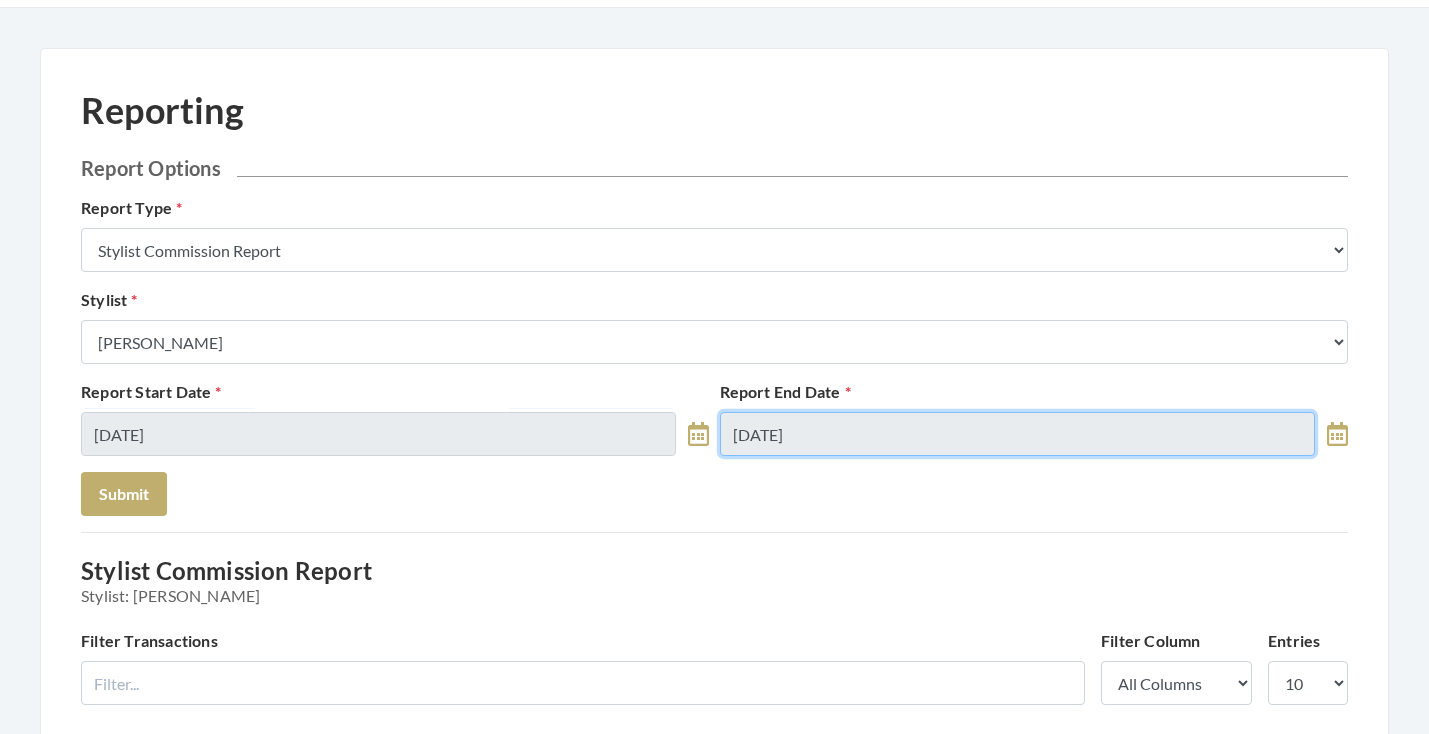 click on "[DATE]" at bounding box center [1017, 434] 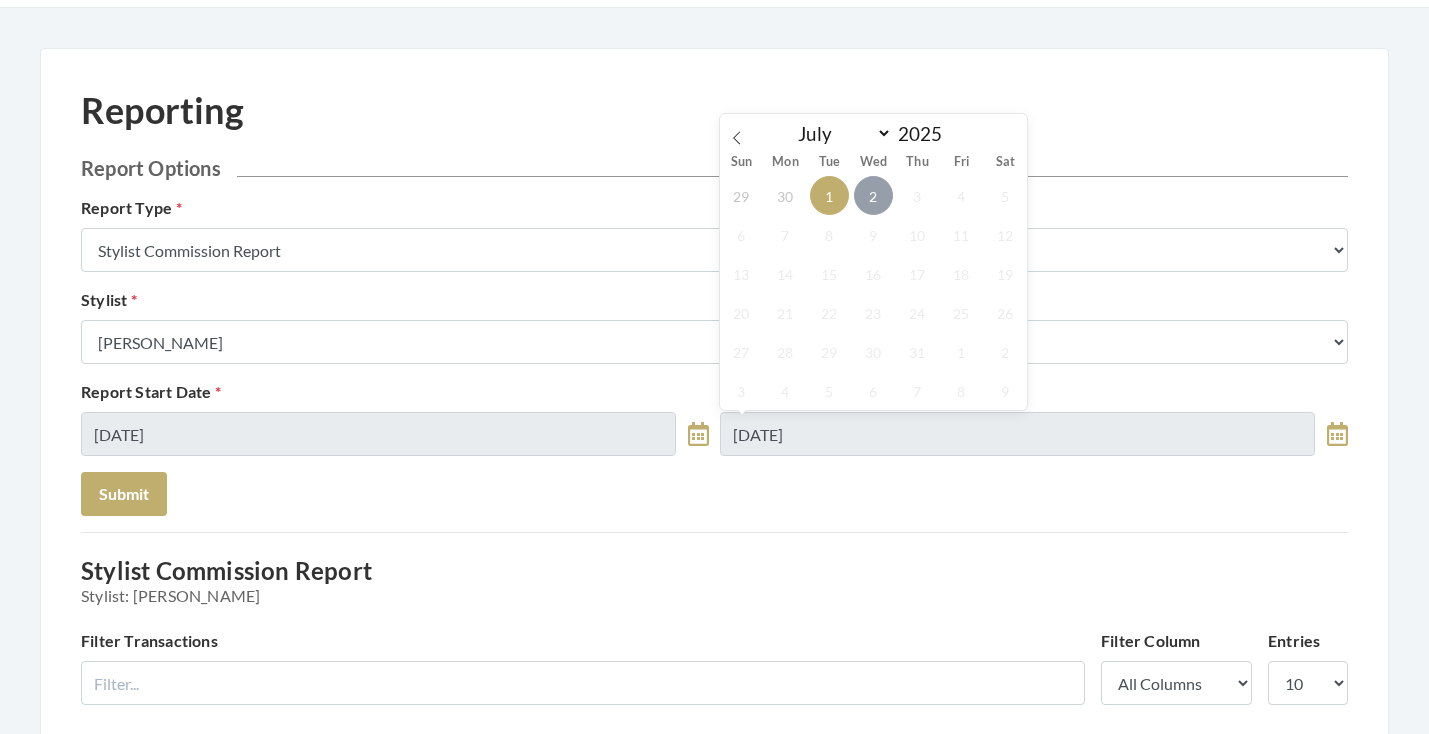 click on "2" at bounding box center [873, 195] 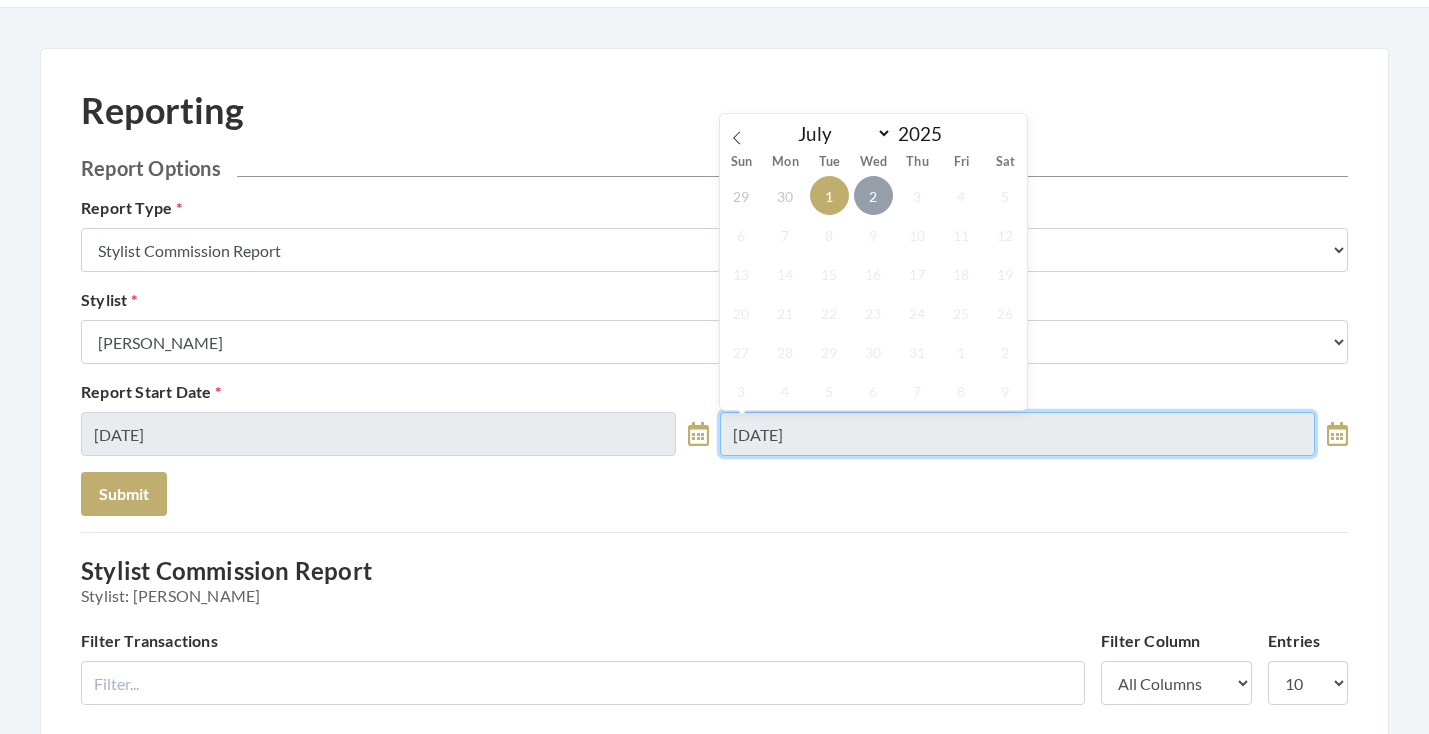 type on "[DATE]" 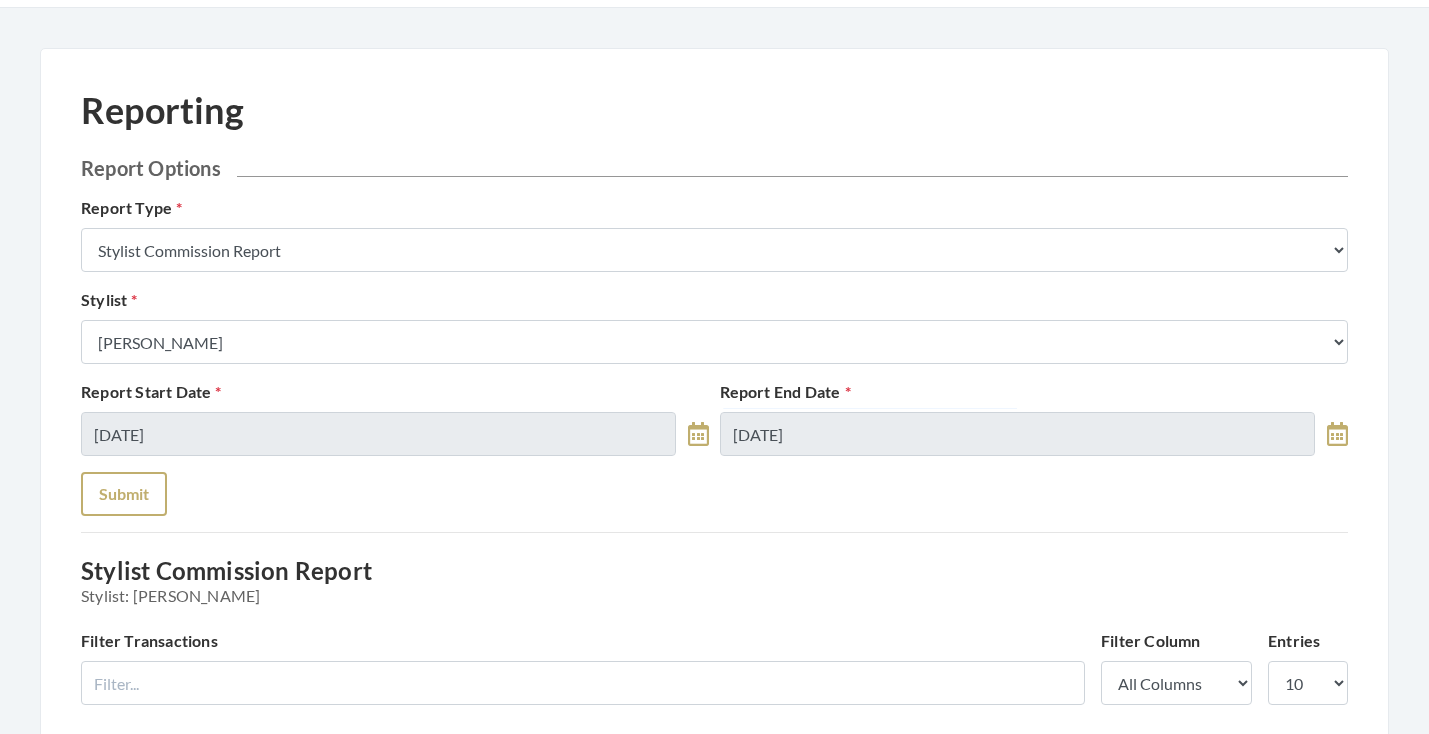 click on "Submit" at bounding box center [124, 494] 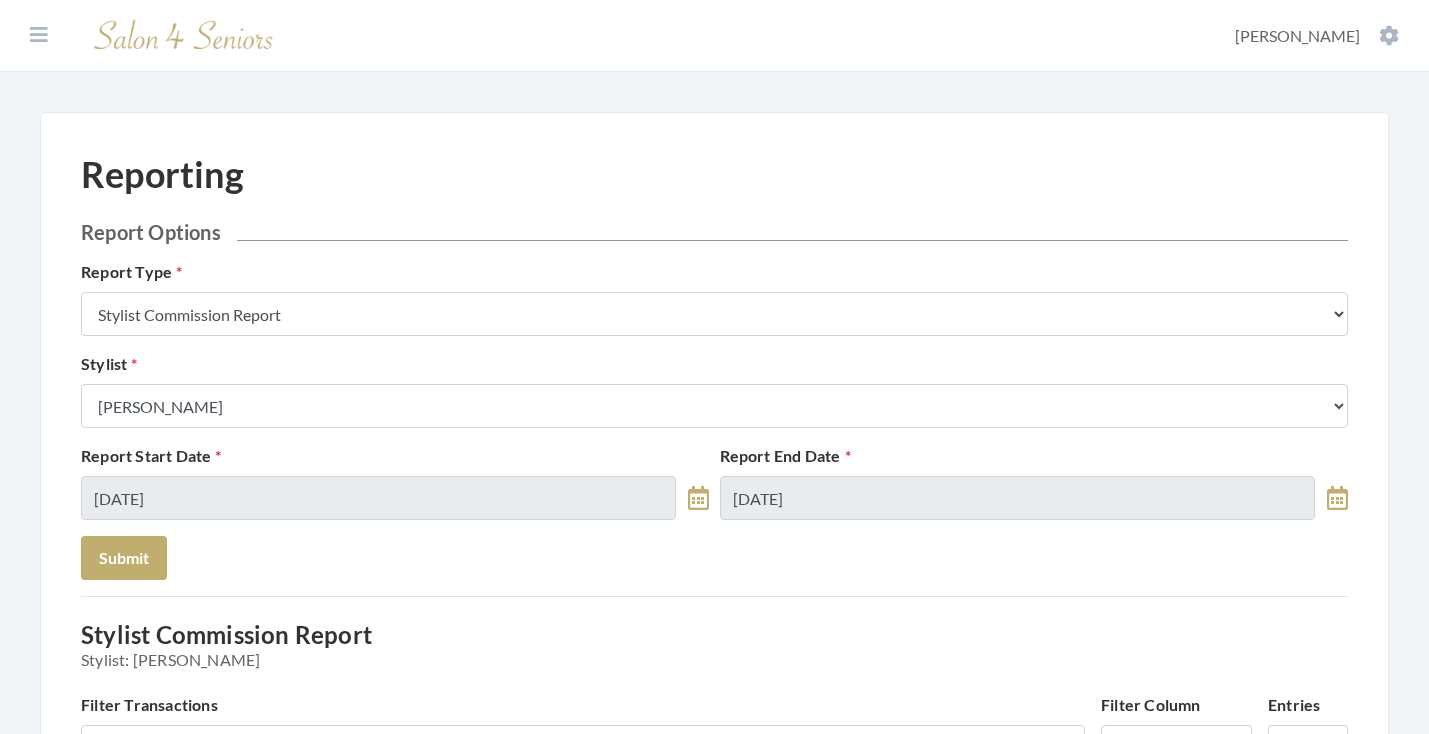 scroll, scrollTop: 0, scrollLeft: 0, axis: both 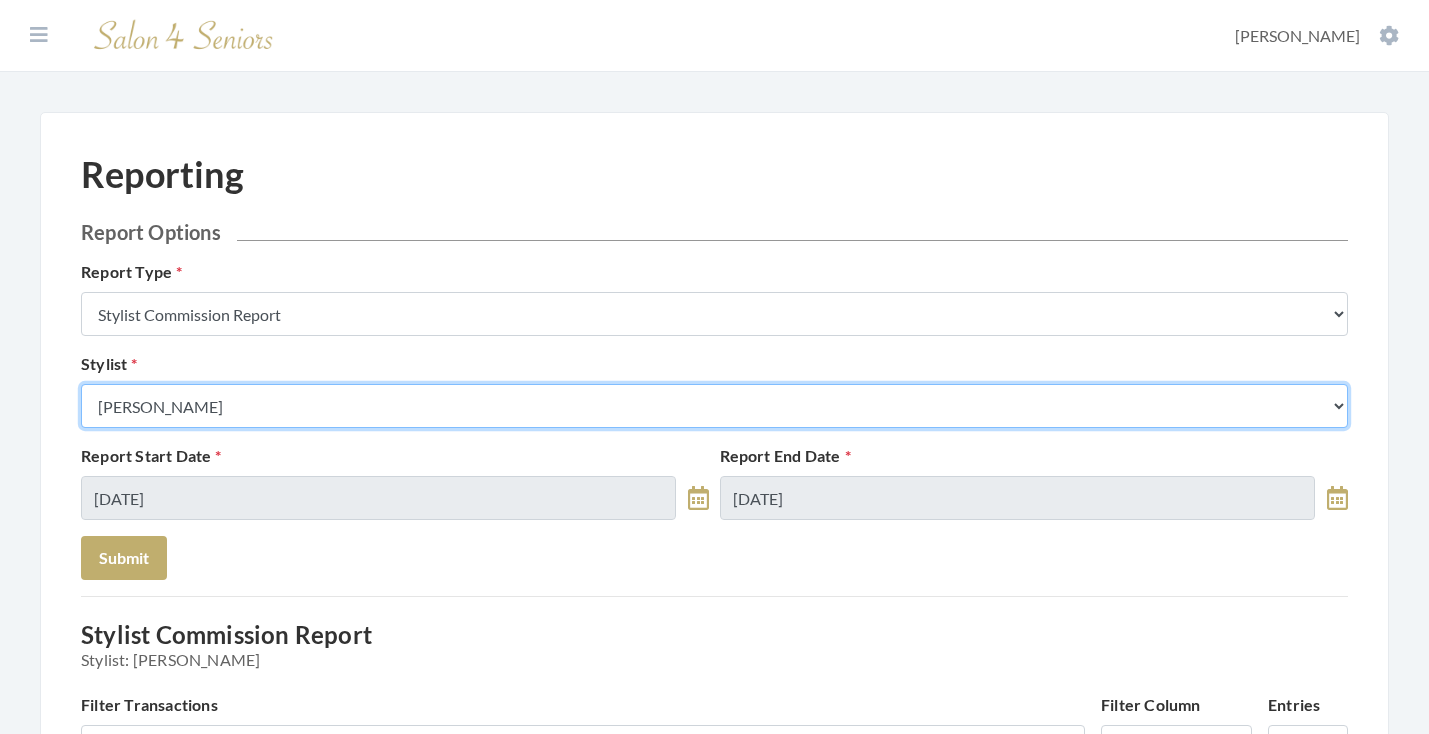 select on "147" 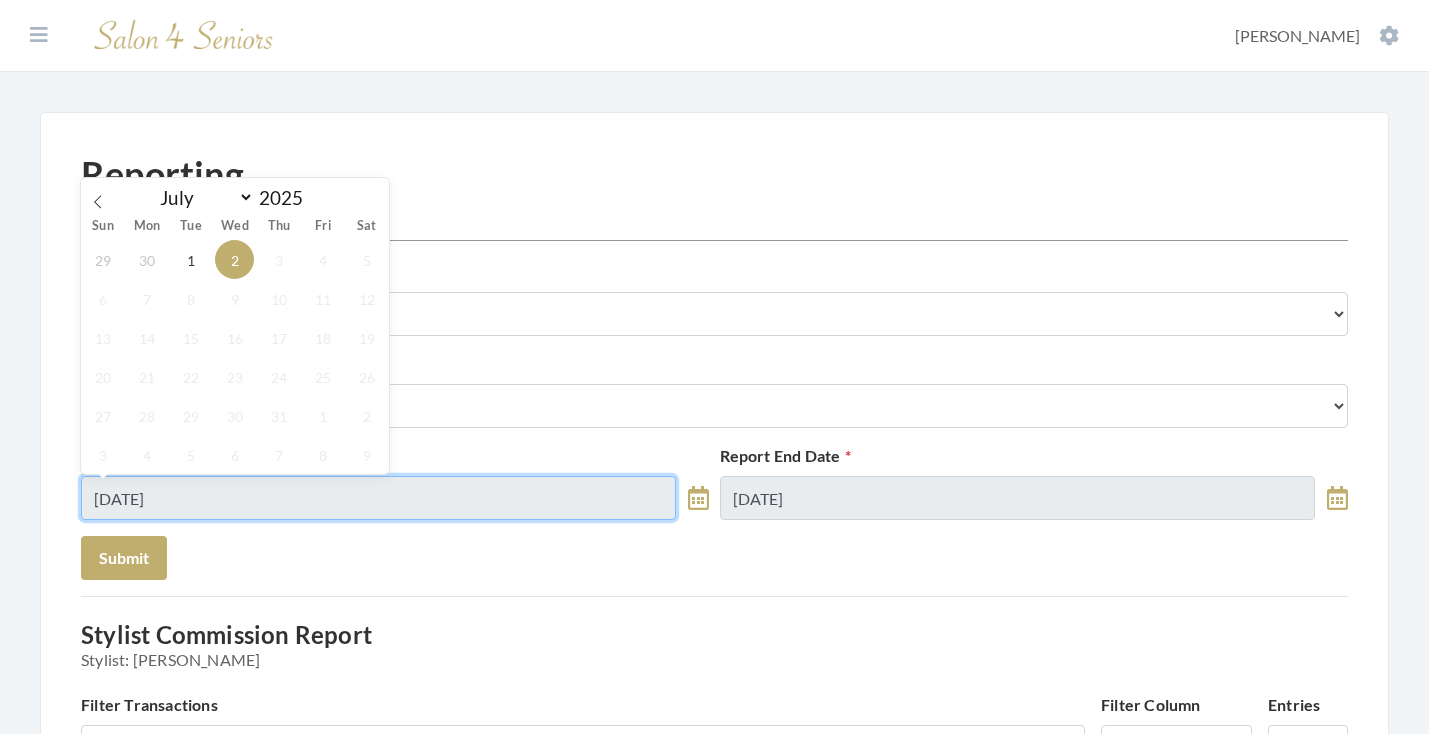 click on "[DATE]" at bounding box center (378, 498) 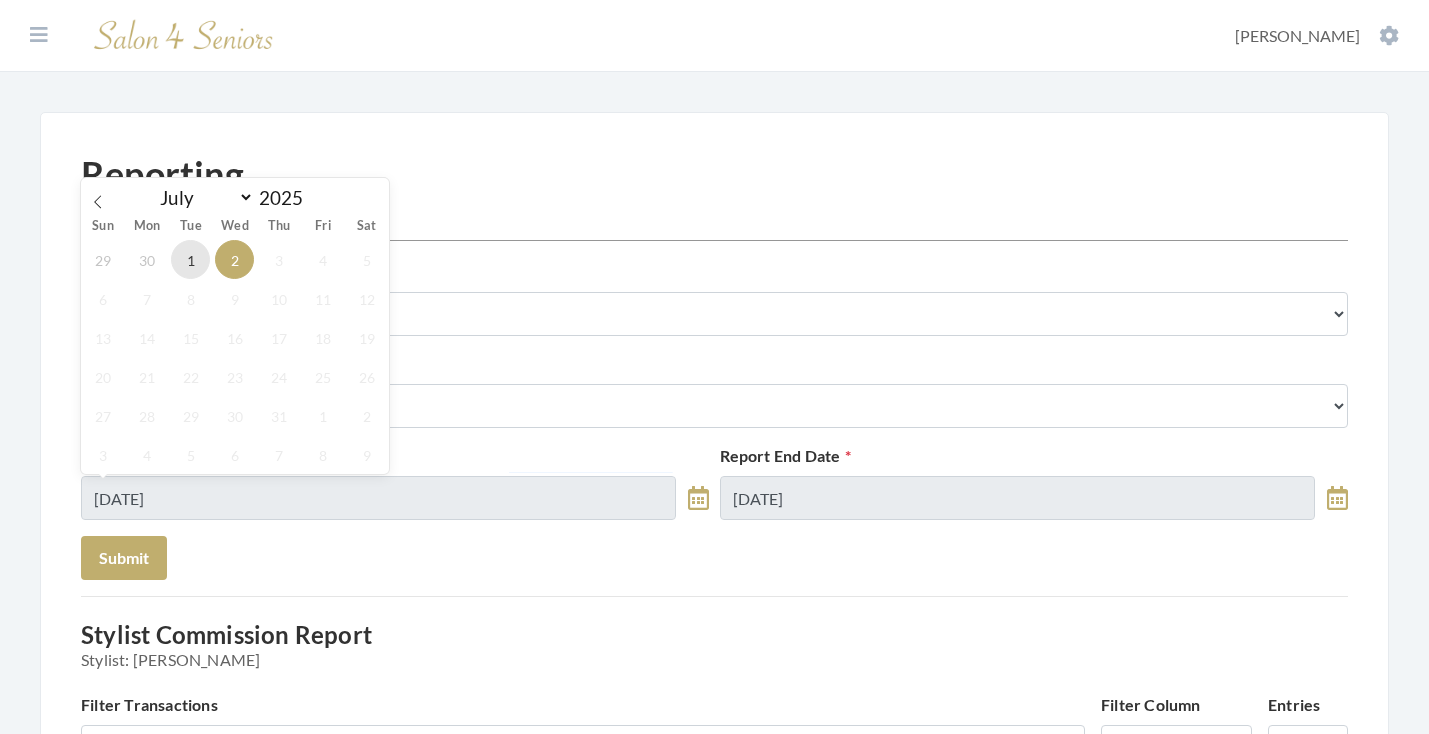 click on "1" at bounding box center [190, 259] 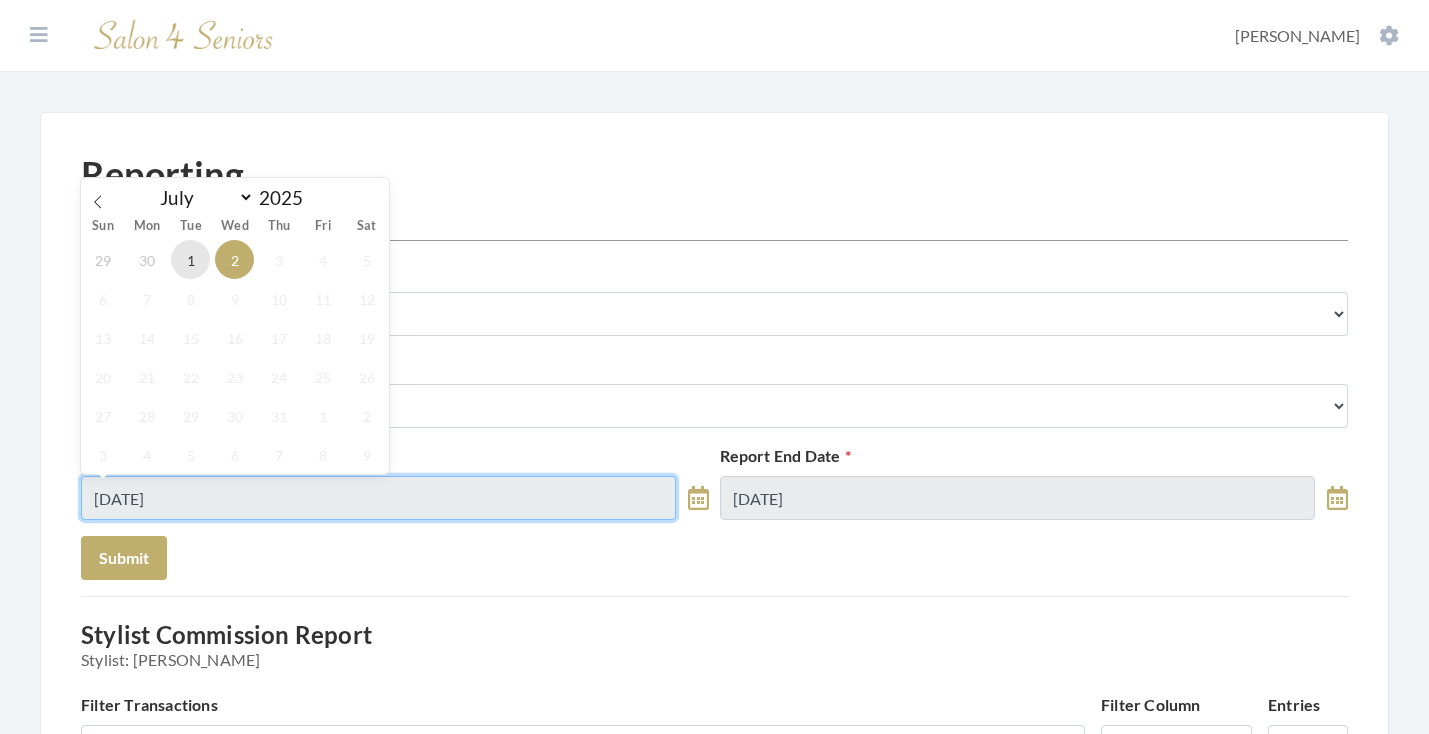 type on "[DATE]" 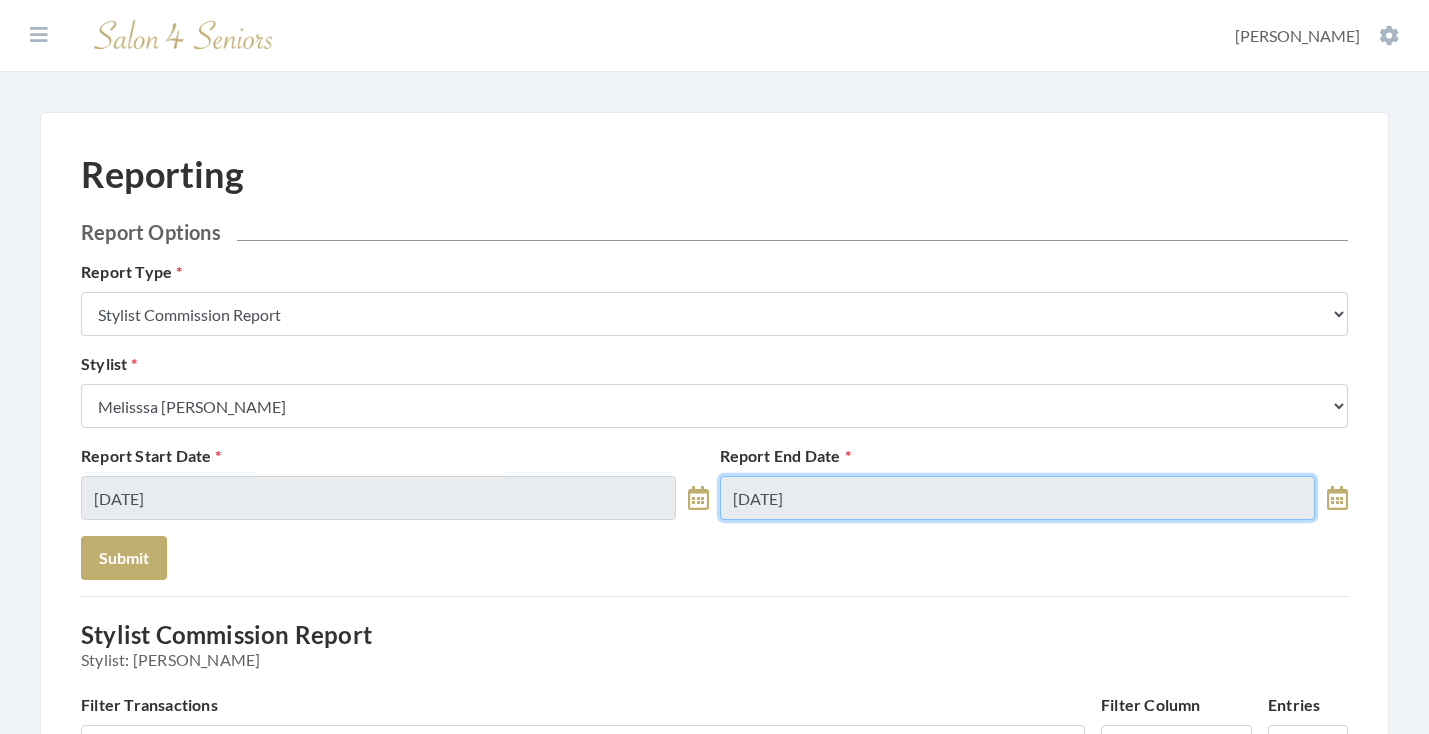 click on "[DATE]" at bounding box center (1017, 498) 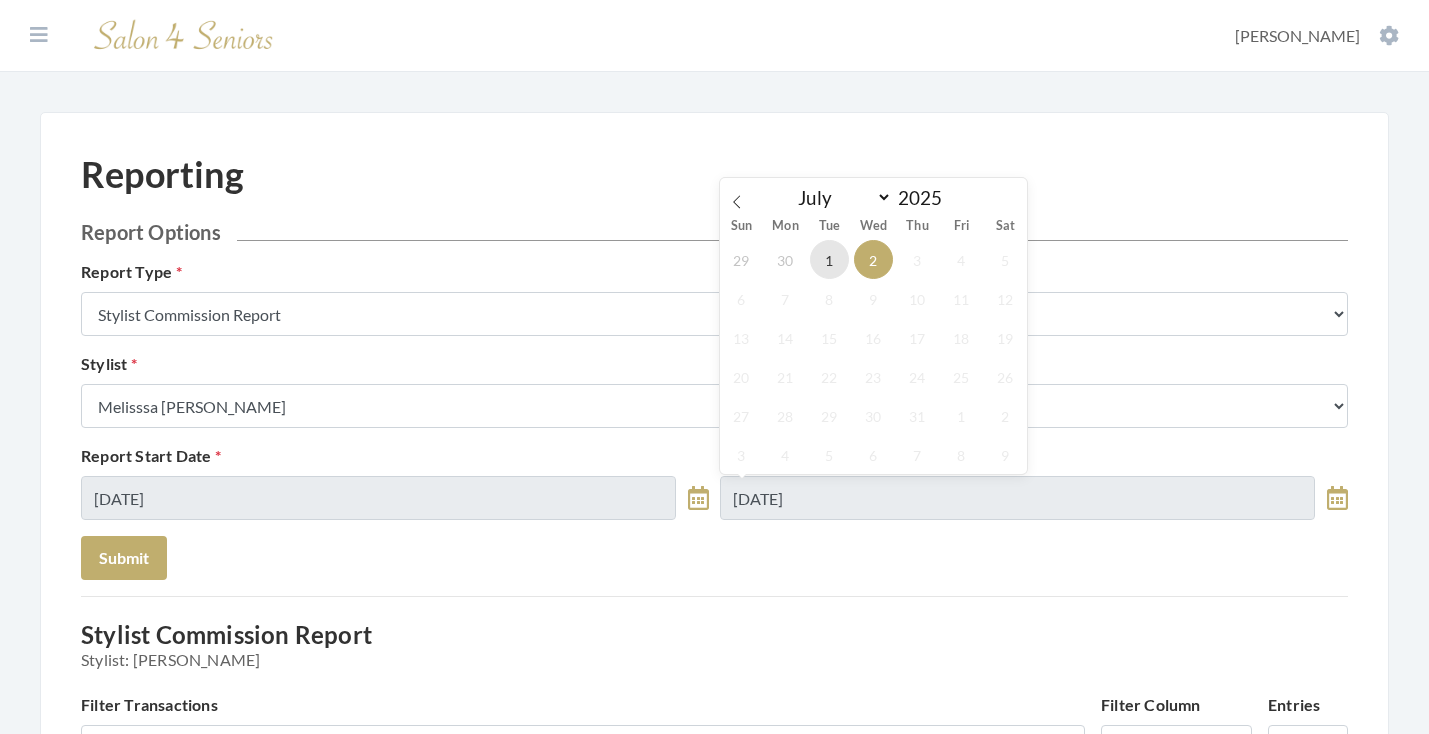 click on "1" at bounding box center (829, 259) 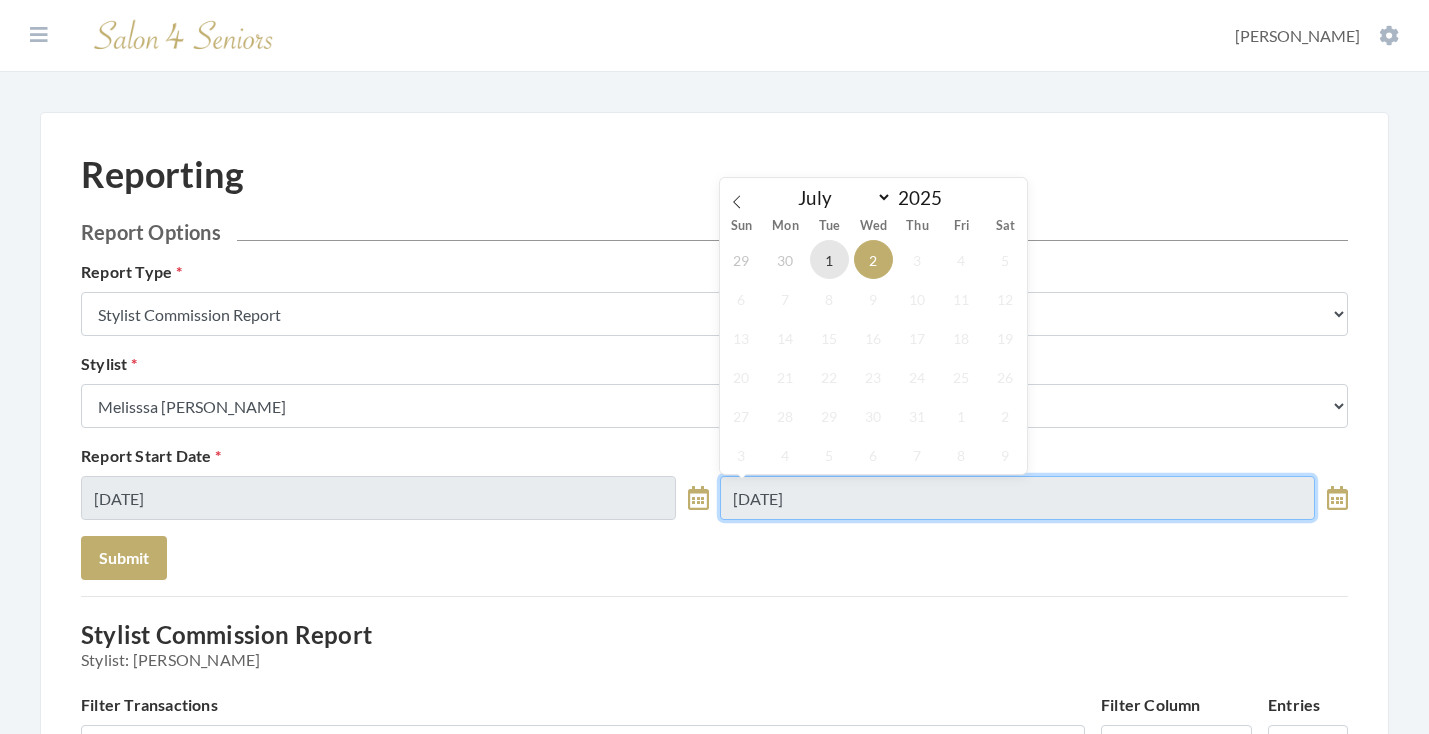 type on "[DATE]" 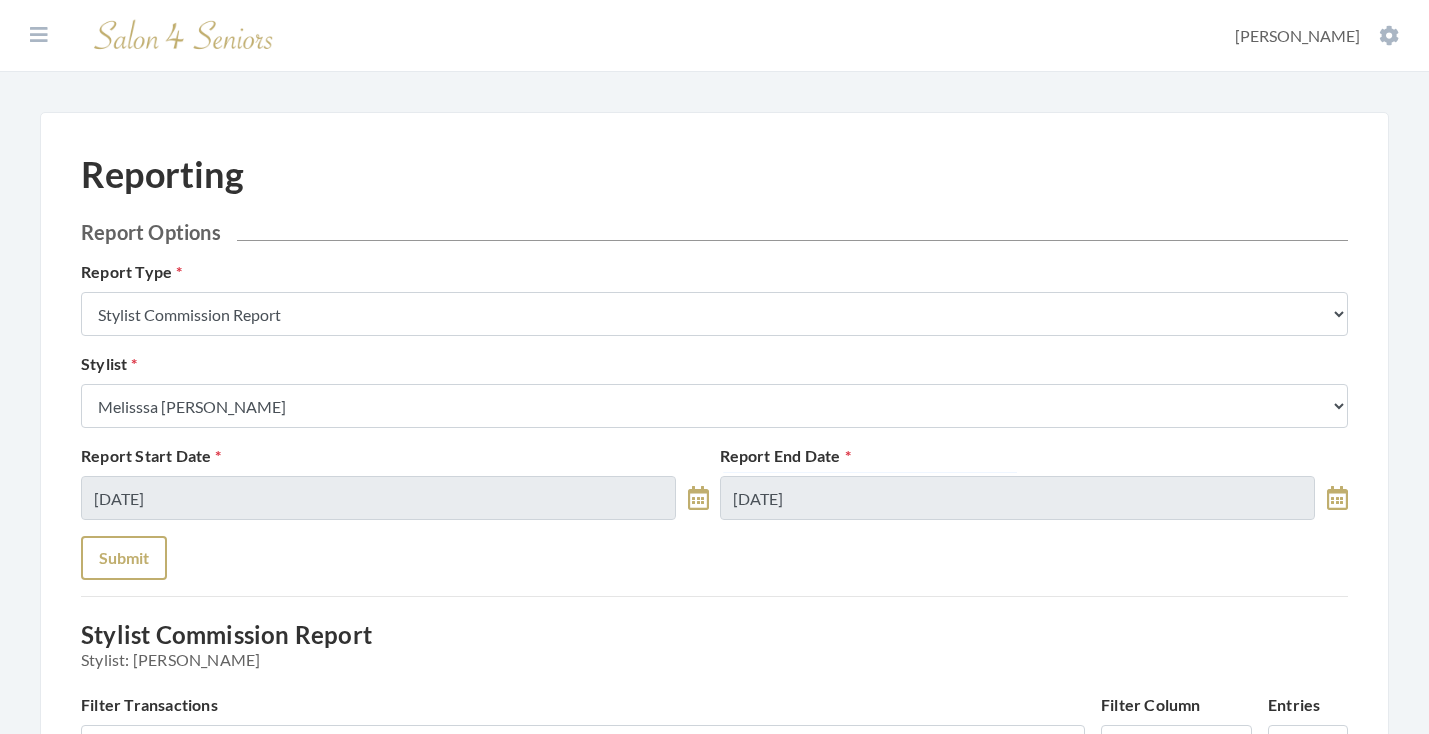click on "Submit" at bounding box center [124, 558] 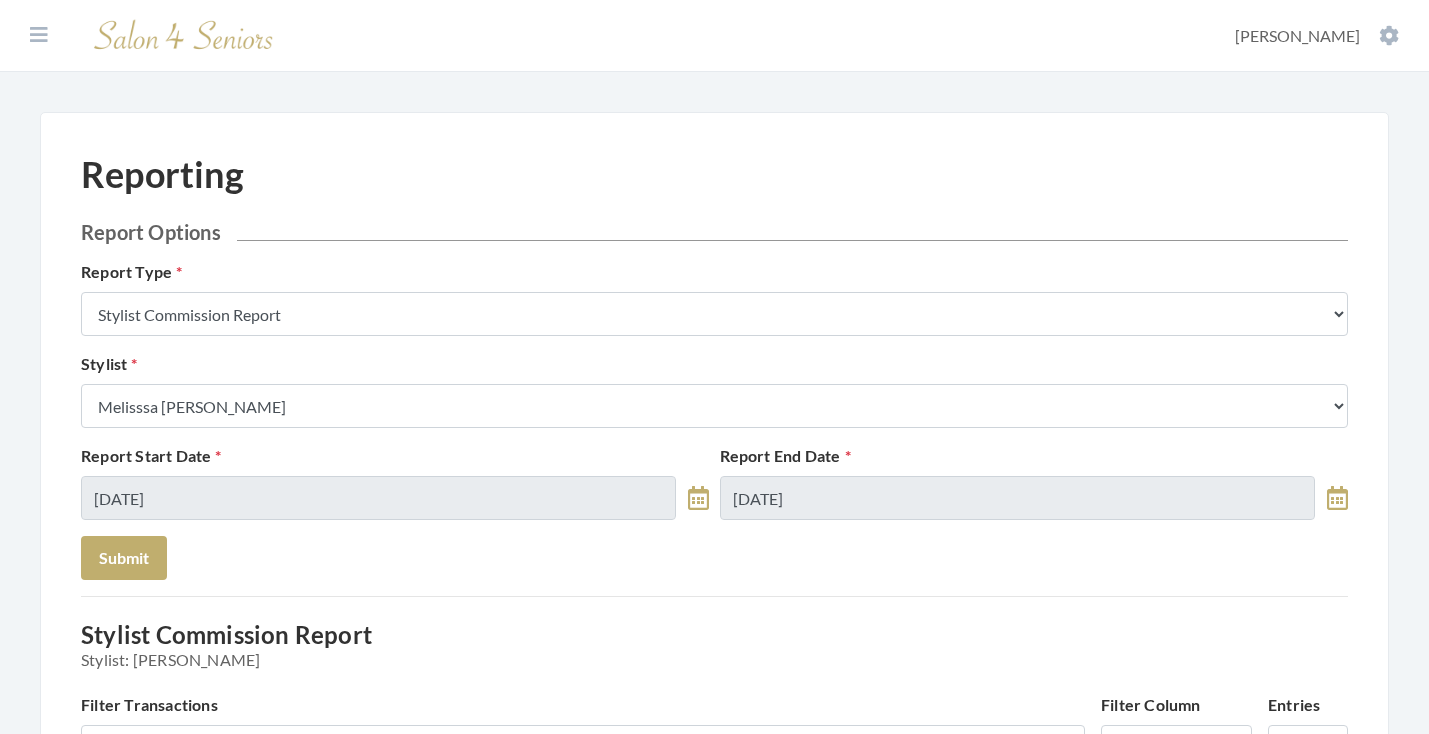 scroll, scrollTop: -1, scrollLeft: 0, axis: vertical 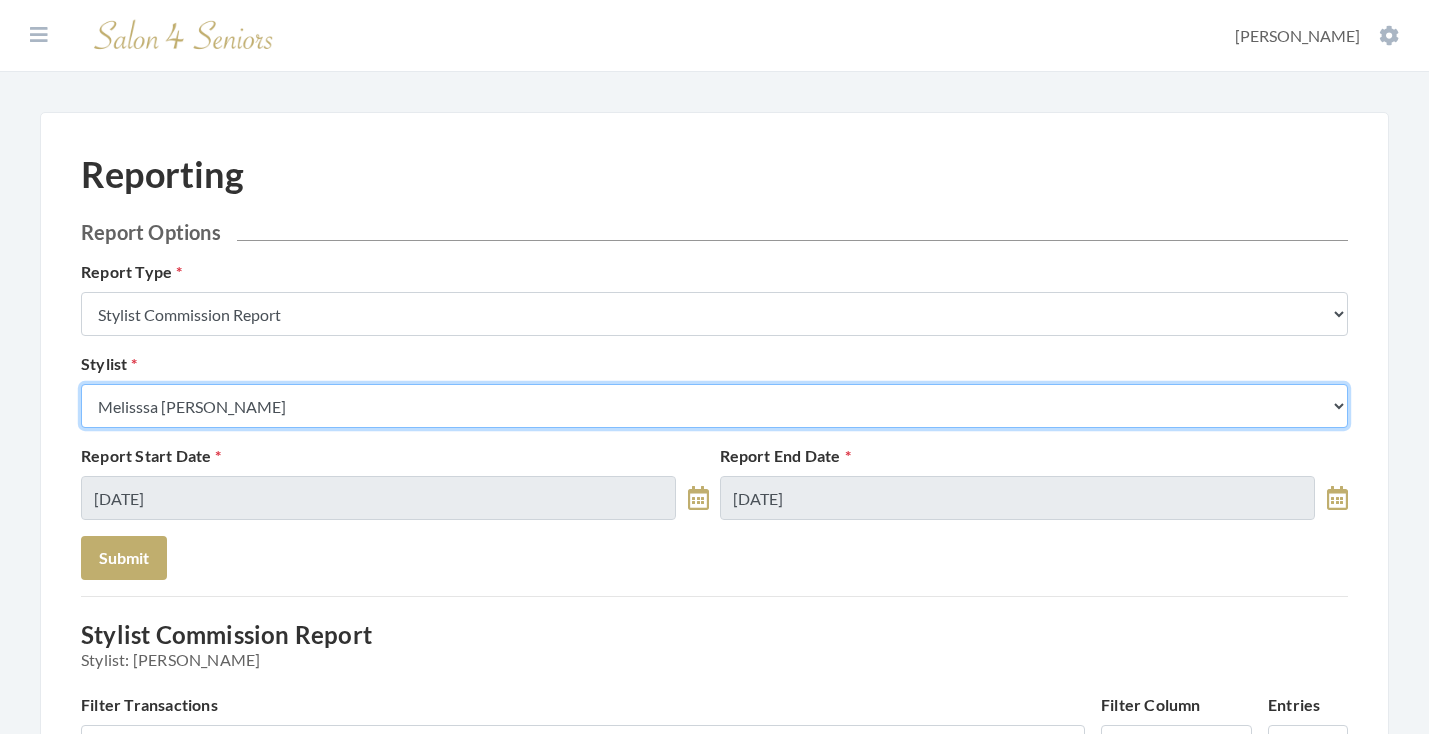 select on "165" 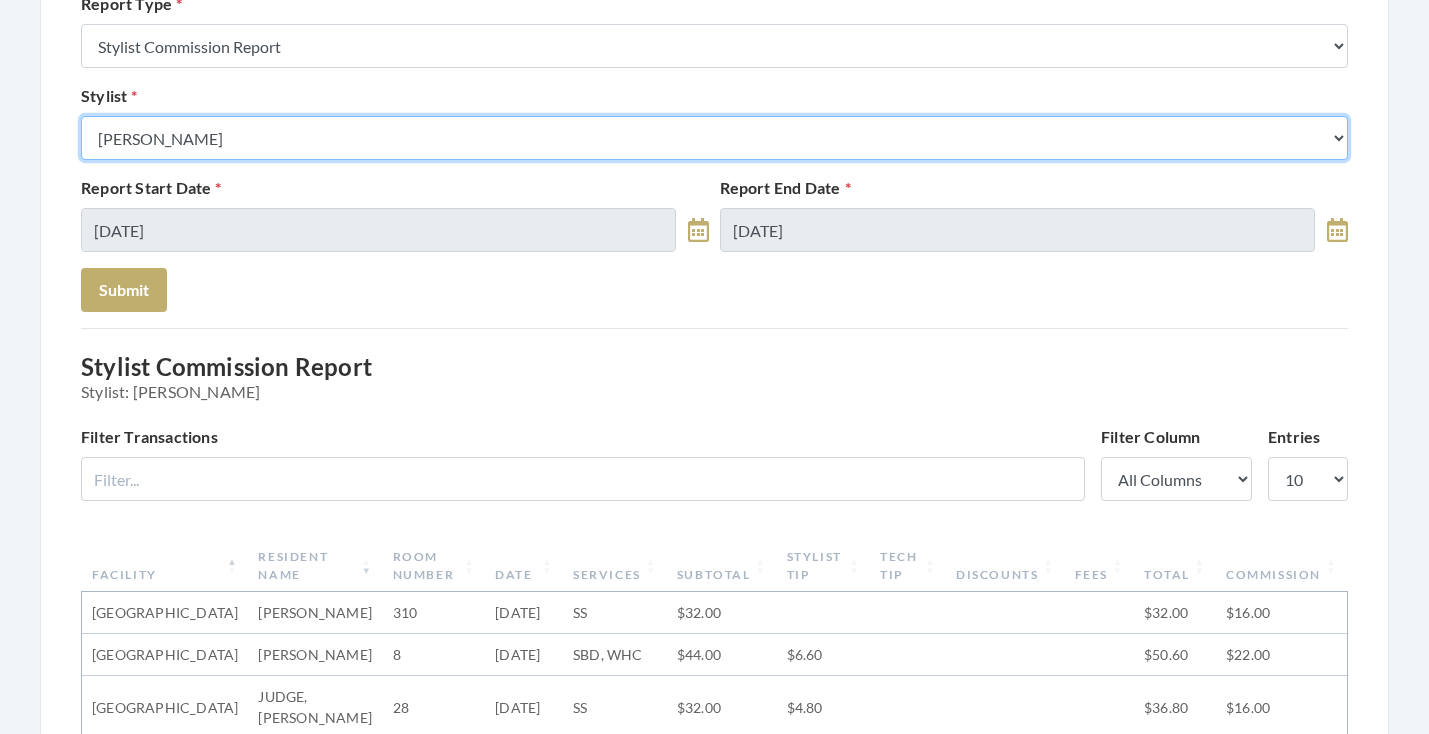 scroll, scrollTop: 150, scrollLeft: 0, axis: vertical 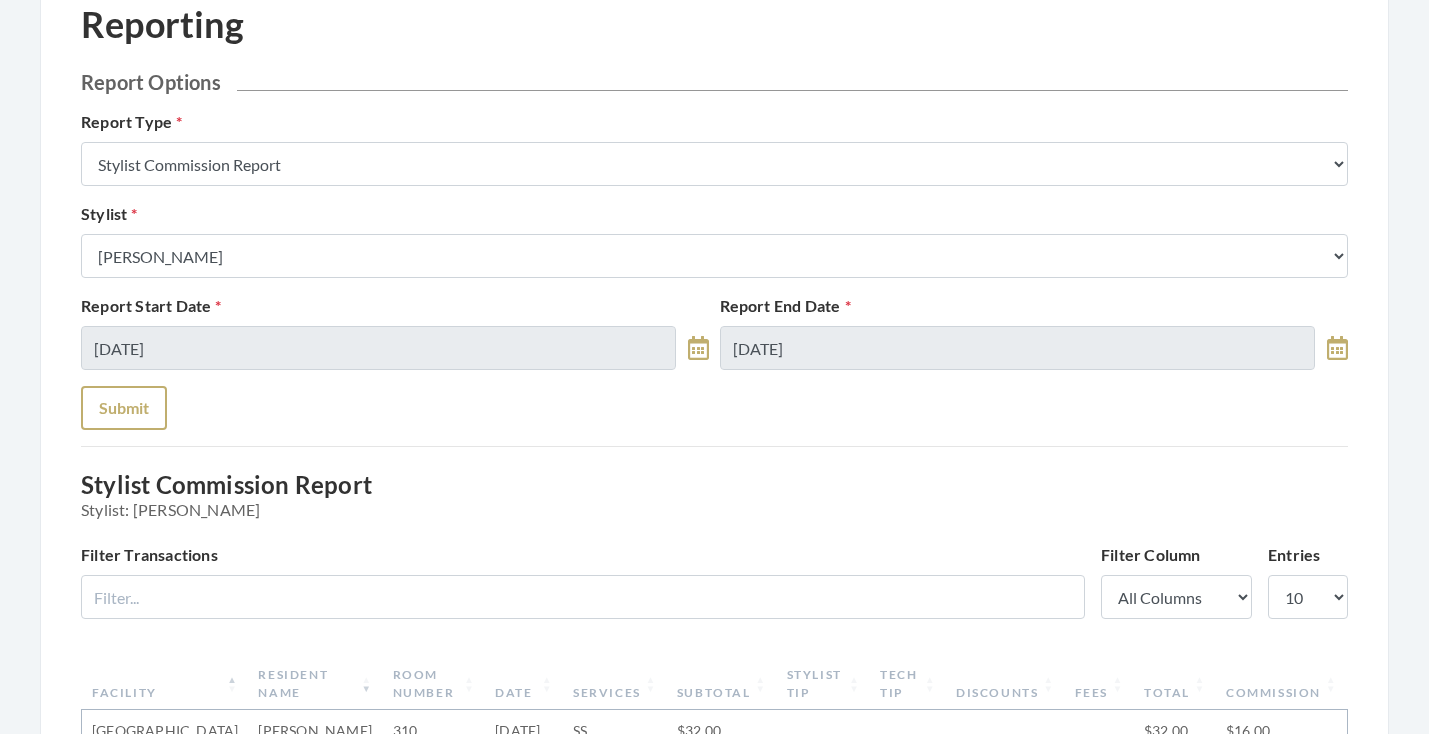 click on "Submit" at bounding box center [124, 408] 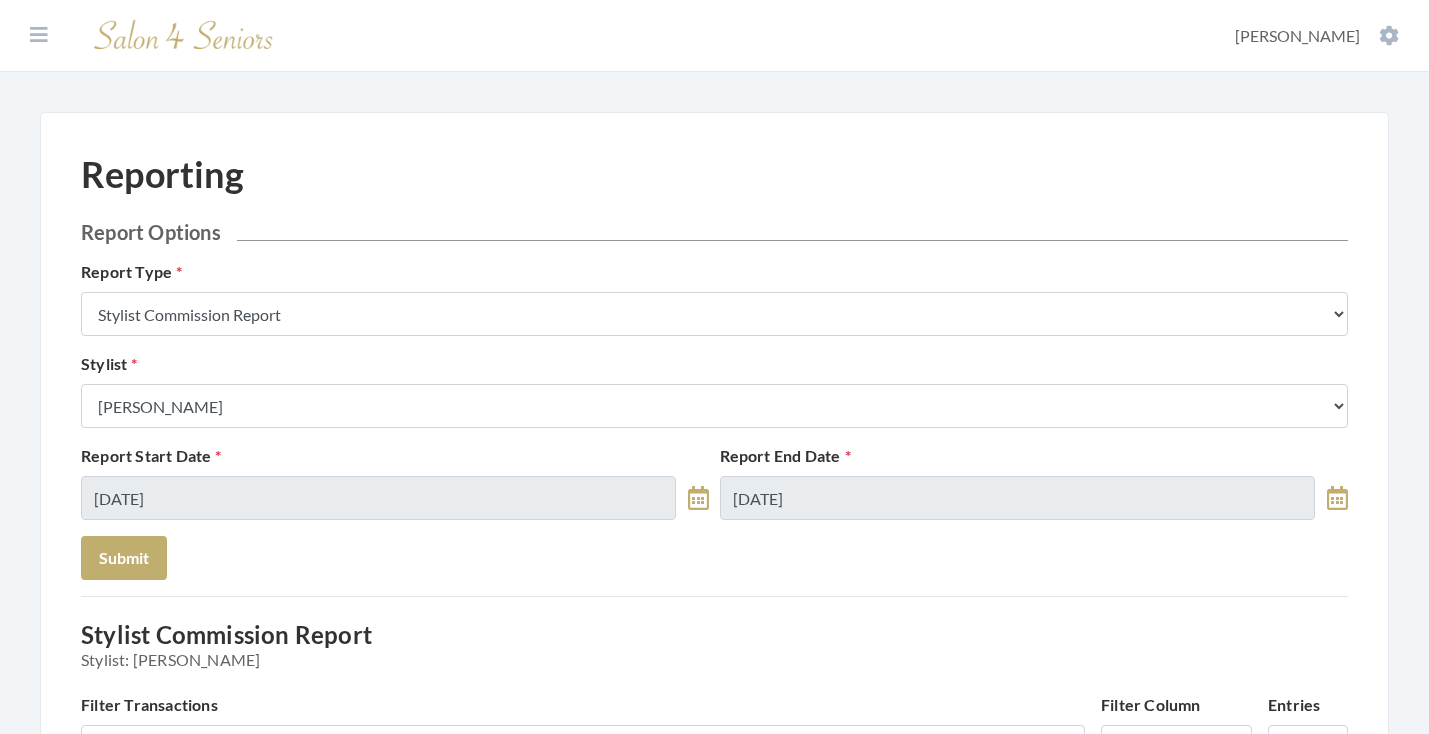 scroll, scrollTop: -1, scrollLeft: 0, axis: vertical 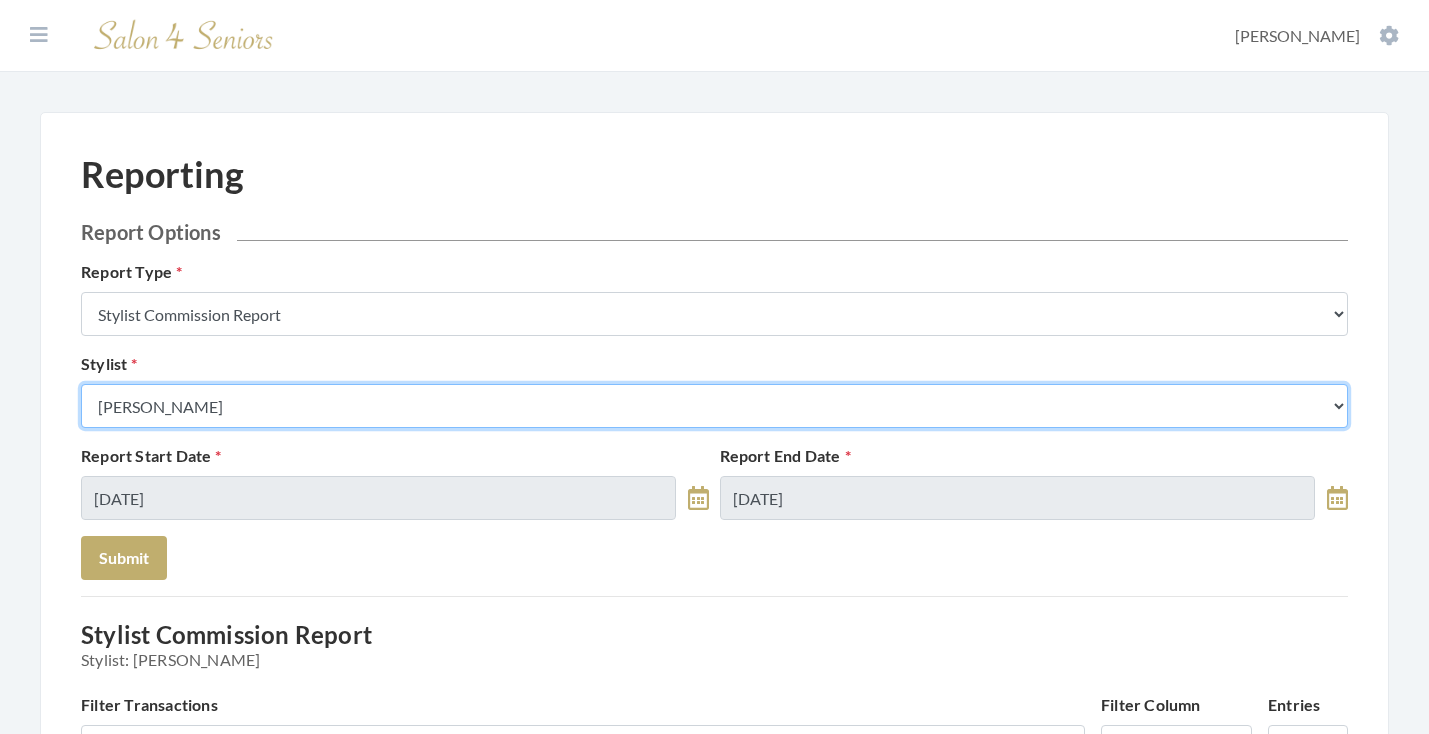 select on "146" 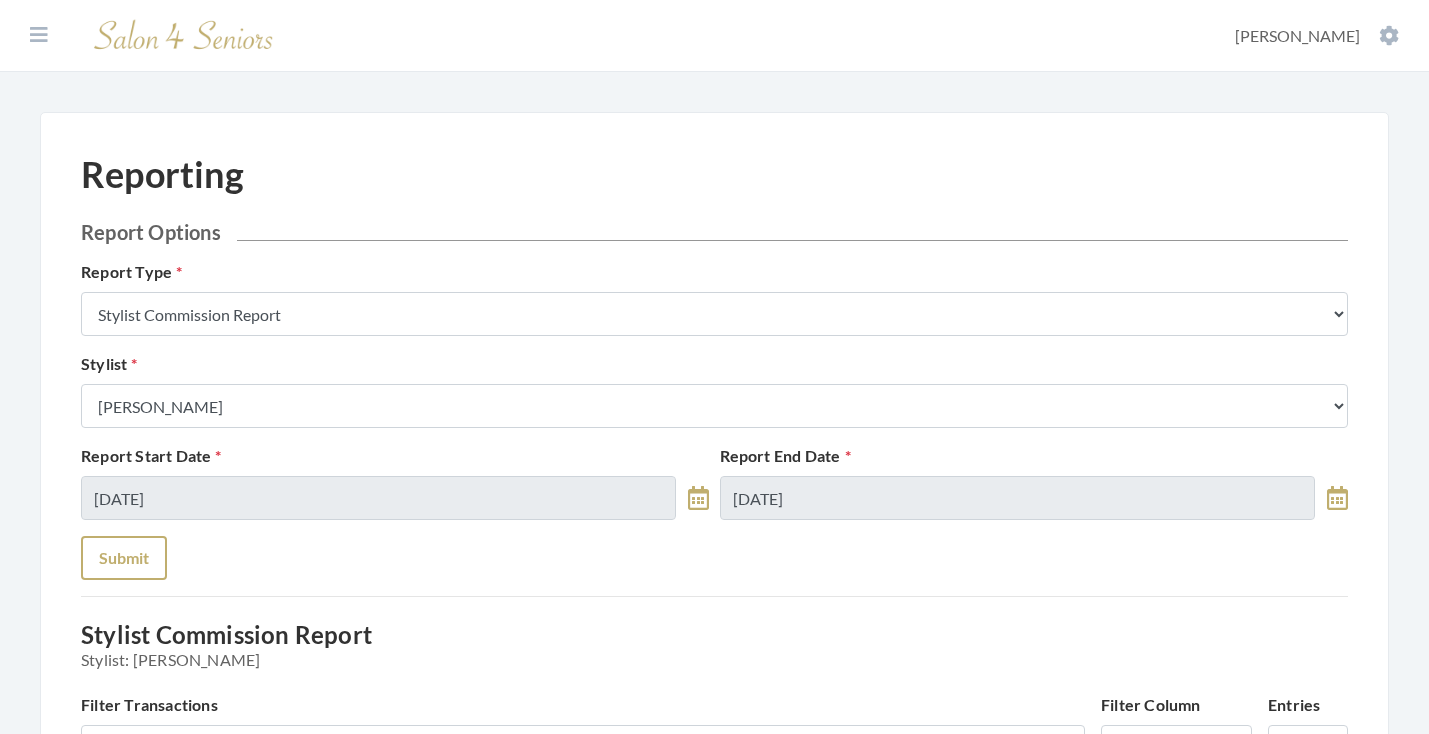 click on "Submit" at bounding box center [124, 558] 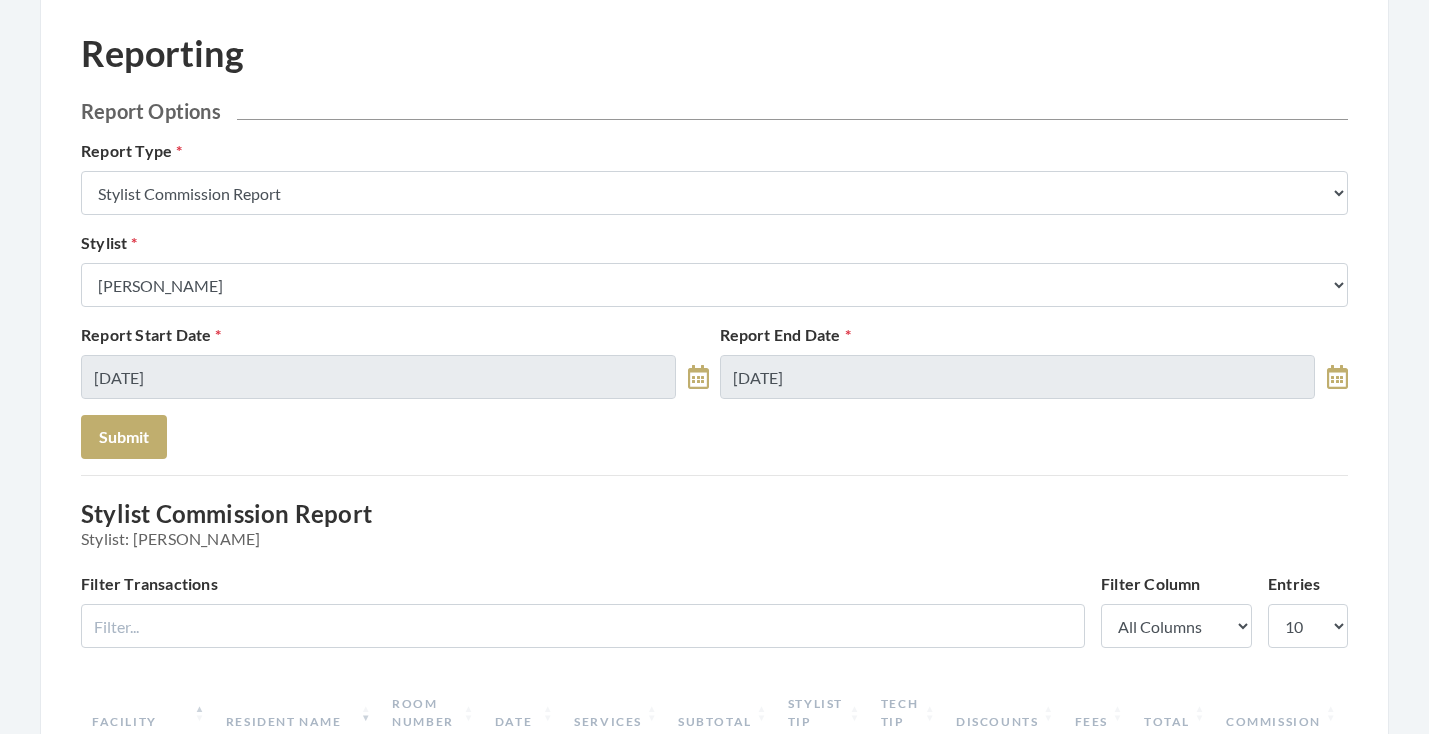 scroll, scrollTop: 118, scrollLeft: 0, axis: vertical 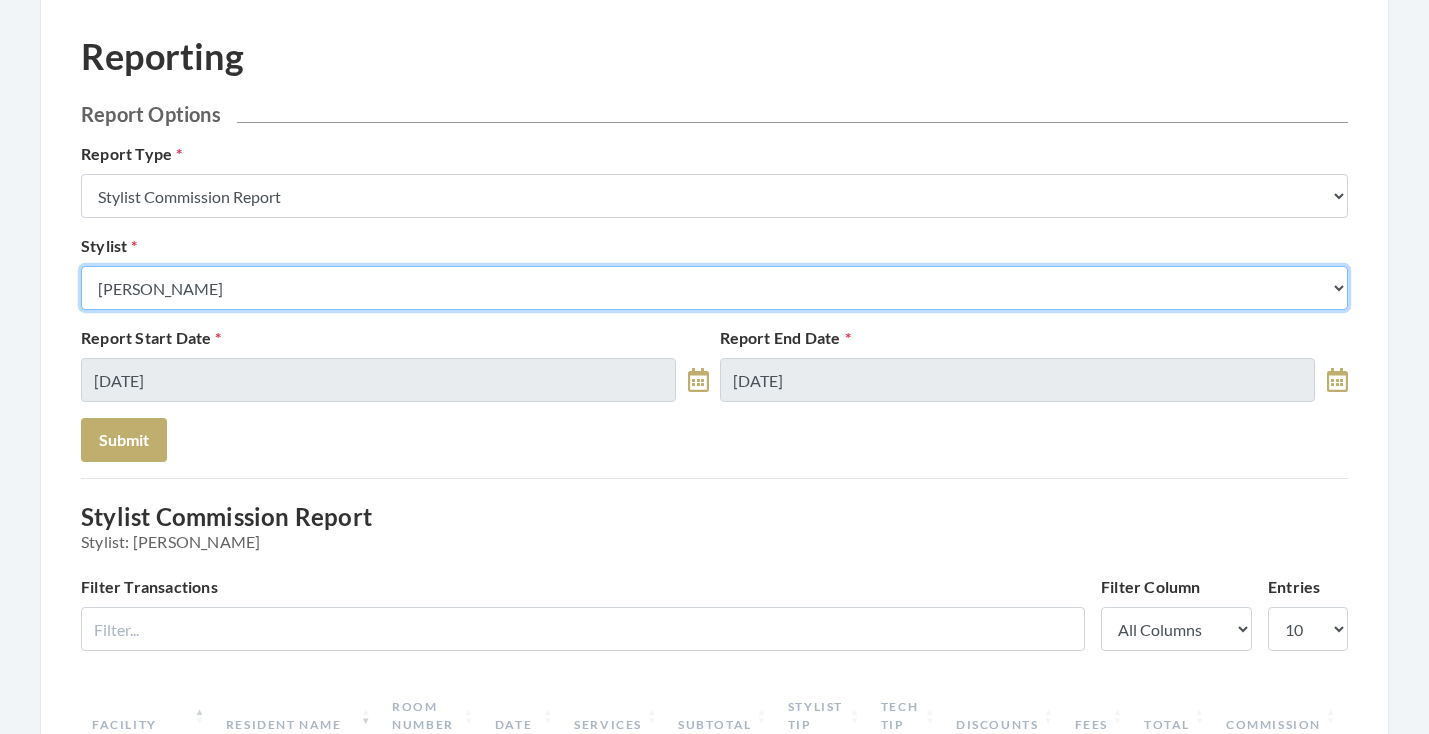 select on "49" 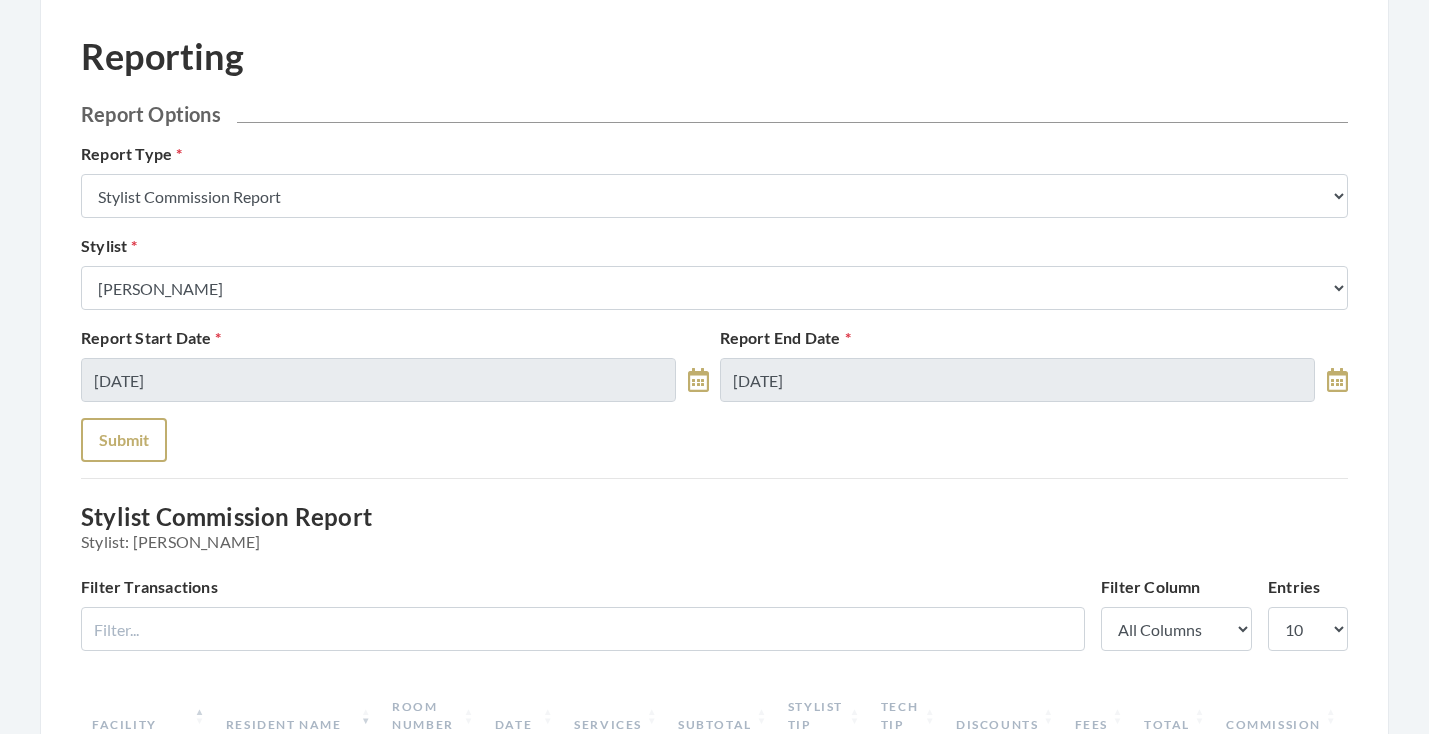 click on "Submit" at bounding box center [124, 440] 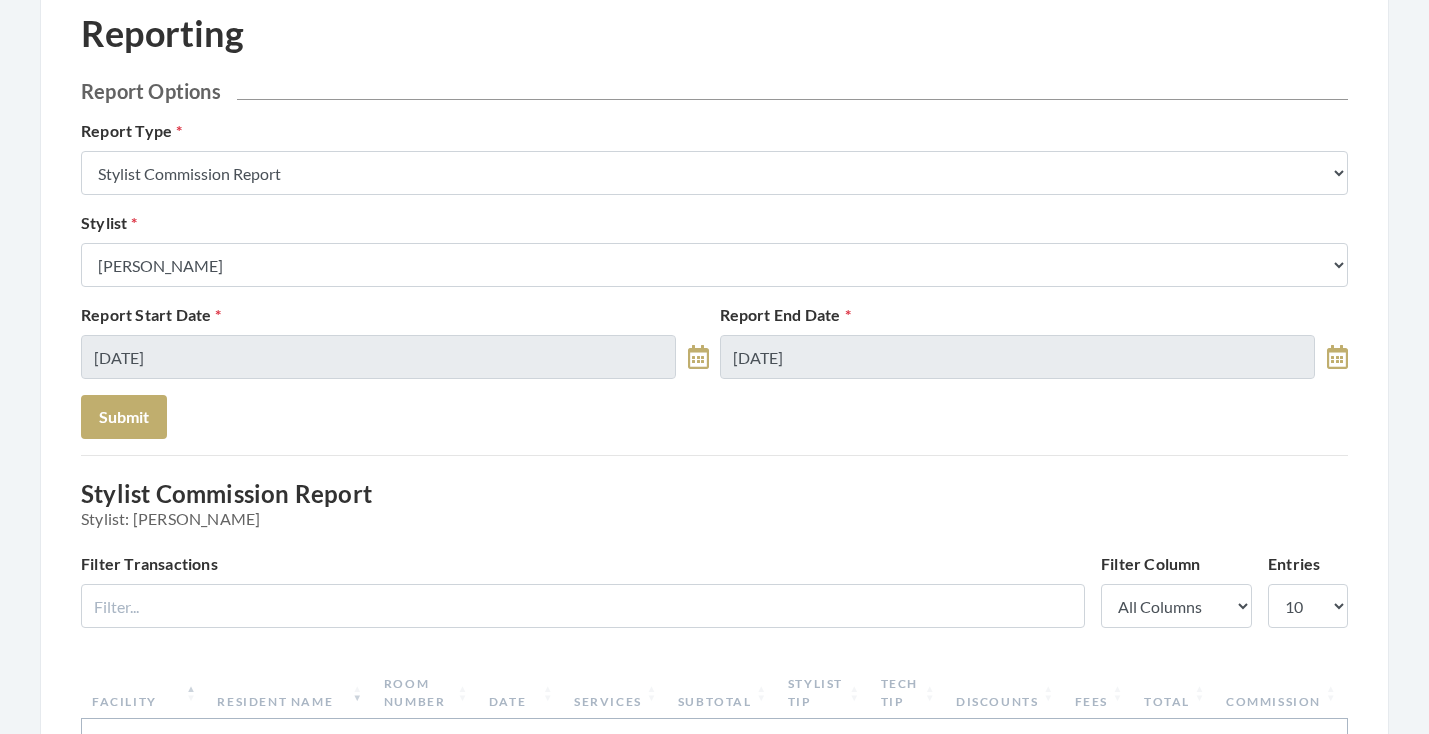 scroll, scrollTop: 54, scrollLeft: 0, axis: vertical 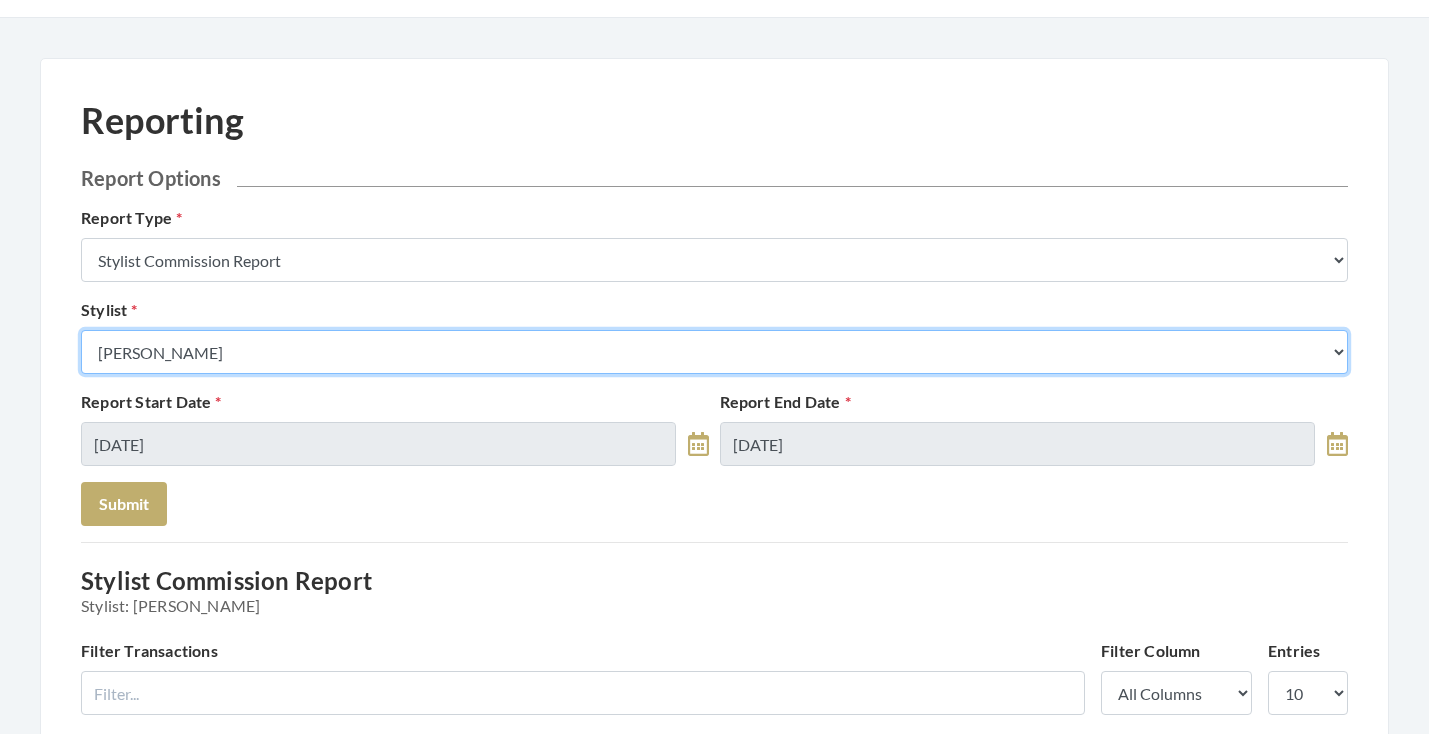 select on "43" 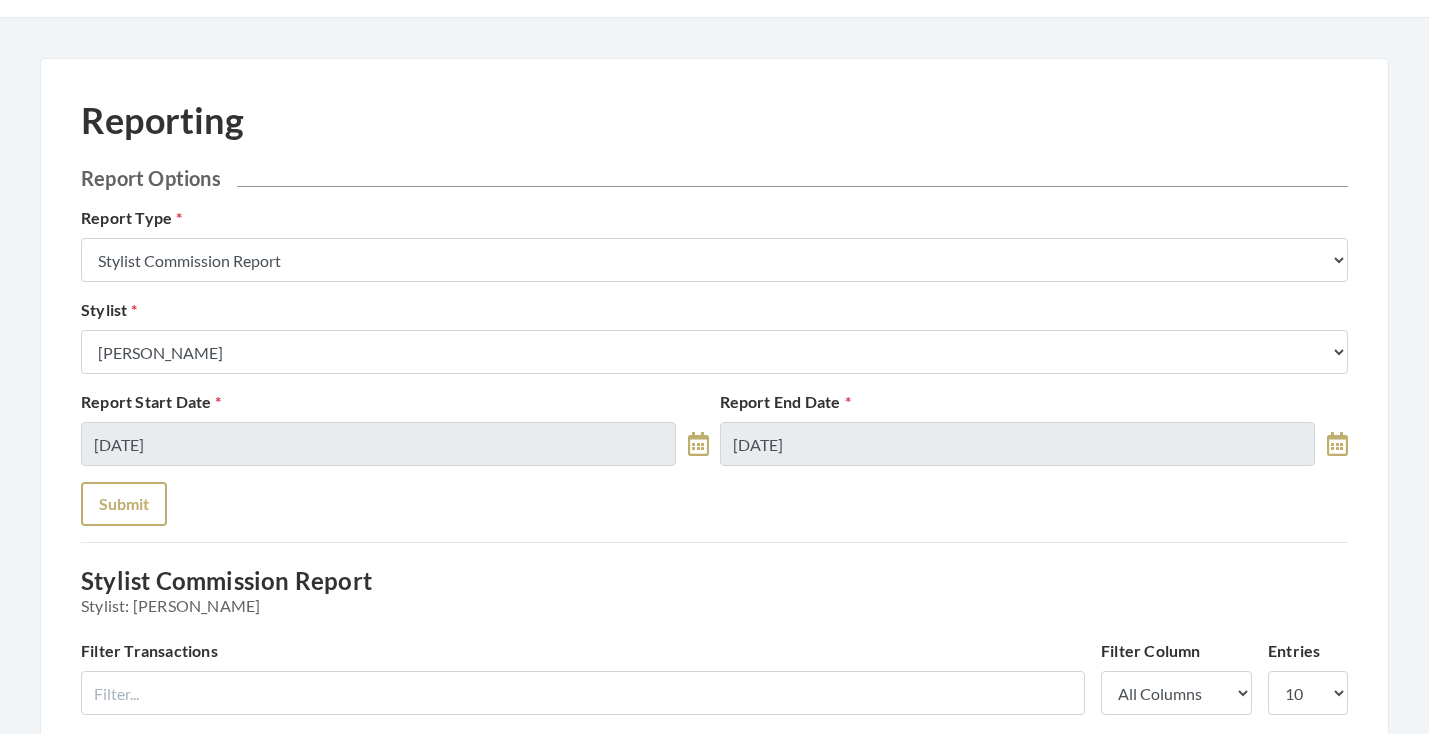 click on "Submit" at bounding box center [124, 504] 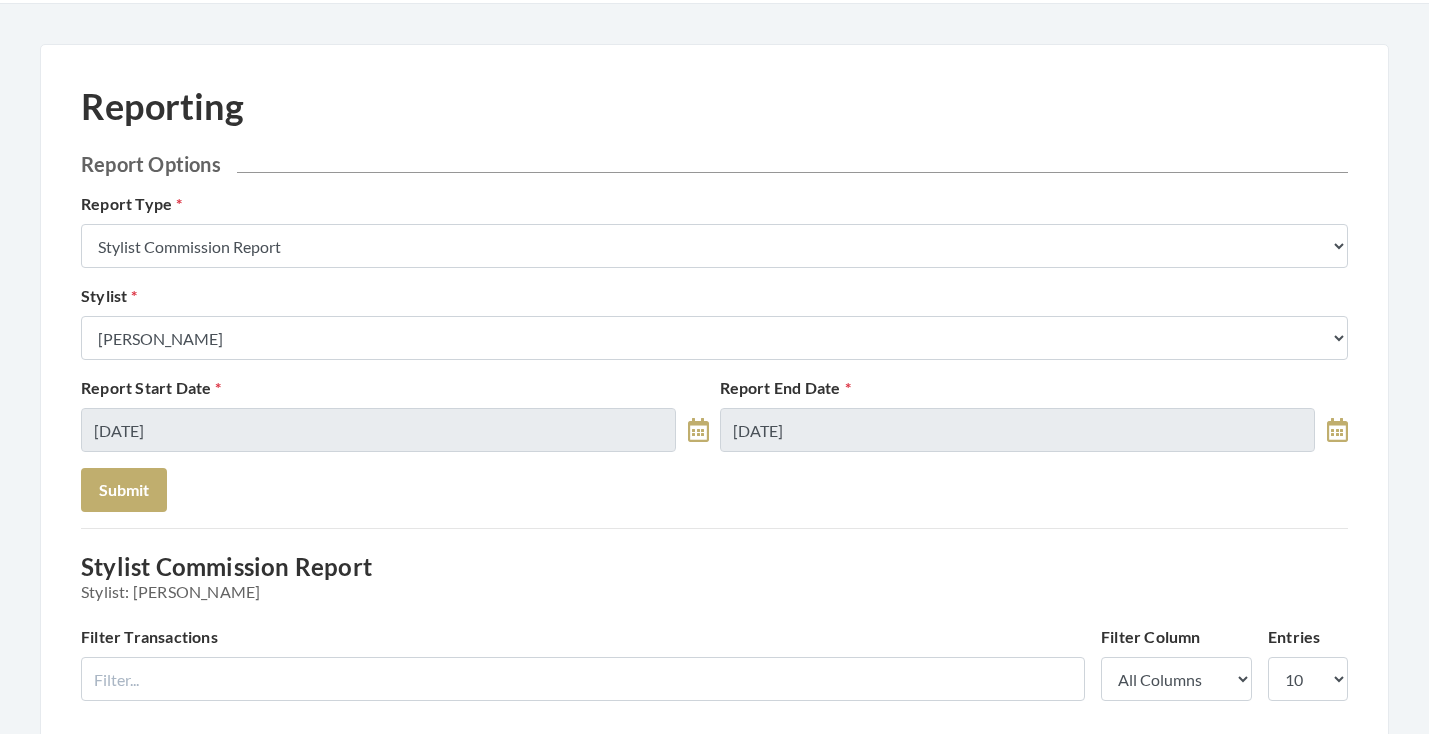 scroll, scrollTop: 55, scrollLeft: 0, axis: vertical 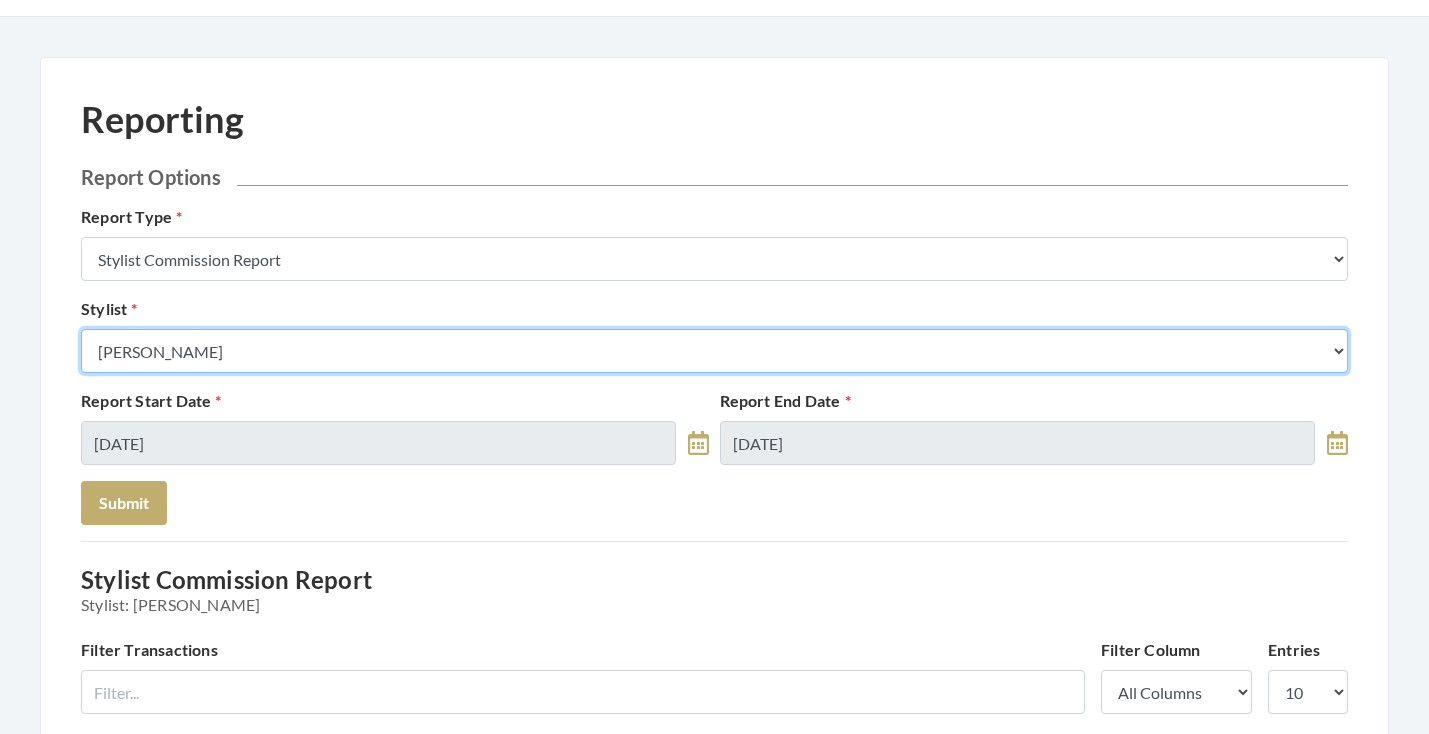 select on "176" 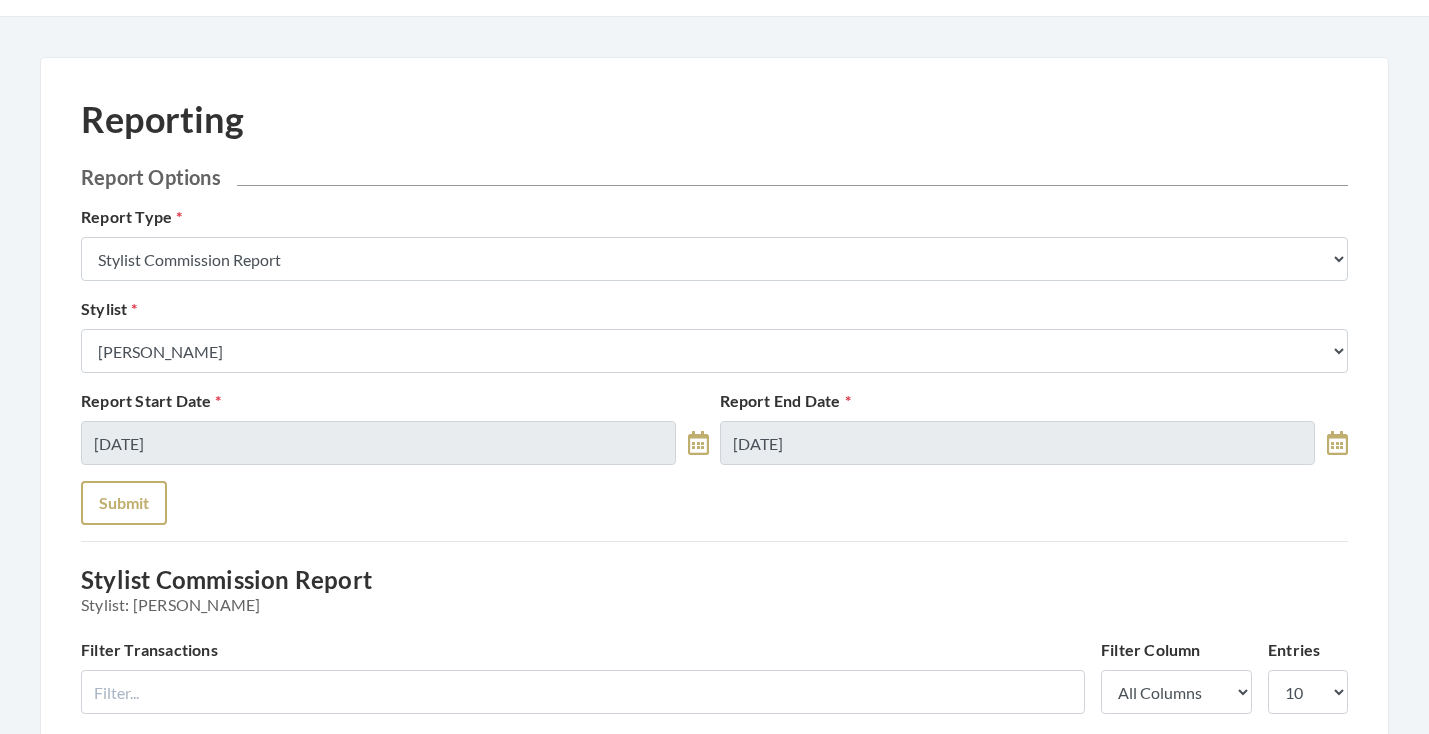 click on "Submit" at bounding box center (124, 503) 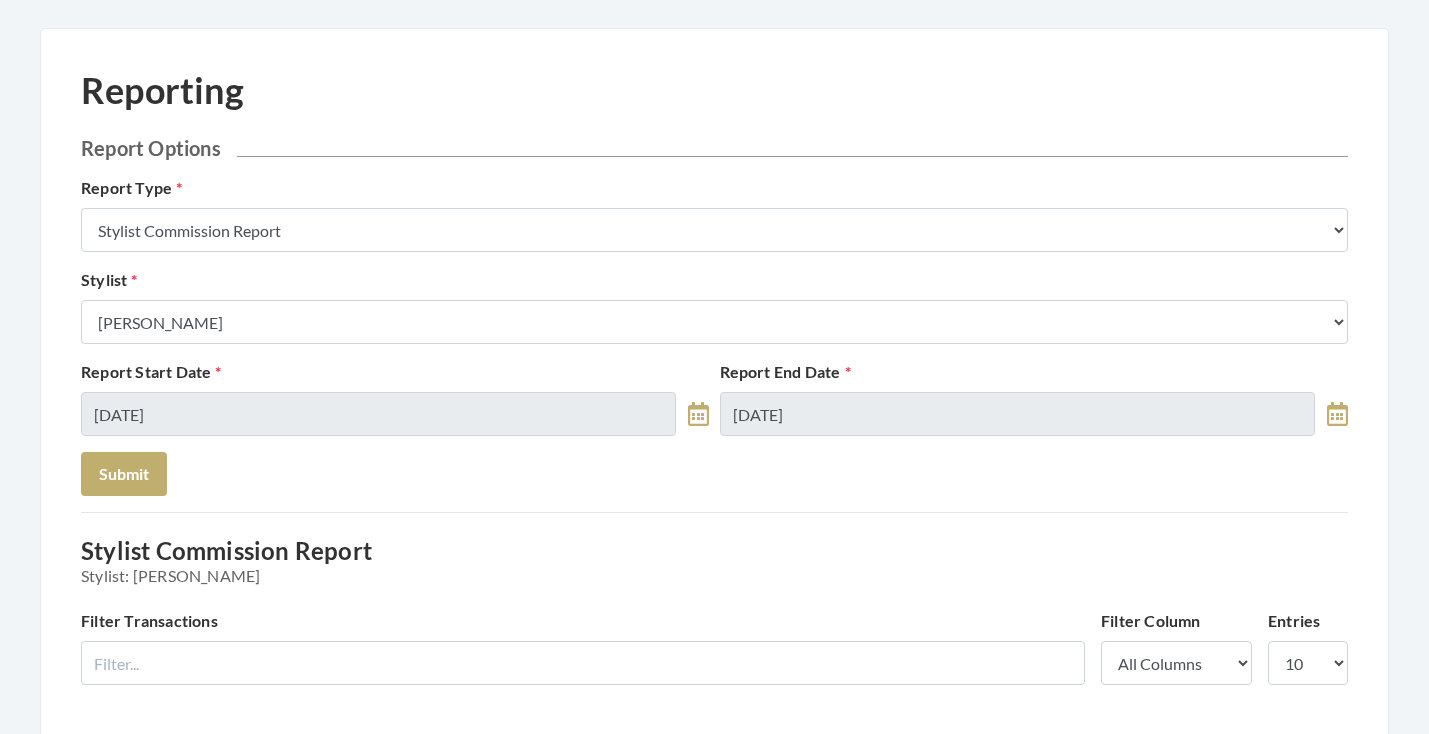 scroll, scrollTop: 27, scrollLeft: 0, axis: vertical 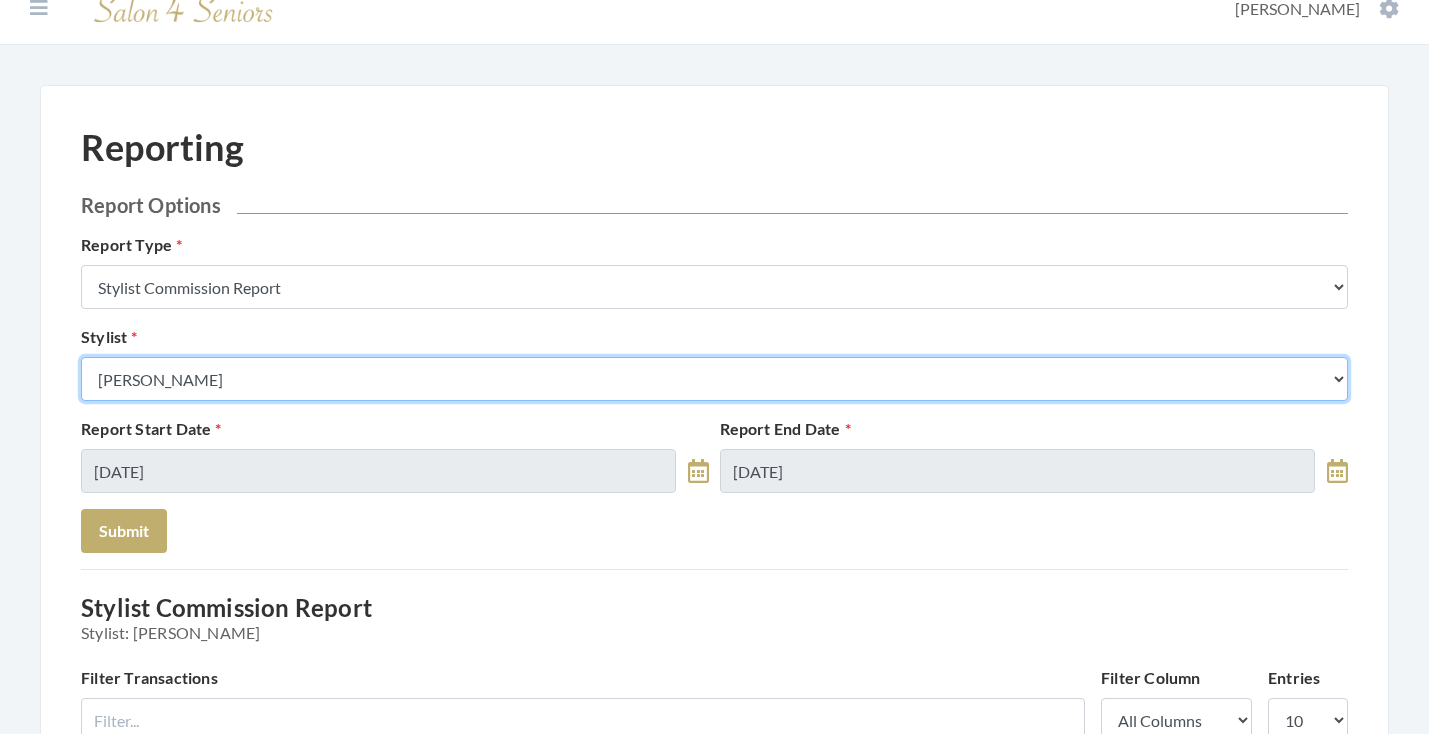 select on "18" 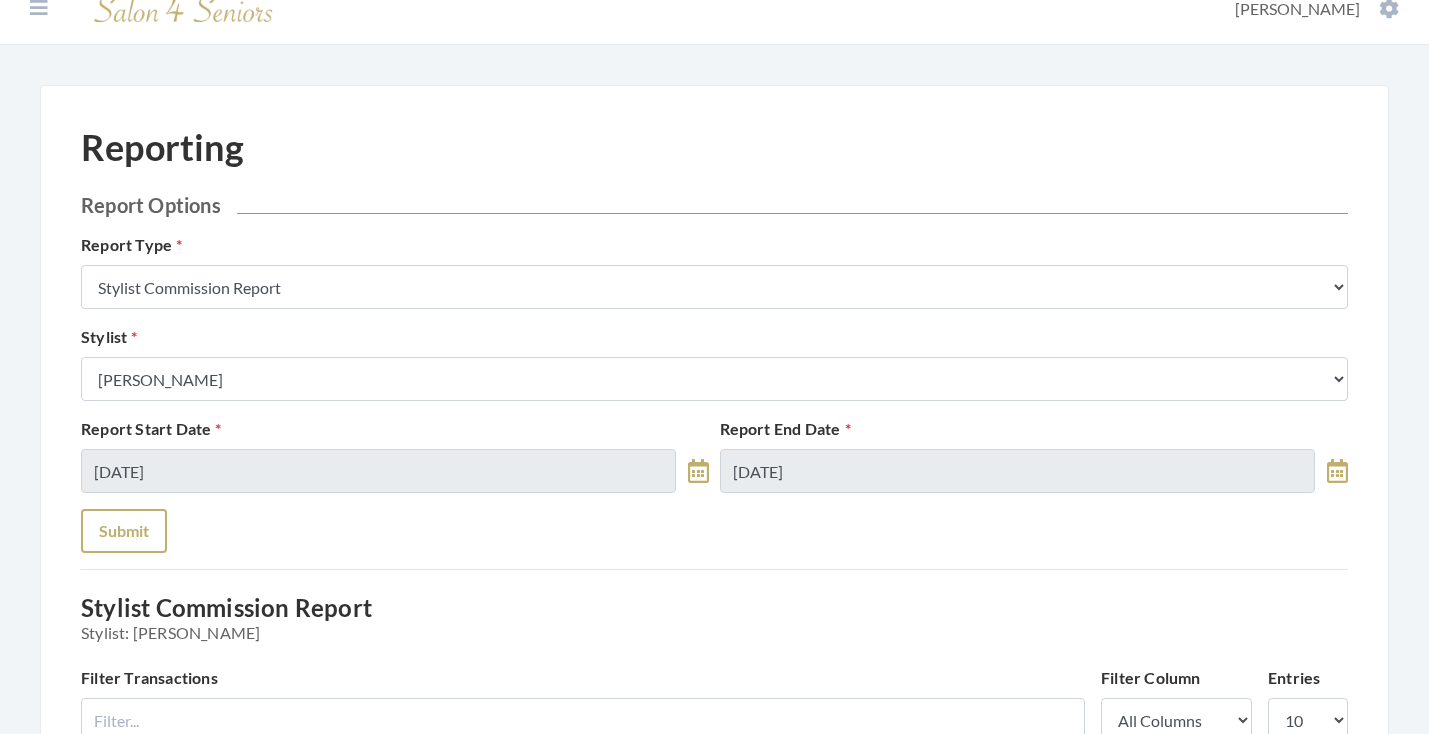 click on "Submit" at bounding box center (124, 531) 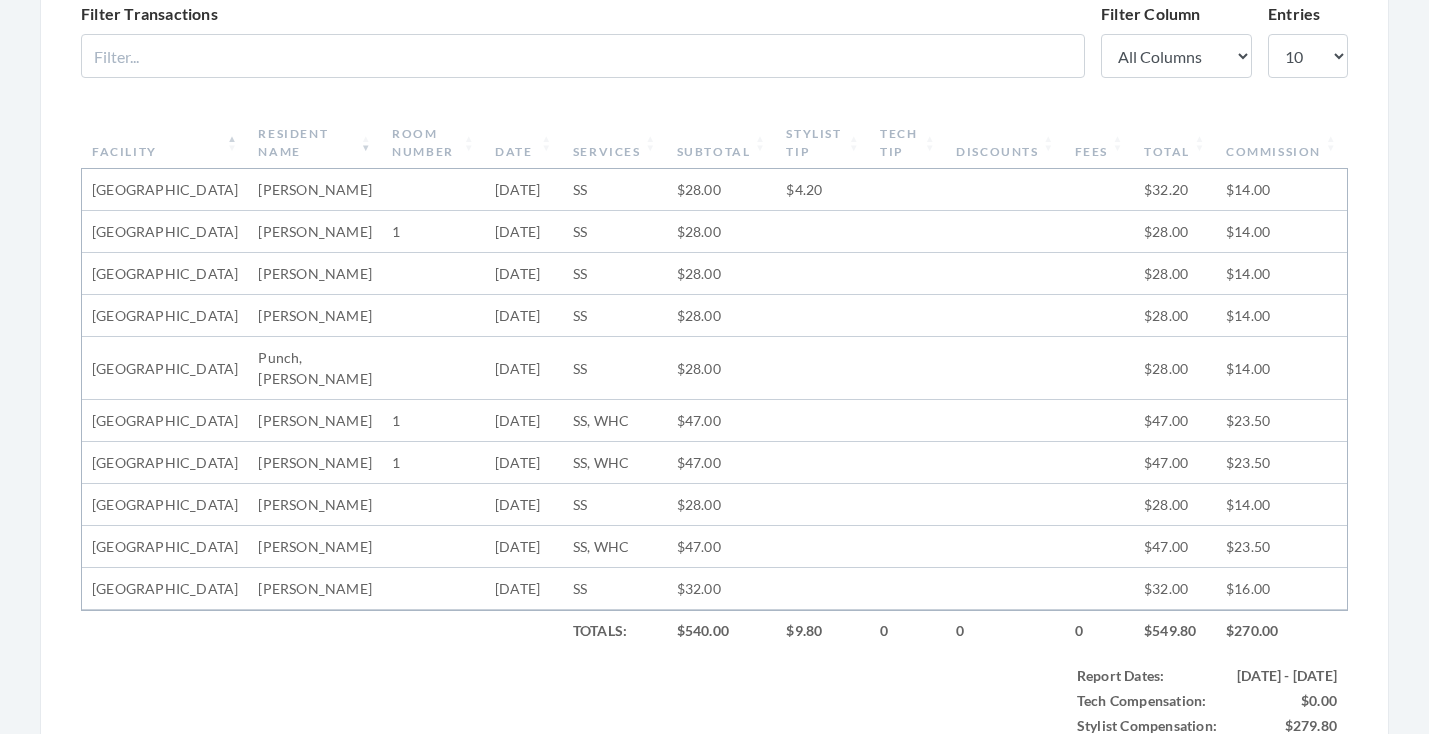scroll, scrollTop: 691, scrollLeft: 0, axis: vertical 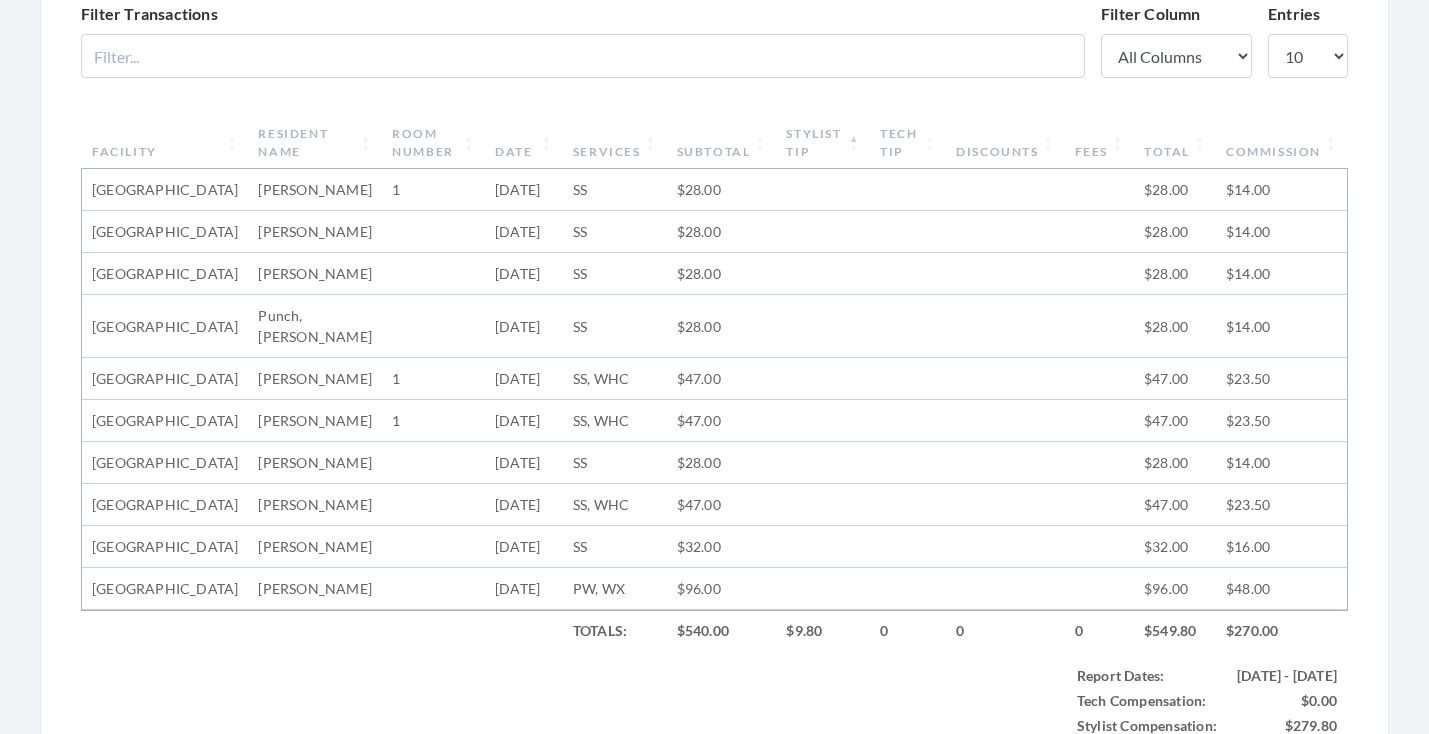 click on "Stylist Tip" at bounding box center (823, 143) 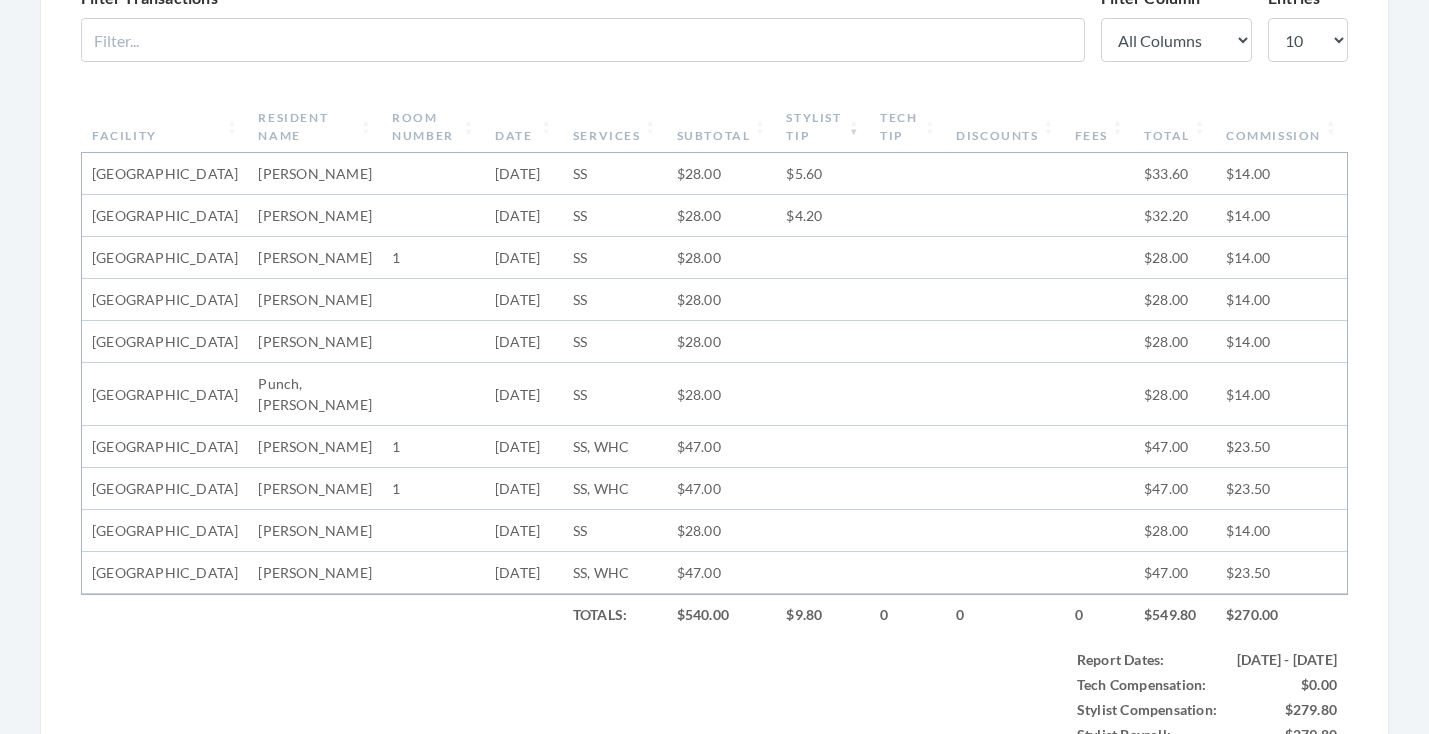 scroll, scrollTop: 689, scrollLeft: 0, axis: vertical 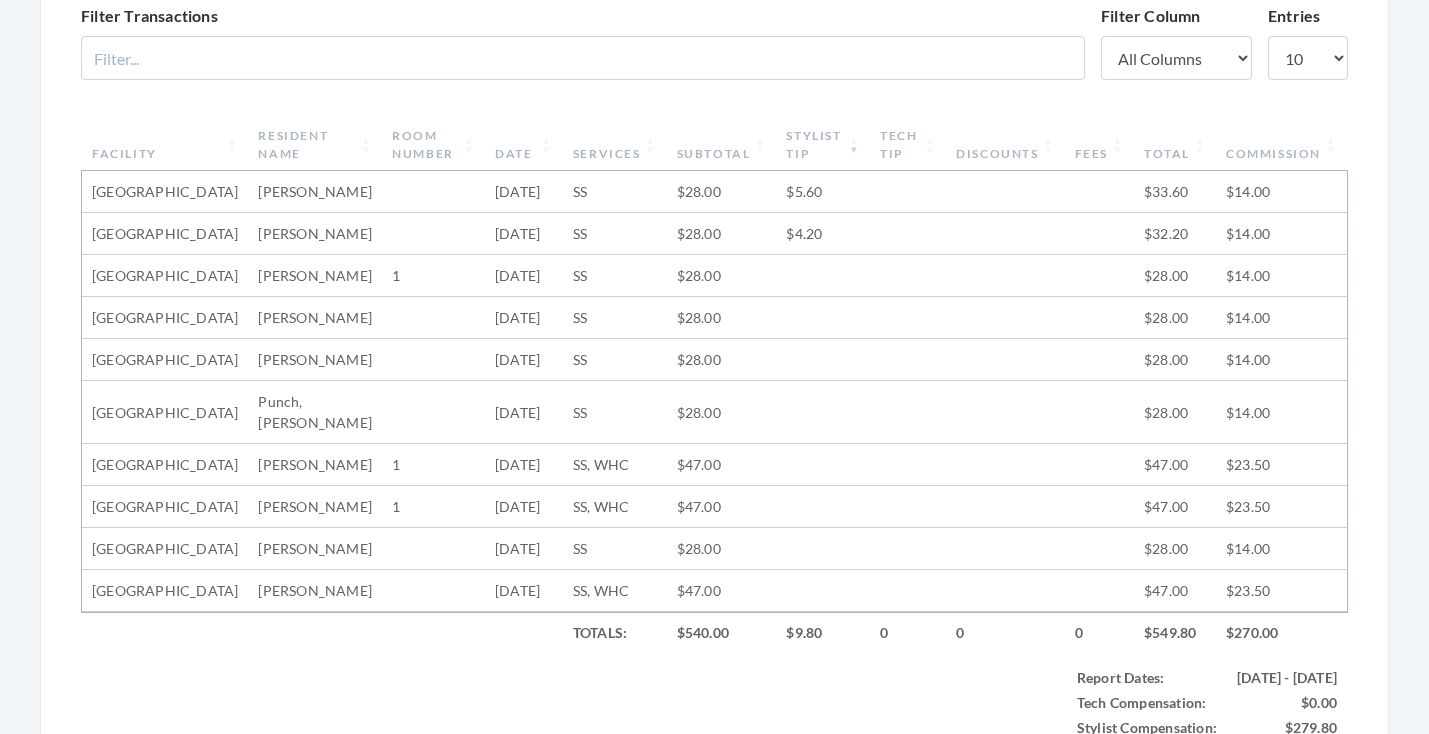 click on "Subtotal" at bounding box center (722, 145) 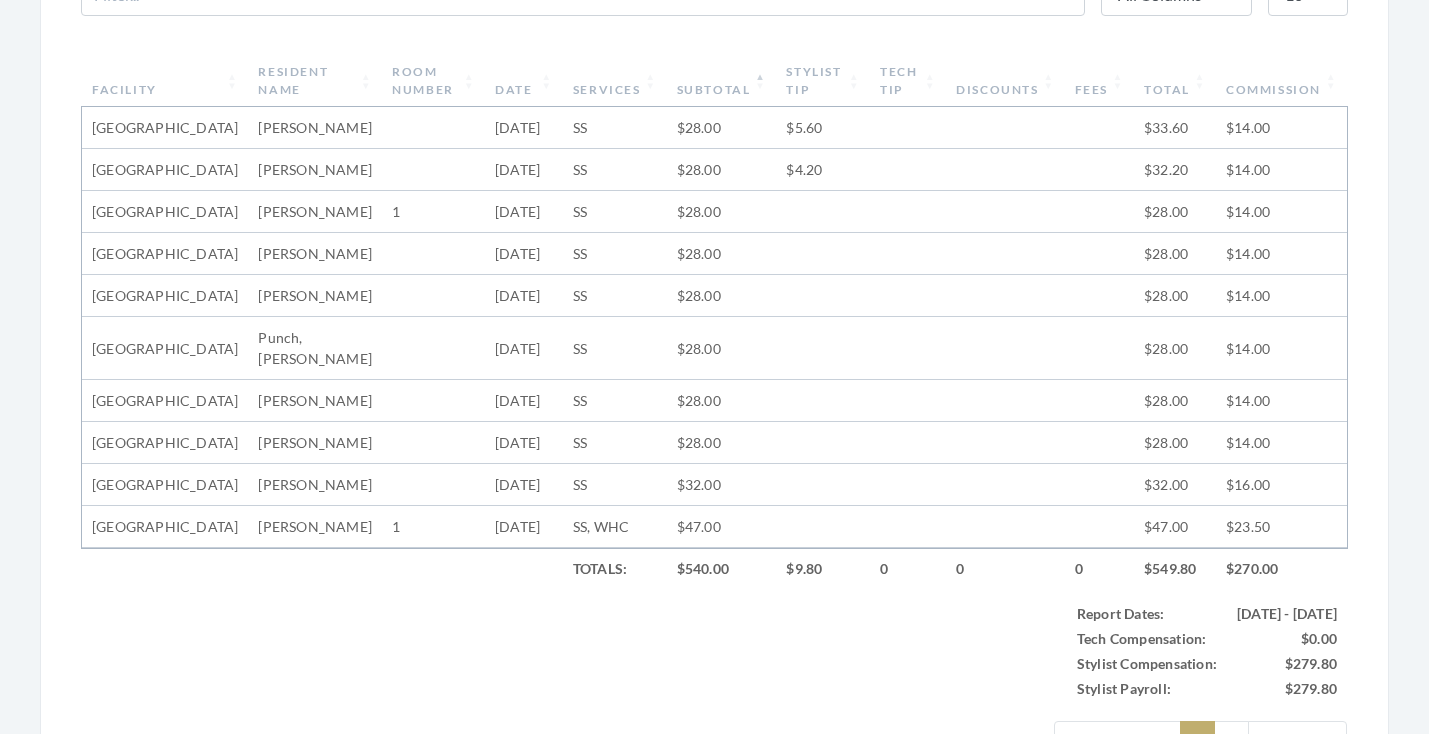 scroll, scrollTop: 764, scrollLeft: 0, axis: vertical 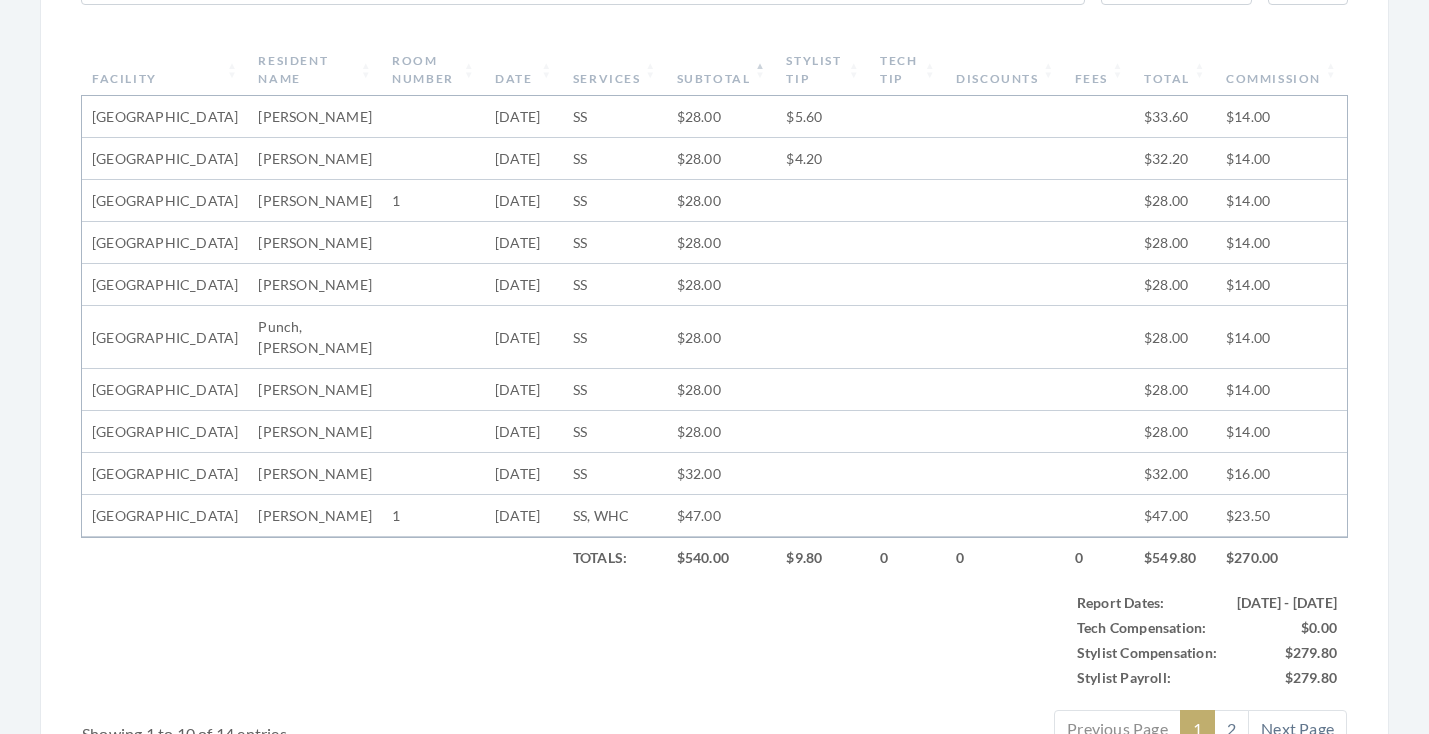 click on "Subtotal" at bounding box center (722, 70) 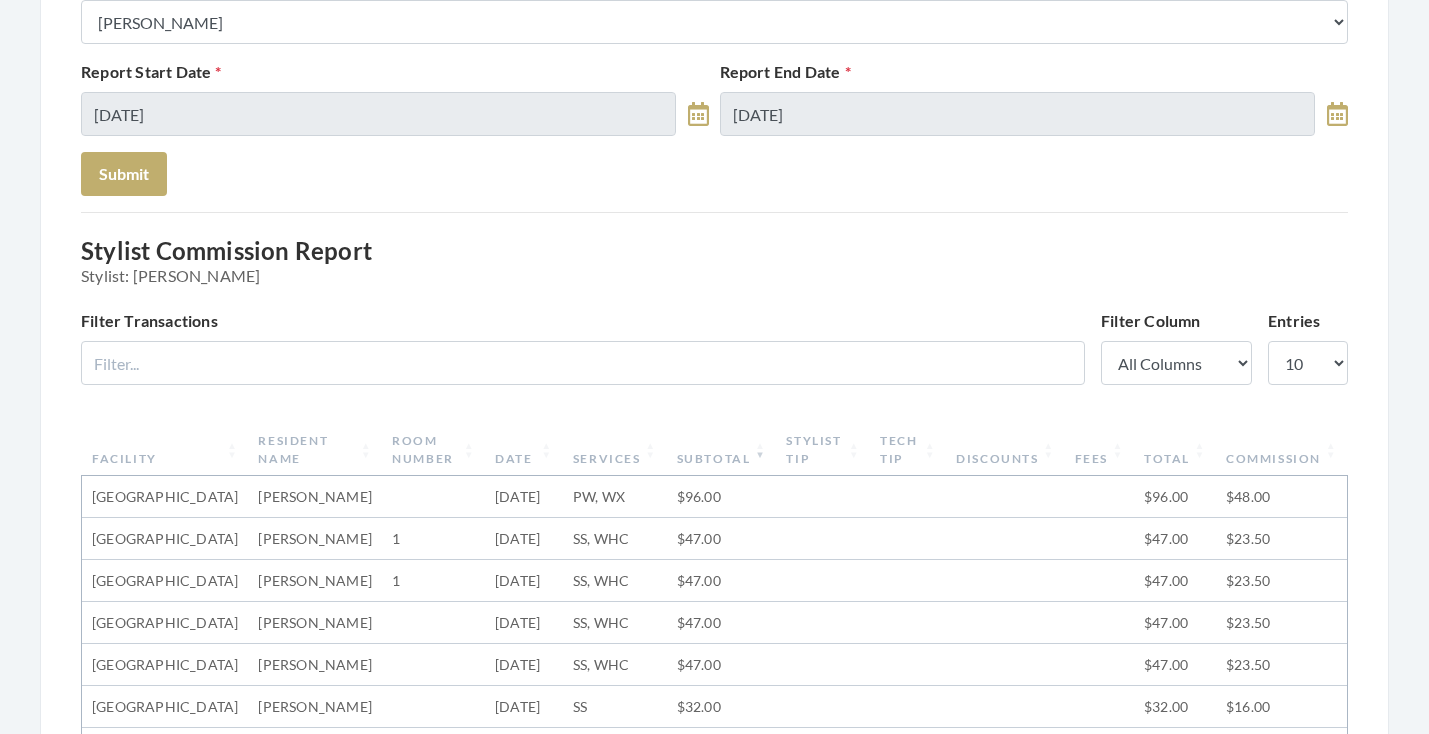 scroll, scrollTop: 320, scrollLeft: 0, axis: vertical 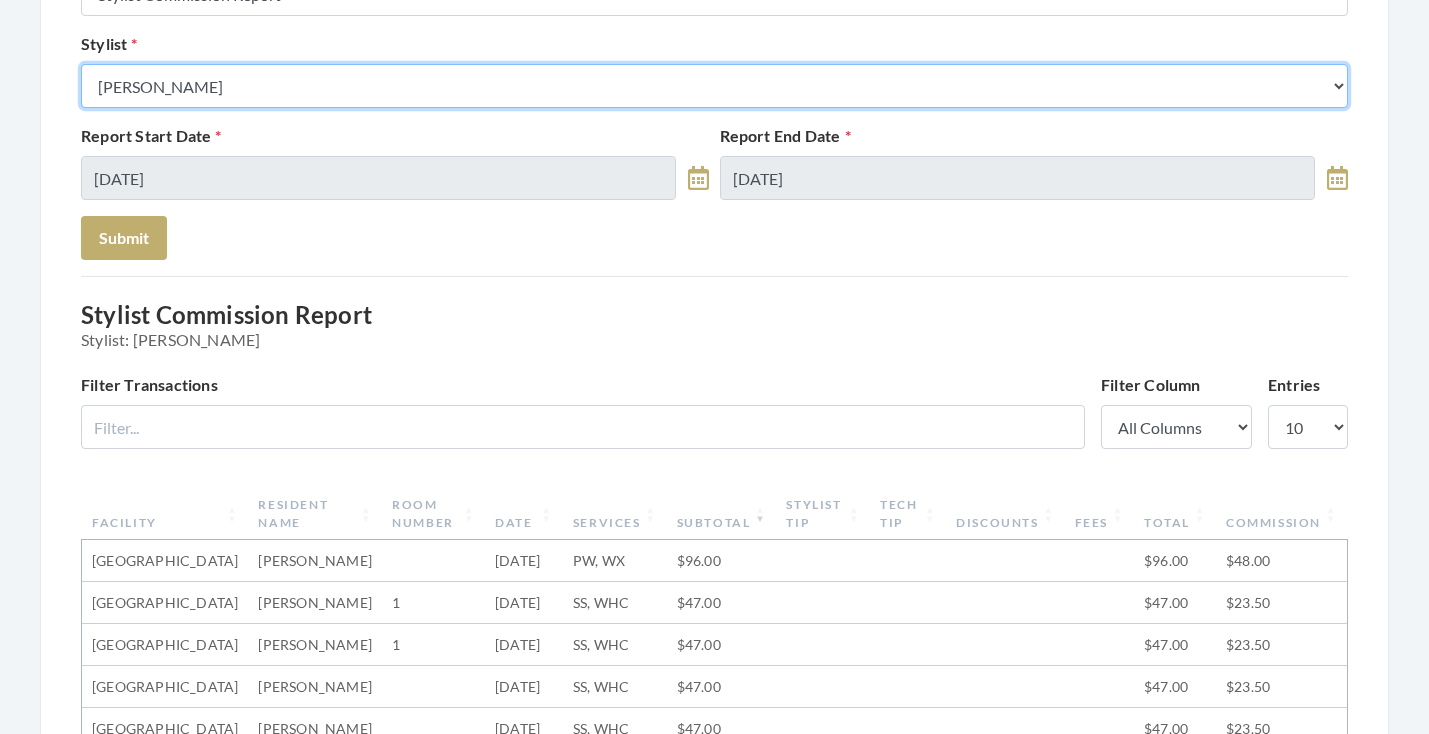 select on "28" 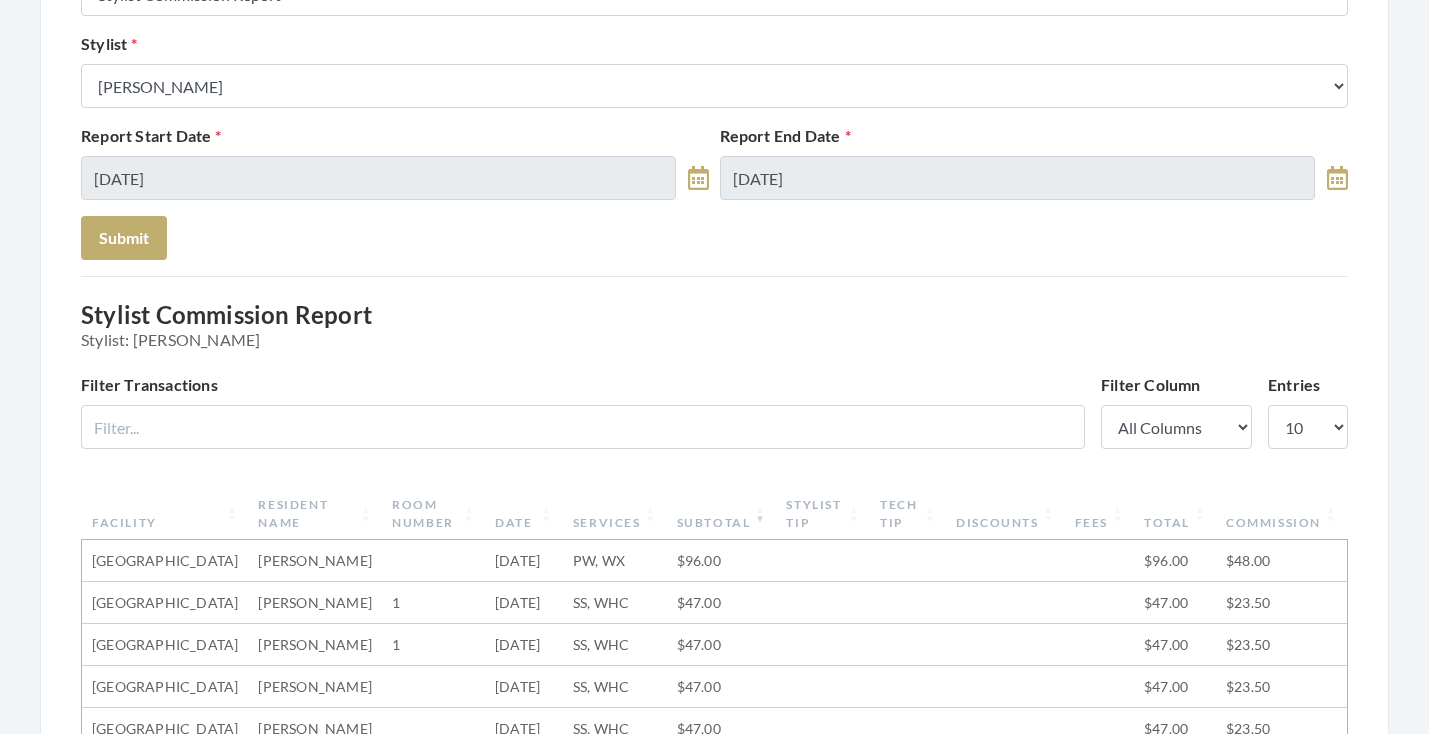 click on "Report Options   Report Type   Stylist Commission Report   Tech Payroll Report   Facility Billing Report   Individual Billing Report   Service History Report   Stylist   Select a Stylist   Alaina Krumm   Alisha Teasley   April Dructor   Ashley Venable   Bonnie Pierce   Cassie Boyle   Charlie Kinetic   Cheryl Riches   Danielle Johnson   Diane Wilson   Donella Carter   Emilee Daly   Erika Carey   Erika Sasser   Greg Stylist   Jane Hunter   Jean McRee   Jennifer Hess   Jessica Brown   Jill Rodriguez   Kellye McCormick   Keri Simpson   Kinetic Stylist   Kristen Koci   Krystal Rutledge   Melisssa Hope Bonnemer   Mindy Dunn   Nat Thompson   Padricka Kinsey-Williams   Rose Randle   Roslyn Hudson   Shawnette Tucker   Shemeka Stephens   Stephanie Speights   Susan Marshall   Susie McCombs   Tamica Woods   Theresa Lindsey   Valerie Willis   Victoria Champion   WILSHUN FOWLER   Technician   Select a Tech   Kimberly Williford   Kinetic Tech   Optionally, Limit By Facility   Facility   Select a Facility   Arbor Lakes NH" at bounding box center [714, 80] 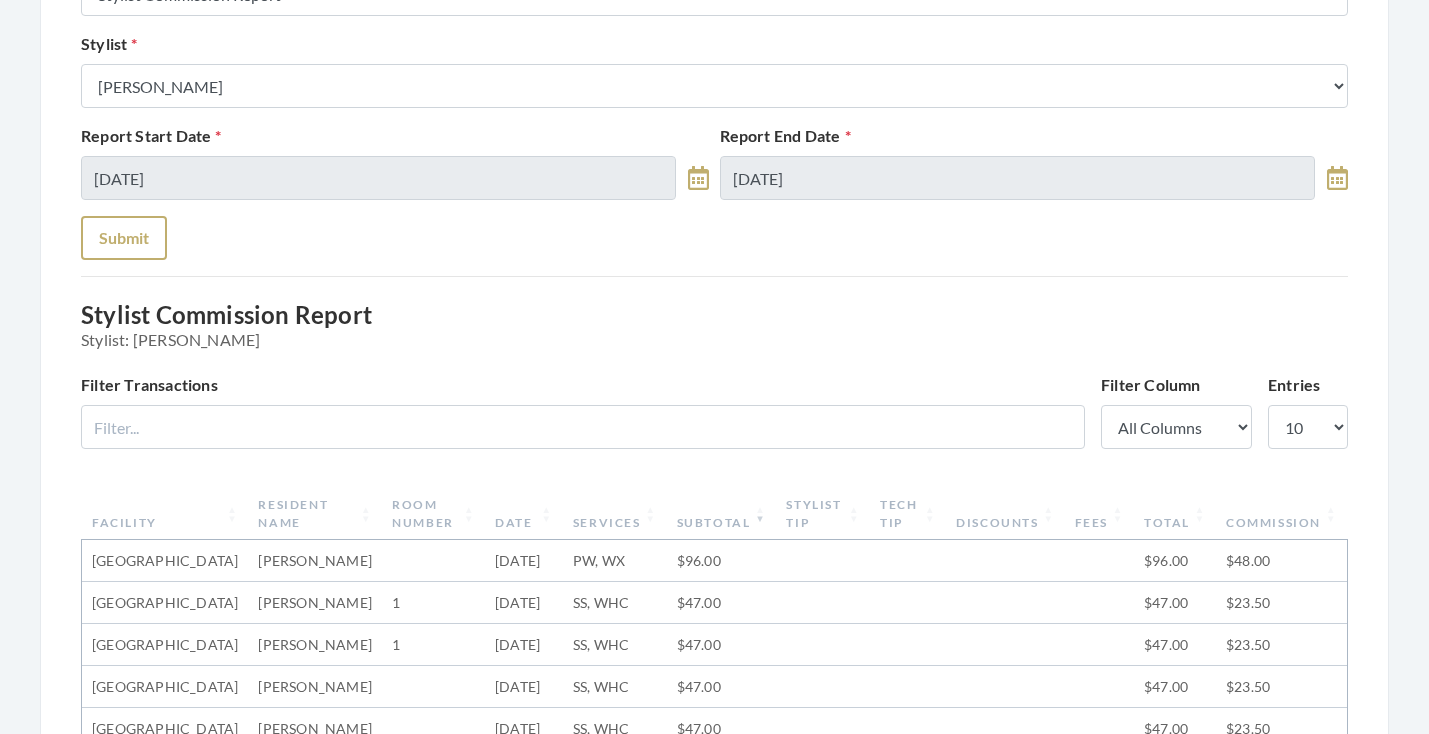 click on "Submit" at bounding box center (124, 238) 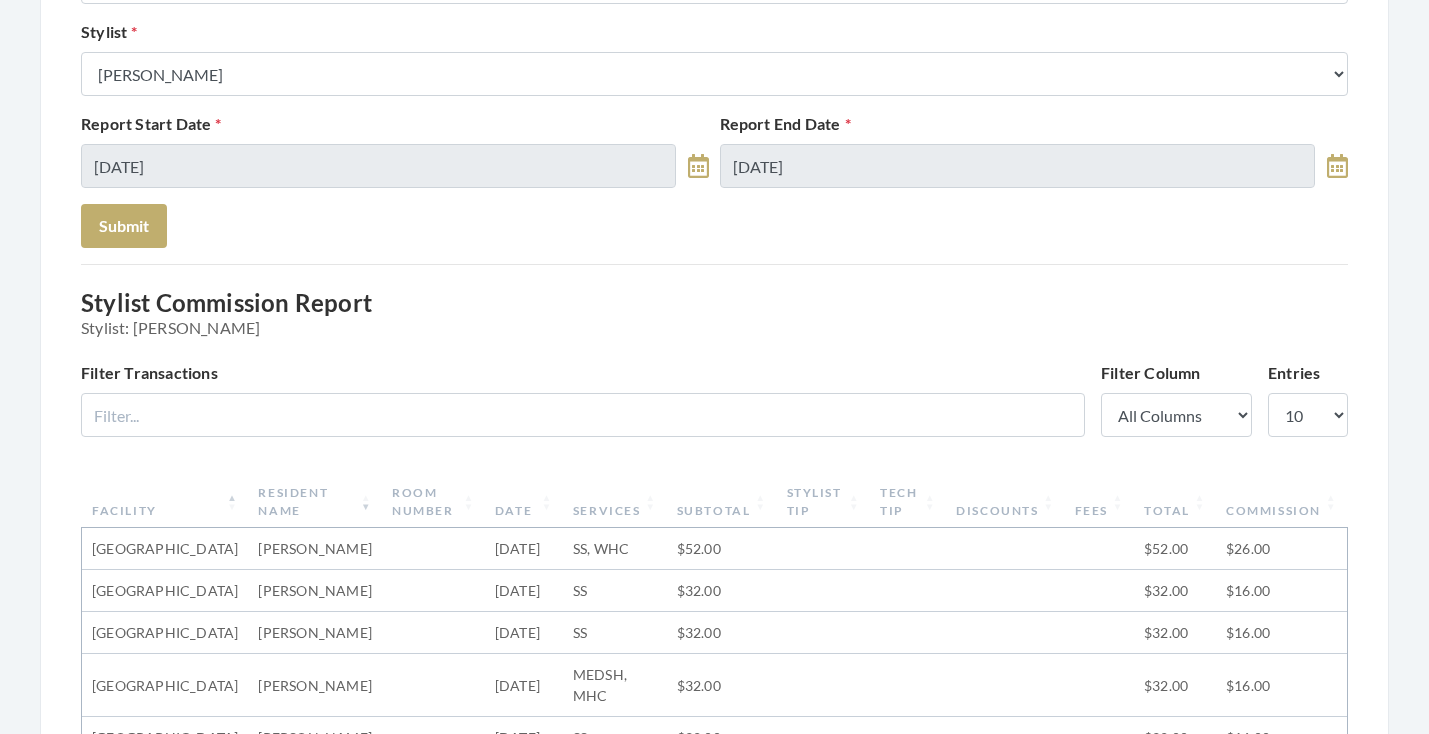 scroll, scrollTop: 263, scrollLeft: 0, axis: vertical 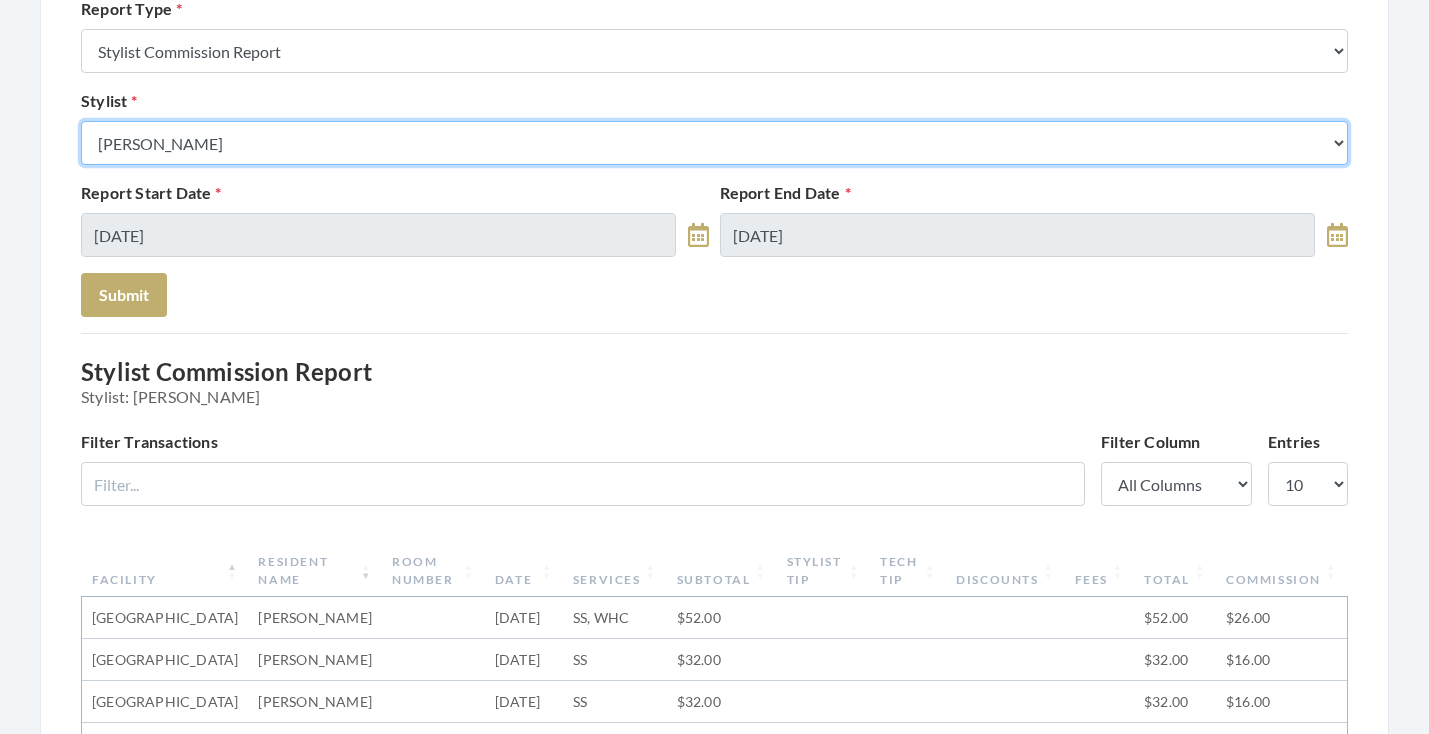 select on "13" 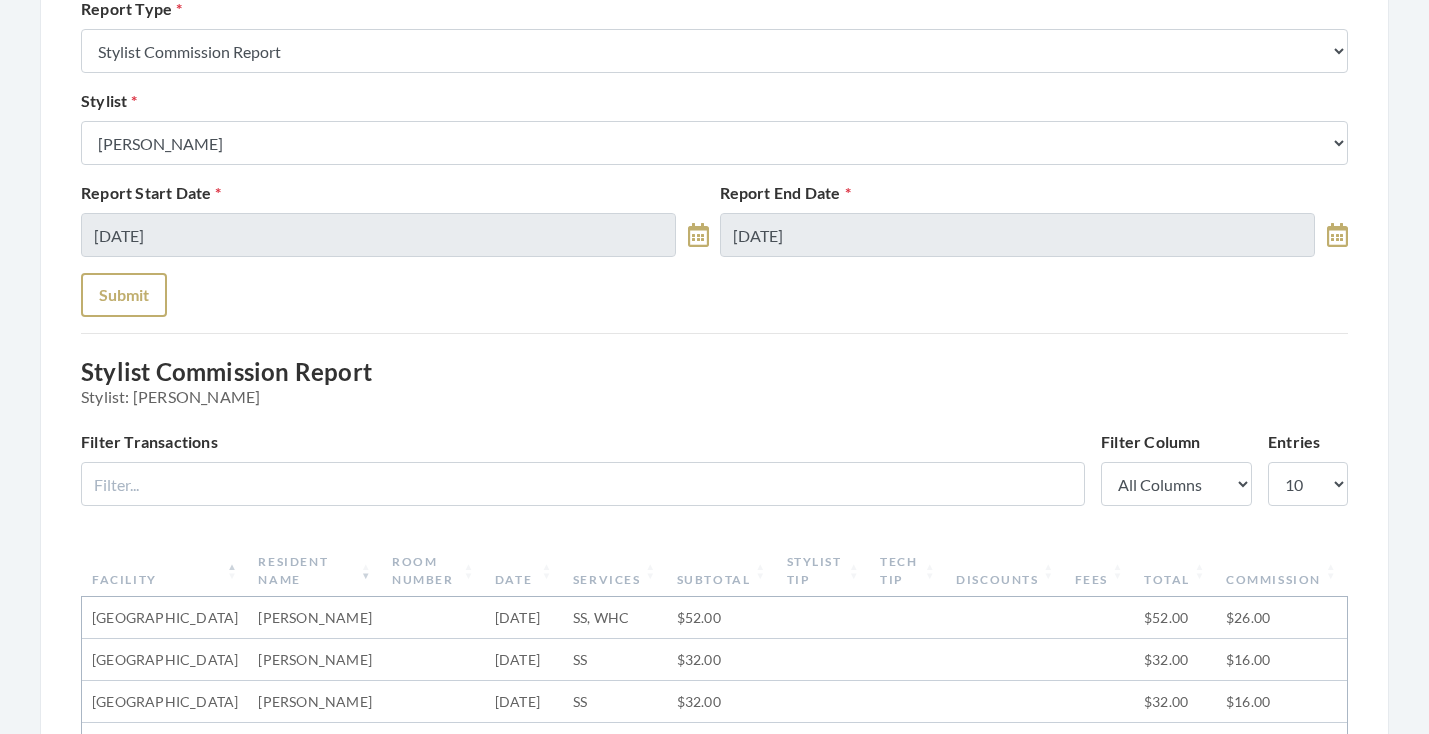 click on "Submit" at bounding box center (124, 295) 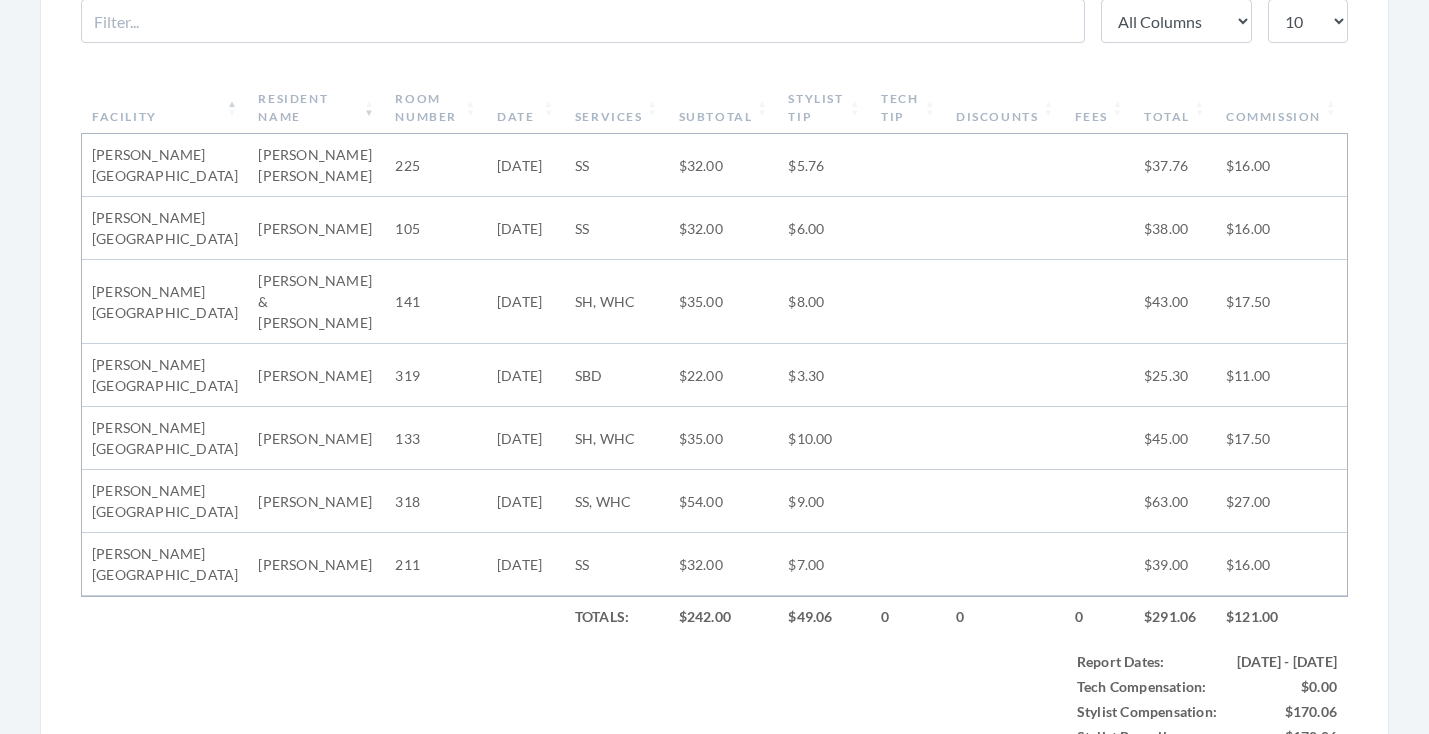 scroll, scrollTop: 721, scrollLeft: 0, axis: vertical 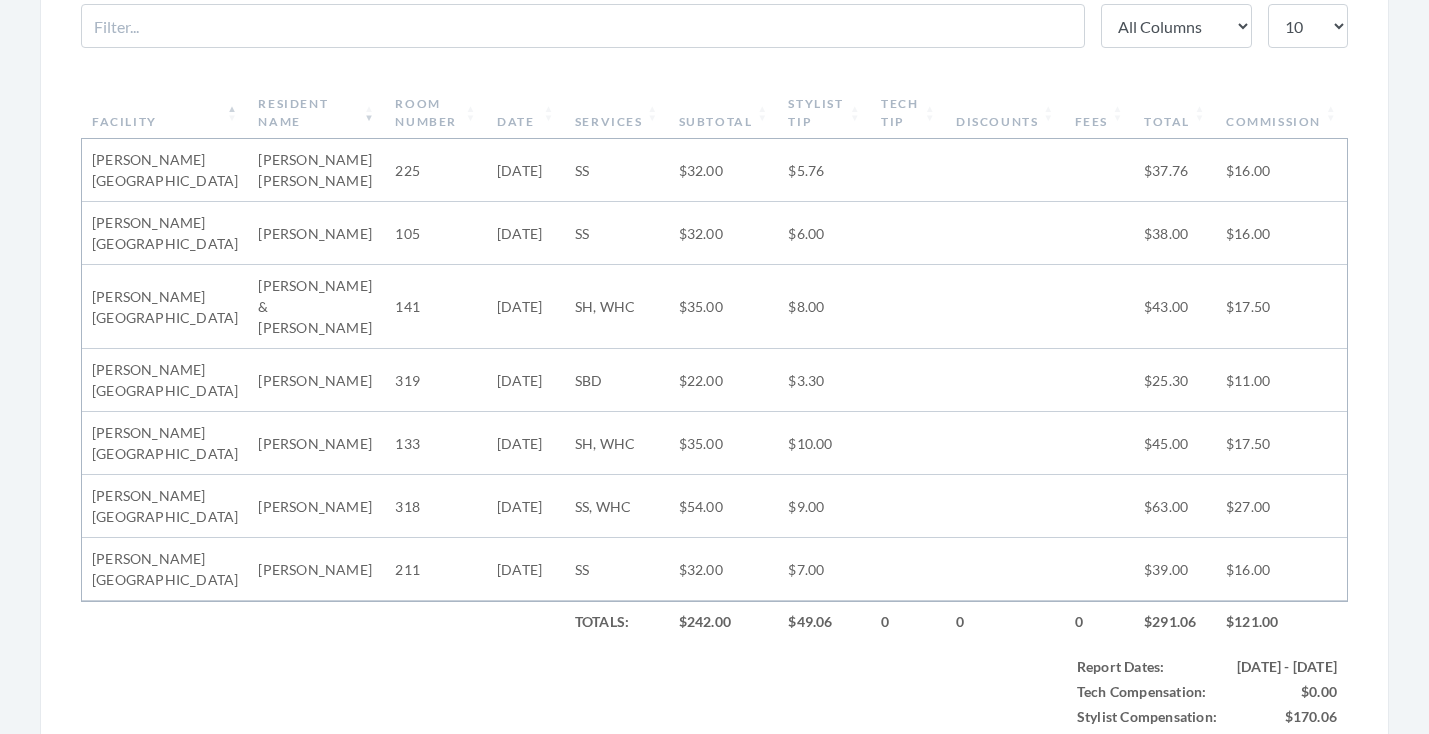 click on "Subtotal" at bounding box center [724, 113] 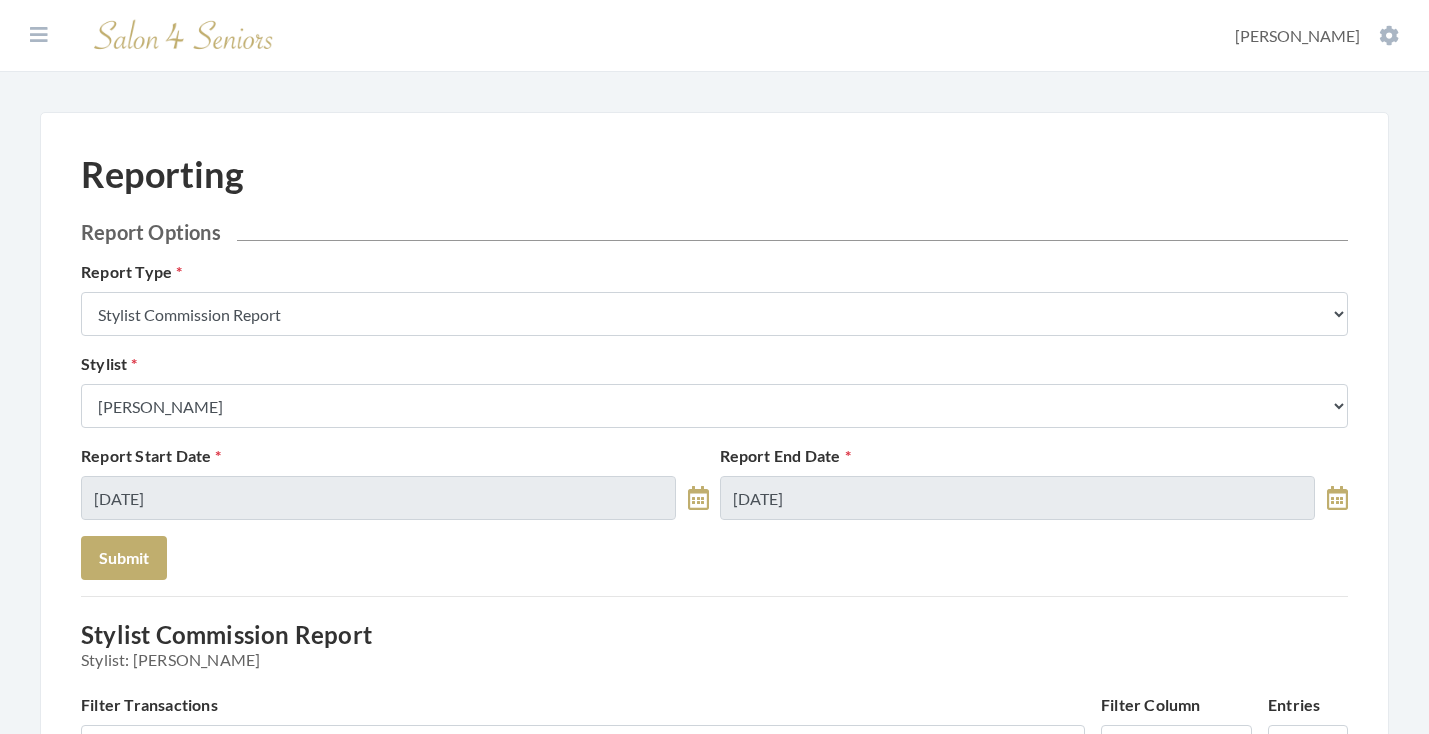 scroll, scrollTop: 0, scrollLeft: 0, axis: both 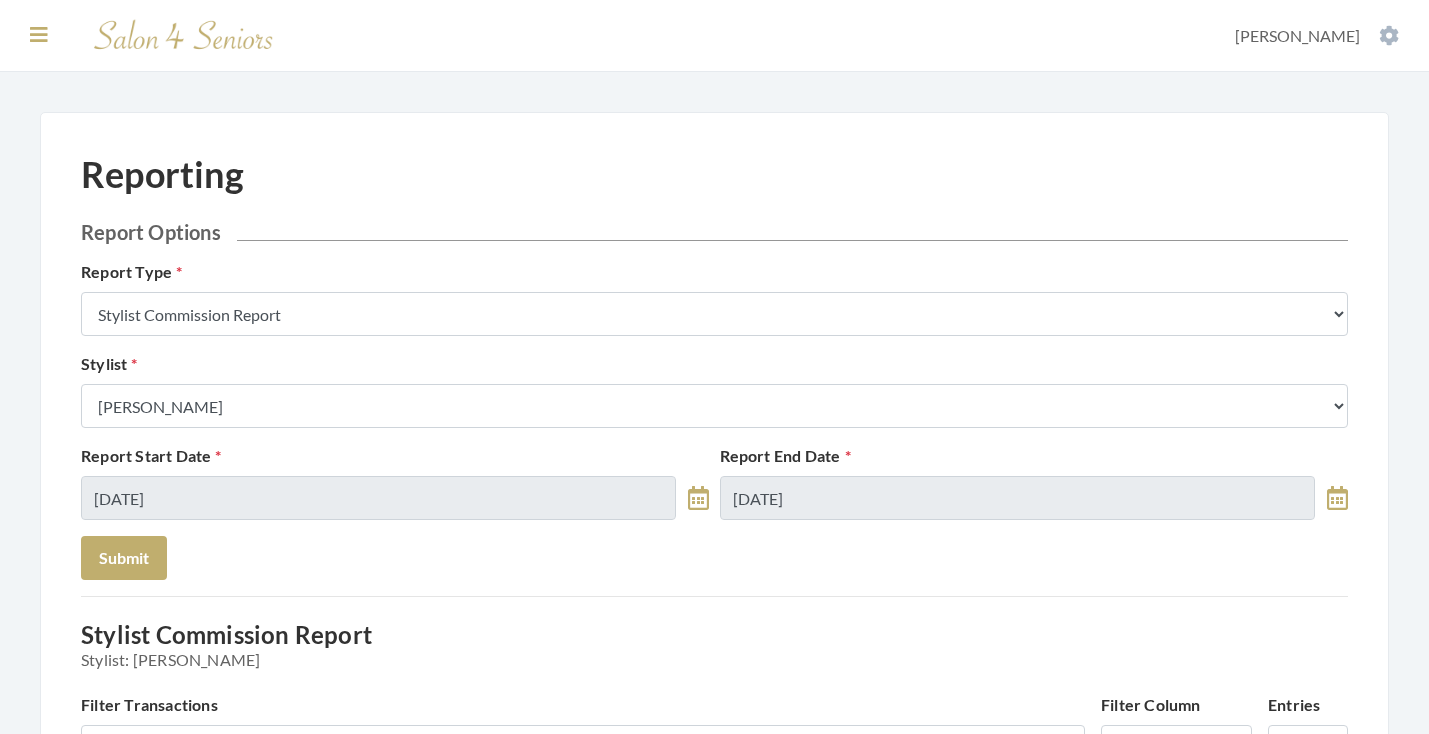click at bounding box center [39, 35] 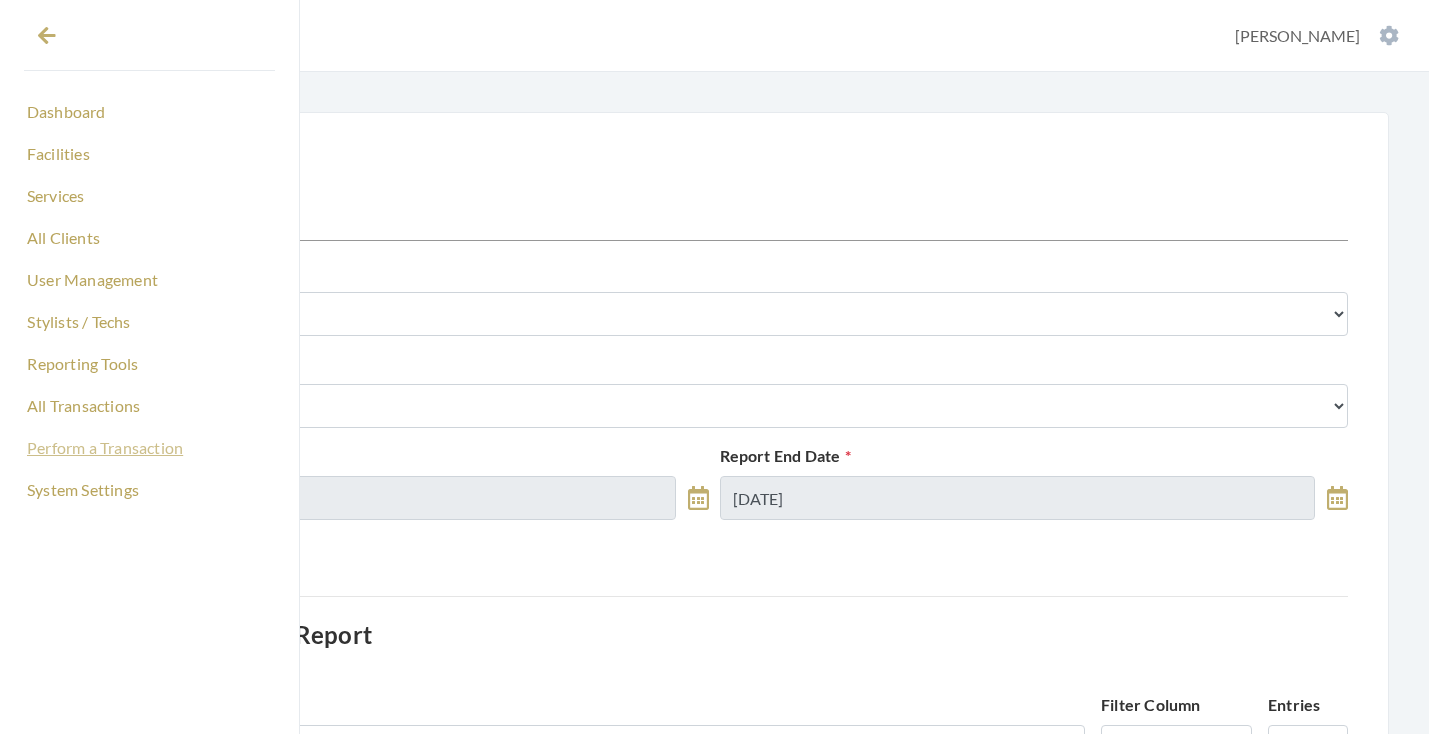 click on "Perform a Transaction" at bounding box center (149, 448) 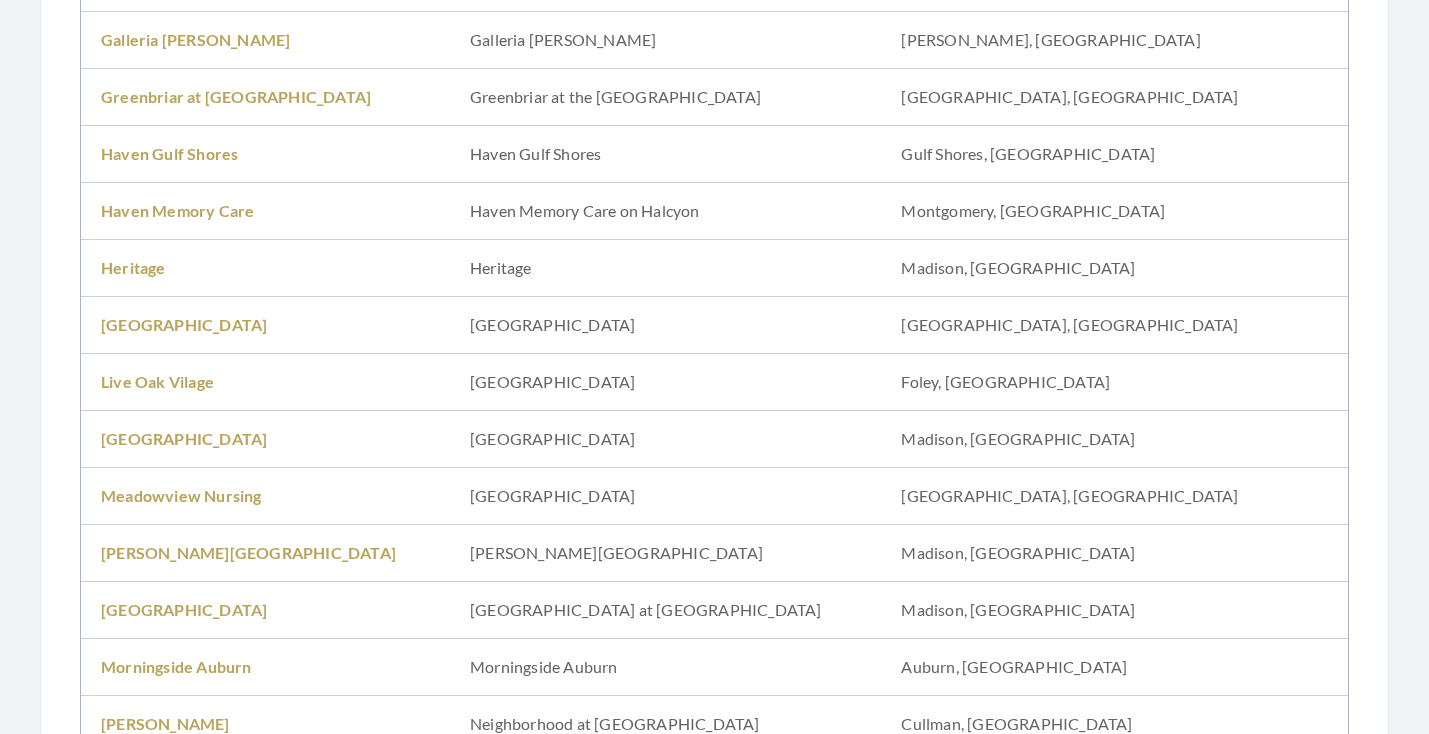 scroll, scrollTop: 968, scrollLeft: 0, axis: vertical 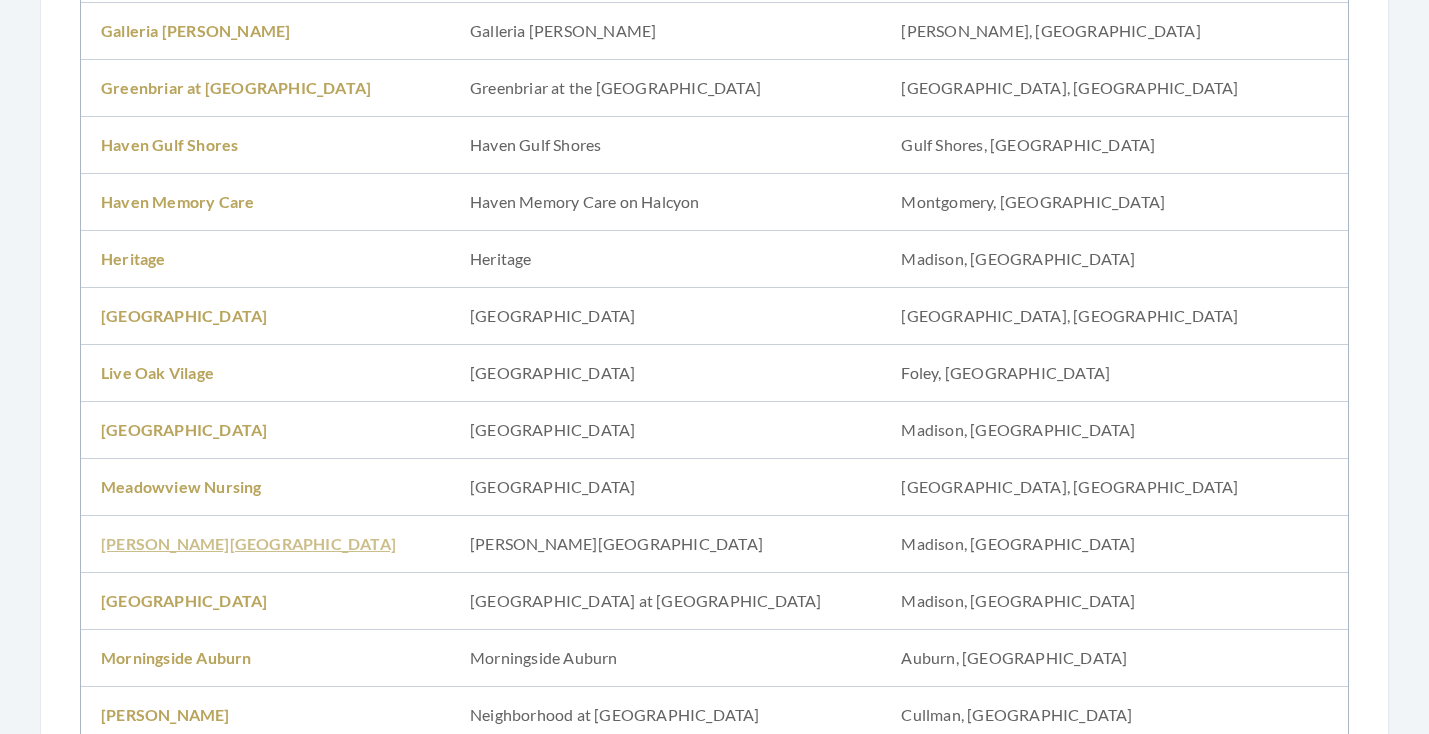 click on "[PERSON_NAME][GEOGRAPHIC_DATA]" at bounding box center [248, 543] 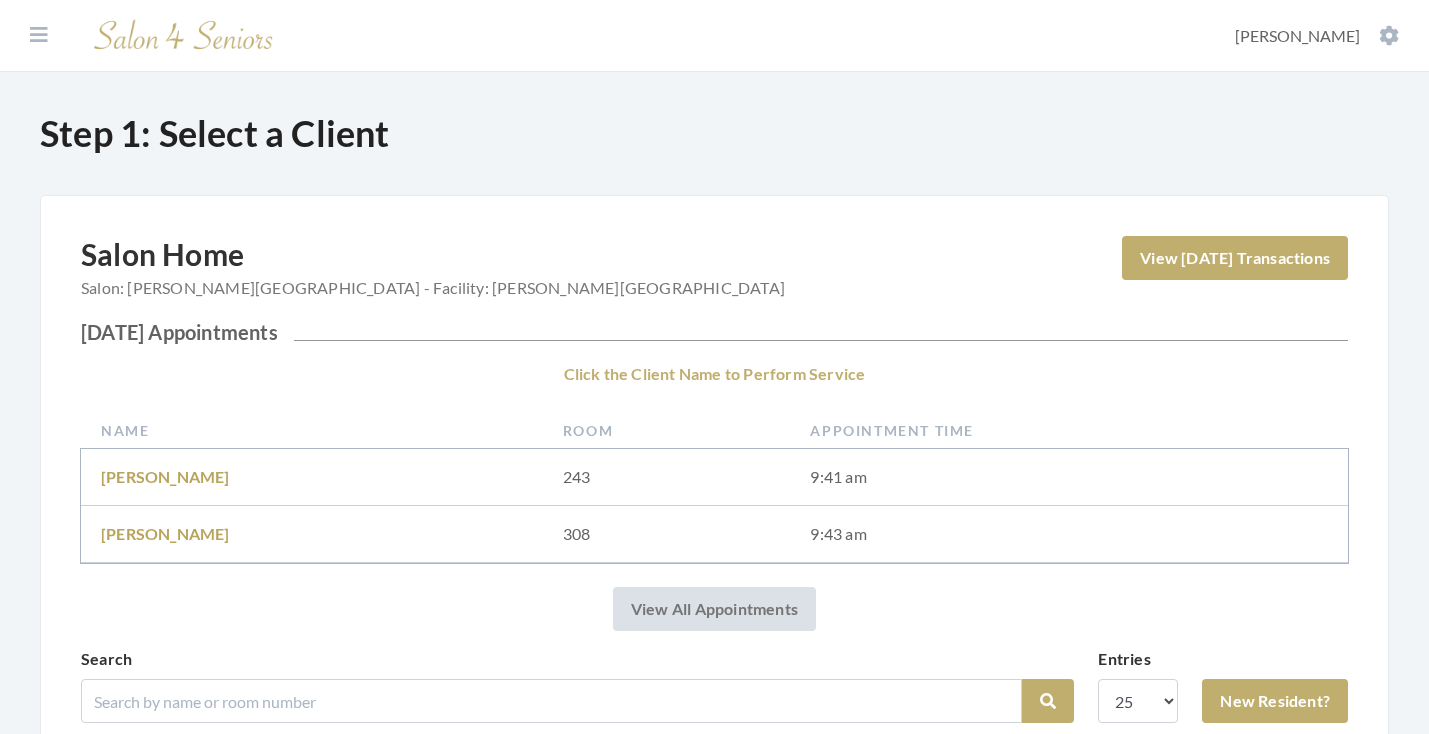 scroll, scrollTop: 254, scrollLeft: 0, axis: vertical 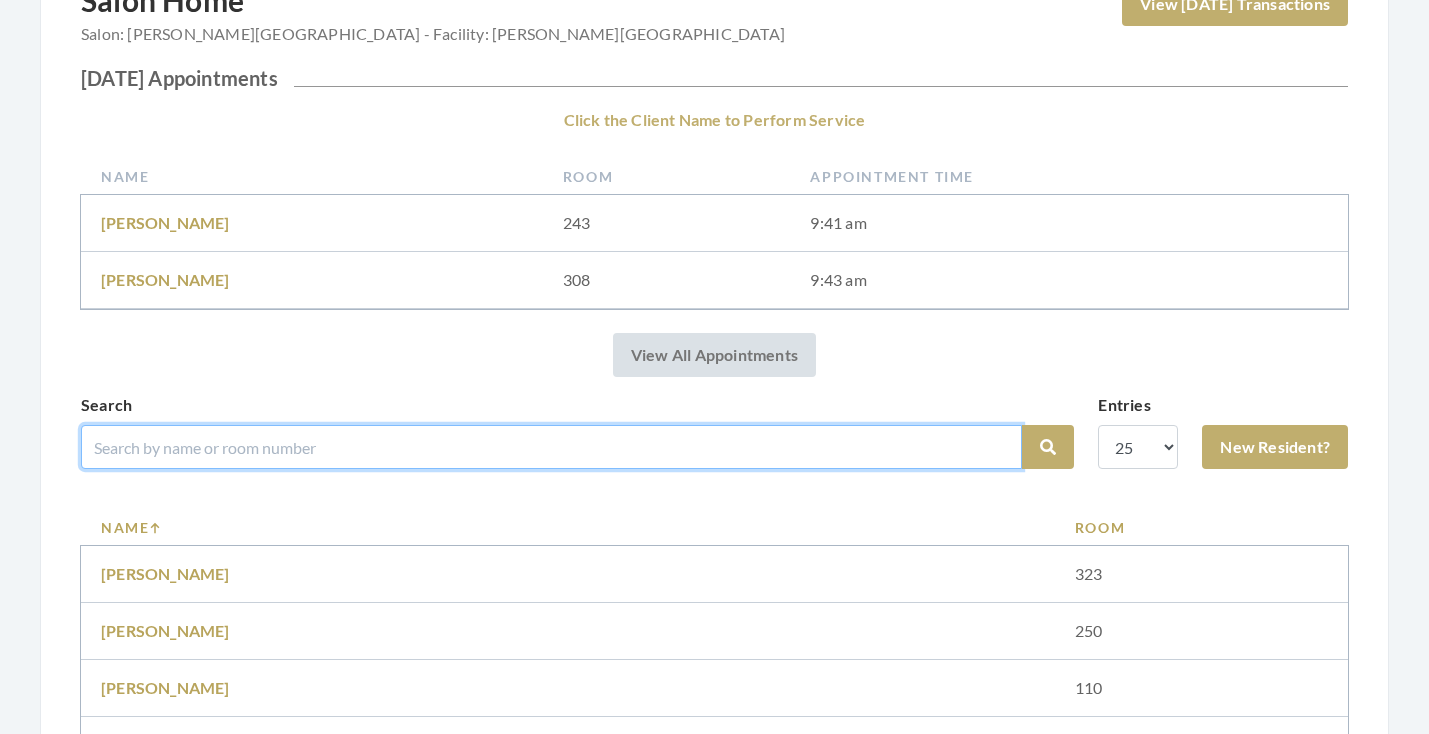 click at bounding box center [551, 447] 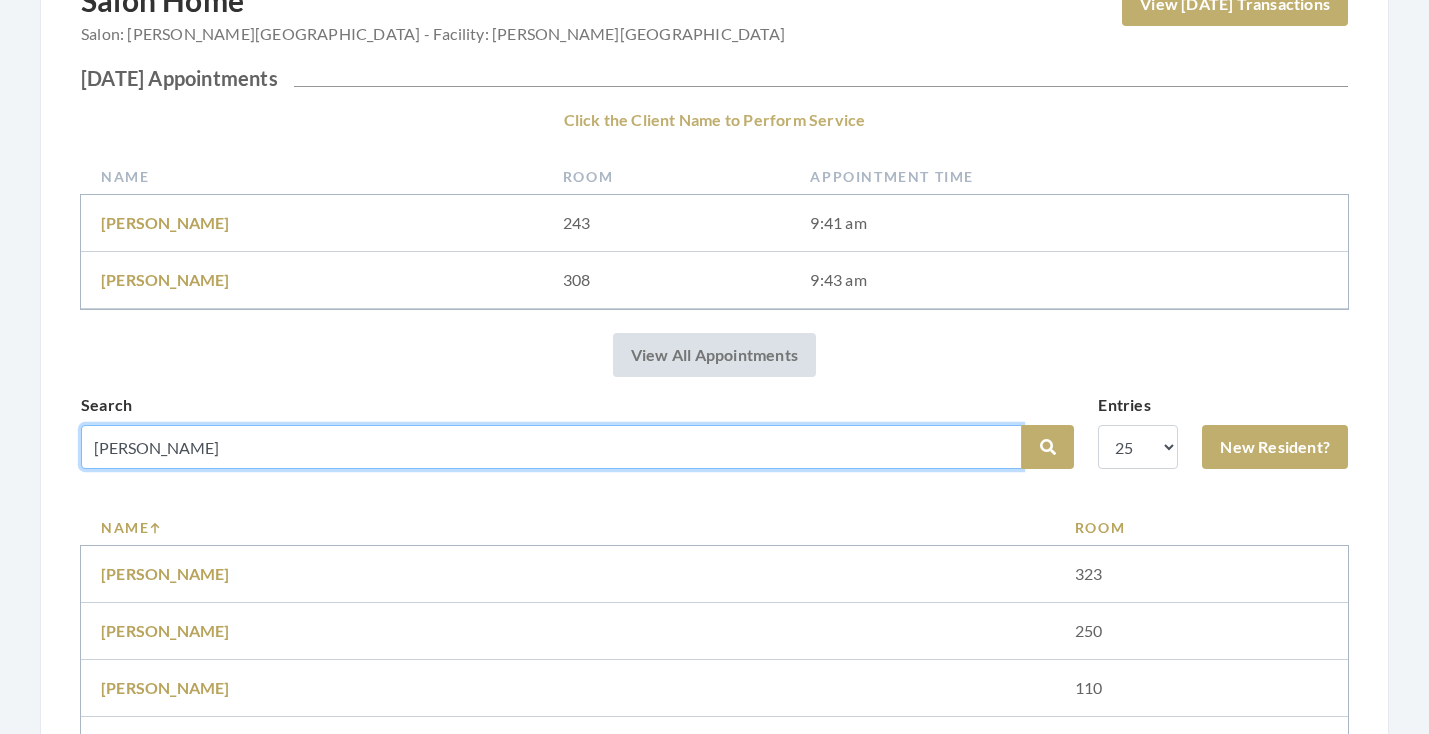 type on "[PERSON_NAME]" 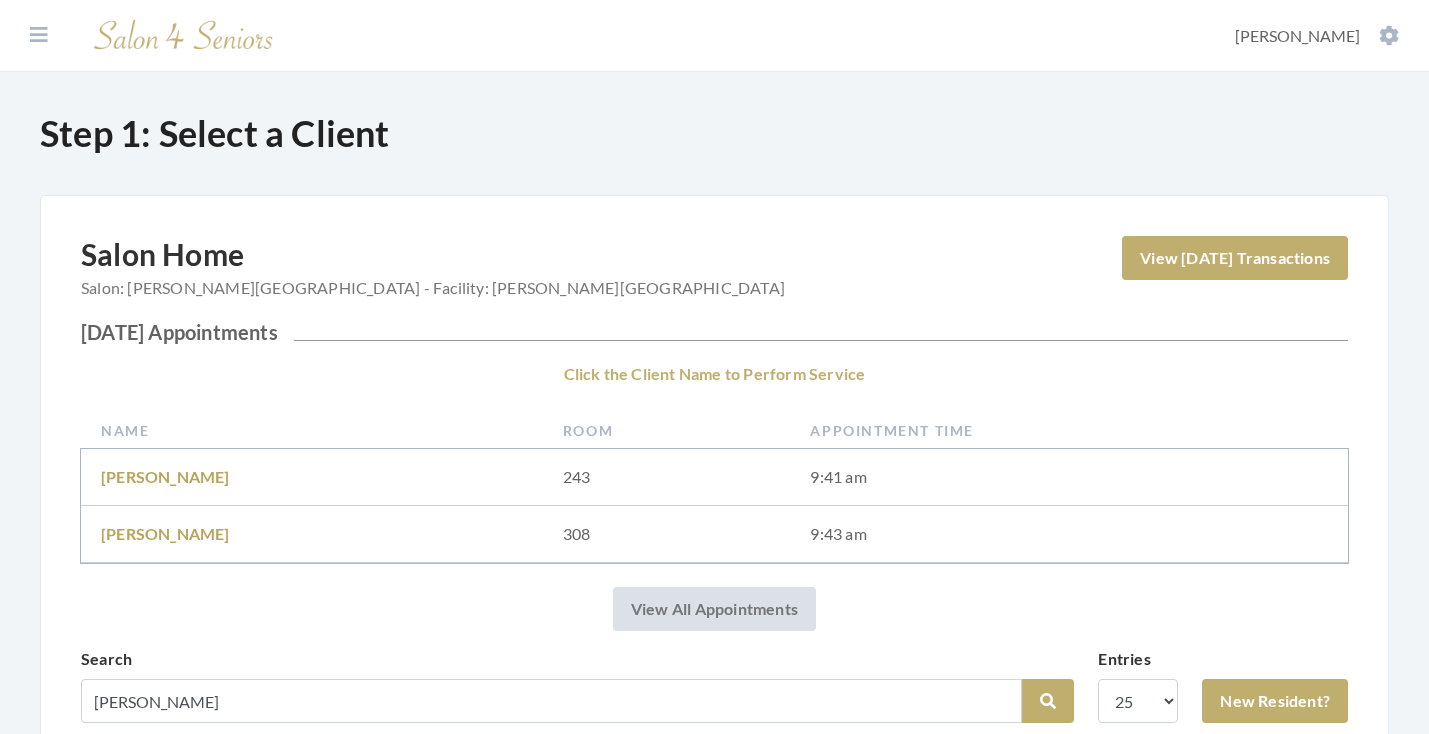 scroll, scrollTop: 341, scrollLeft: 0, axis: vertical 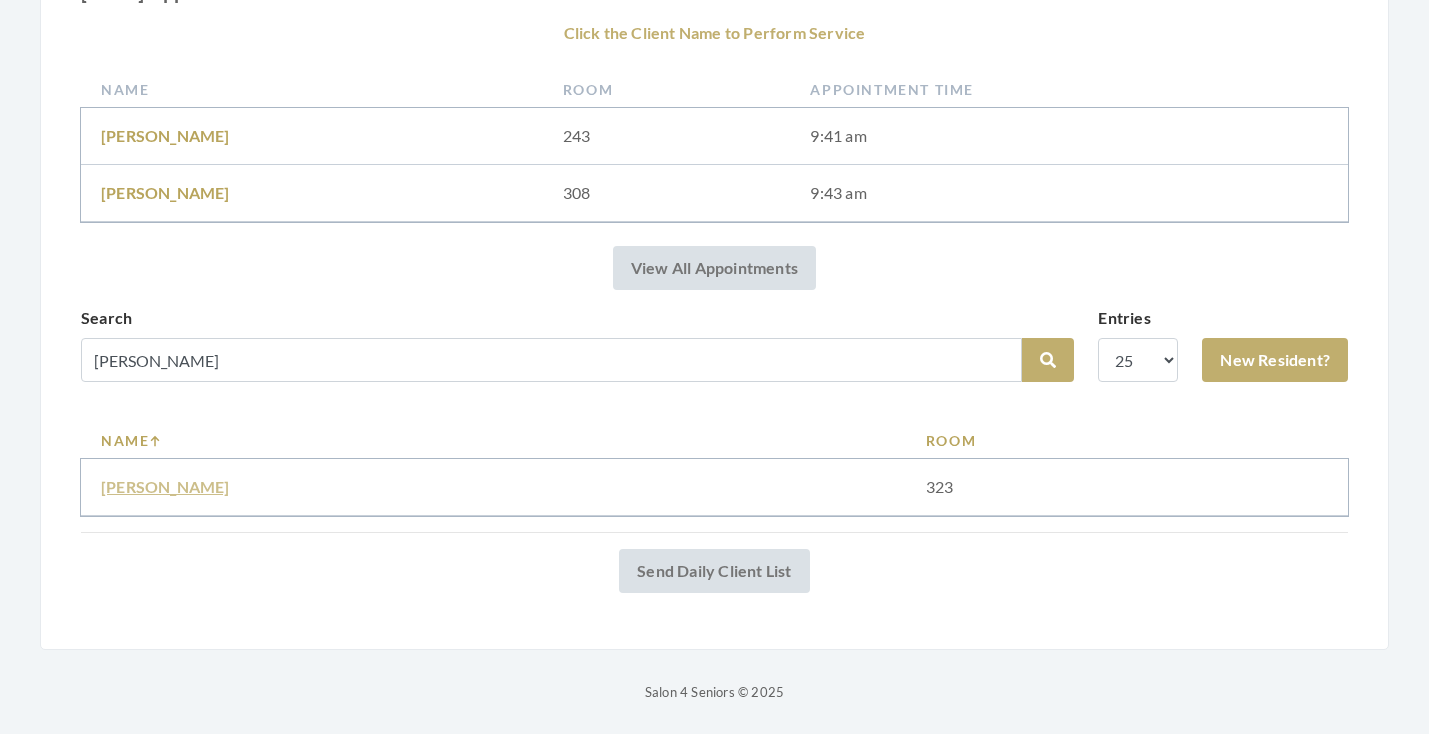 click on "[PERSON_NAME]" at bounding box center [165, 486] 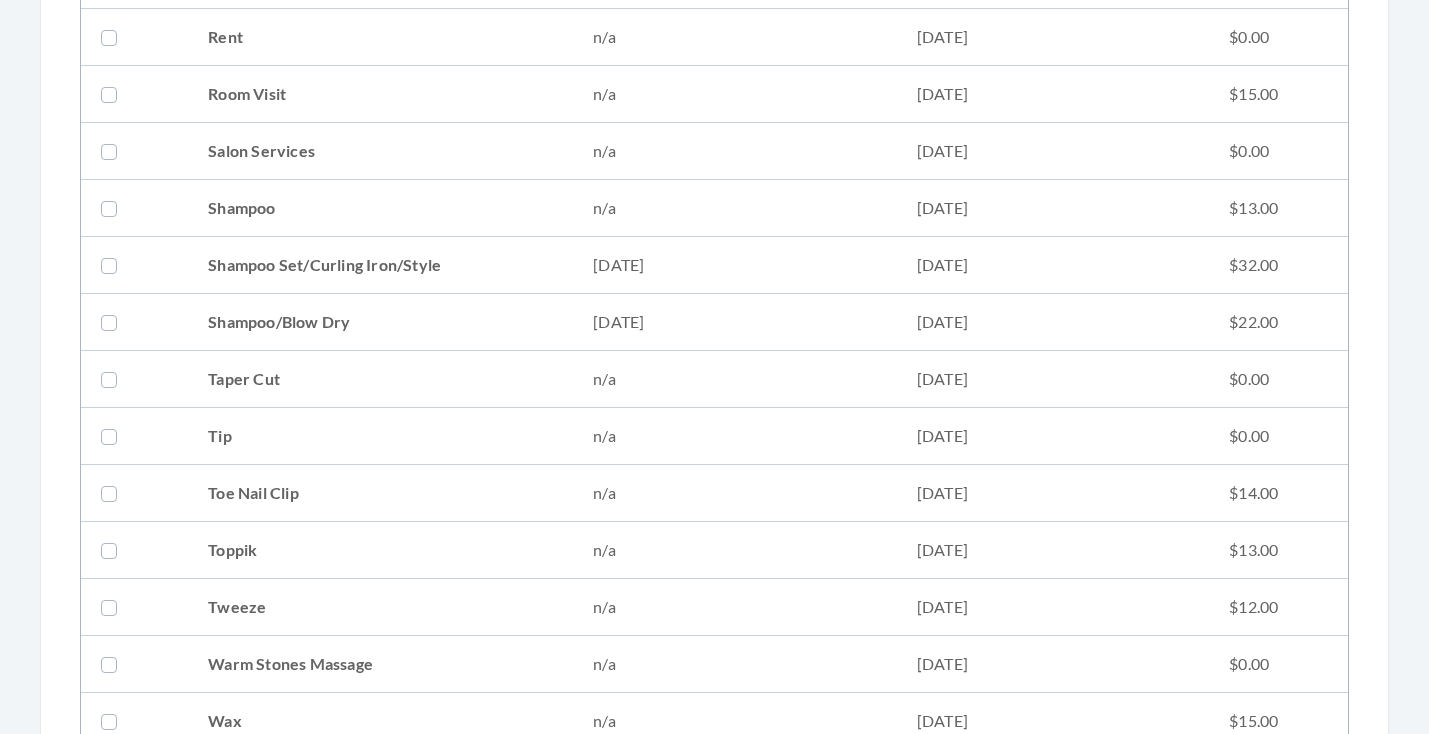 scroll, scrollTop: 2528, scrollLeft: 0, axis: vertical 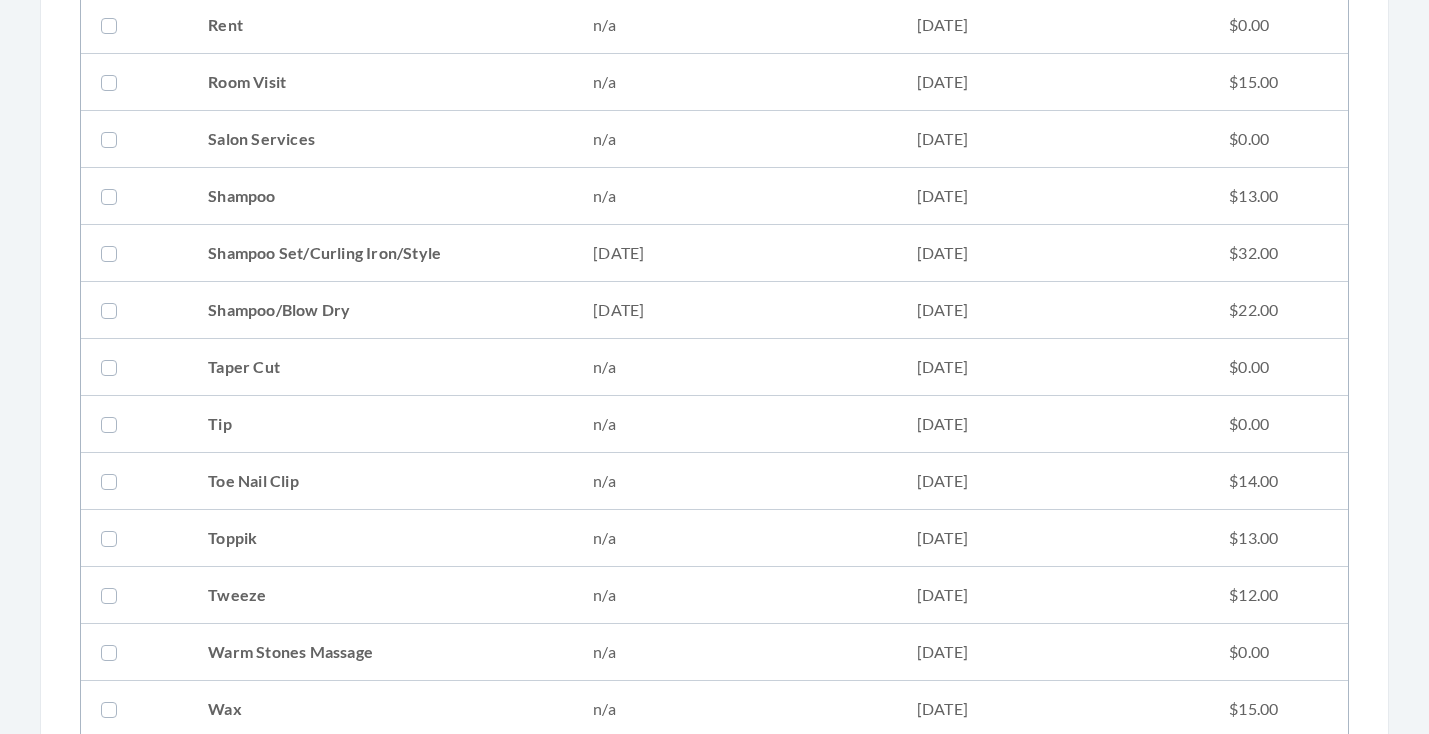 click on "Shampoo Set/Curling Iron/Style" at bounding box center (380, 253) 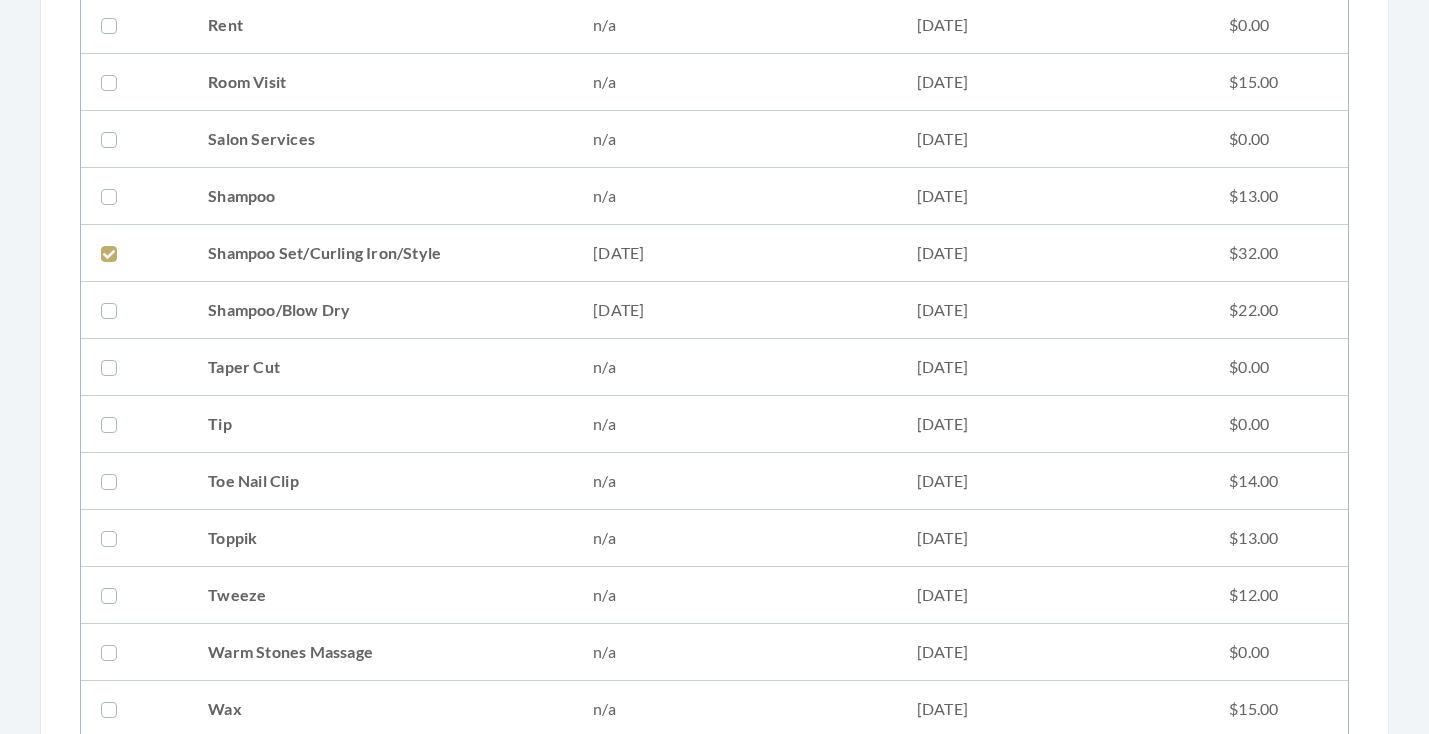 checkbox on "true" 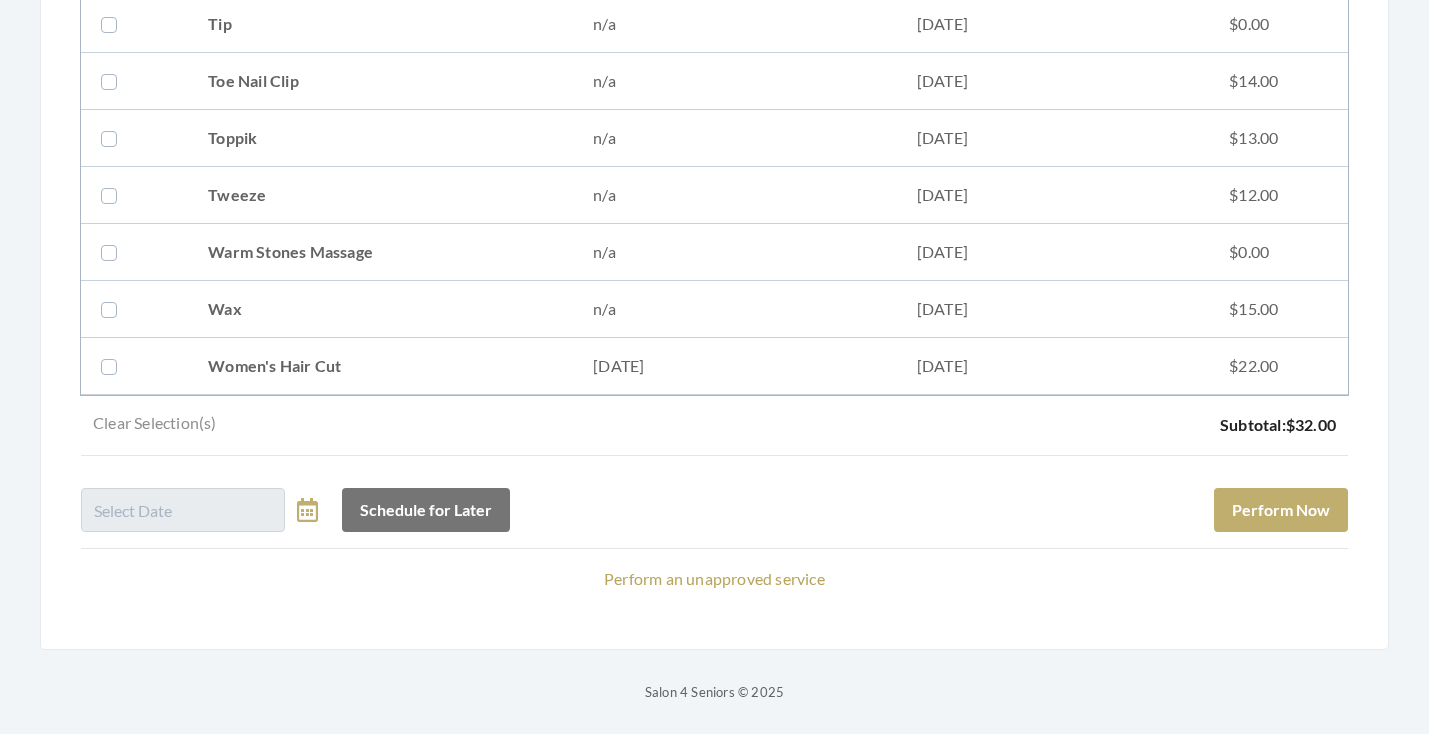 scroll, scrollTop: 2928, scrollLeft: 0, axis: vertical 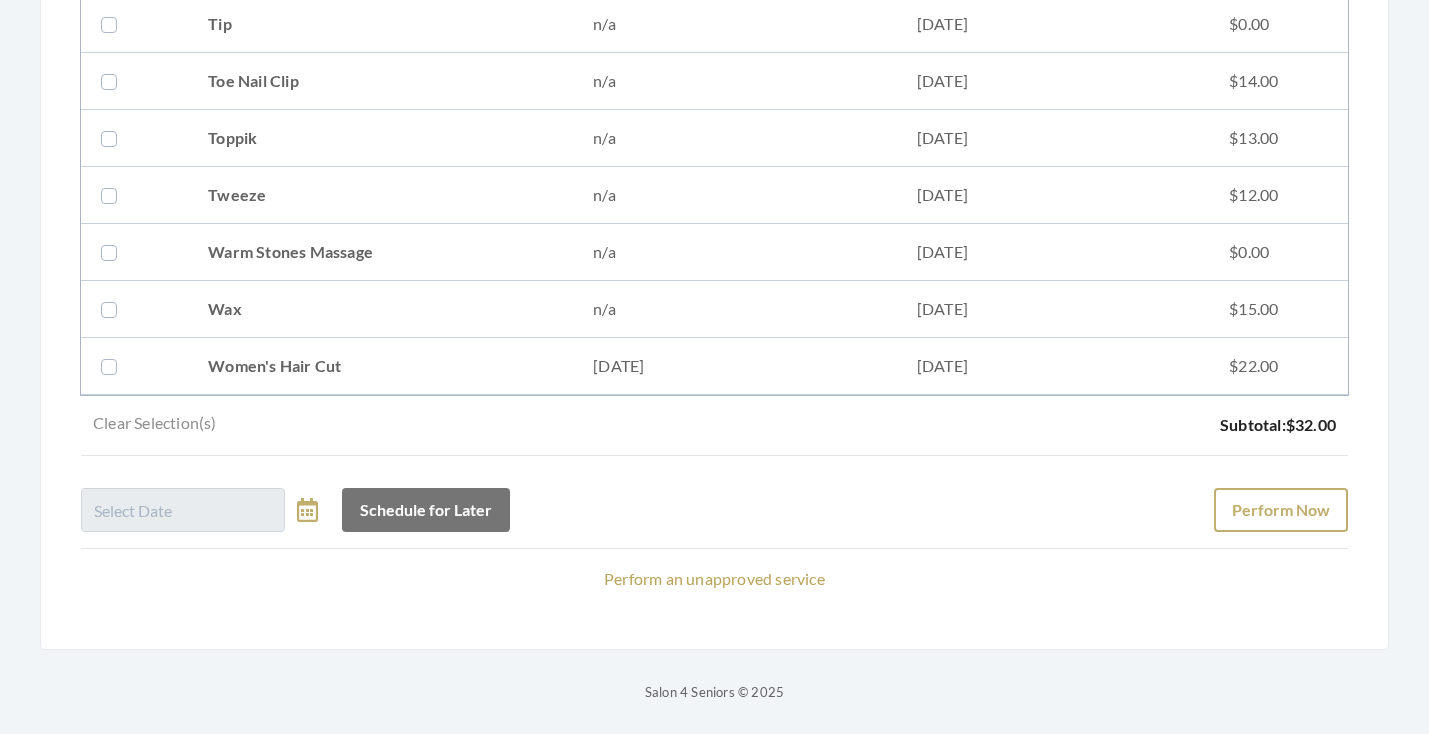 click on "Perform Now" at bounding box center (1281, 510) 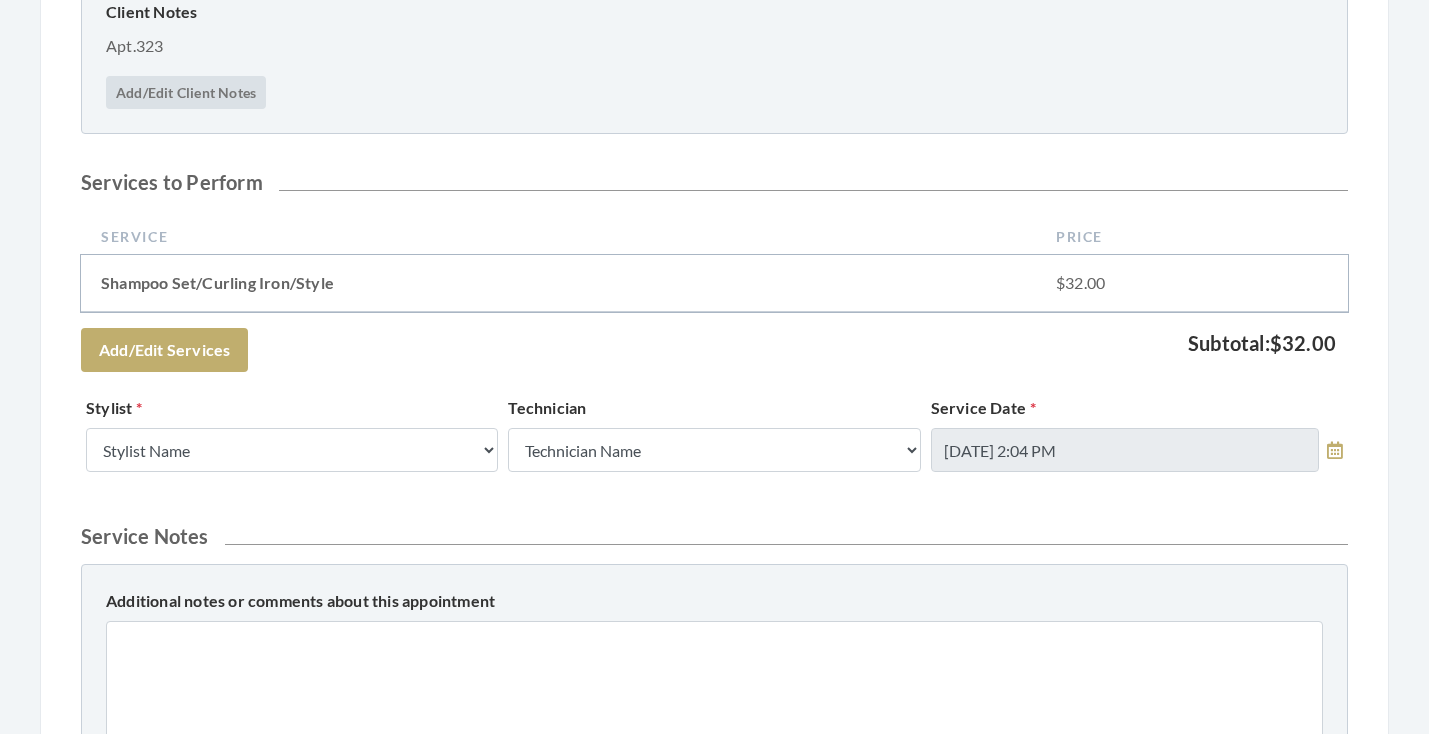 scroll, scrollTop: 506, scrollLeft: 0, axis: vertical 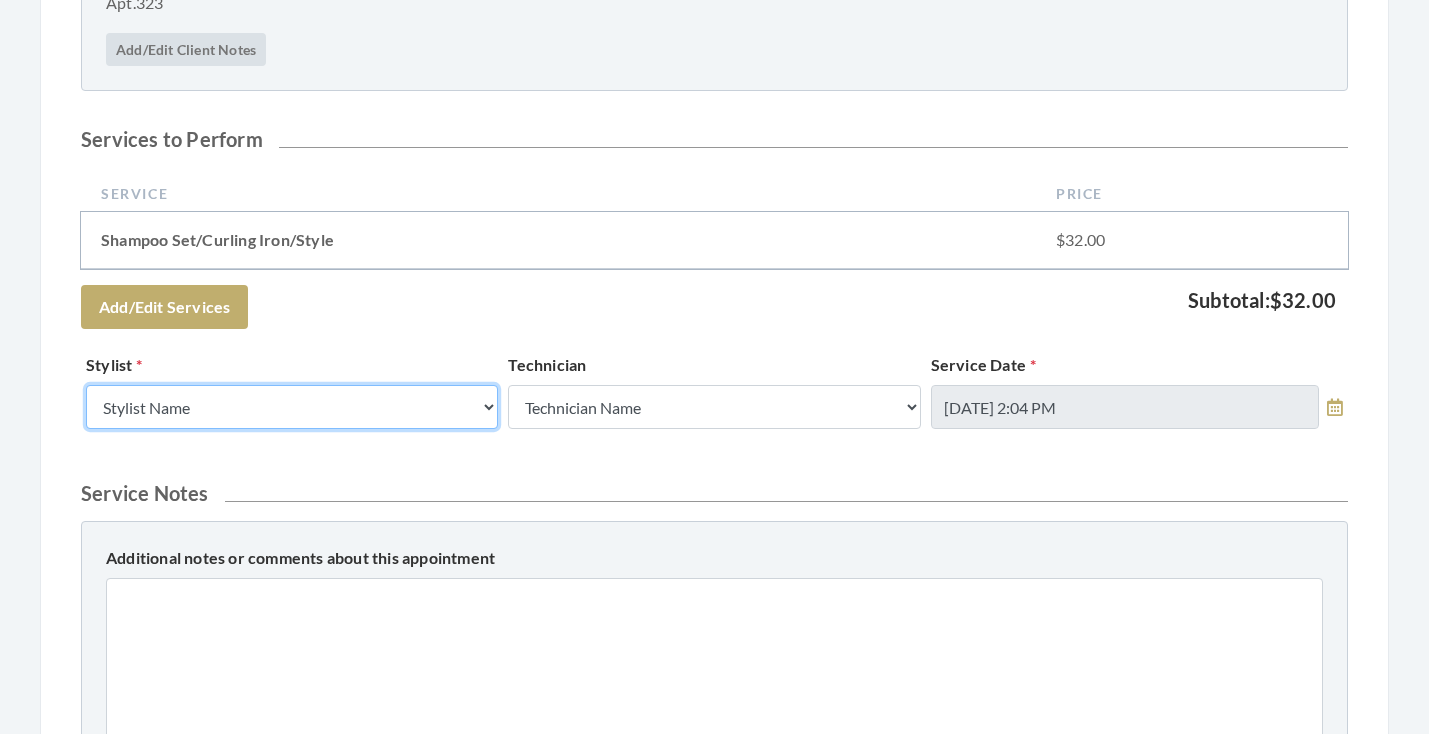 select on "13" 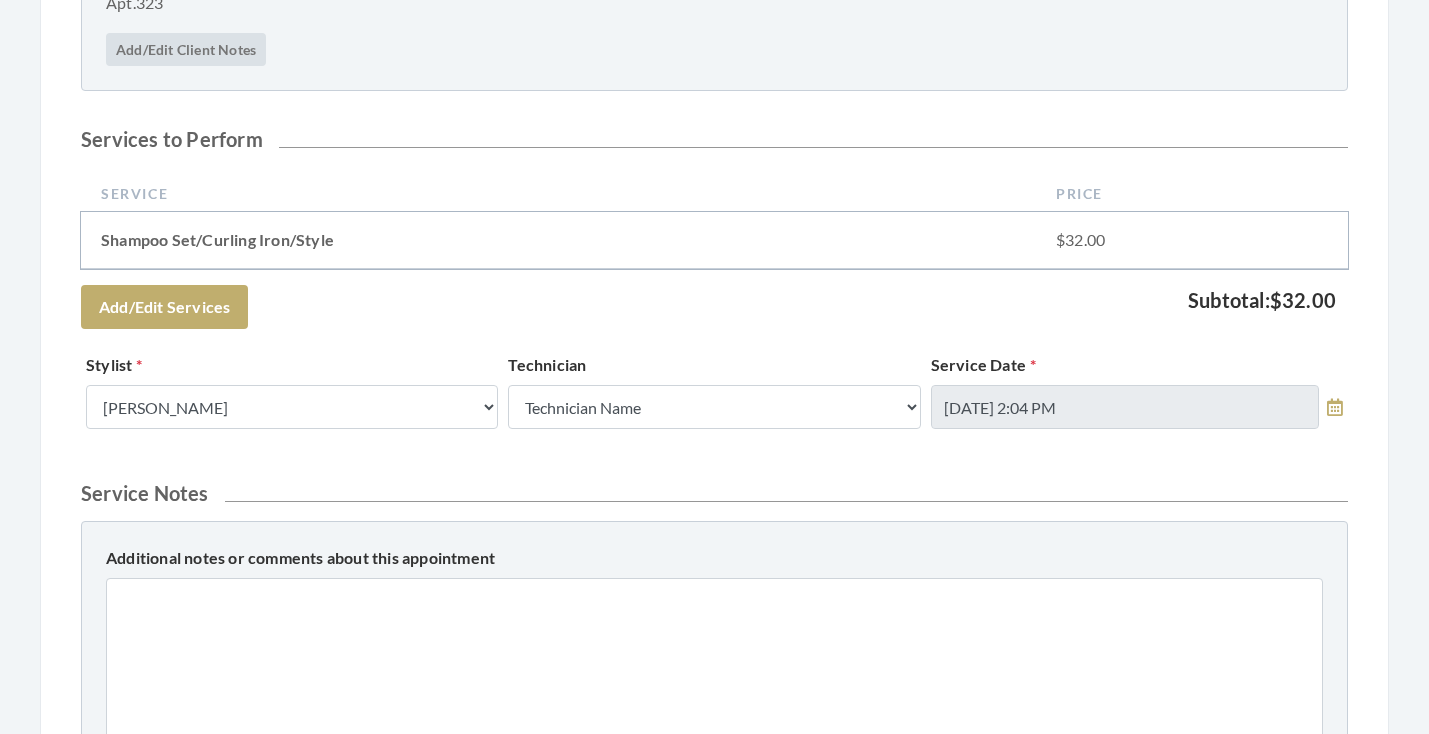 click on "Service Notes" at bounding box center [714, 493] 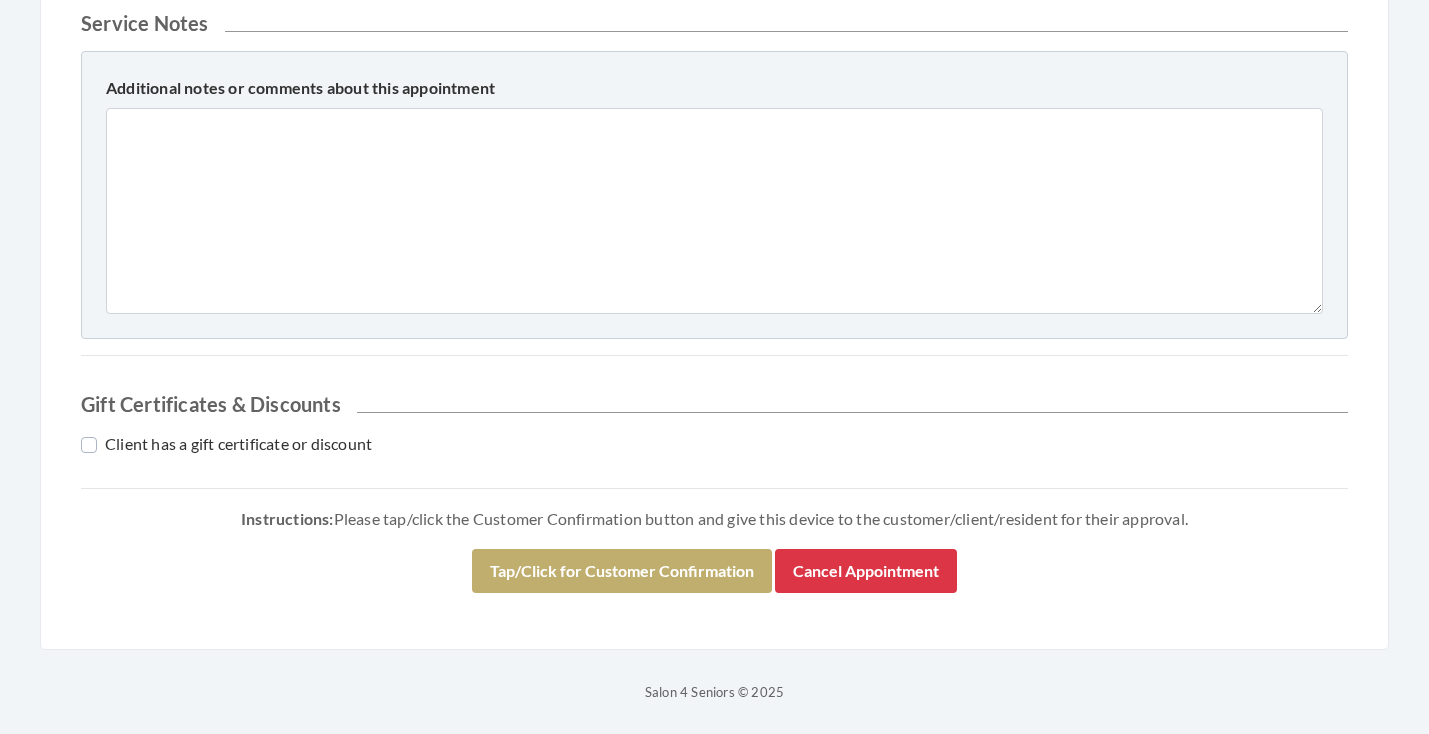 scroll, scrollTop: 976, scrollLeft: 0, axis: vertical 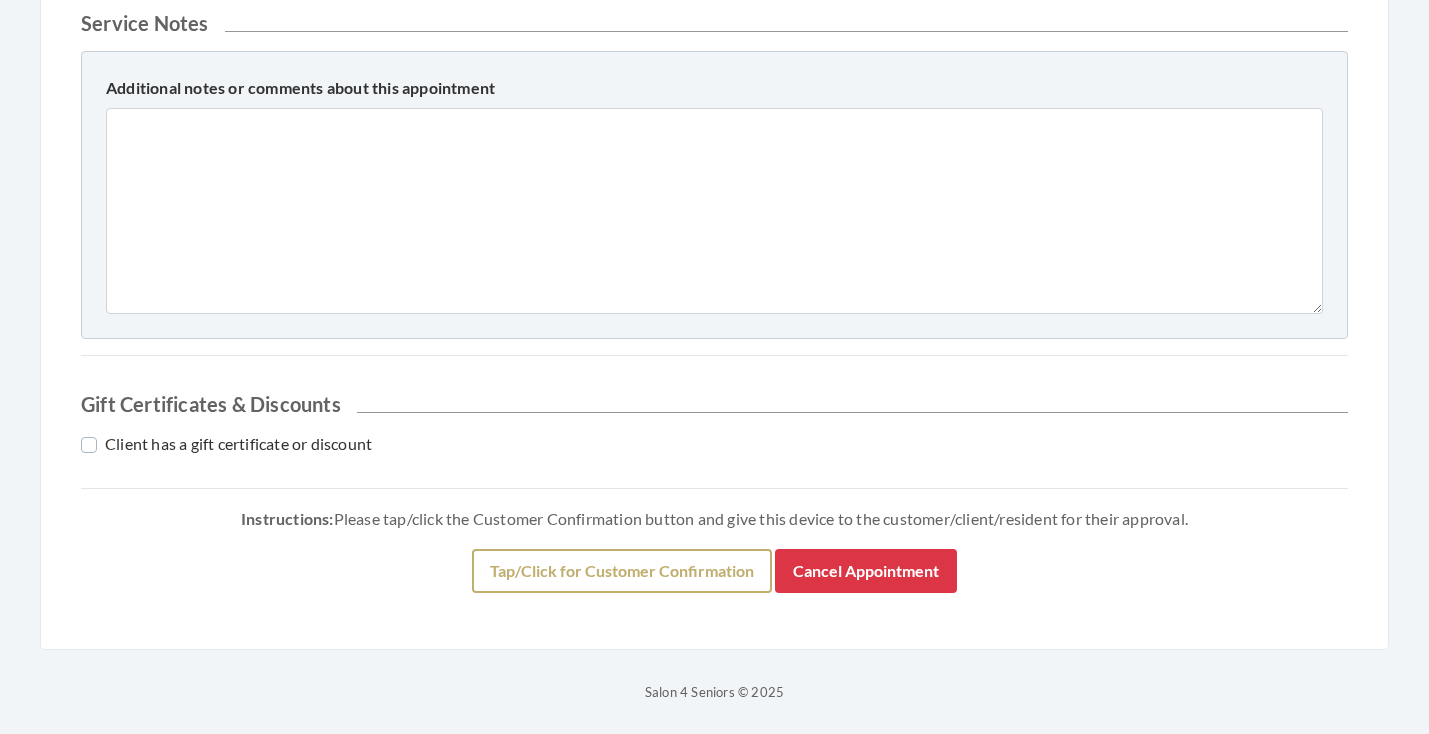click on "Tap/Click for Customer Confirmation" at bounding box center [622, 571] 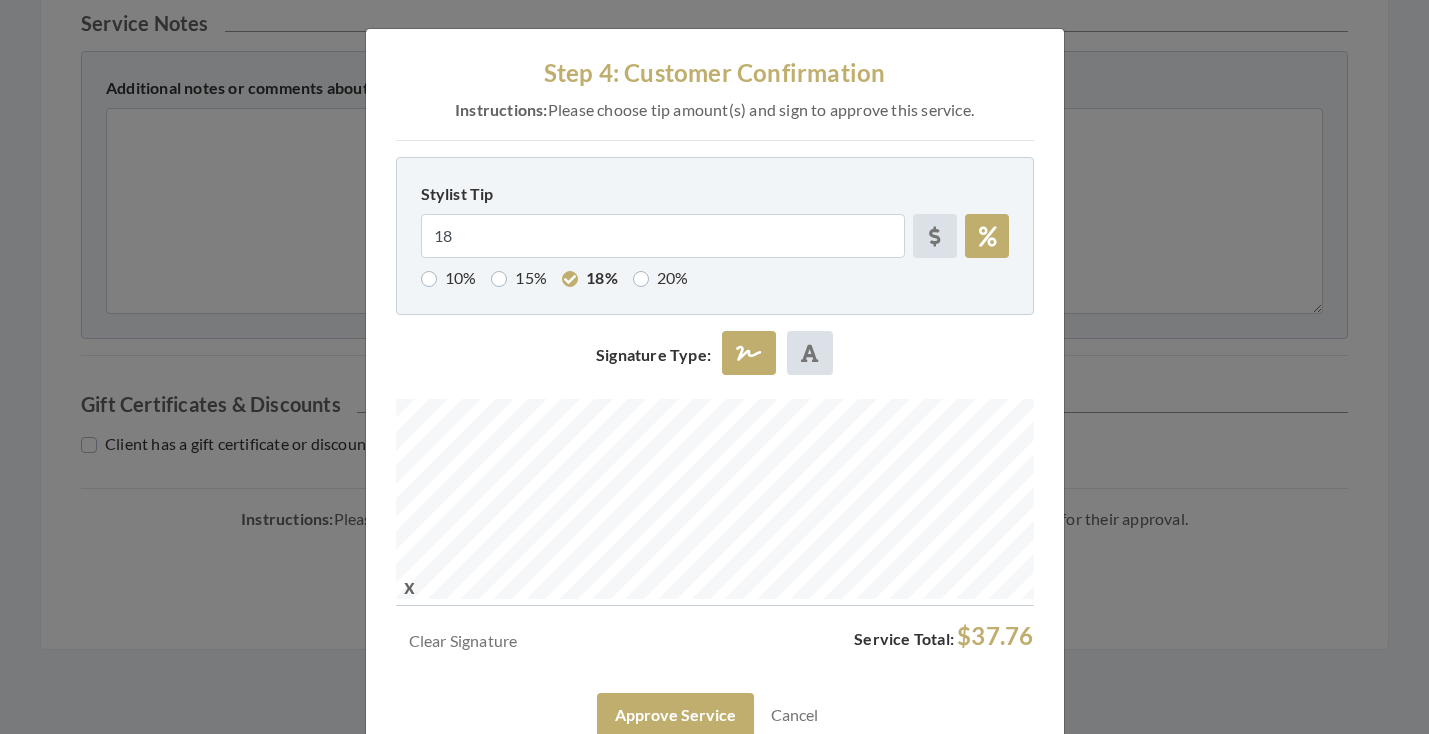 click on "15%" at bounding box center [519, 278] 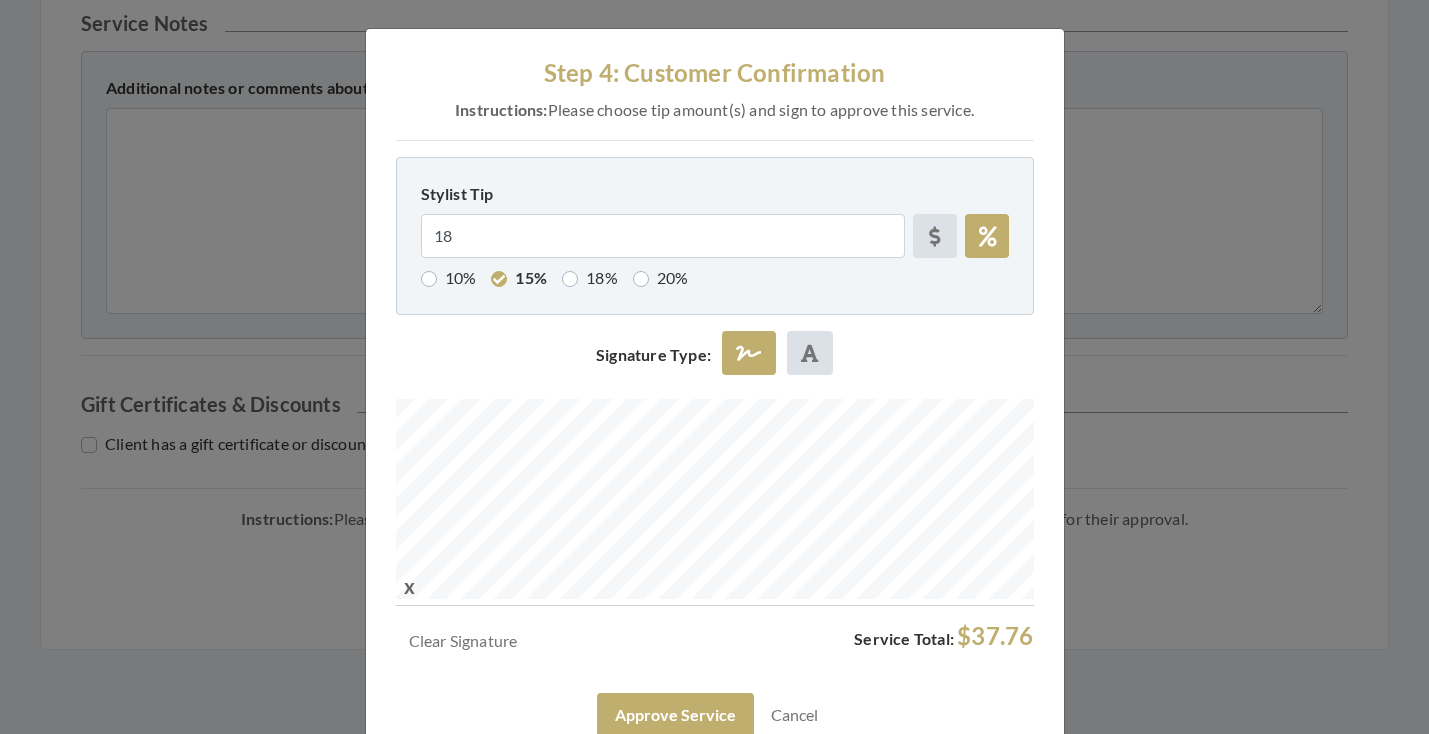 type on "15" 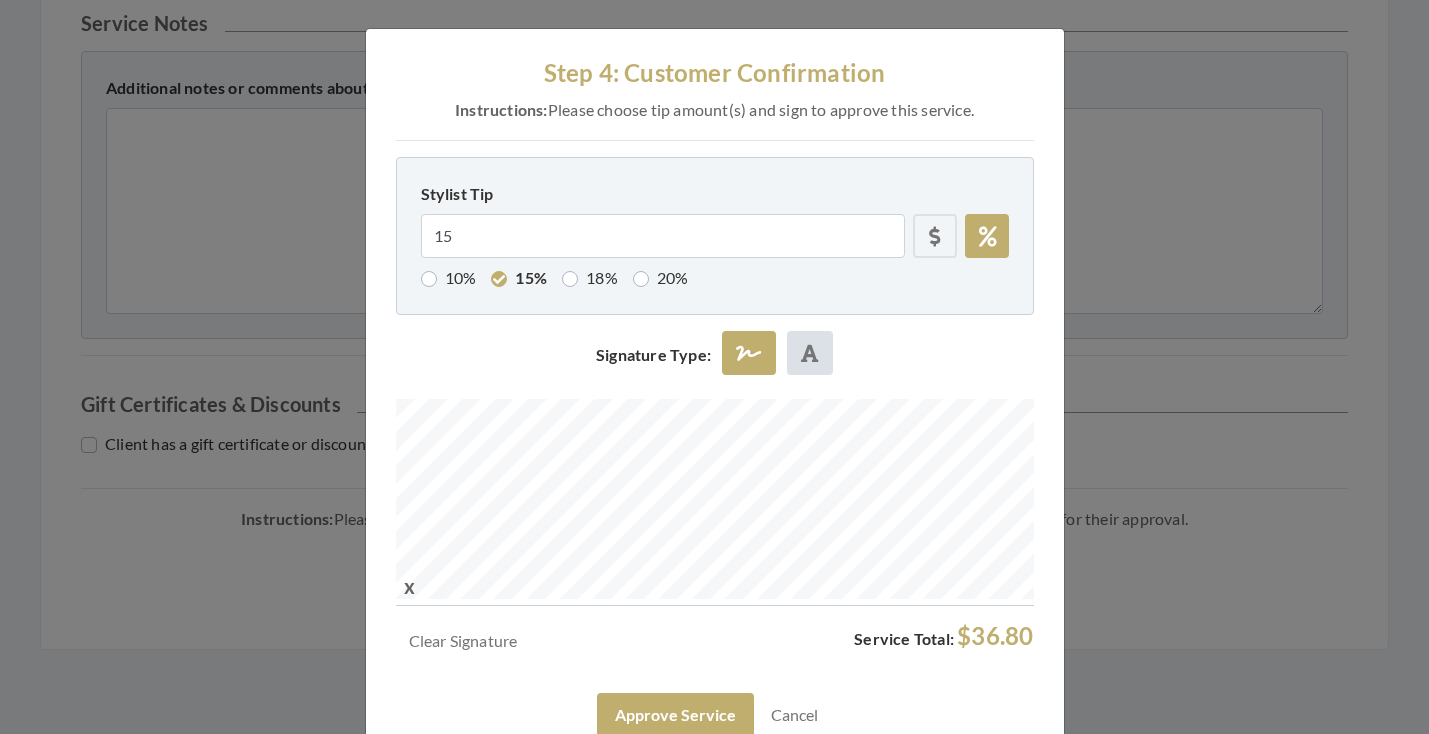 click at bounding box center (935, 236) 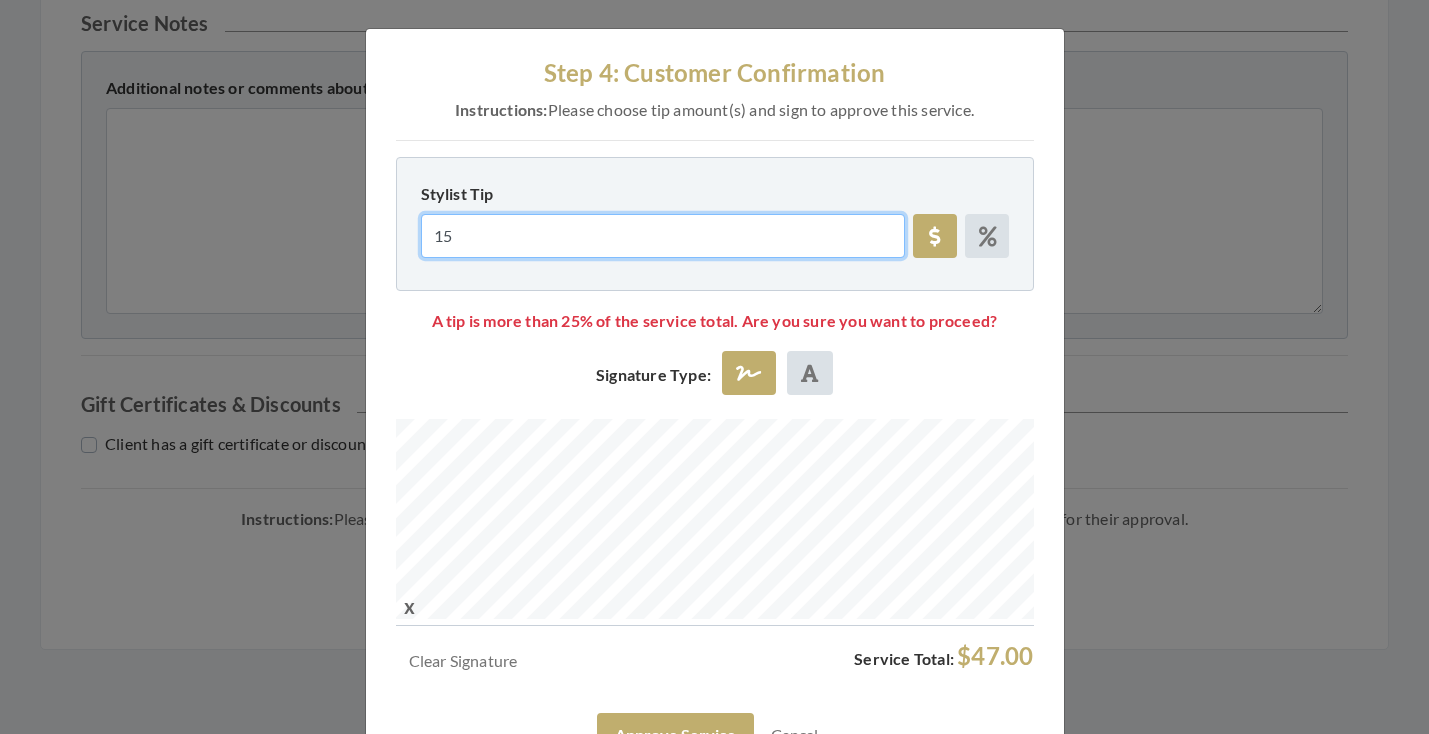 drag, startPoint x: 657, startPoint y: 228, endPoint x: 414, endPoint y: 232, distance: 243.03291 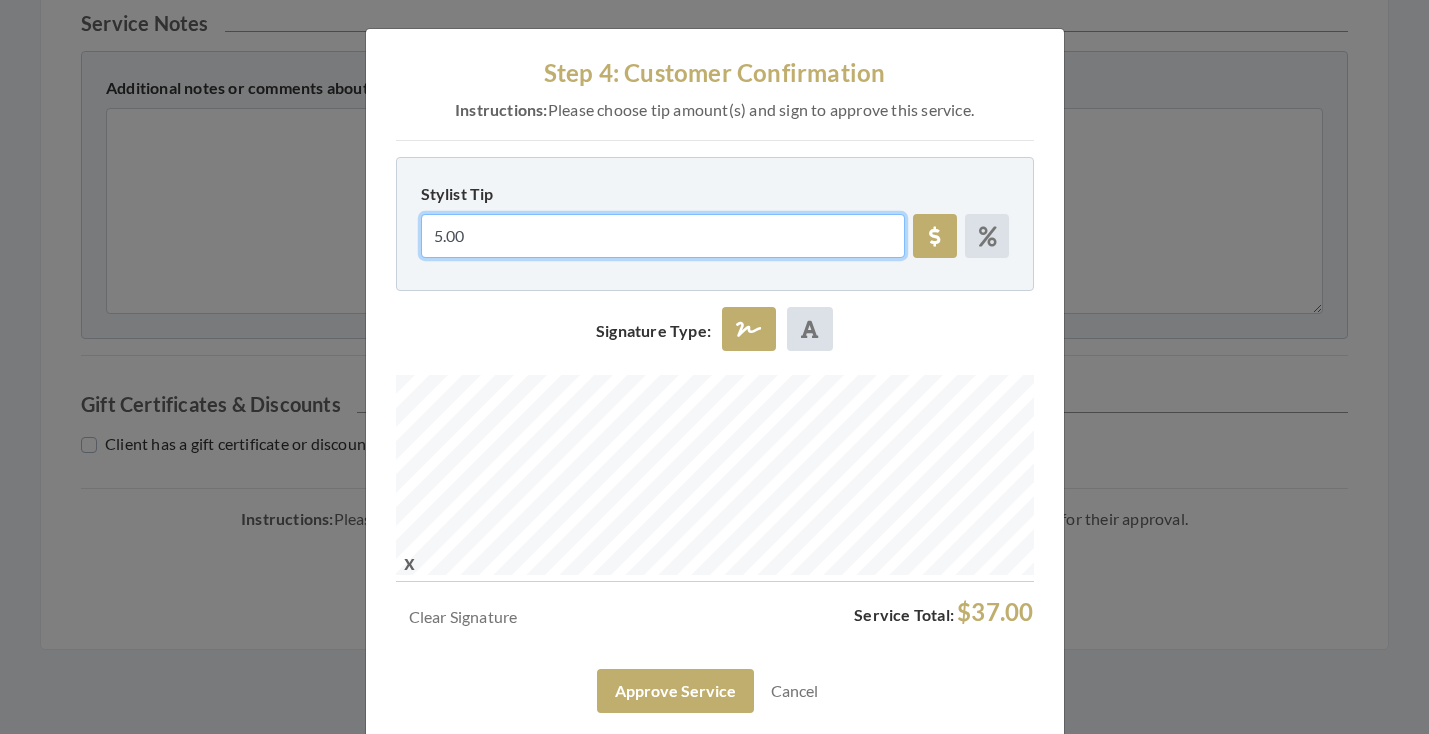 type on "5.00" 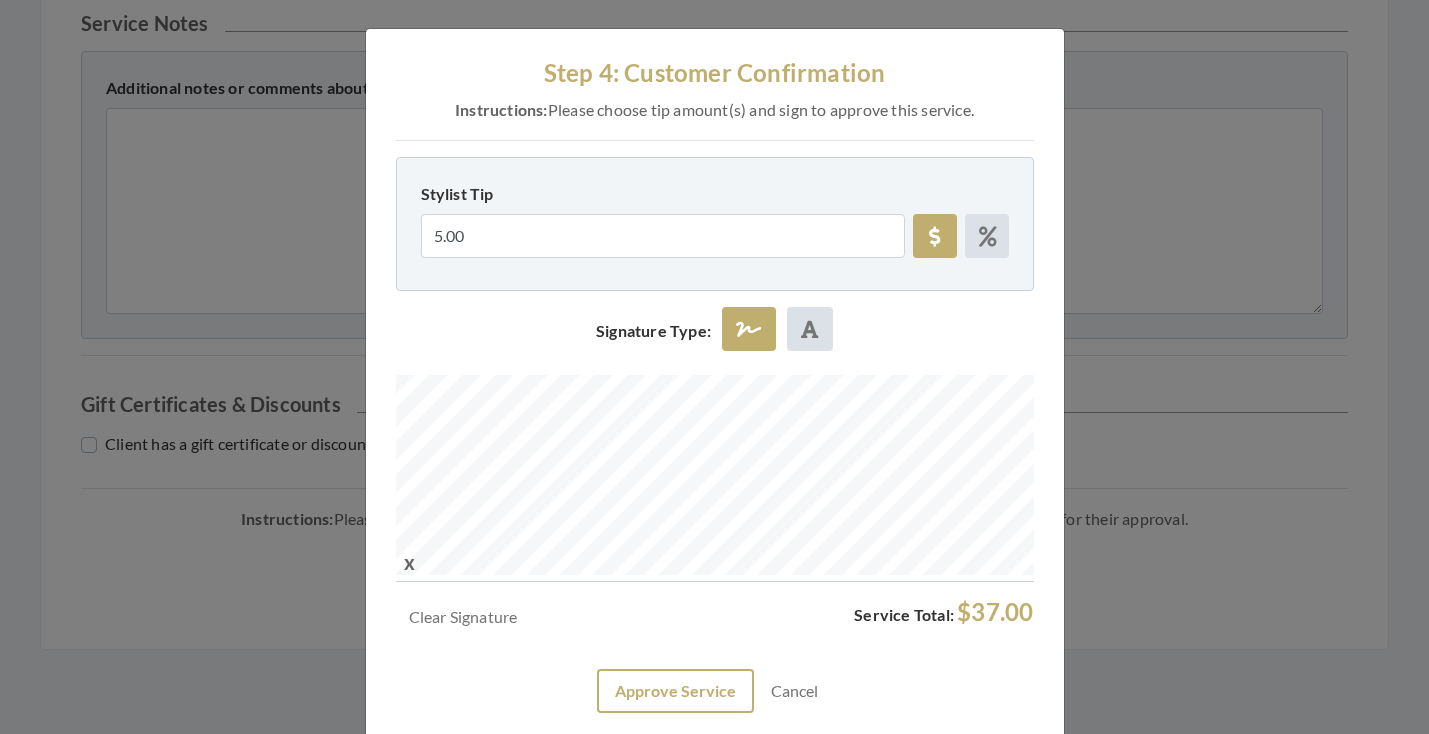 click on "Approve Service" at bounding box center [675, 691] 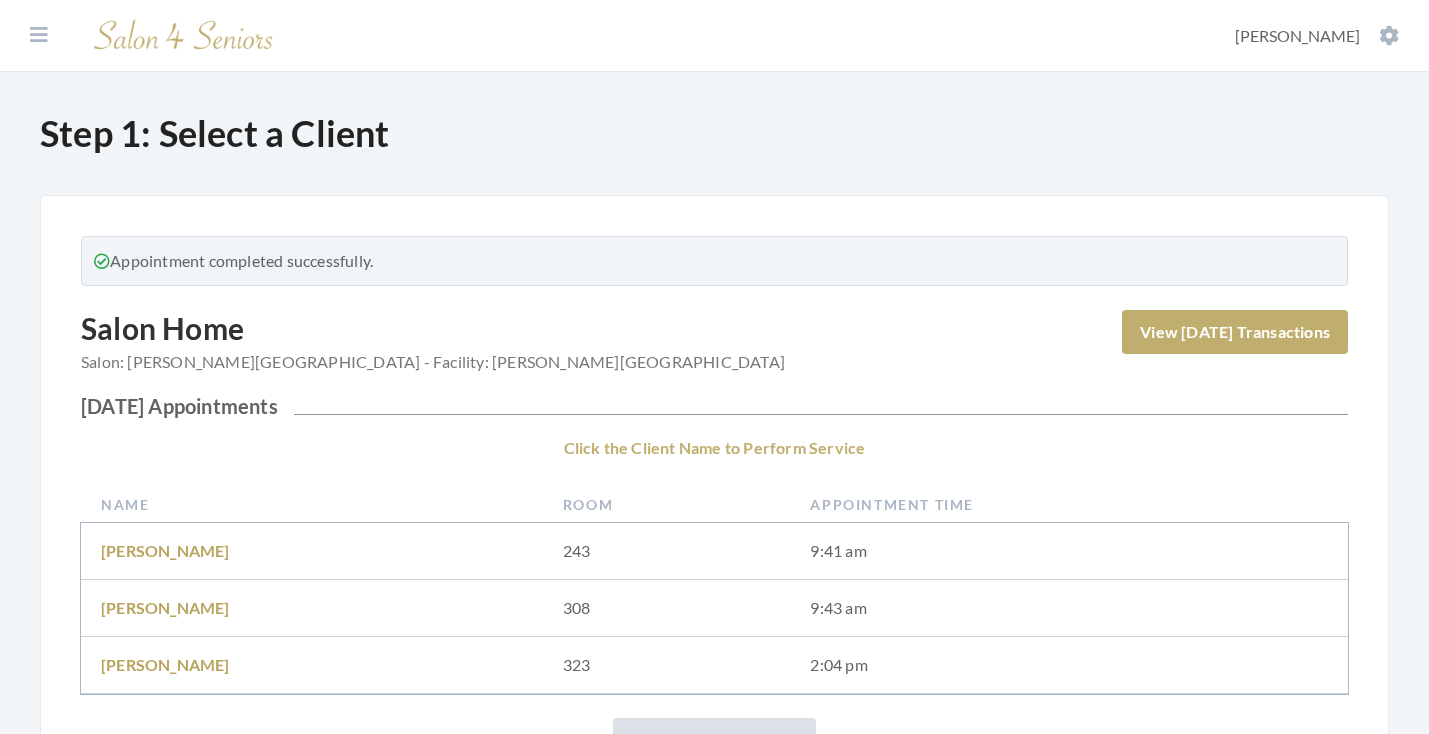scroll, scrollTop: 0, scrollLeft: 0, axis: both 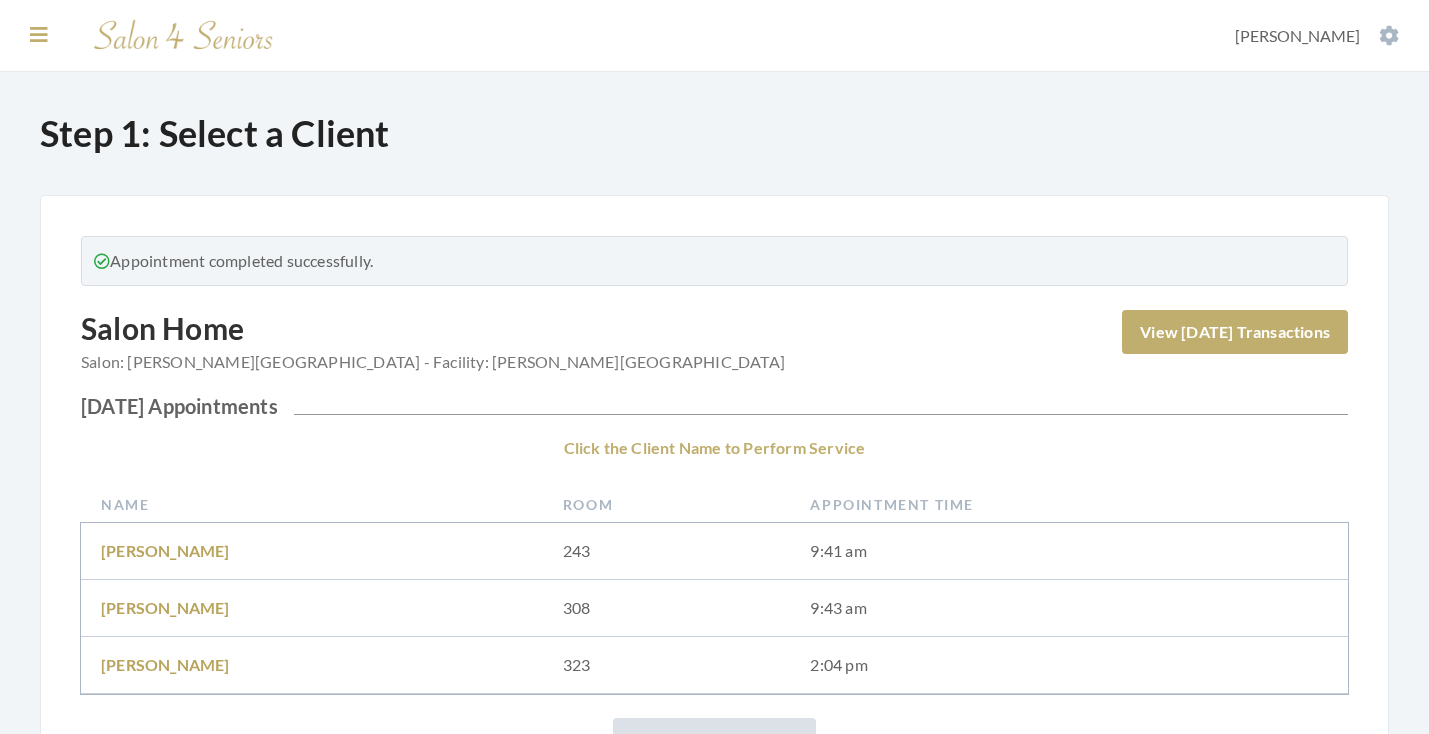 click at bounding box center [39, 35] 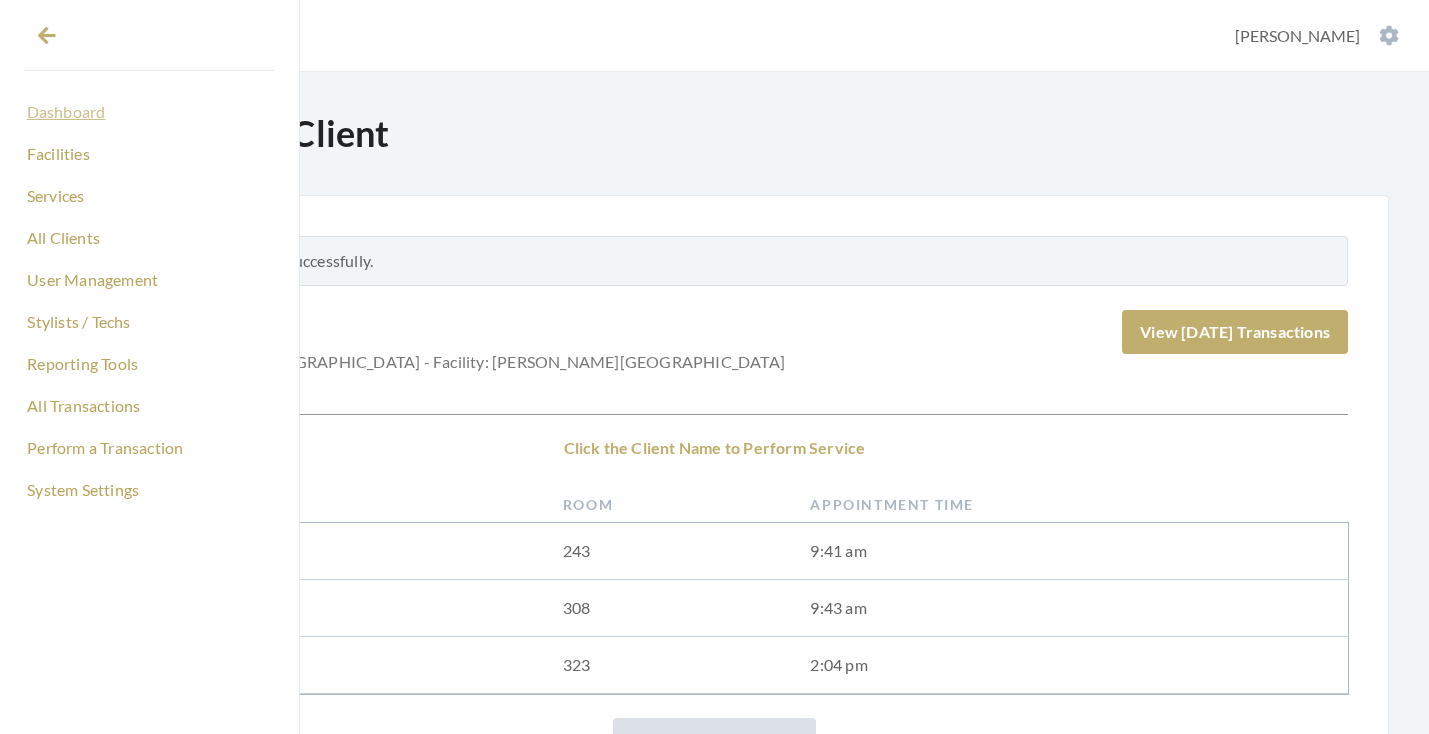 click on "Dashboard" at bounding box center [149, 112] 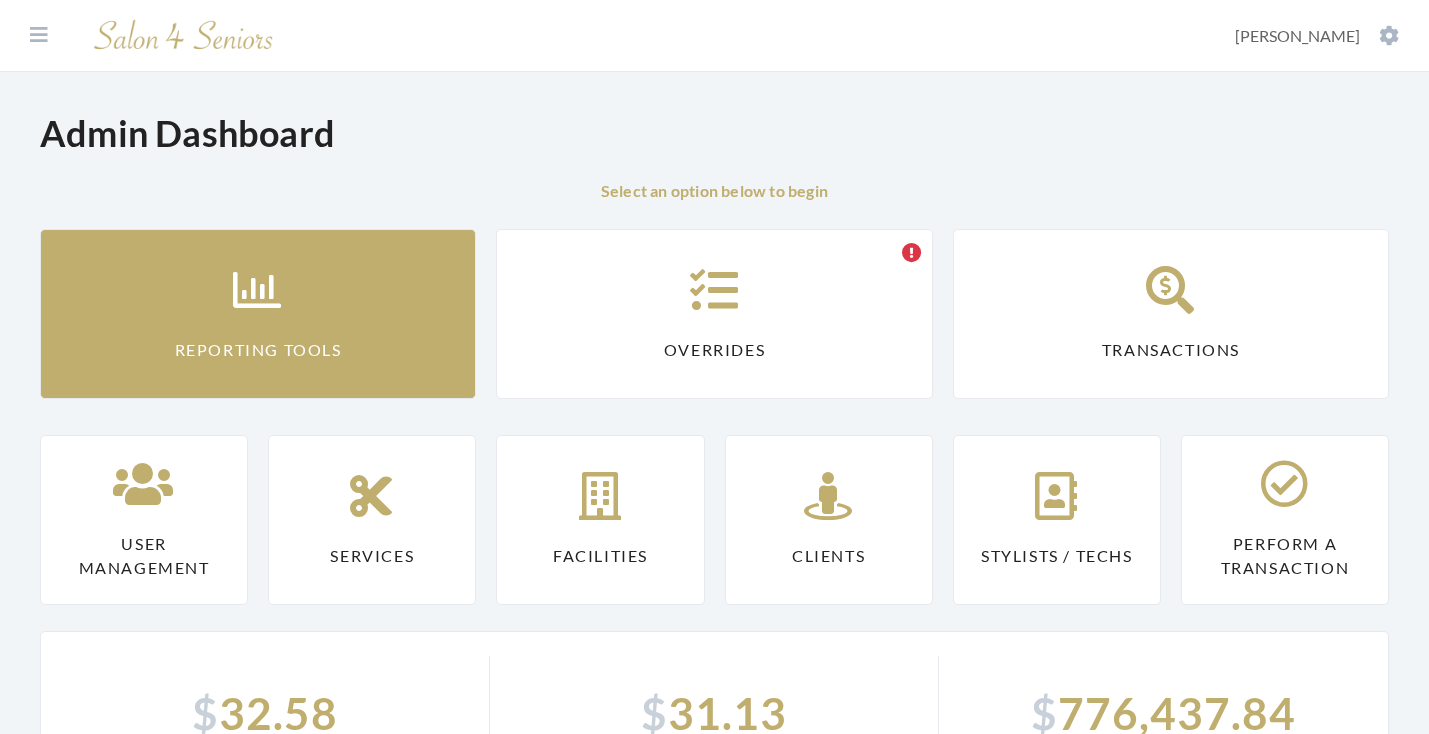scroll, scrollTop: 0, scrollLeft: 0, axis: both 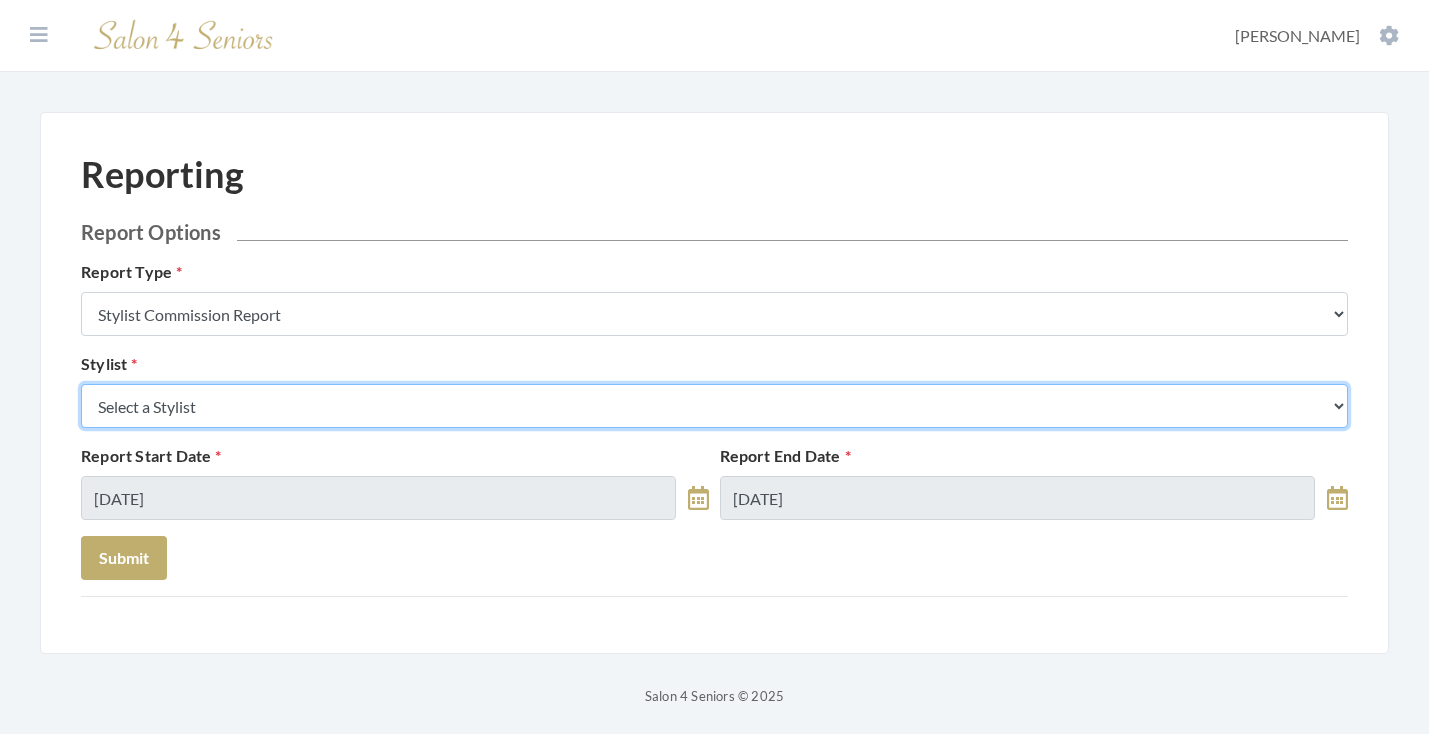 click on "Select a Stylist   [PERSON_NAME]   [PERSON_NAME]   [PERSON_NAME]   [PERSON_NAME]   [PERSON_NAME]   [PERSON_NAME]   [PERSON_NAME]   [PERSON_NAME]   [PERSON_NAME]   [PERSON_NAME]   [PERSON_NAME]   [PERSON_NAME]   [PERSON_NAME]   [PERSON_NAME]   [PERSON_NAME]   [PERSON_NAME]   [PERSON_NAME]   [PERSON_NAME]   [PERSON_NAME]   [PERSON_NAME]   [PERSON_NAME]   [PERSON_NAME]   Kinetic Stylist   [PERSON_NAME]   [PERSON_NAME]   Melisssa [PERSON_NAME]   [PERSON_NAME]   [PERSON_NAME]   [PERSON_NAME]   [PERSON_NAME]   [PERSON_NAME]   [PERSON_NAME]   [PERSON_NAME]   [PERSON_NAME]   [PERSON_NAME]   [PERSON_NAME]   [PERSON_NAME]   [PERSON_NAME]   [PERSON_NAME]   [PERSON_NAME]   [PERSON_NAME]" at bounding box center (714, 406) 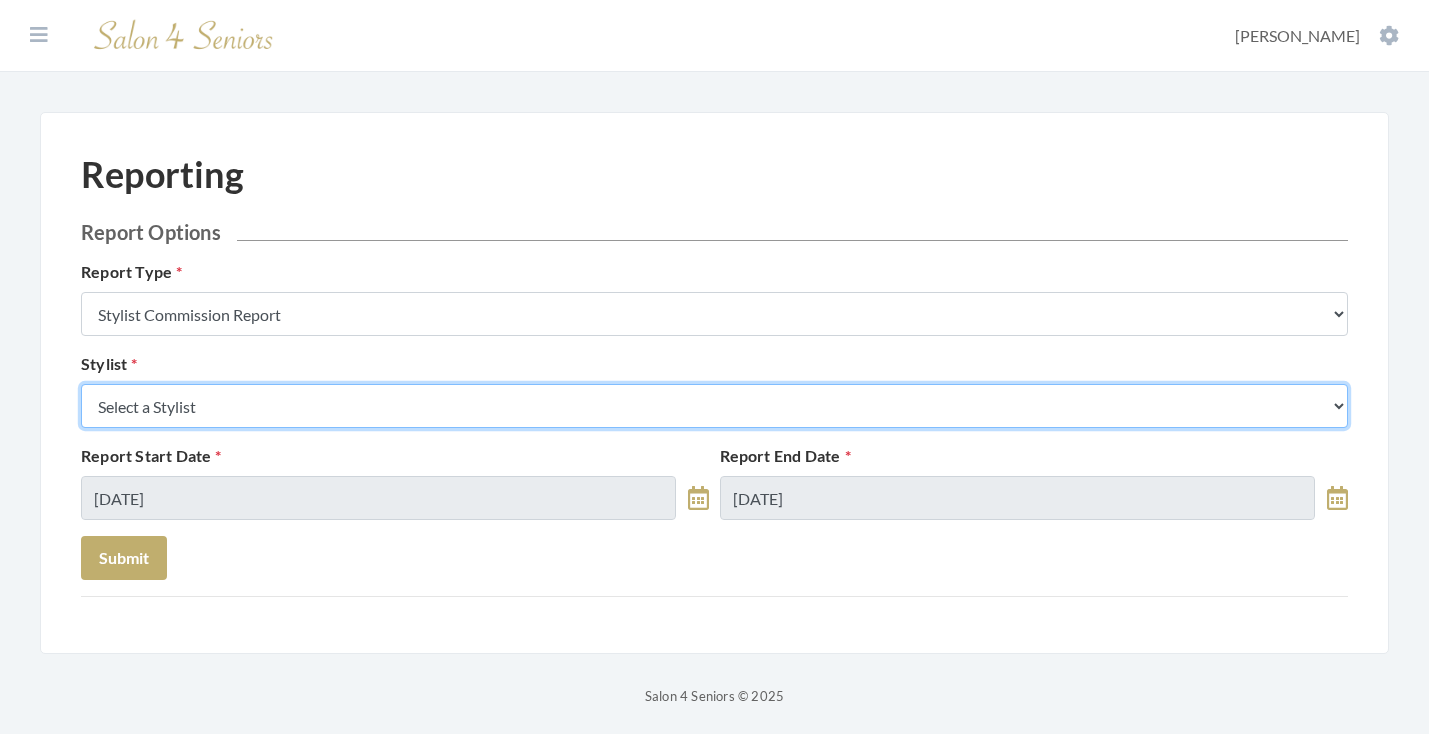 select on "13" 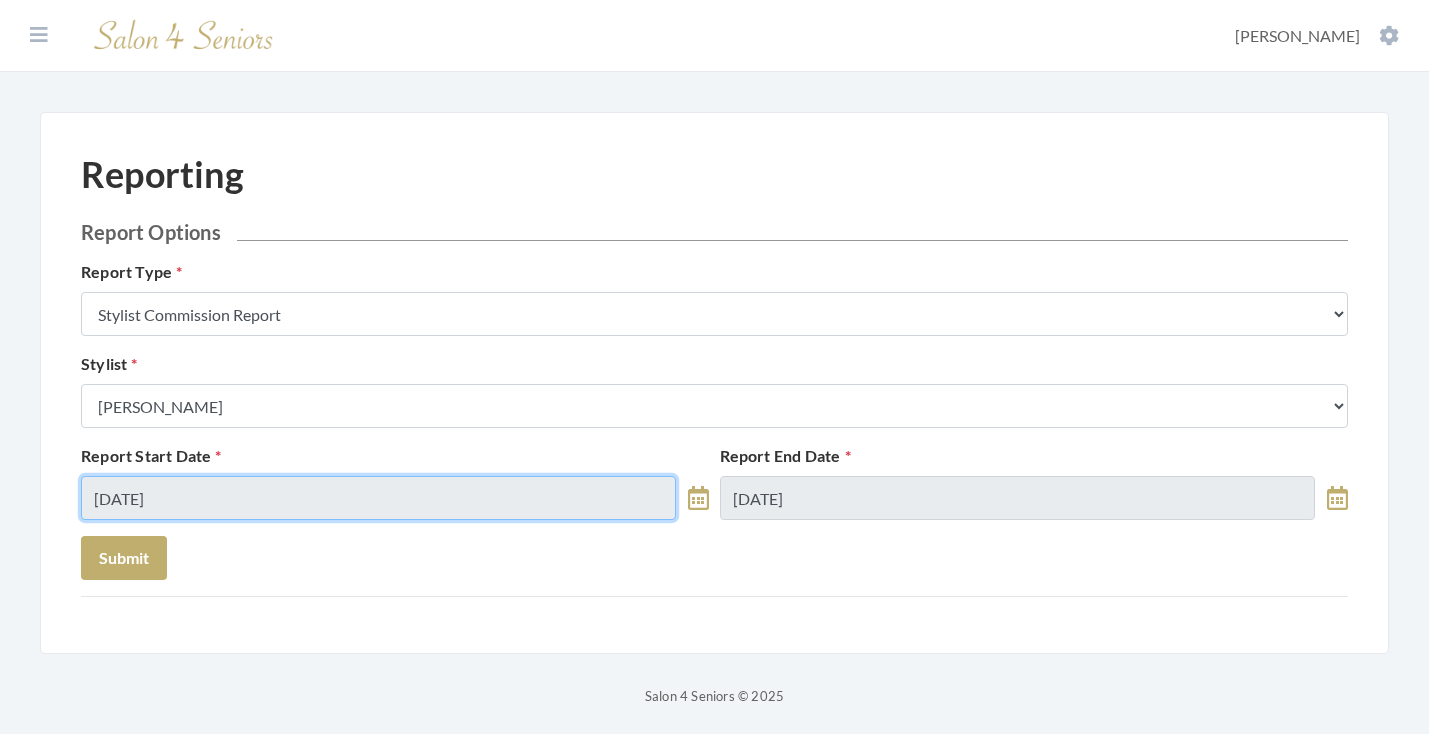click on "07/02/2025" at bounding box center [378, 498] 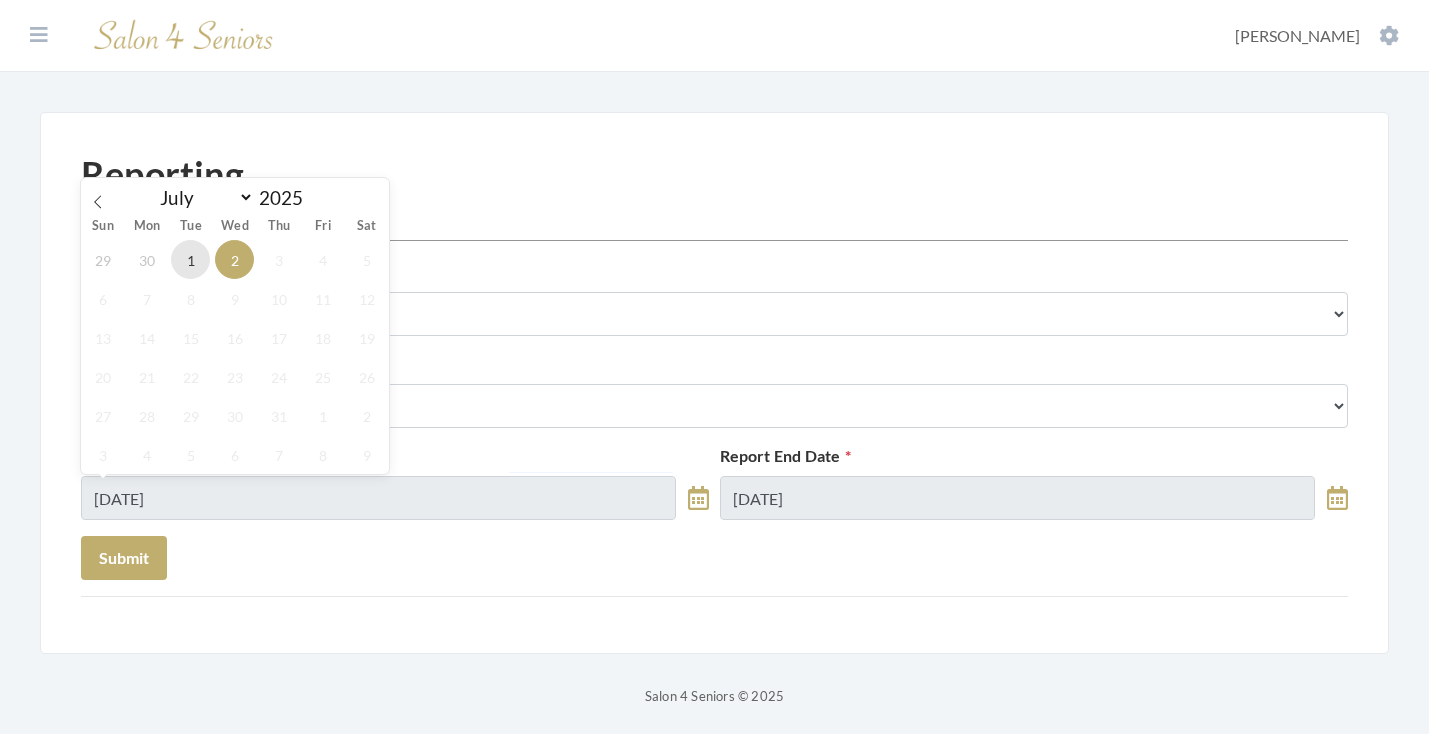 click on "1" at bounding box center (190, 259) 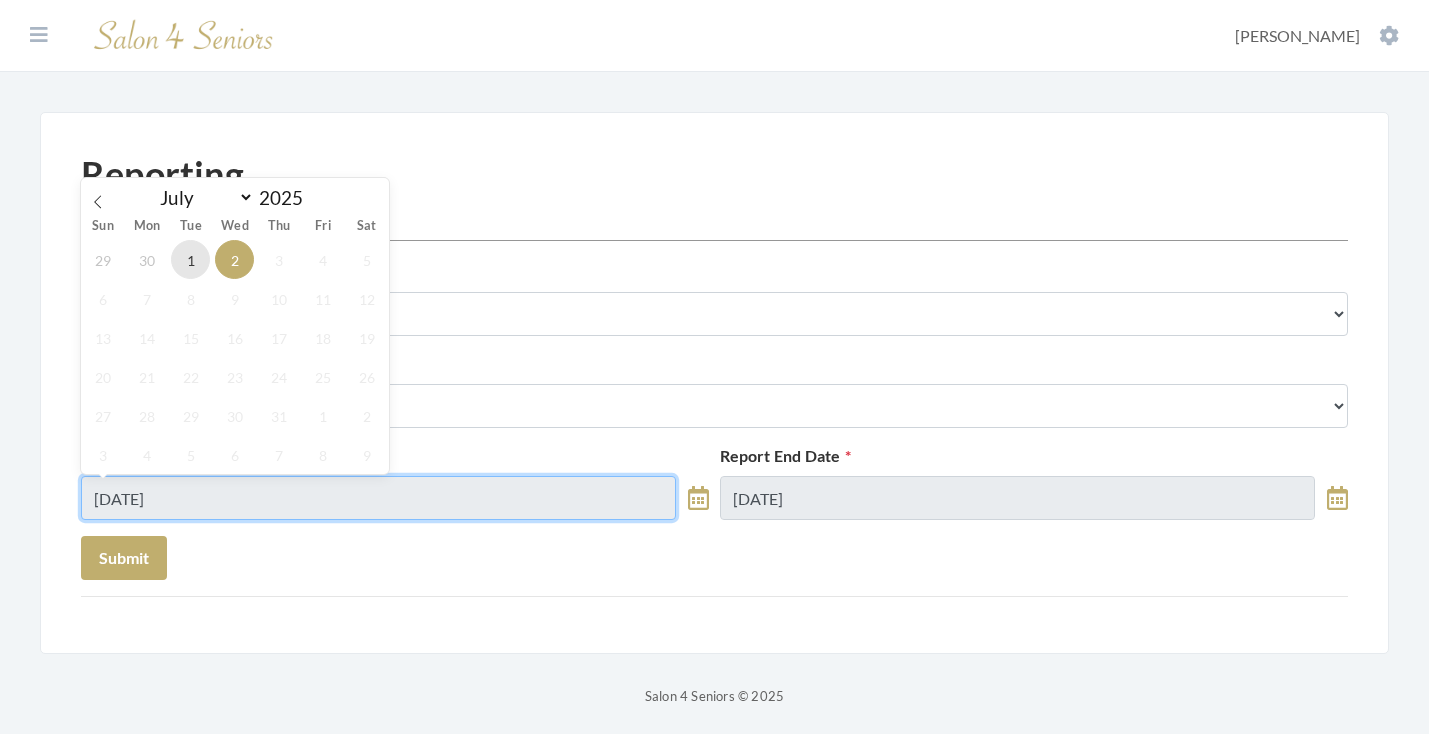 type on "[DATE]" 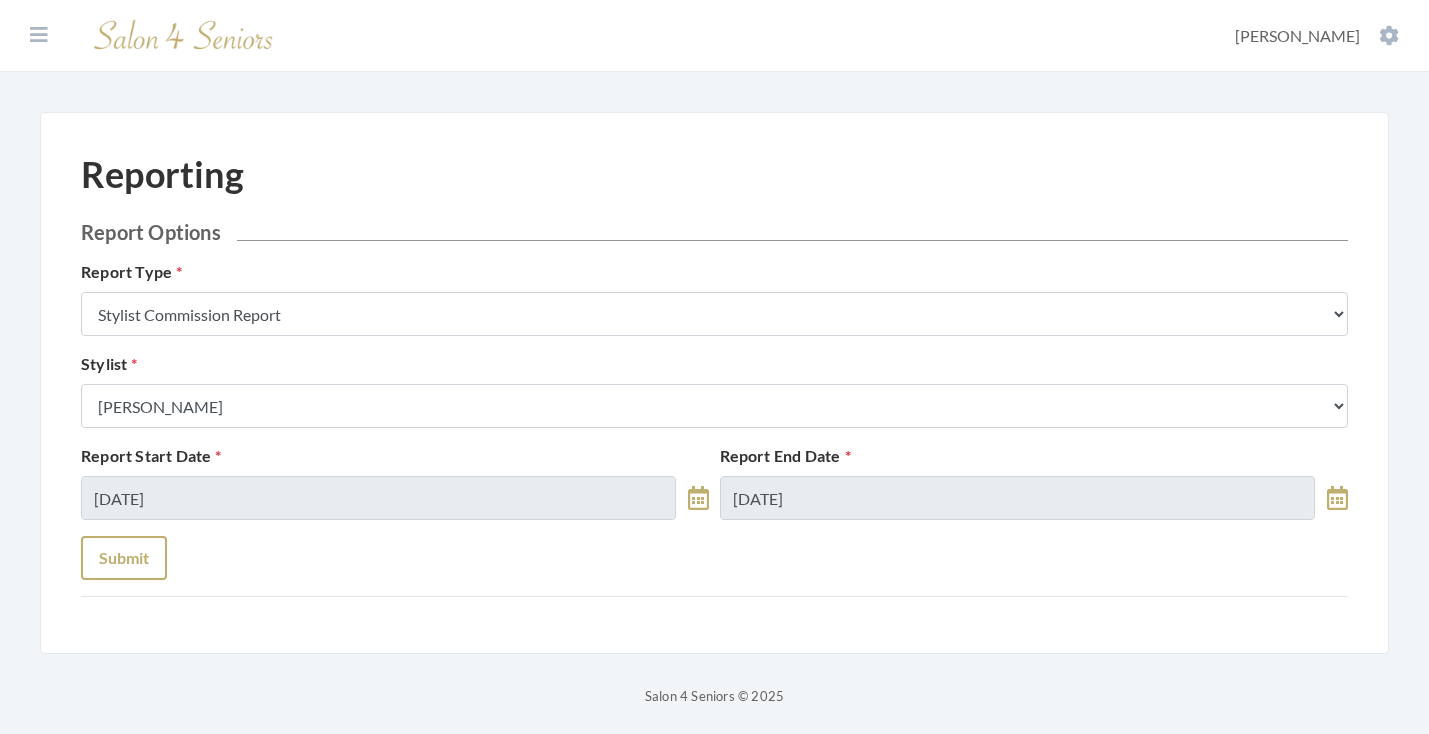 click on "Submit" at bounding box center (124, 558) 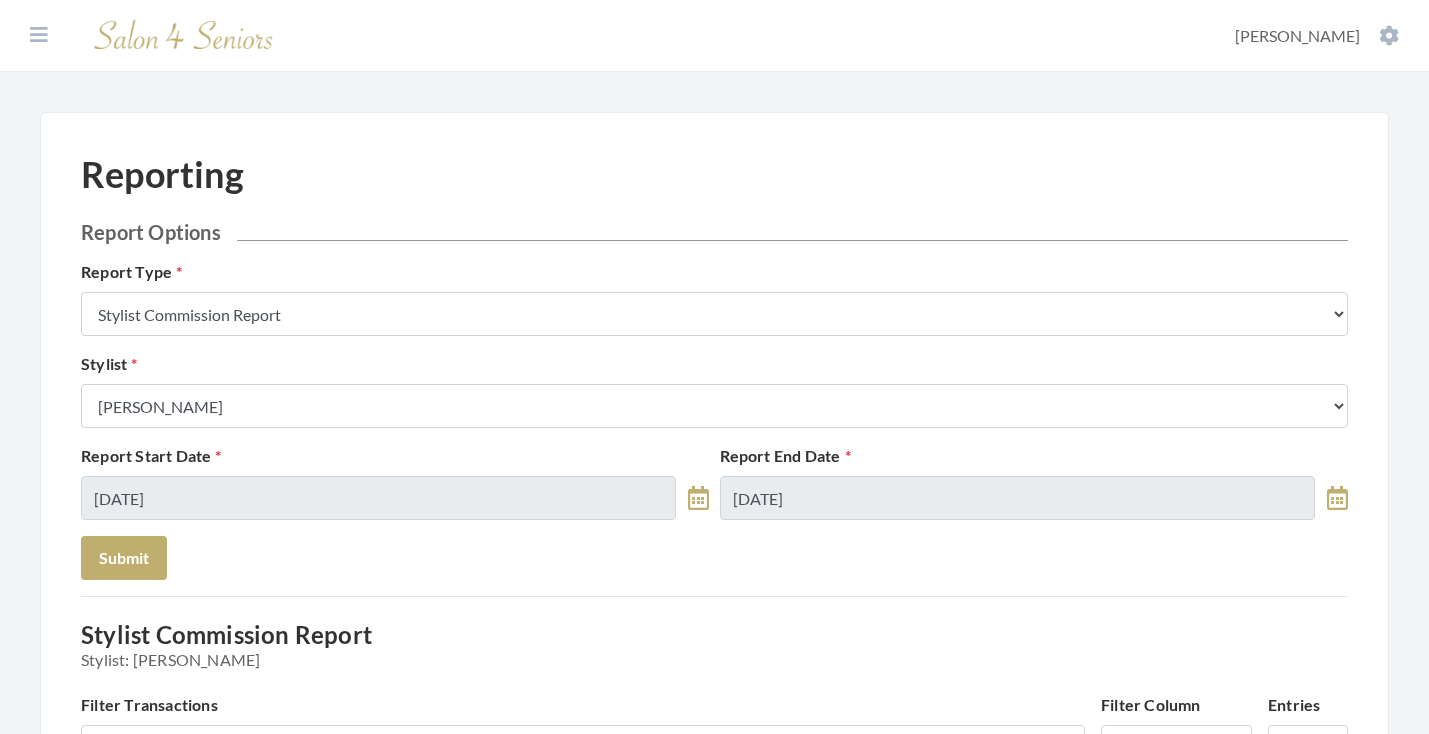 scroll, scrollTop: 0, scrollLeft: 0, axis: both 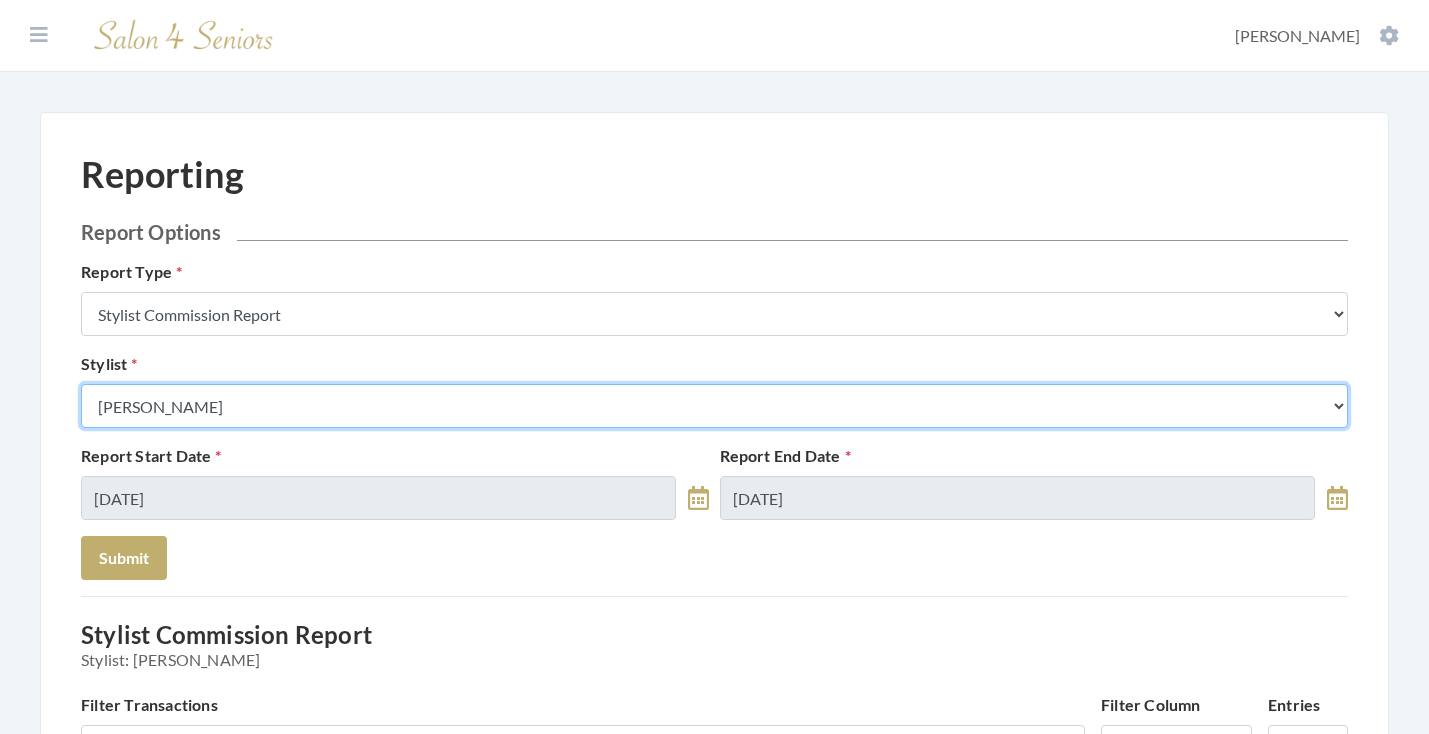 select on "180" 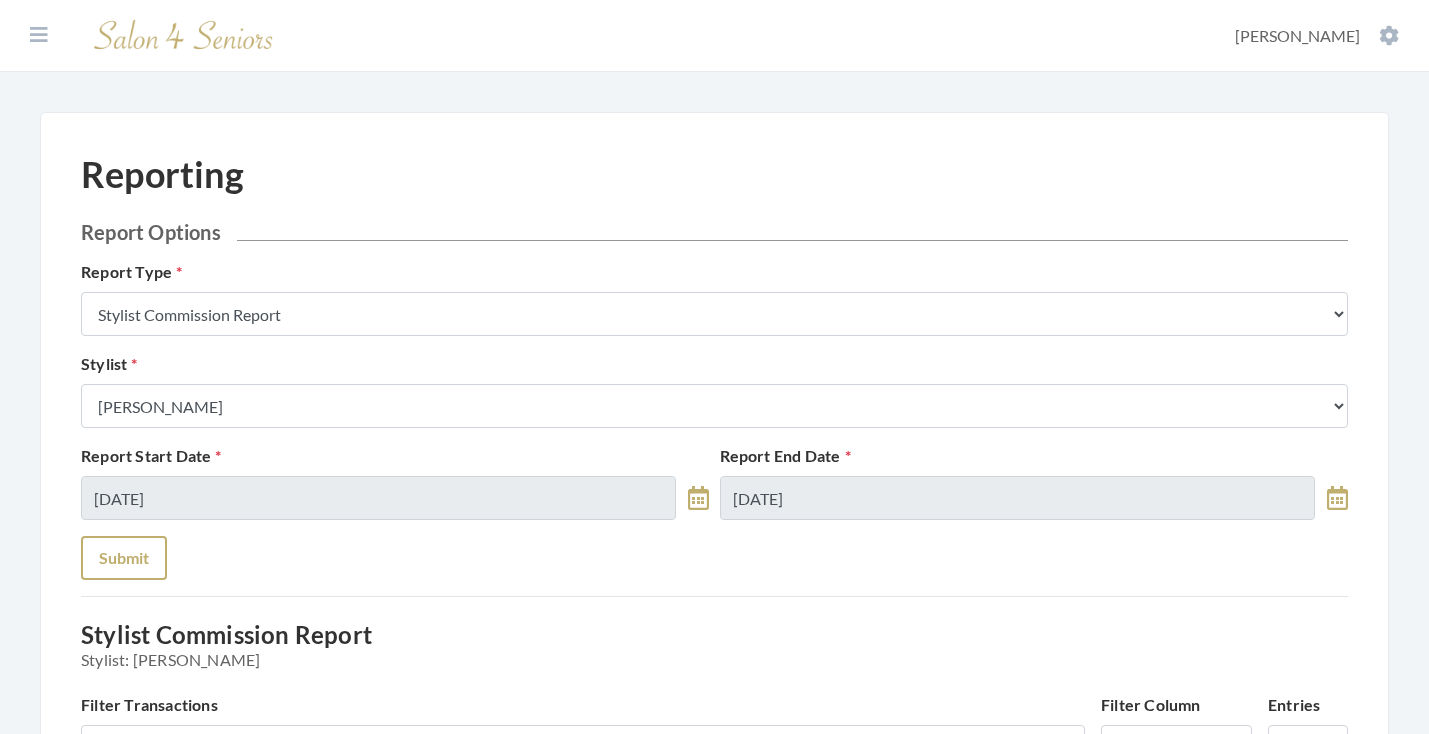 click on "Submit" at bounding box center [124, 558] 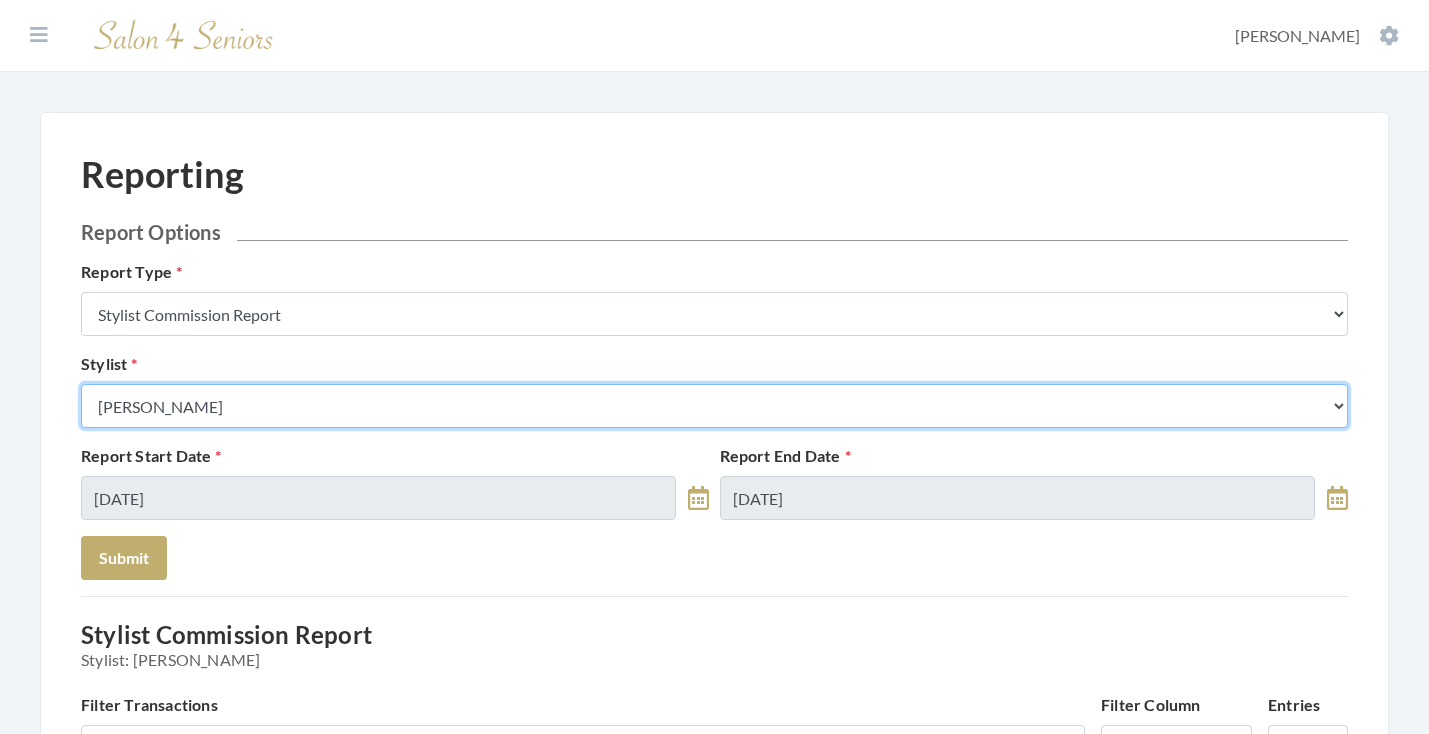 scroll, scrollTop: 0, scrollLeft: 0, axis: both 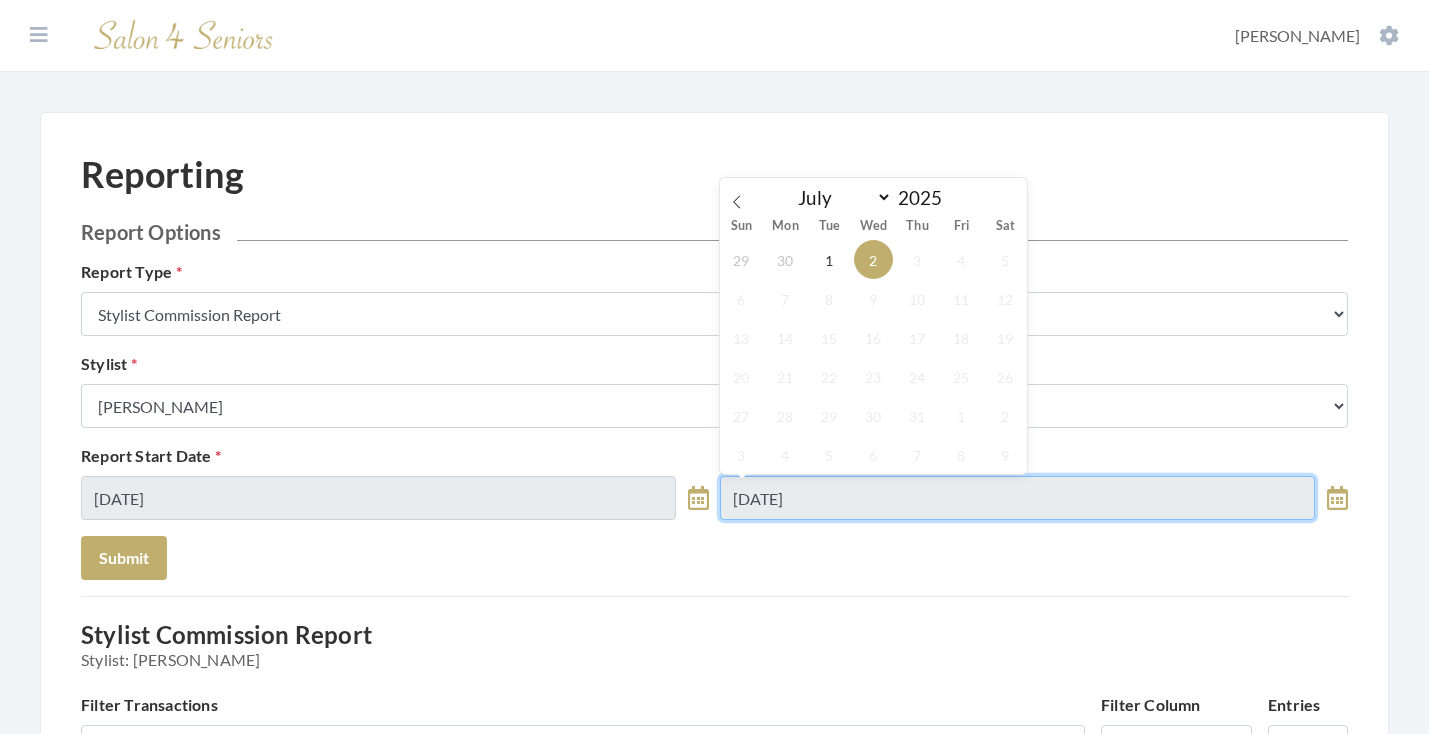 click on "07/02/2025" at bounding box center (1017, 498) 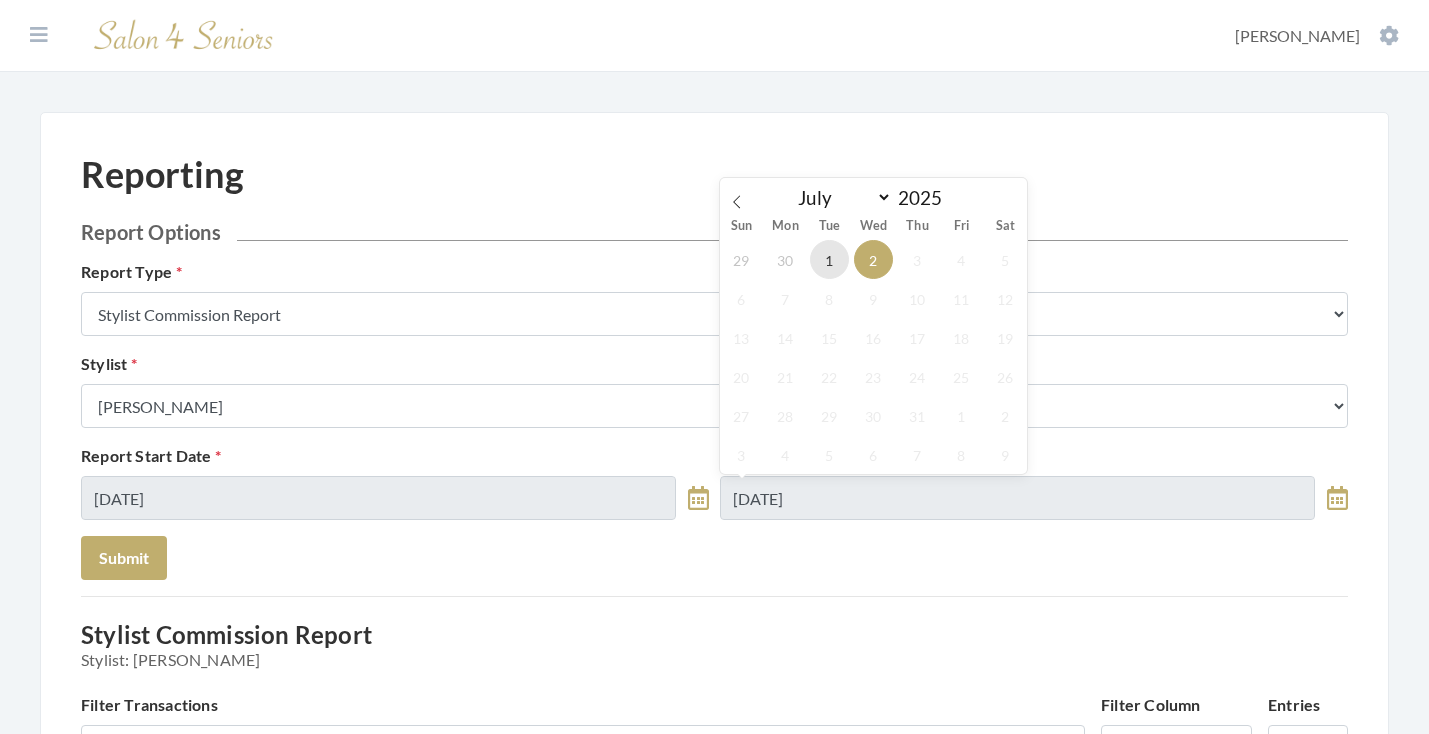 click on "1" at bounding box center (829, 259) 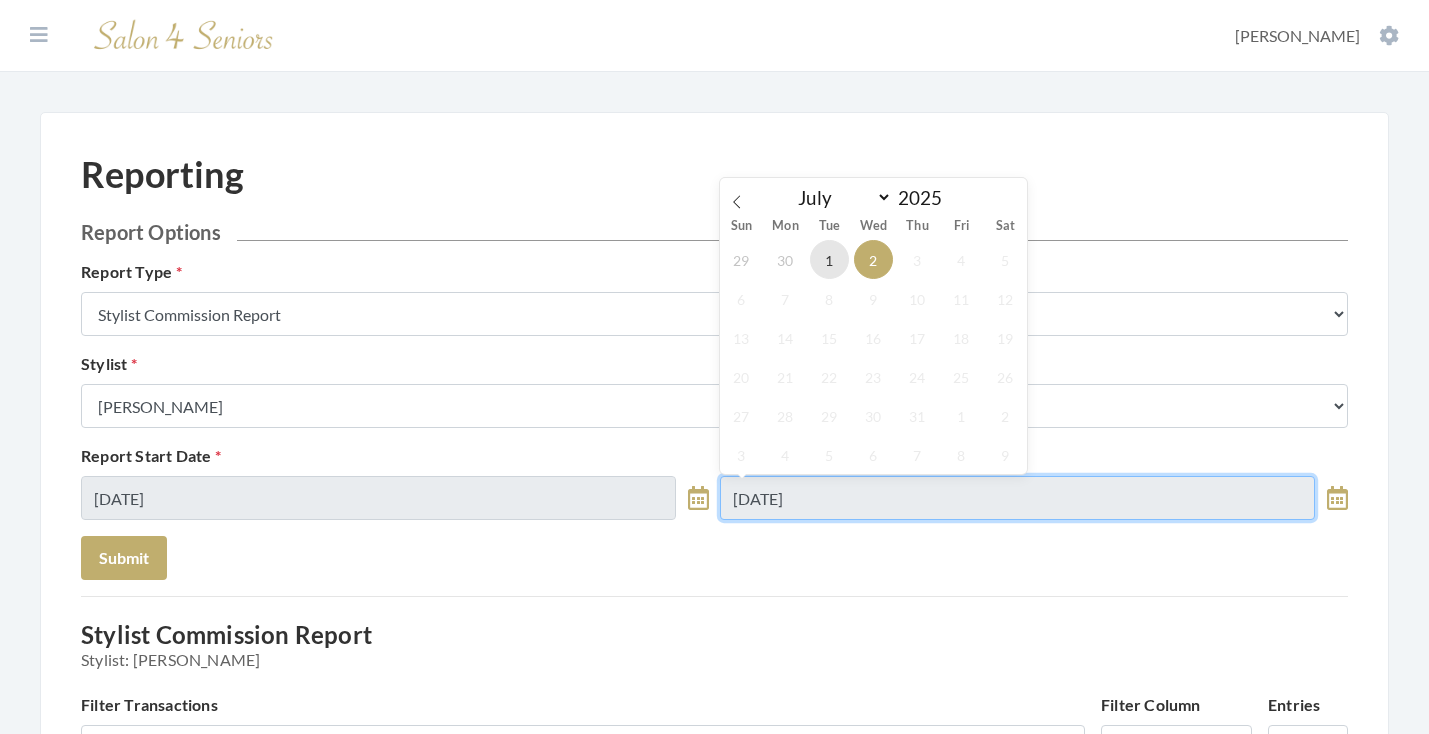 type on "[DATE]" 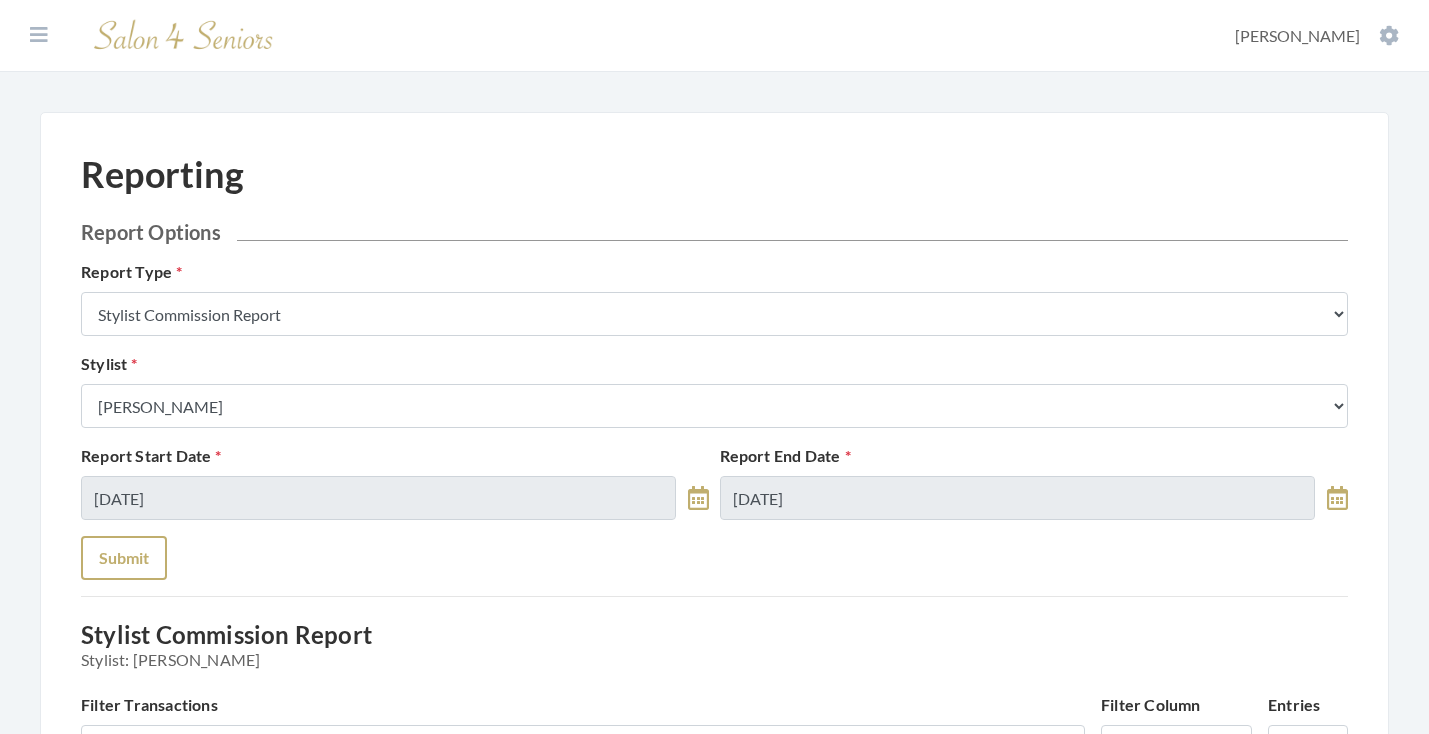click on "Submit" at bounding box center (124, 558) 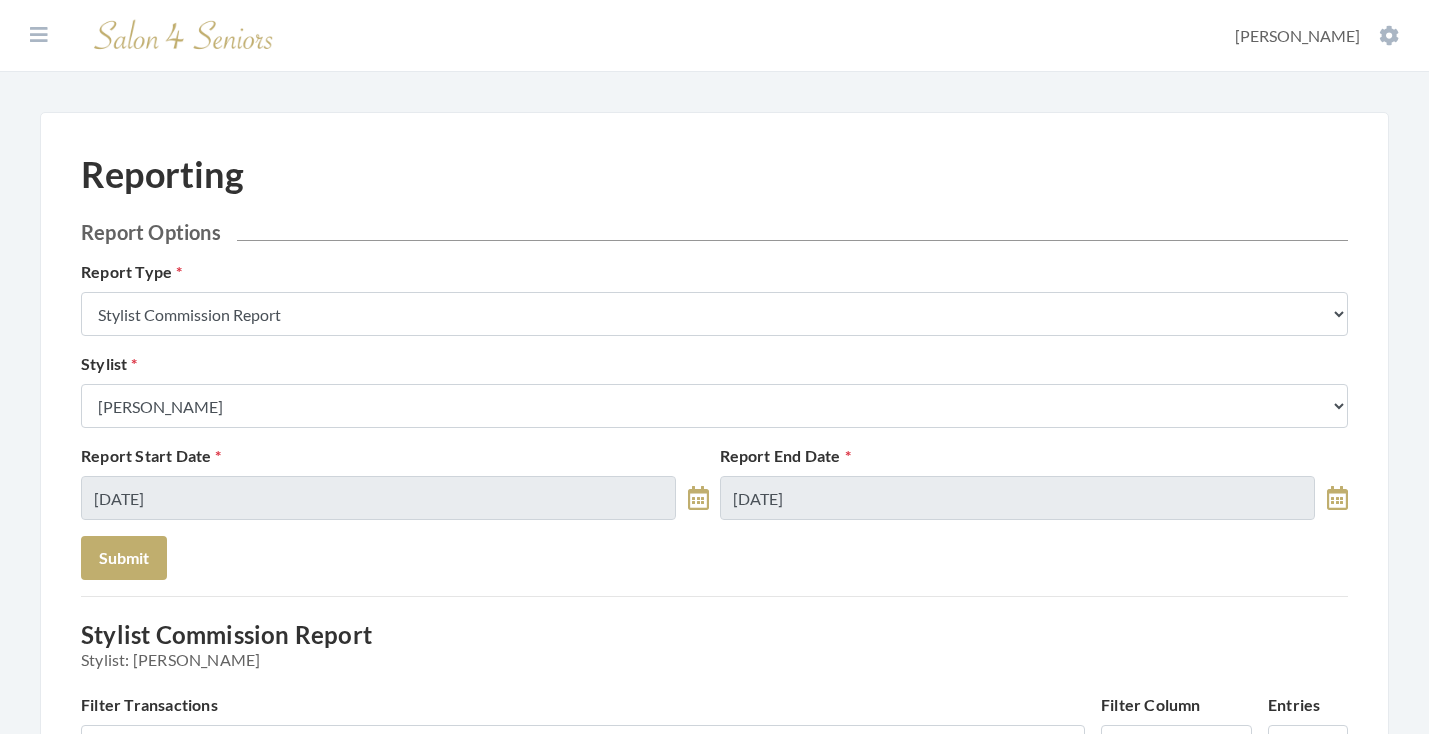 scroll, scrollTop: 0, scrollLeft: 0, axis: both 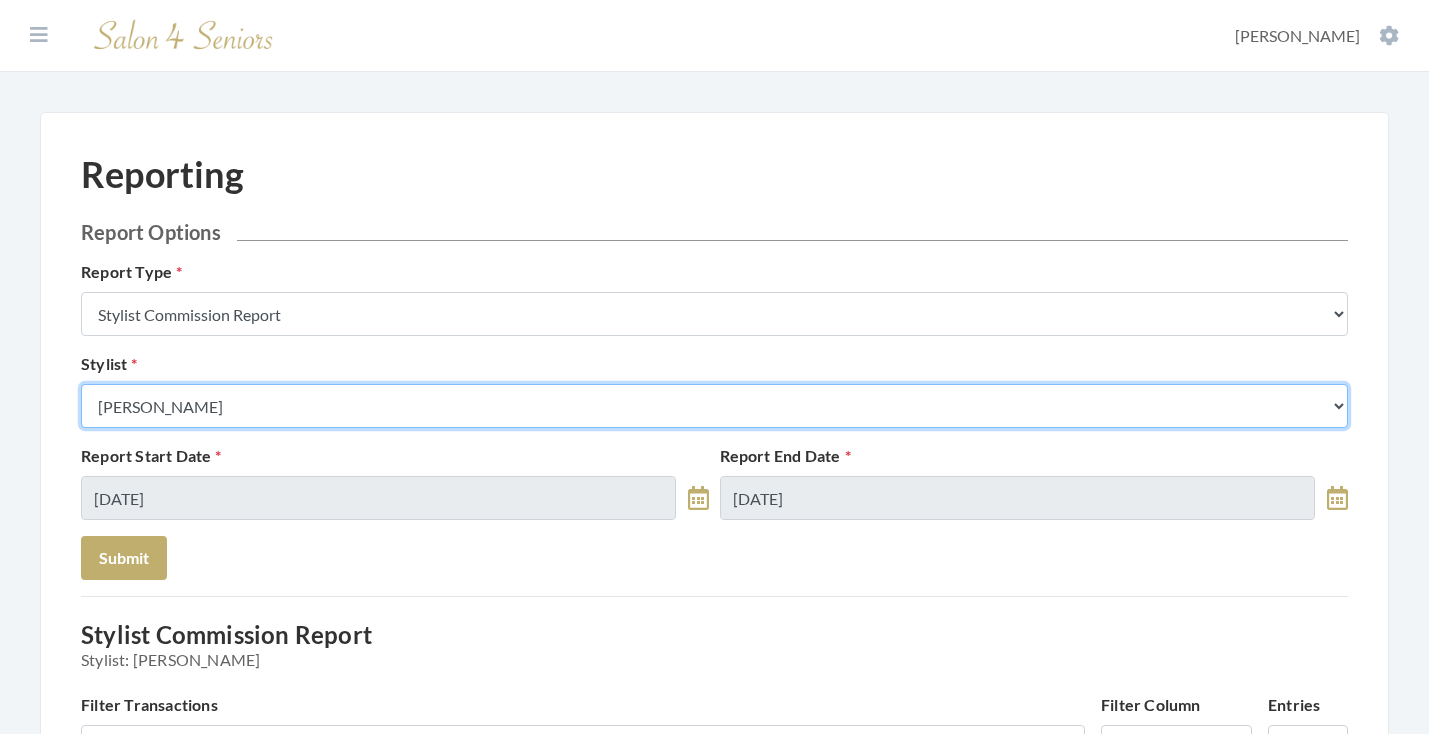 select on "32" 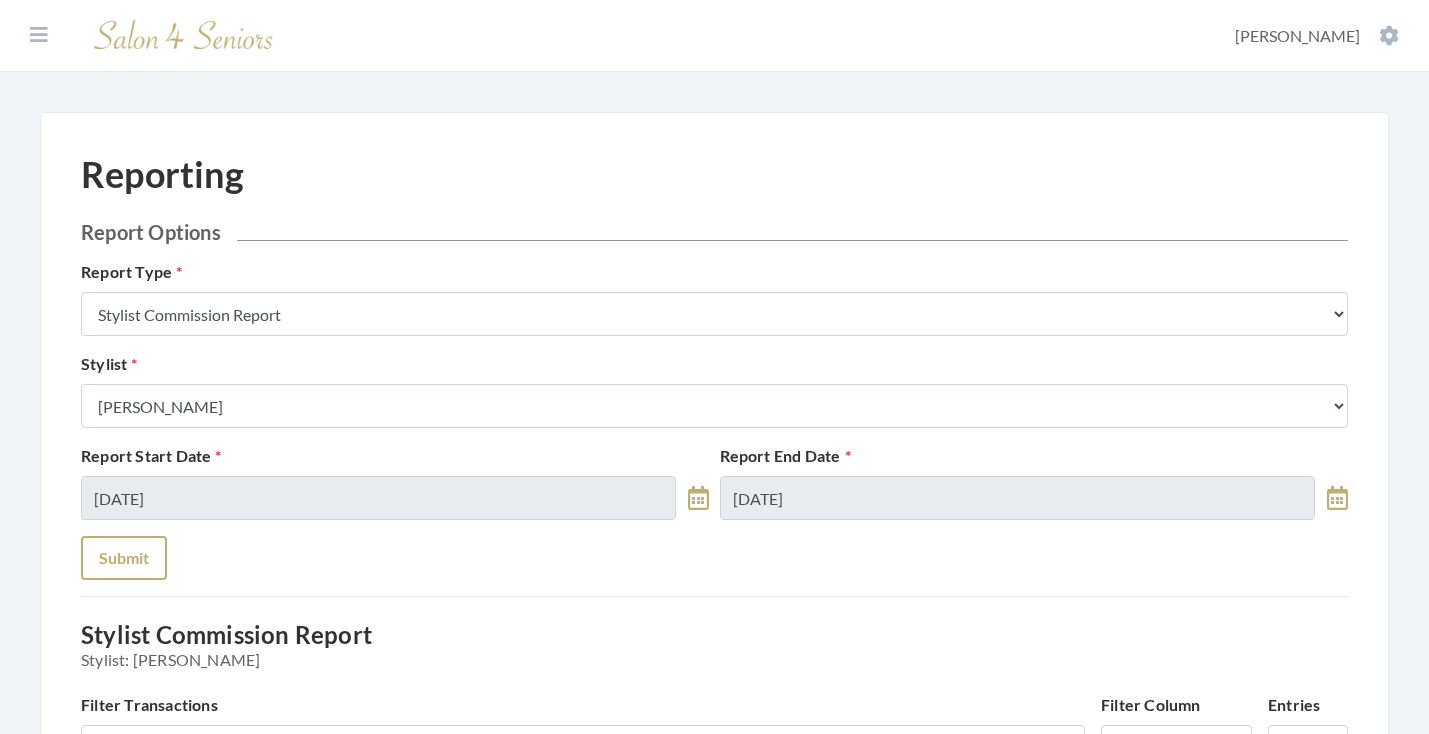 click on "Submit" at bounding box center (124, 558) 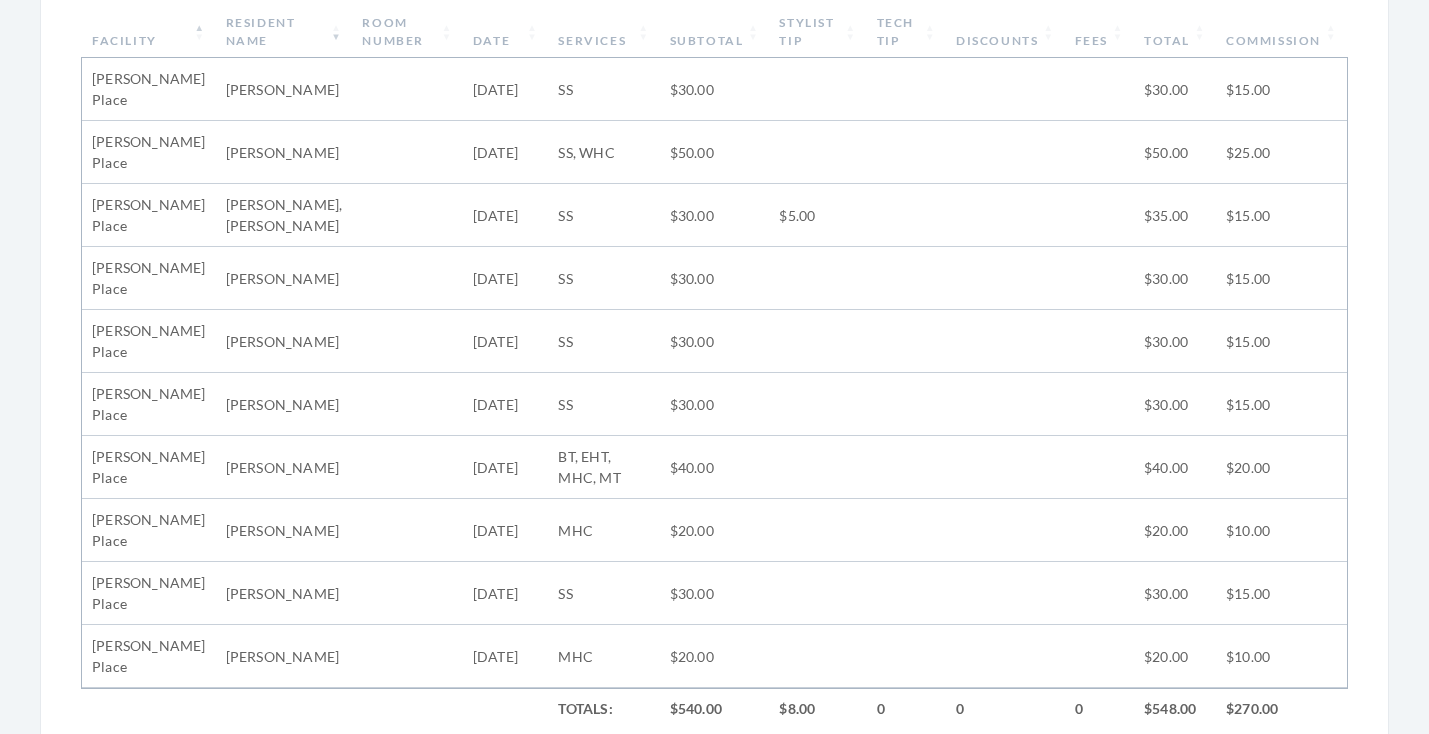 scroll, scrollTop: 790, scrollLeft: 0, axis: vertical 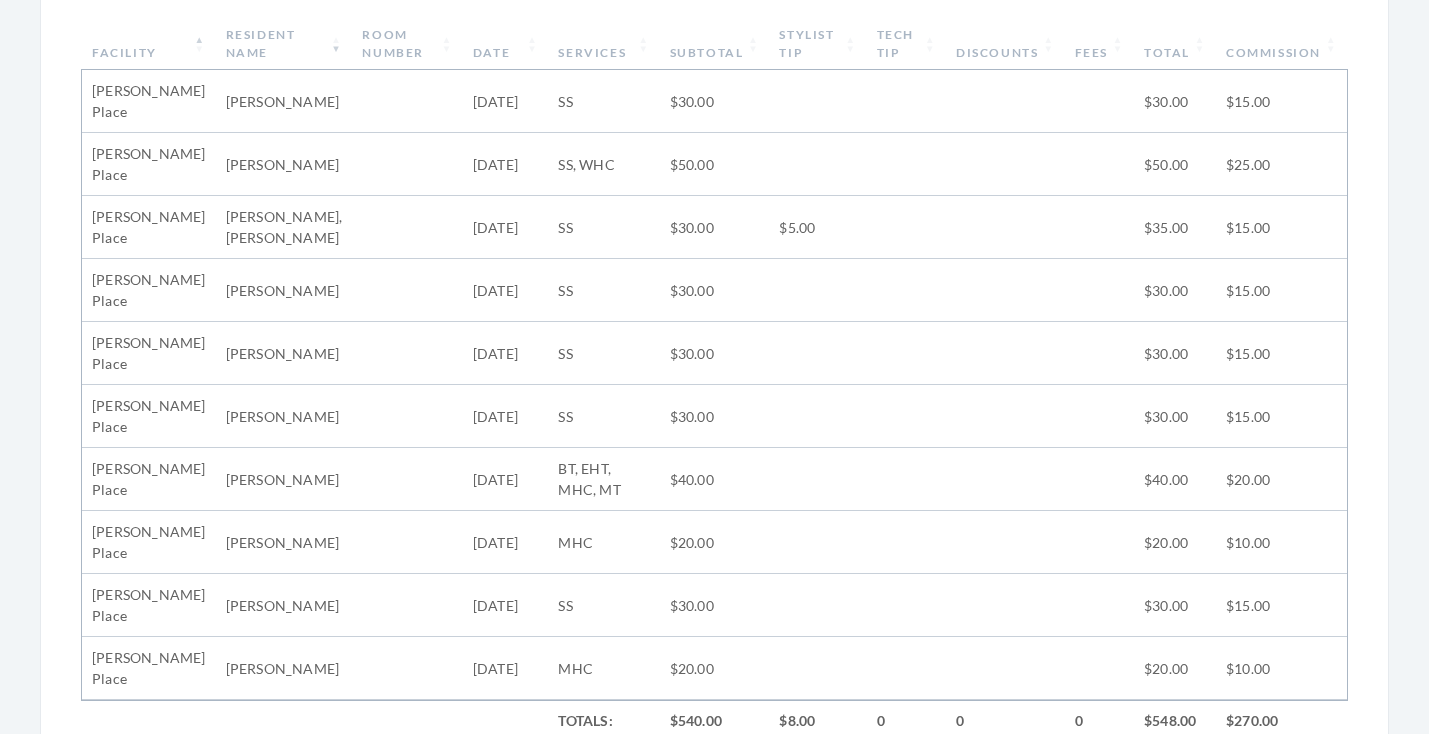 click on "Subtotal" at bounding box center [715, 44] 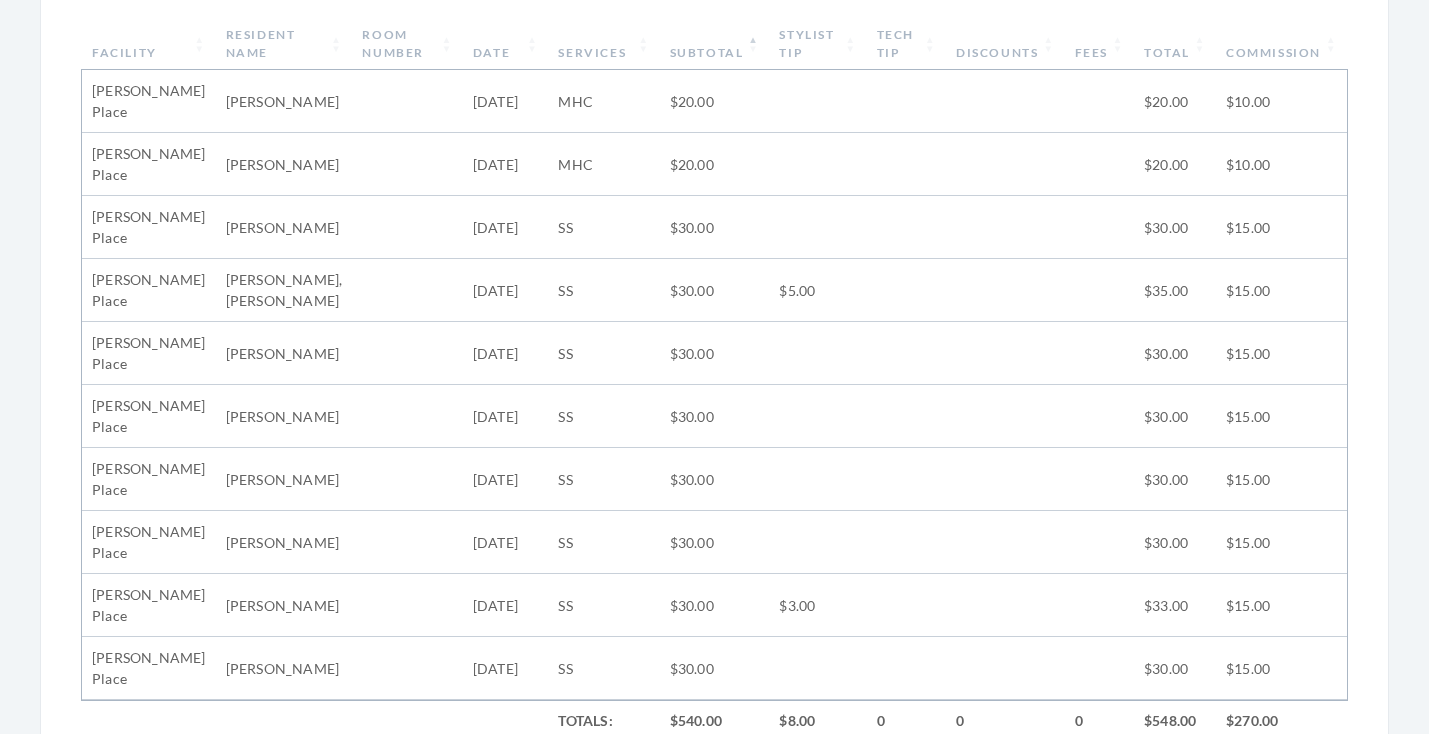 click on "Subtotal" at bounding box center [715, 44] 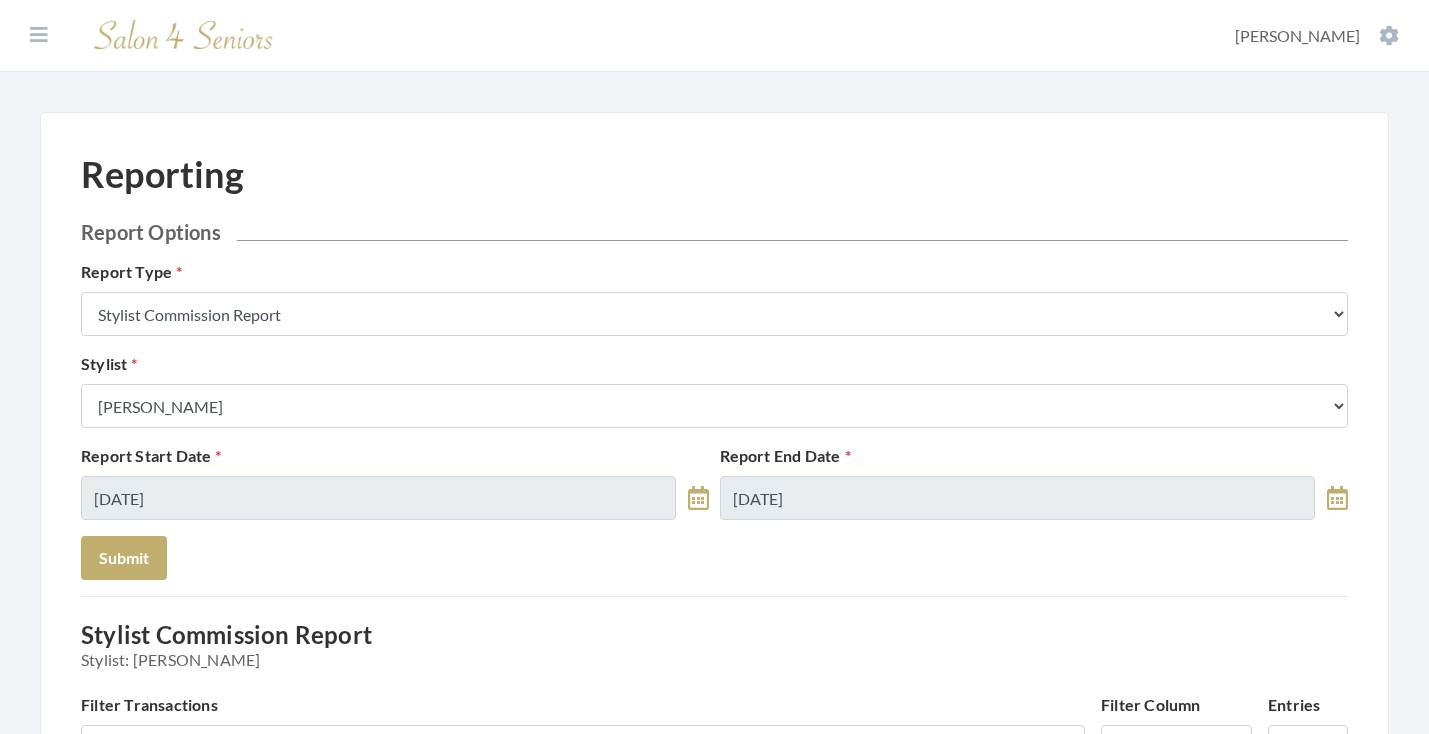 scroll, scrollTop: 0, scrollLeft: 0, axis: both 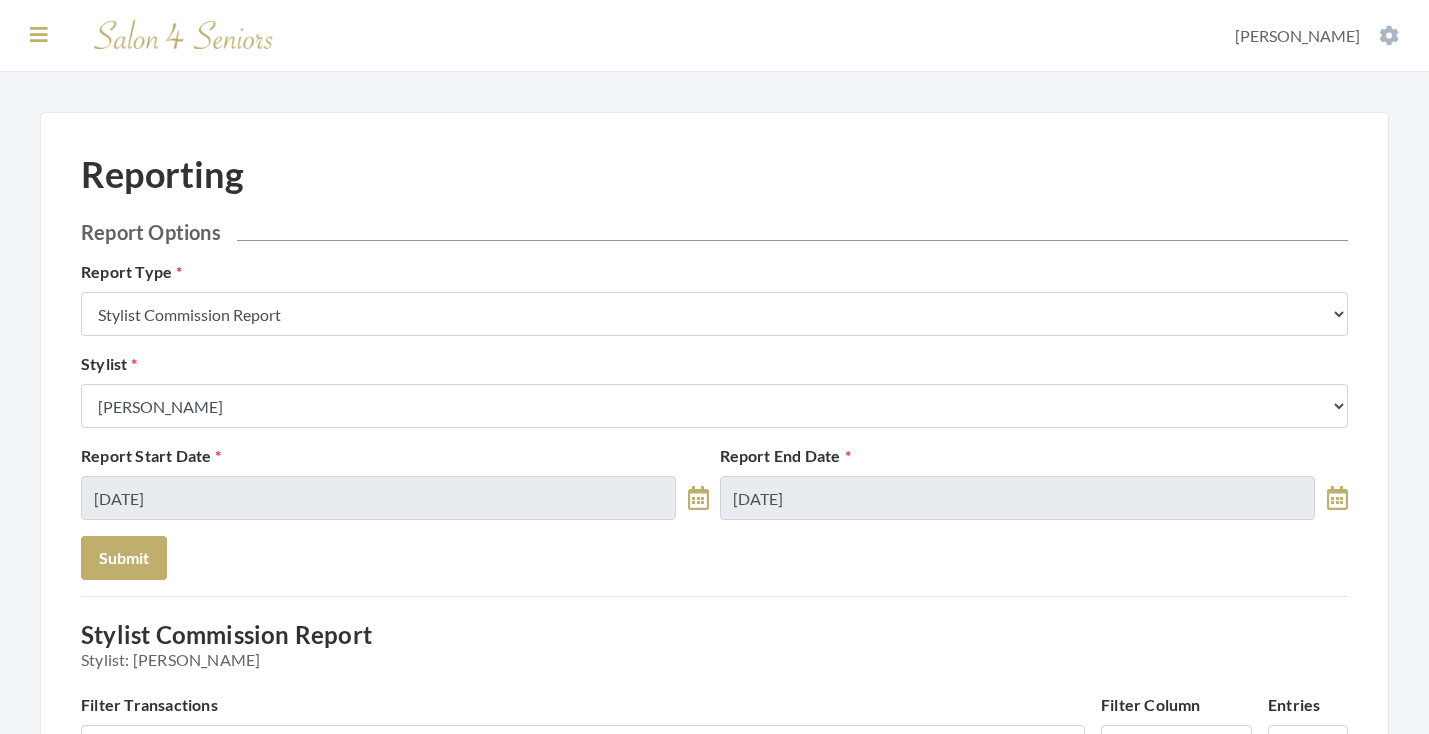click at bounding box center (39, 35) 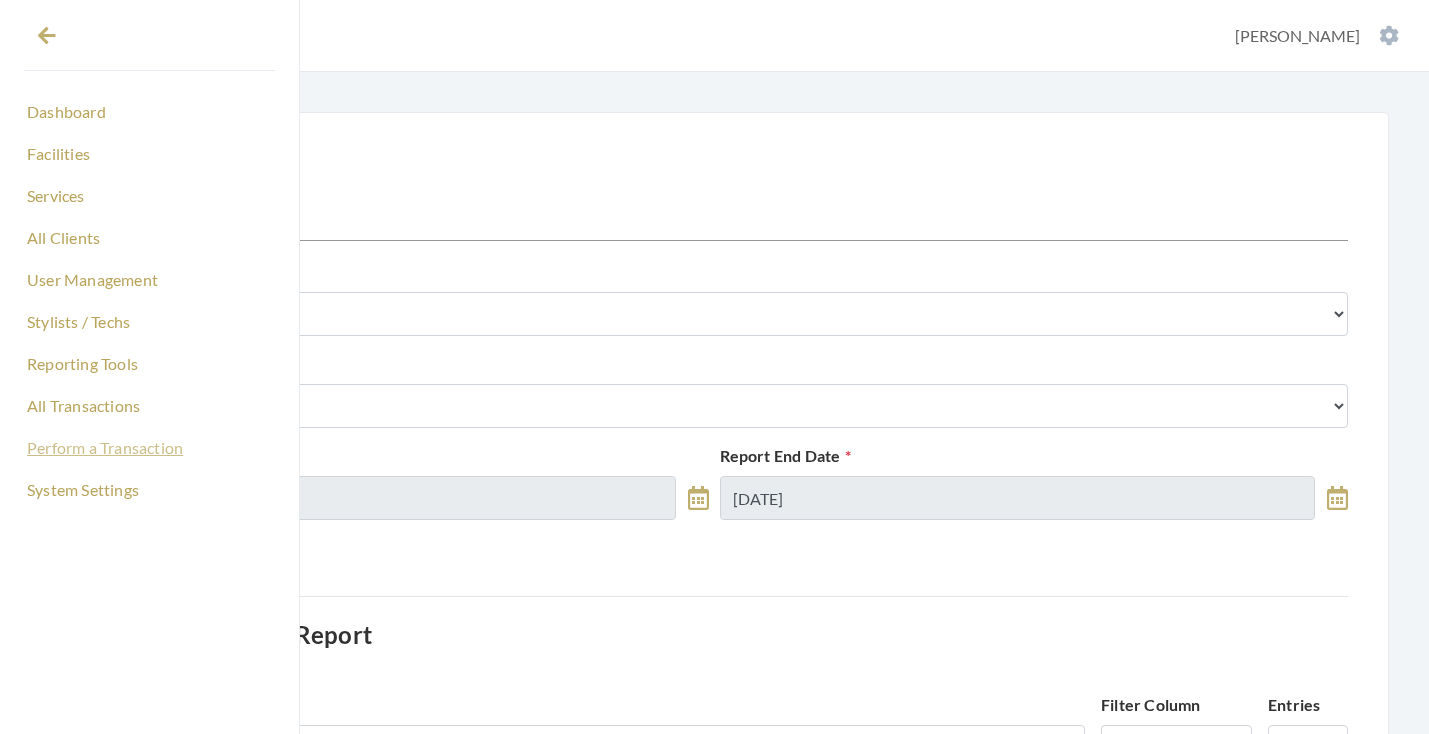 click on "Perform a Transaction" at bounding box center (149, 448) 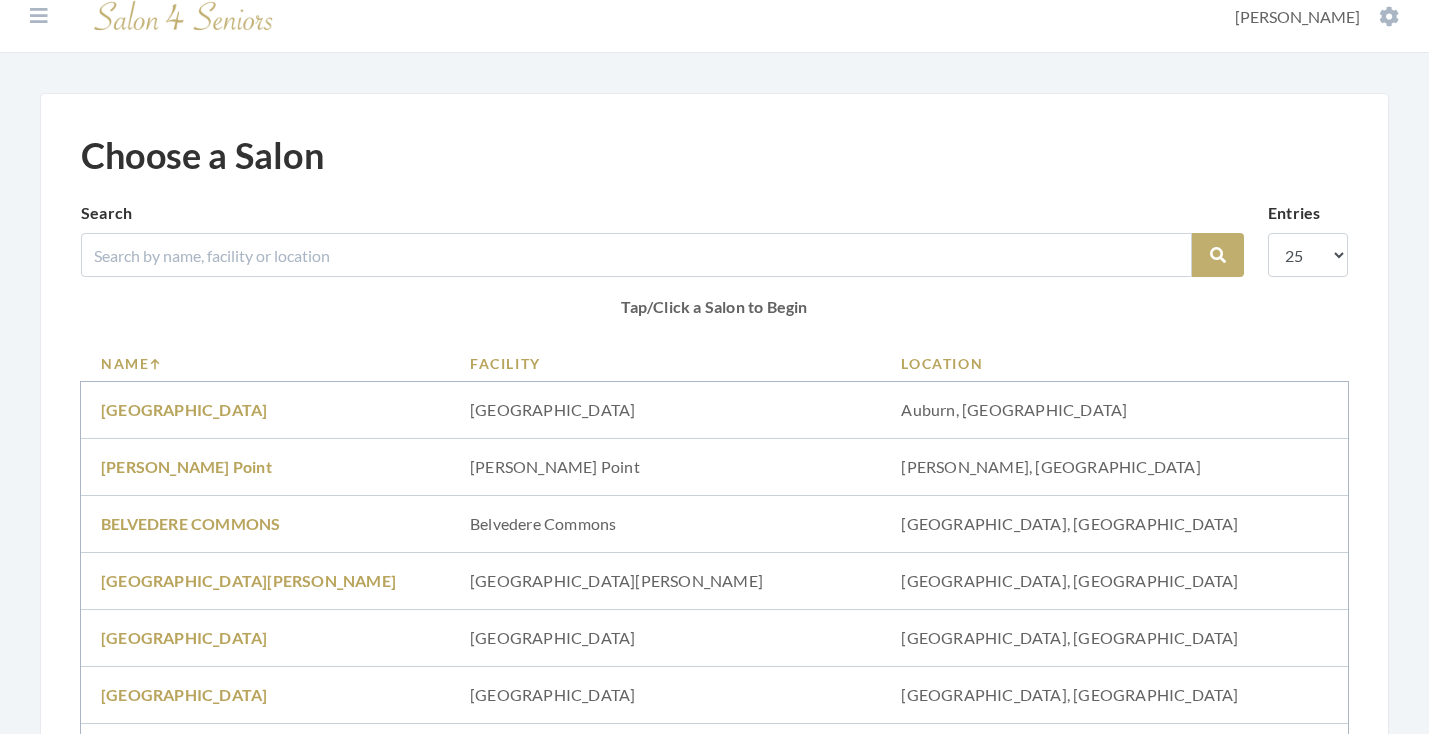 scroll, scrollTop: 15, scrollLeft: 0, axis: vertical 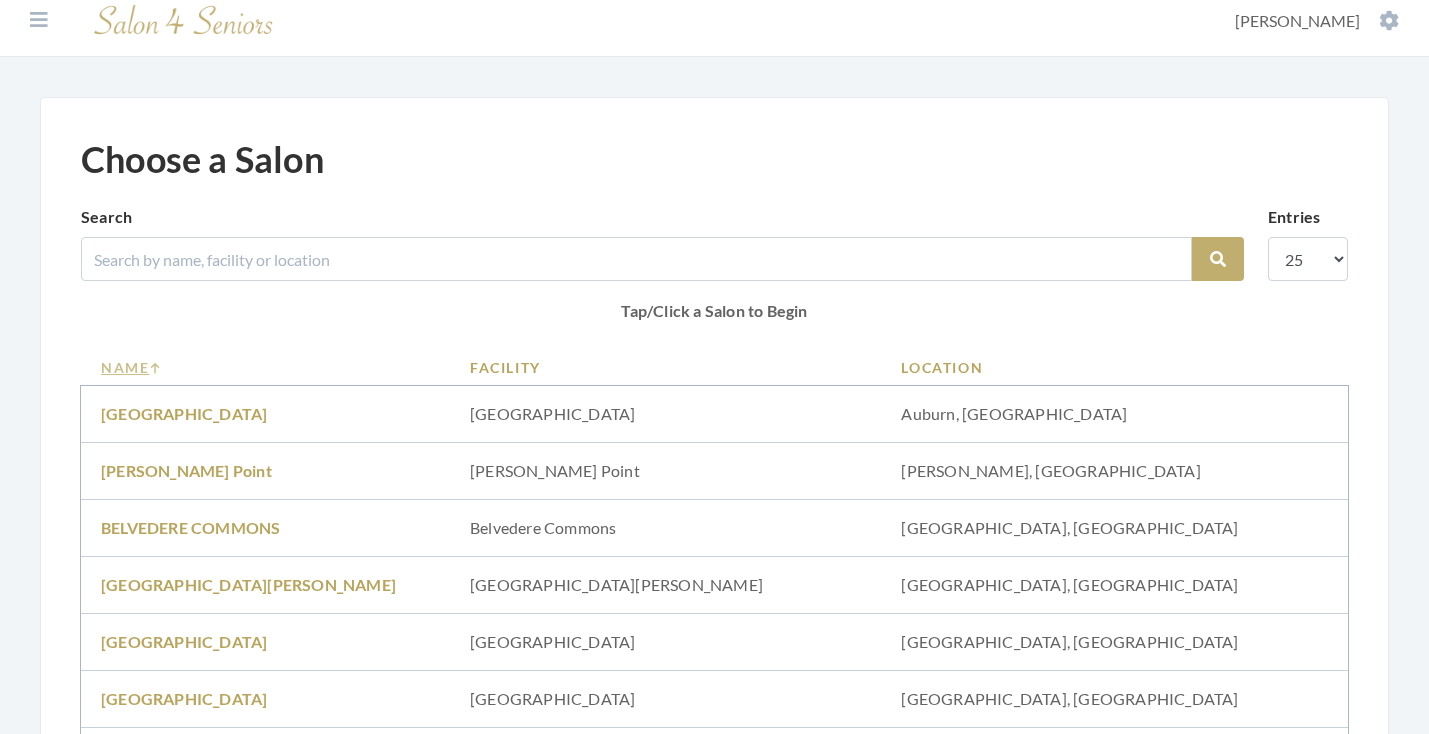 click on "Name" at bounding box center [265, 367] 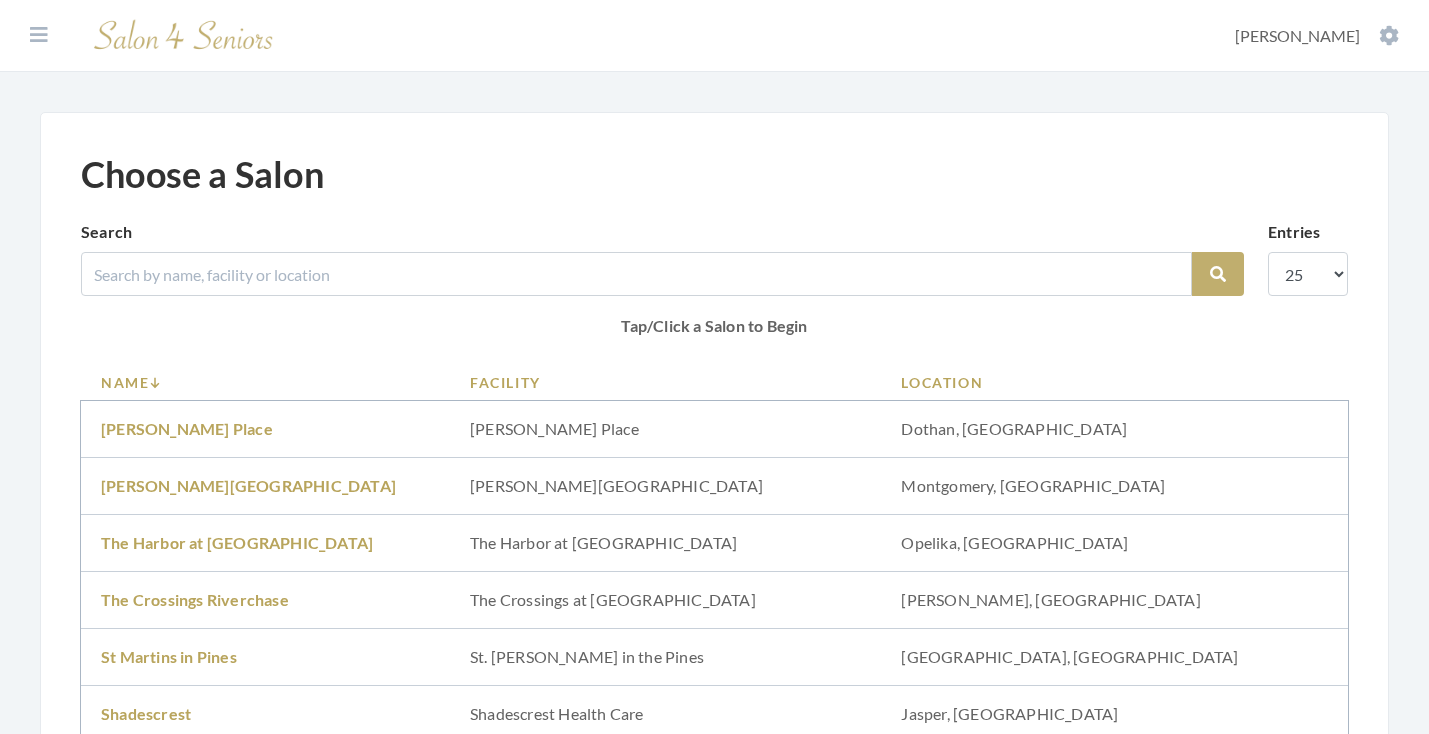 scroll, scrollTop: 0, scrollLeft: 0, axis: both 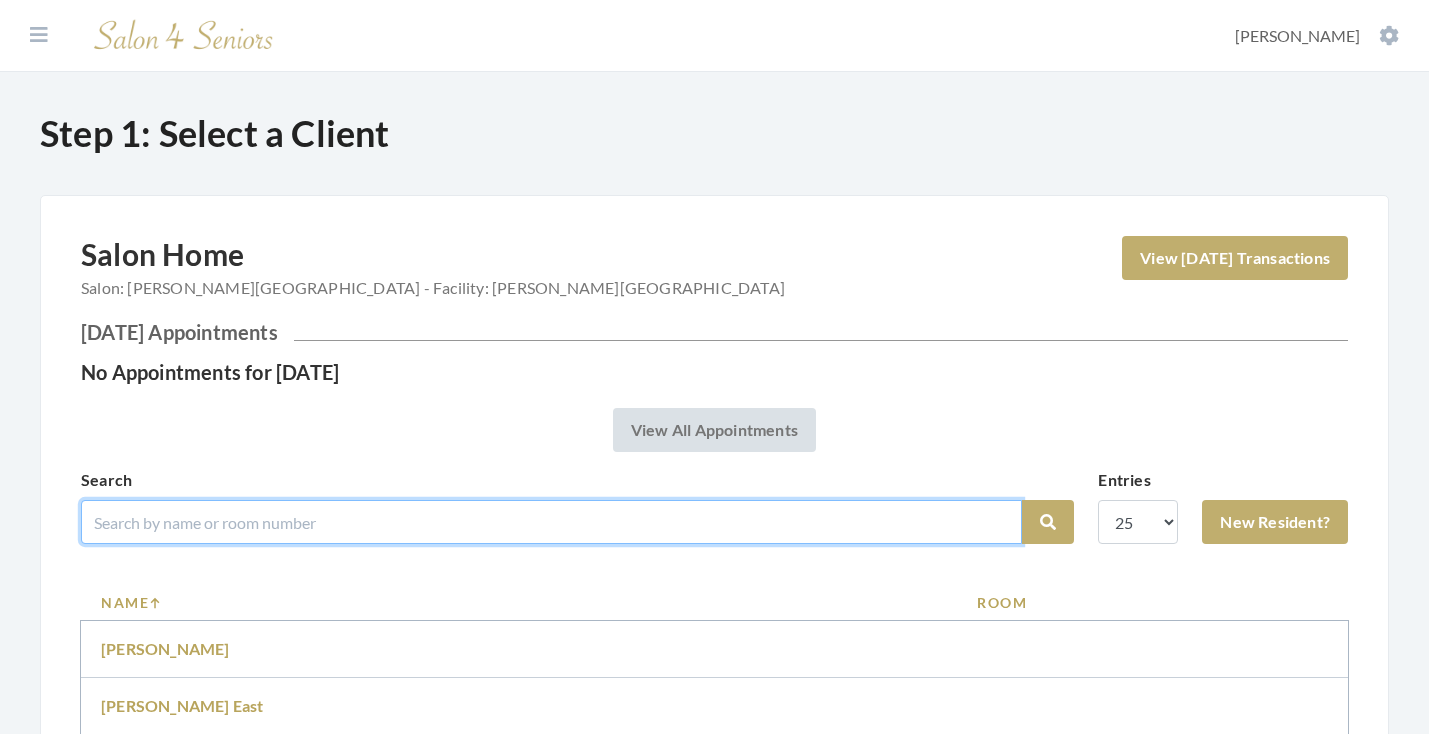 click at bounding box center (551, 522) 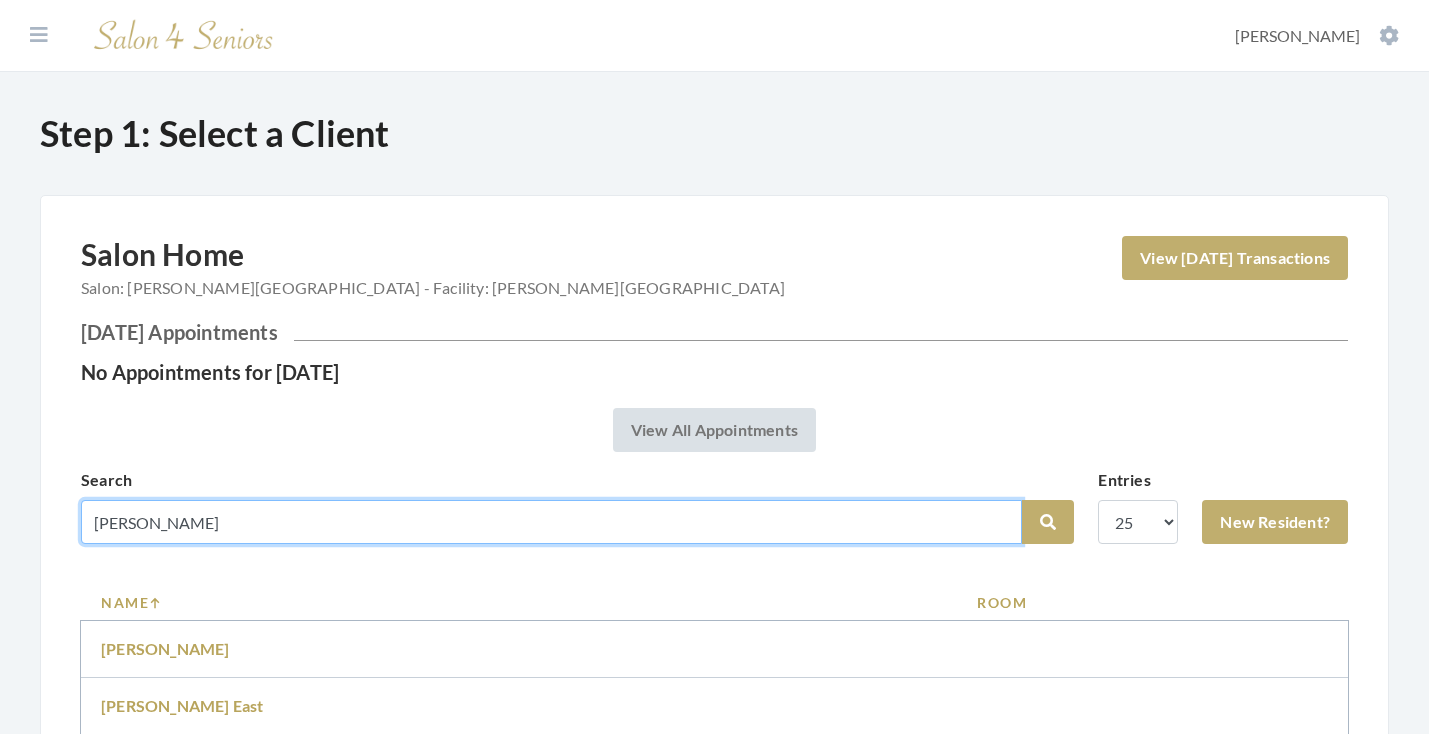 type on "JOYCE" 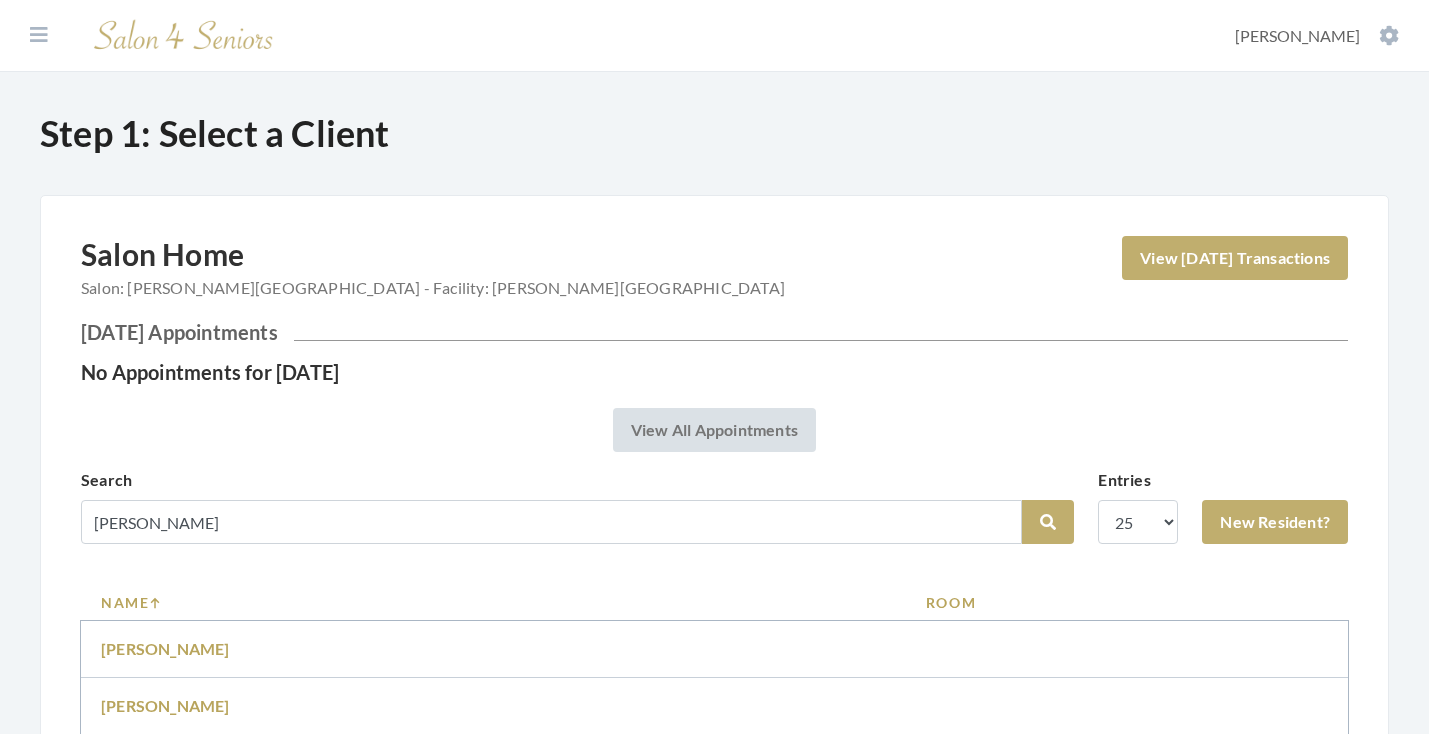 scroll, scrollTop: 414, scrollLeft: 0, axis: vertical 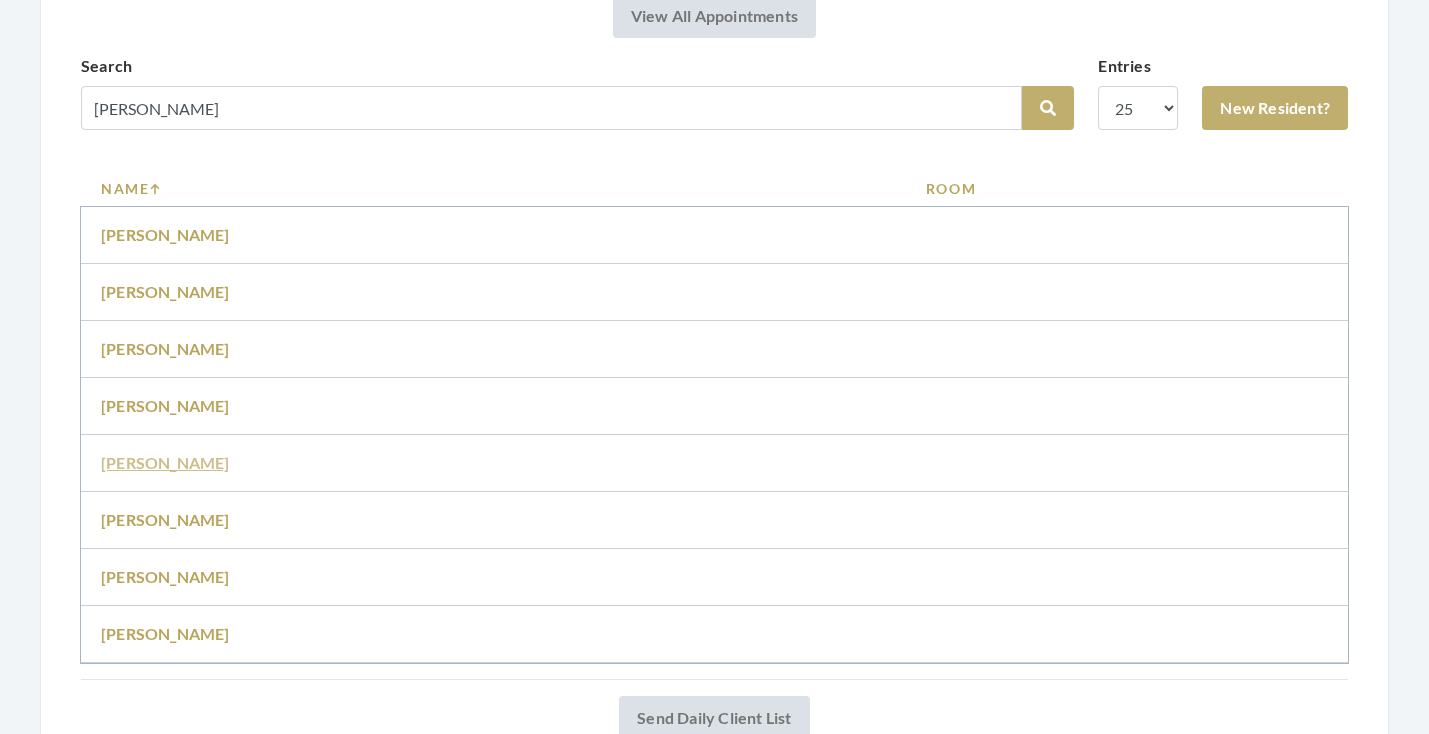 click on "Joyce Hughes" at bounding box center [165, 462] 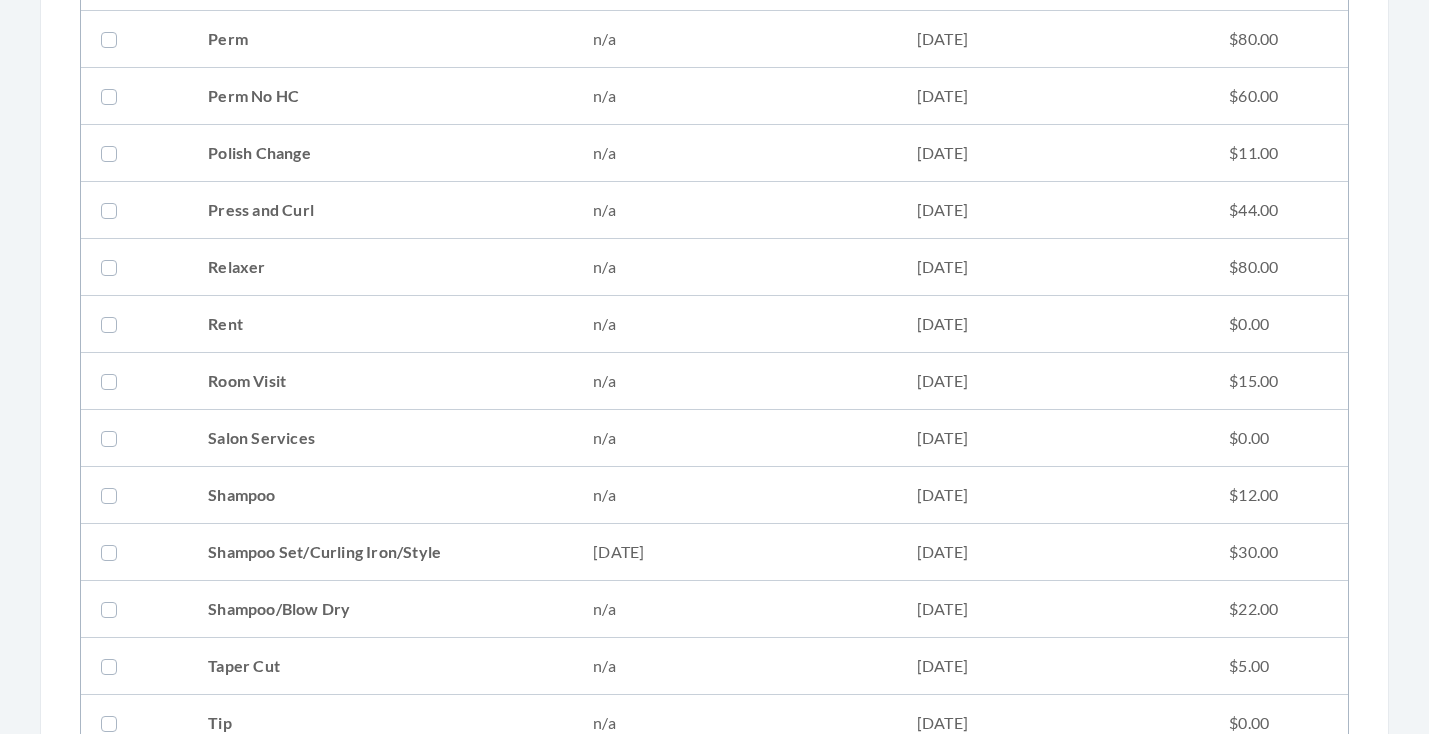 scroll, scrollTop: 2234, scrollLeft: 0, axis: vertical 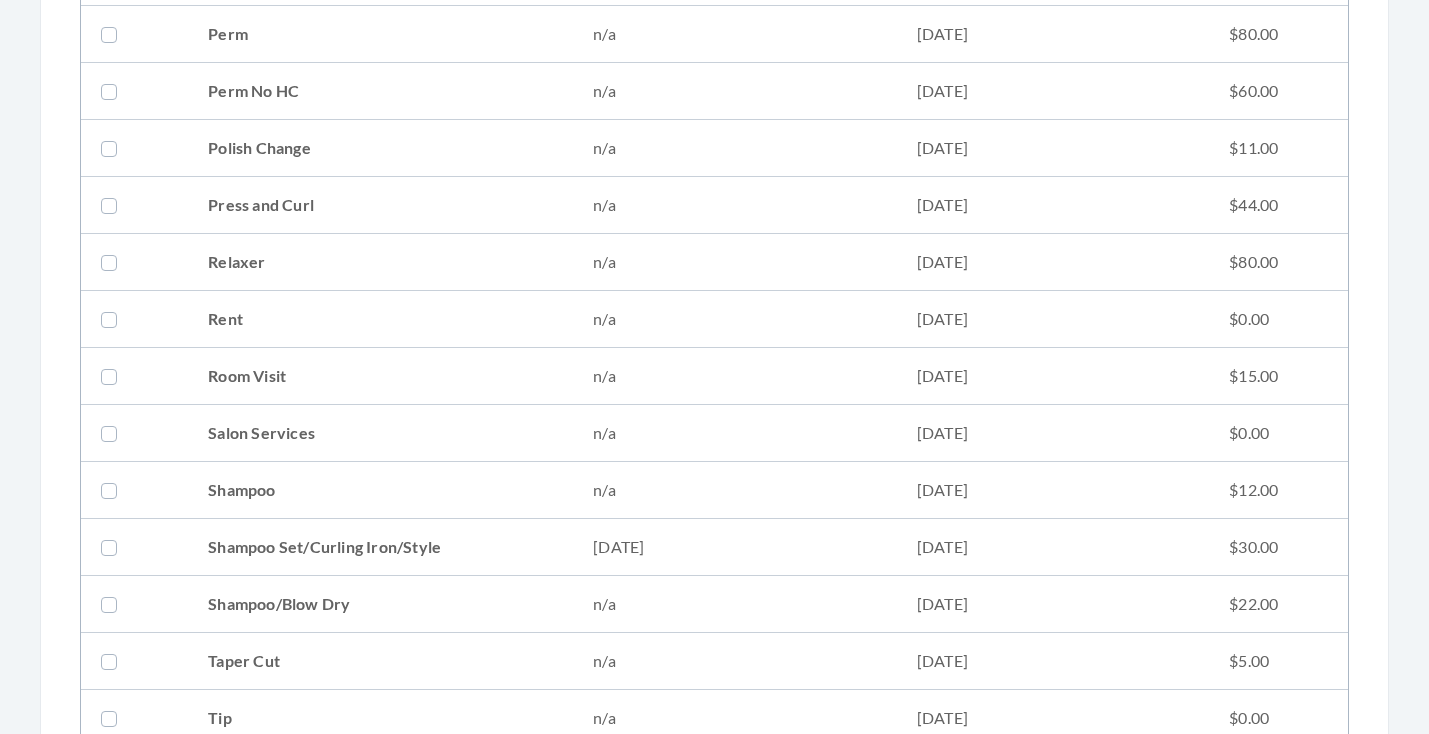 click on "Shampoo/Blow Dry" at bounding box center [380, 604] 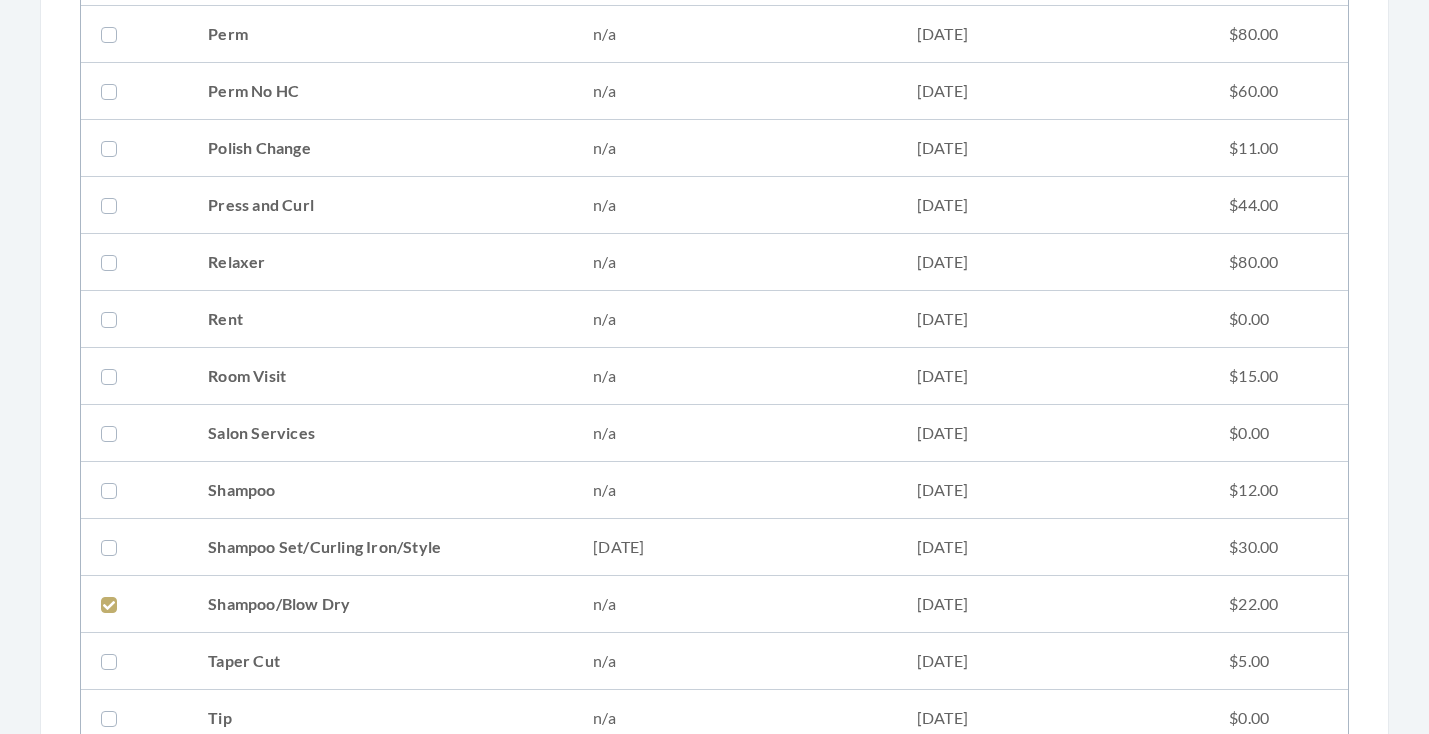 checkbox on "true" 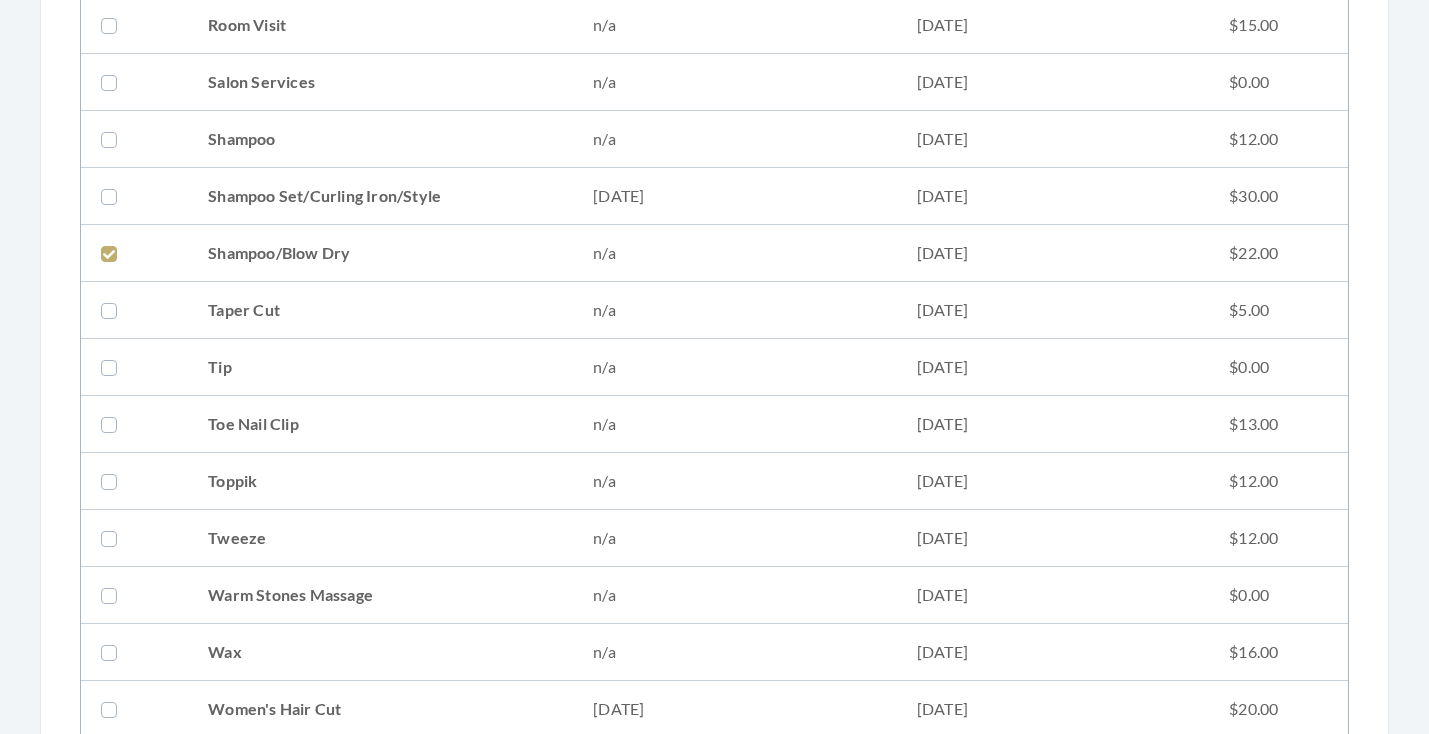 scroll, scrollTop: 2684, scrollLeft: 0, axis: vertical 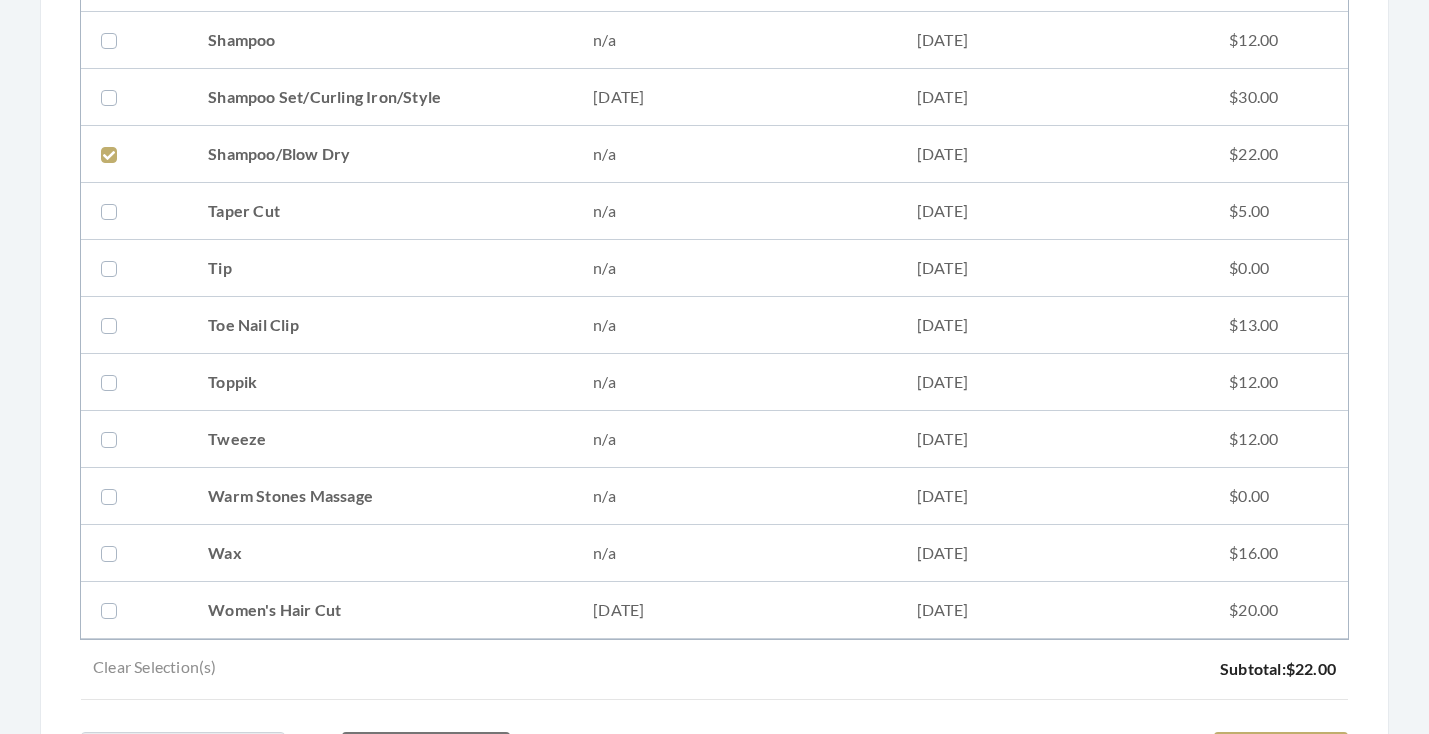 click on "Women's Hair Cut" at bounding box center (380, 610) 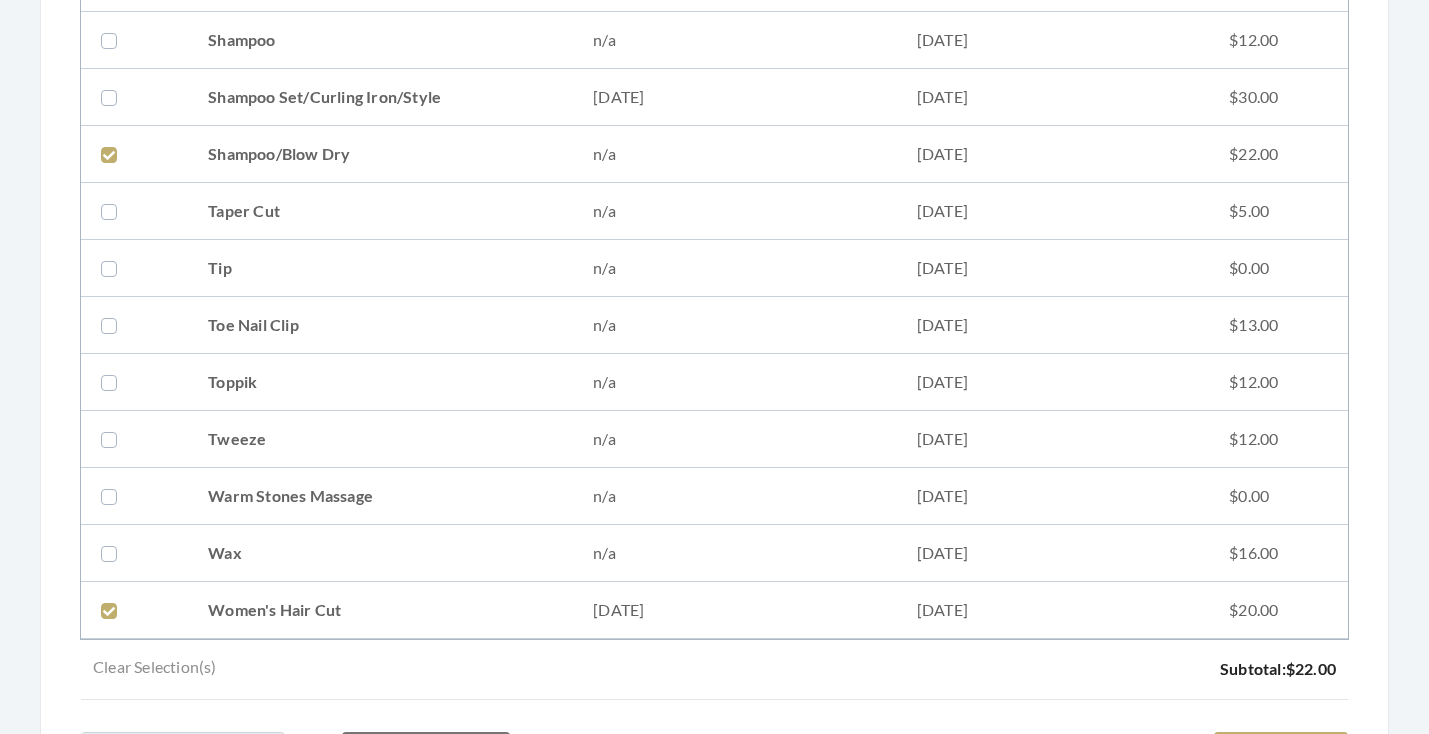 checkbox on "true" 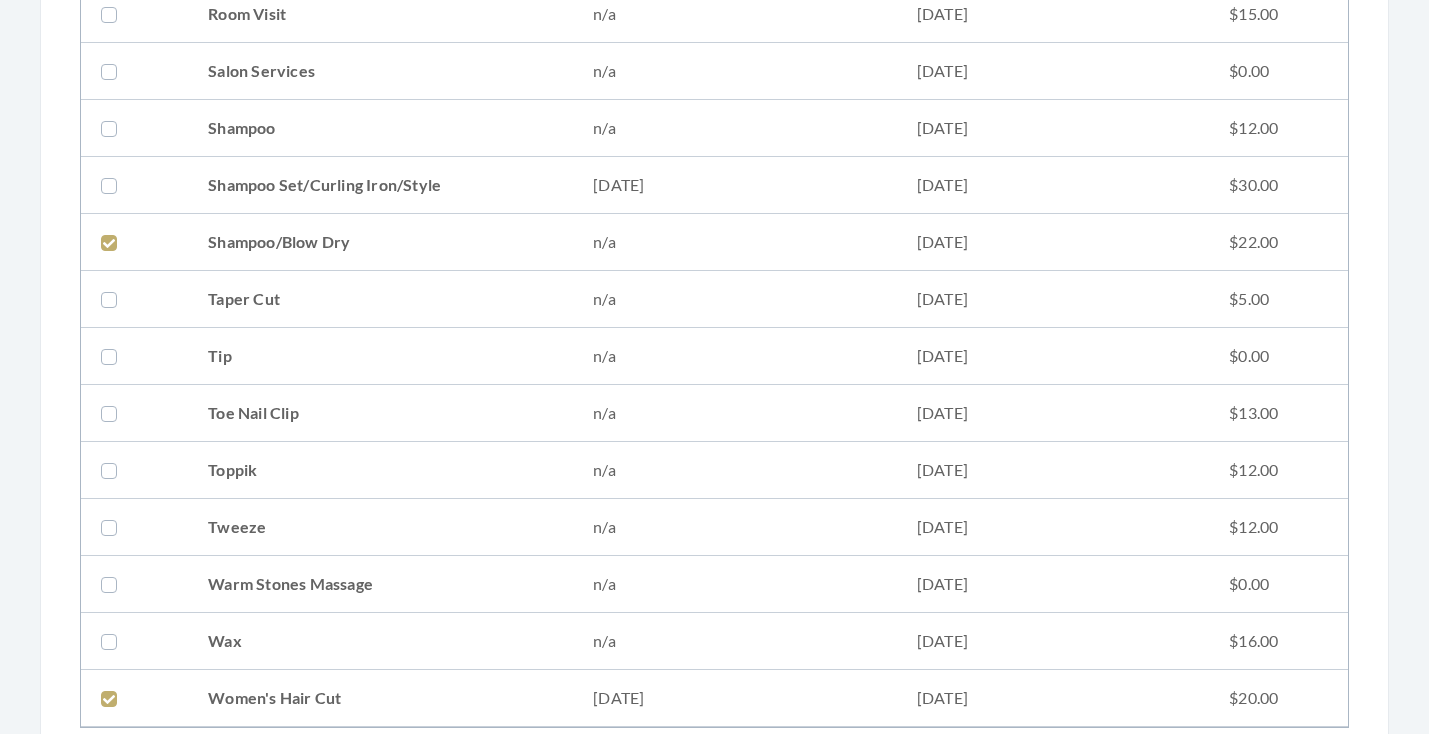 scroll, scrollTop: 2591, scrollLeft: 0, axis: vertical 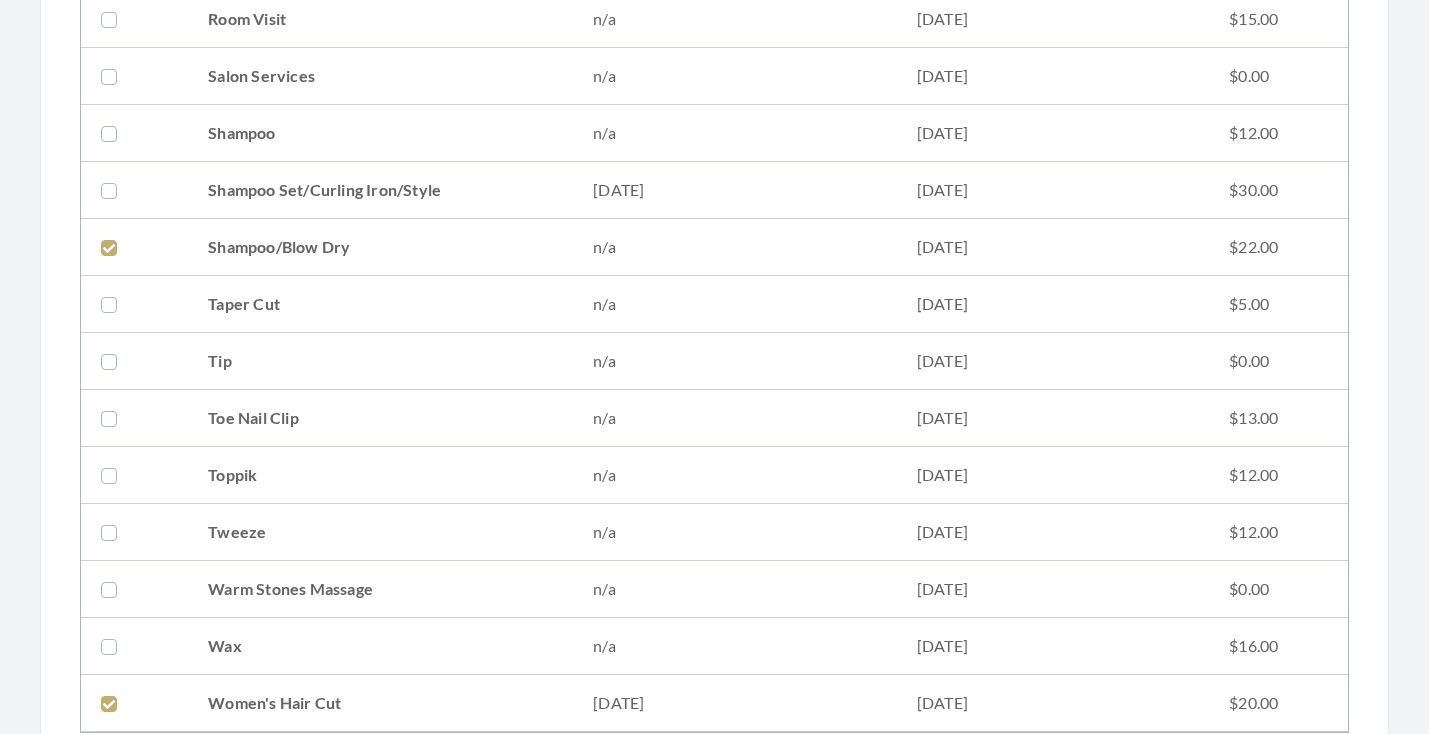 click on "Shampoo Set/Curling Iron/Style" at bounding box center [380, 190] 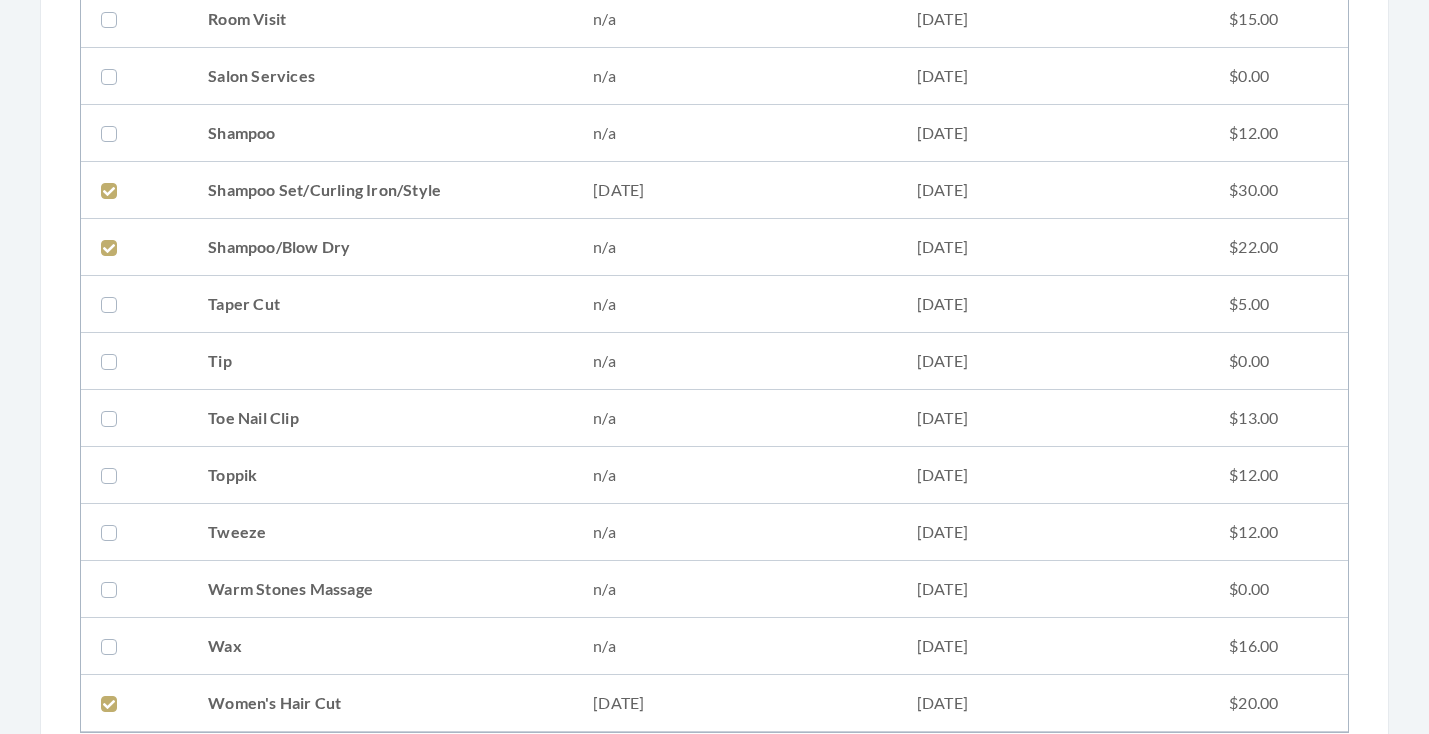 checkbox on "true" 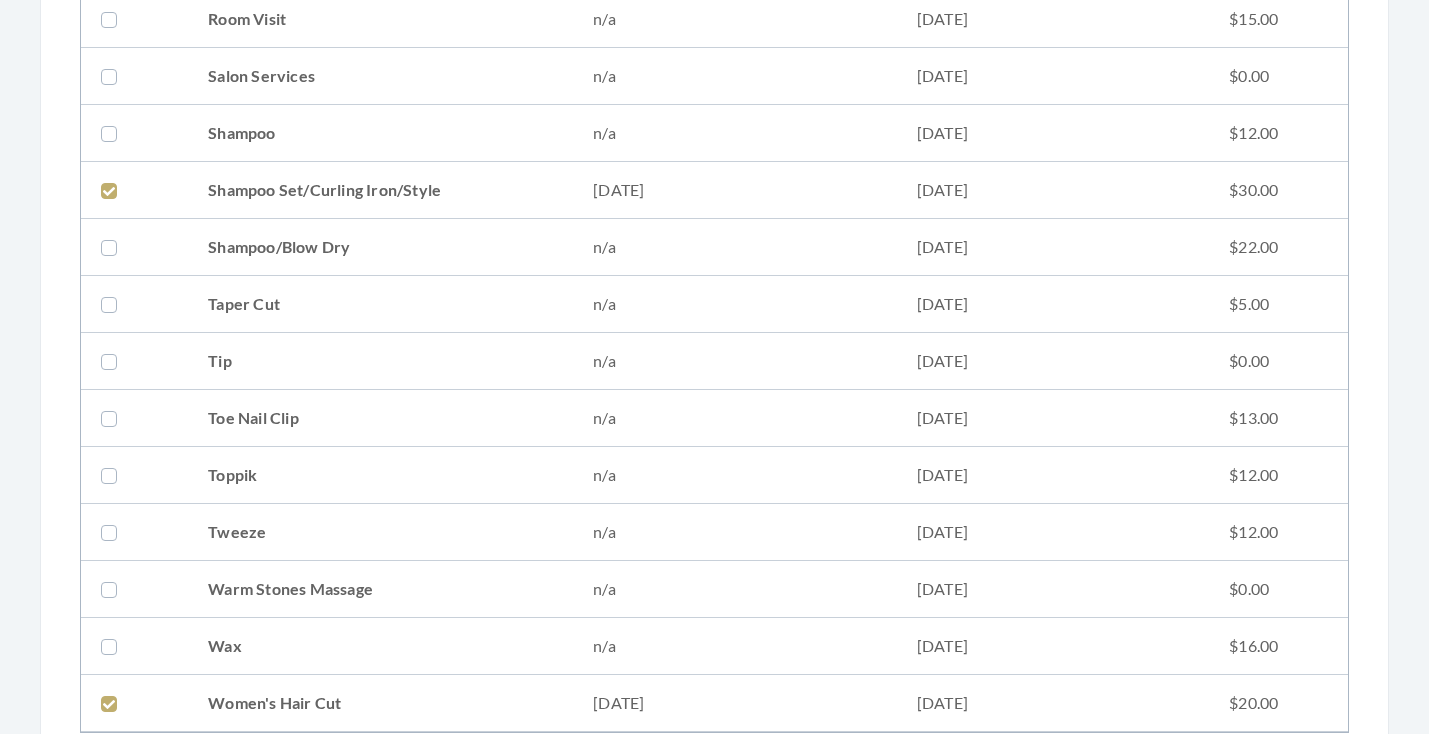 checkbox on "false" 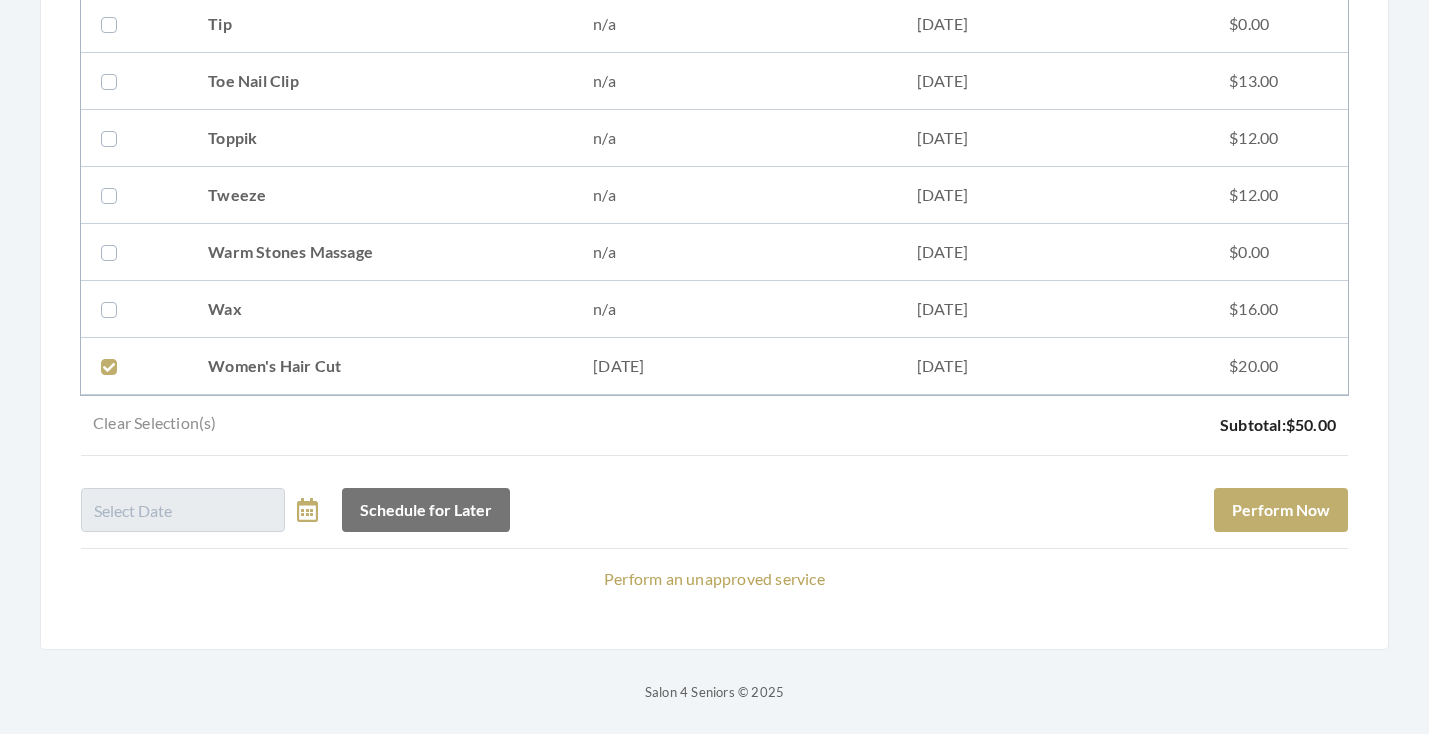 scroll, scrollTop: 2928, scrollLeft: 0, axis: vertical 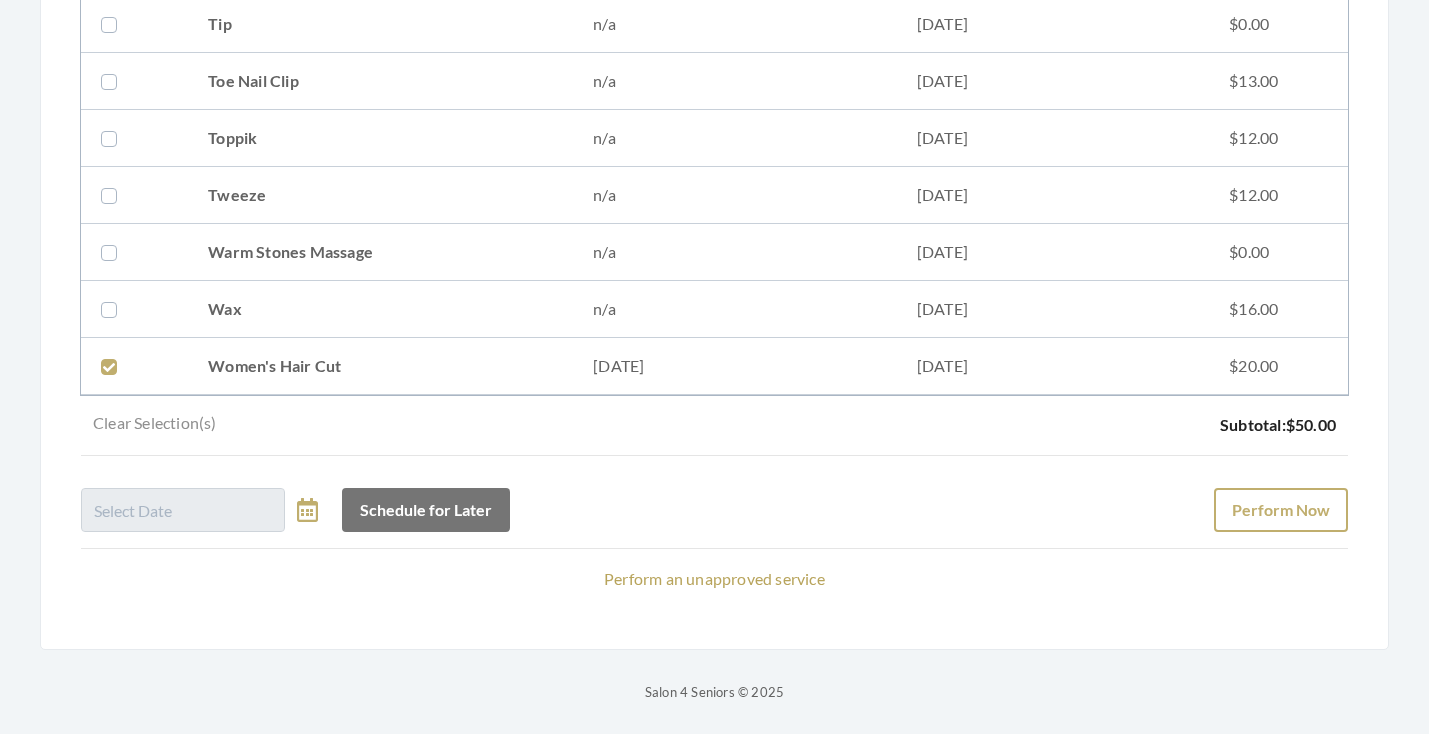 click on "Perform Now" at bounding box center [1281, 510] 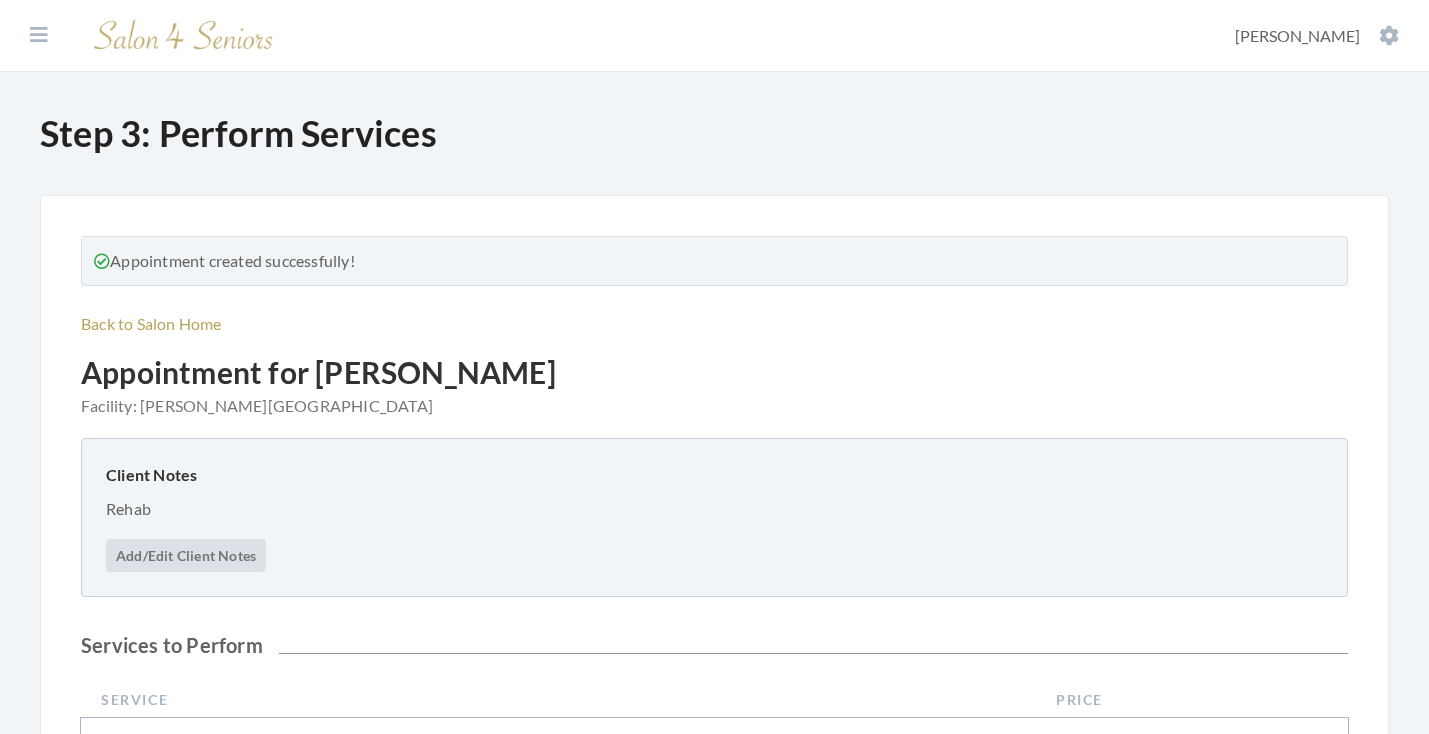 scroll, scrollTop: 555, scrollLeft: 0, axis: vertical 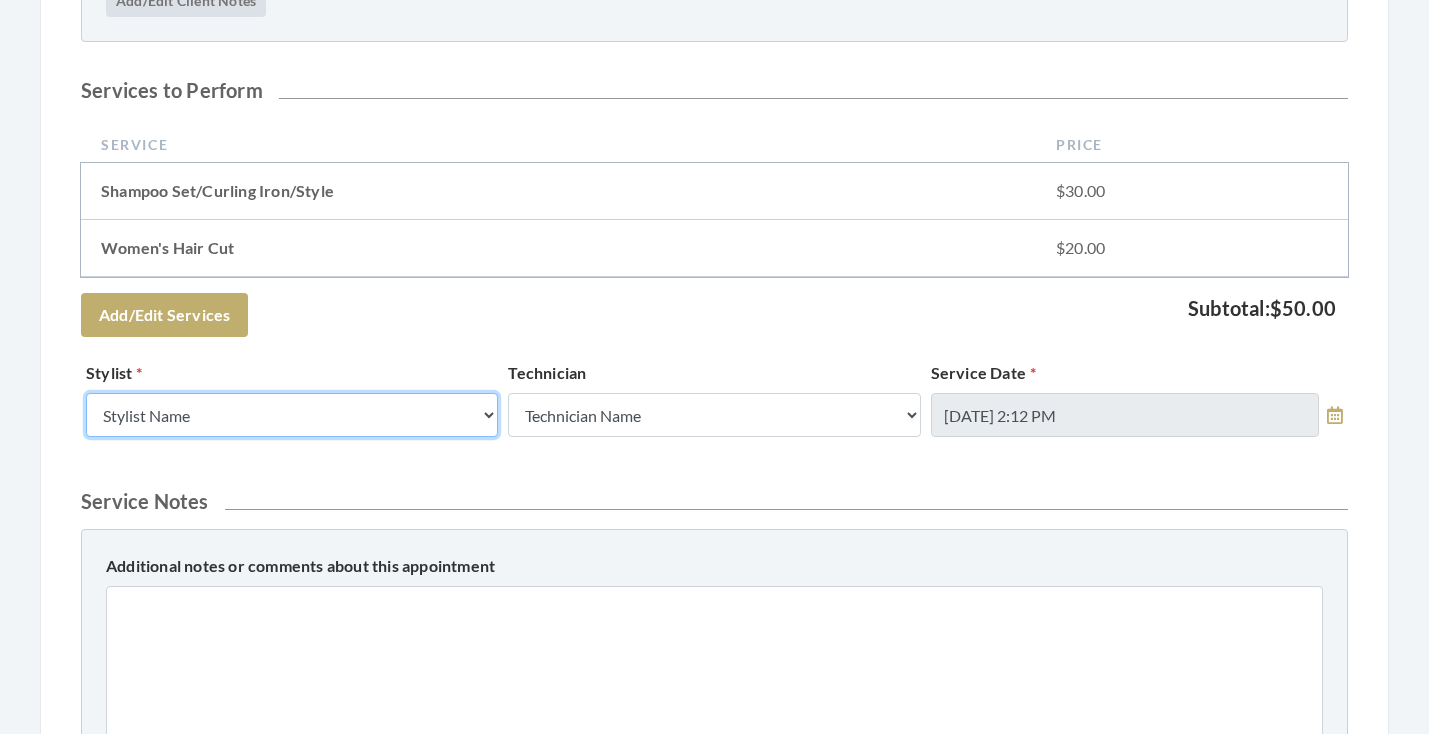 select on "32" 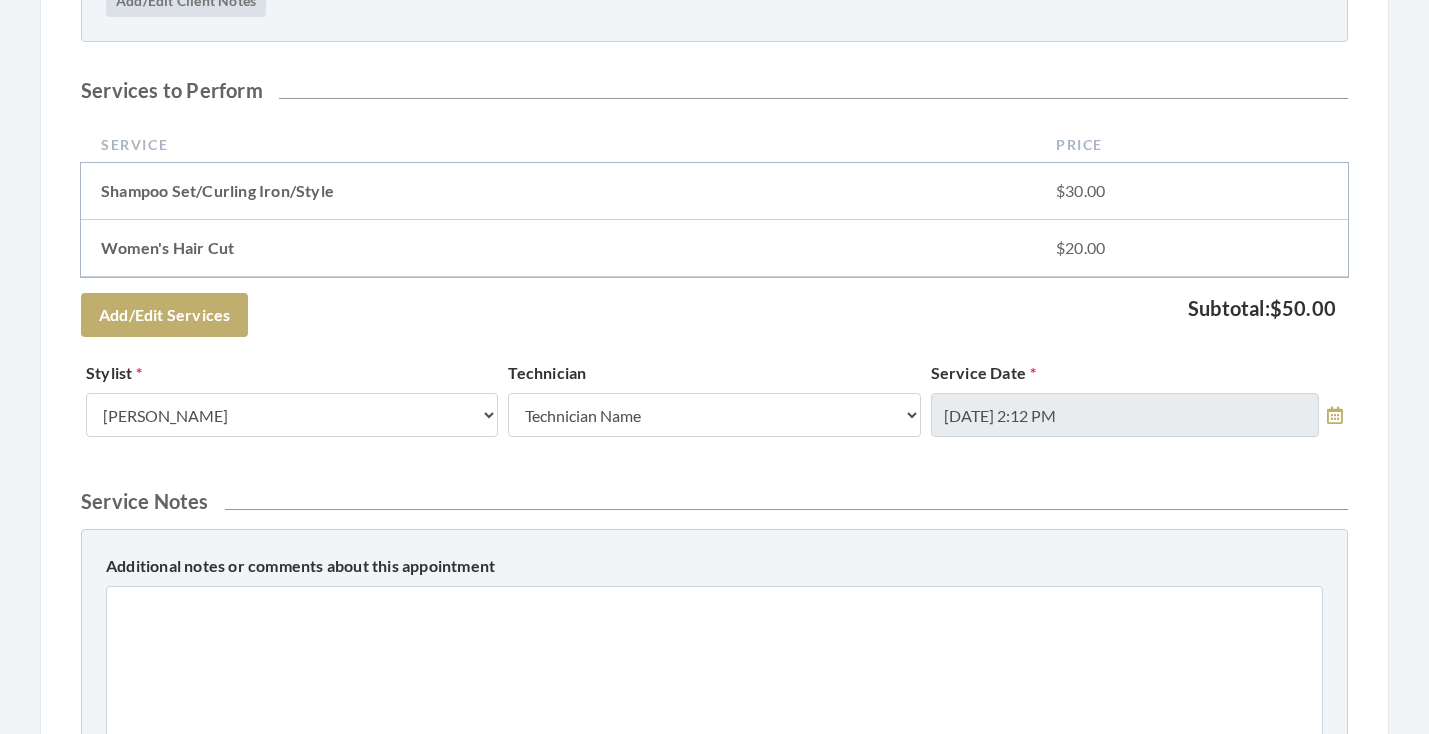 click on "Service Notes" at bounding box center (714, 501) 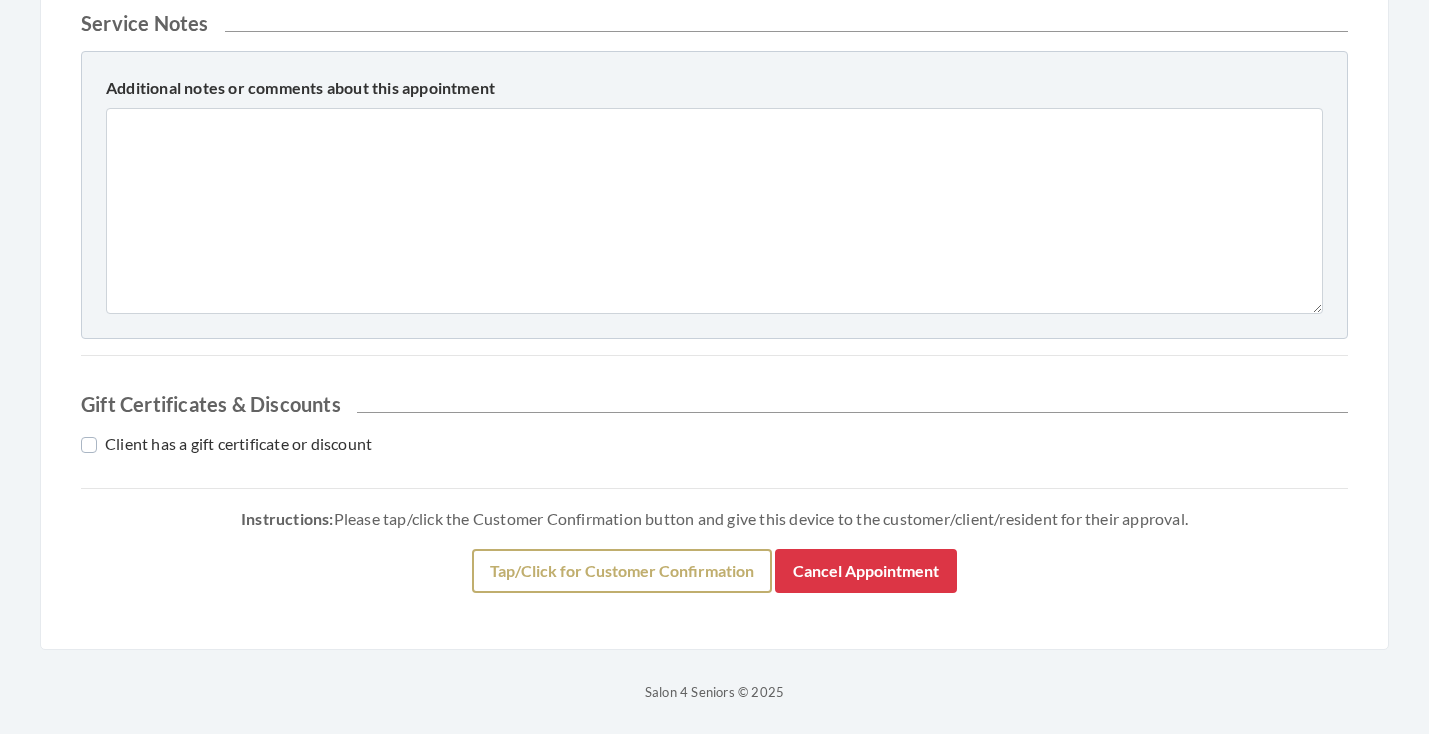 scroll, scrollTop: 1033, scrollLeft: 0, axis: vertical 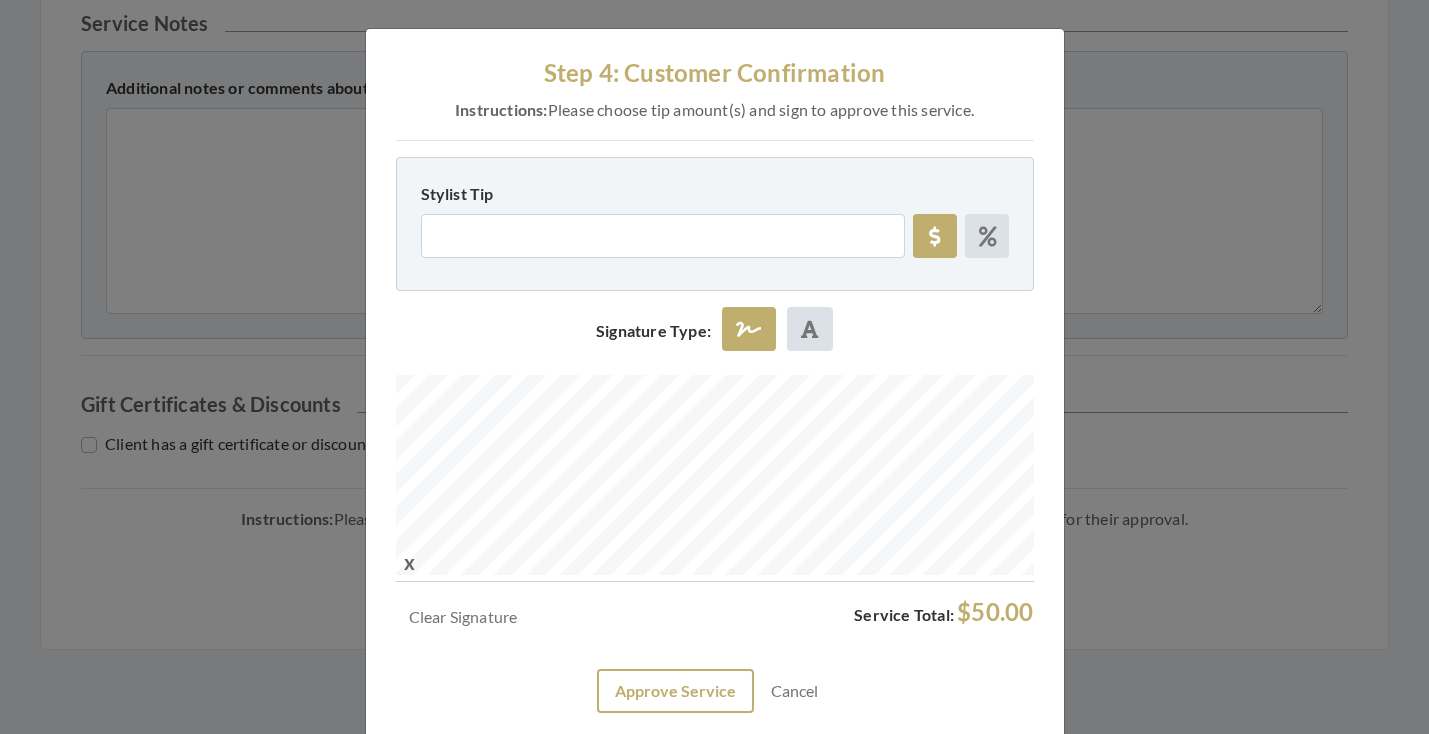 click on "Approve Service" at bounding box center (675, 691) 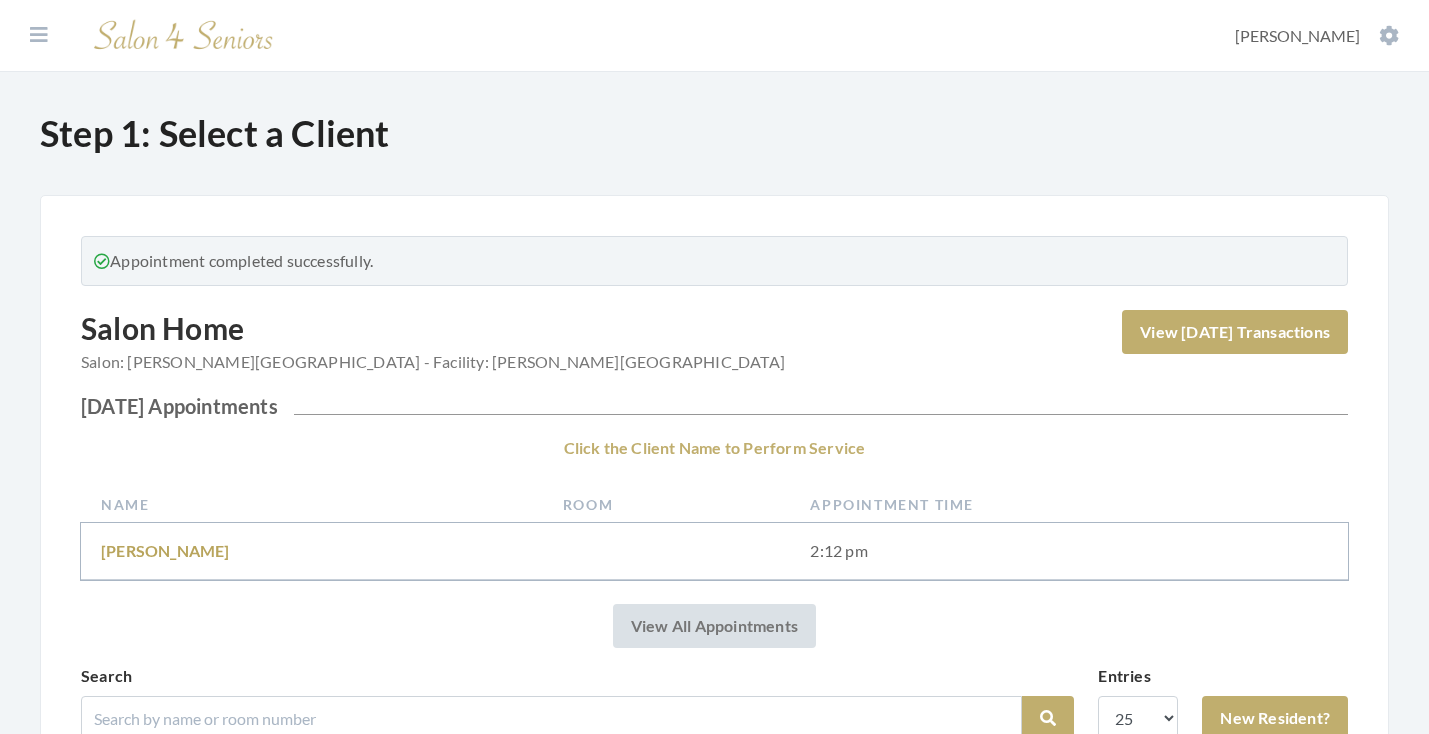 scroll, scrollTop: 0, scrollLeft: 0, axis: both 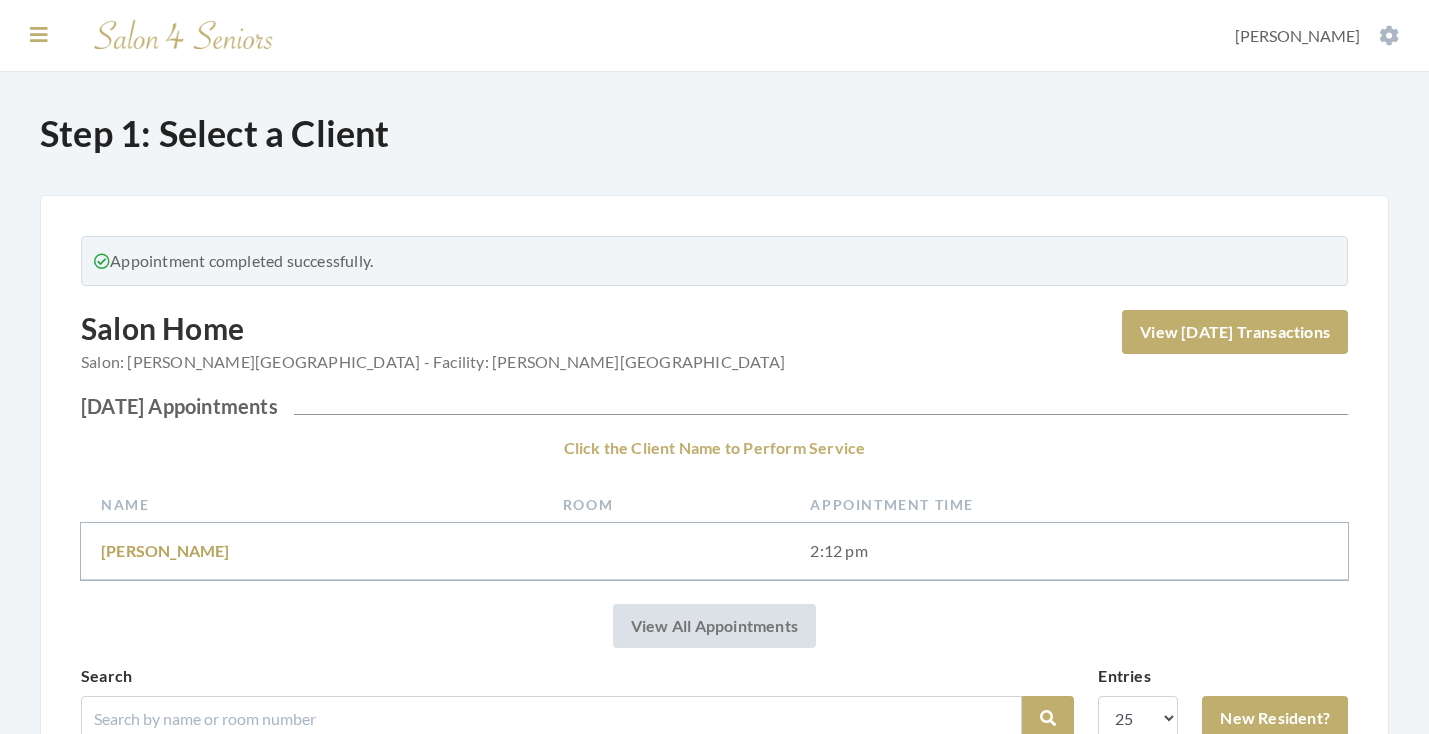 click at bounding box center (39, 35) 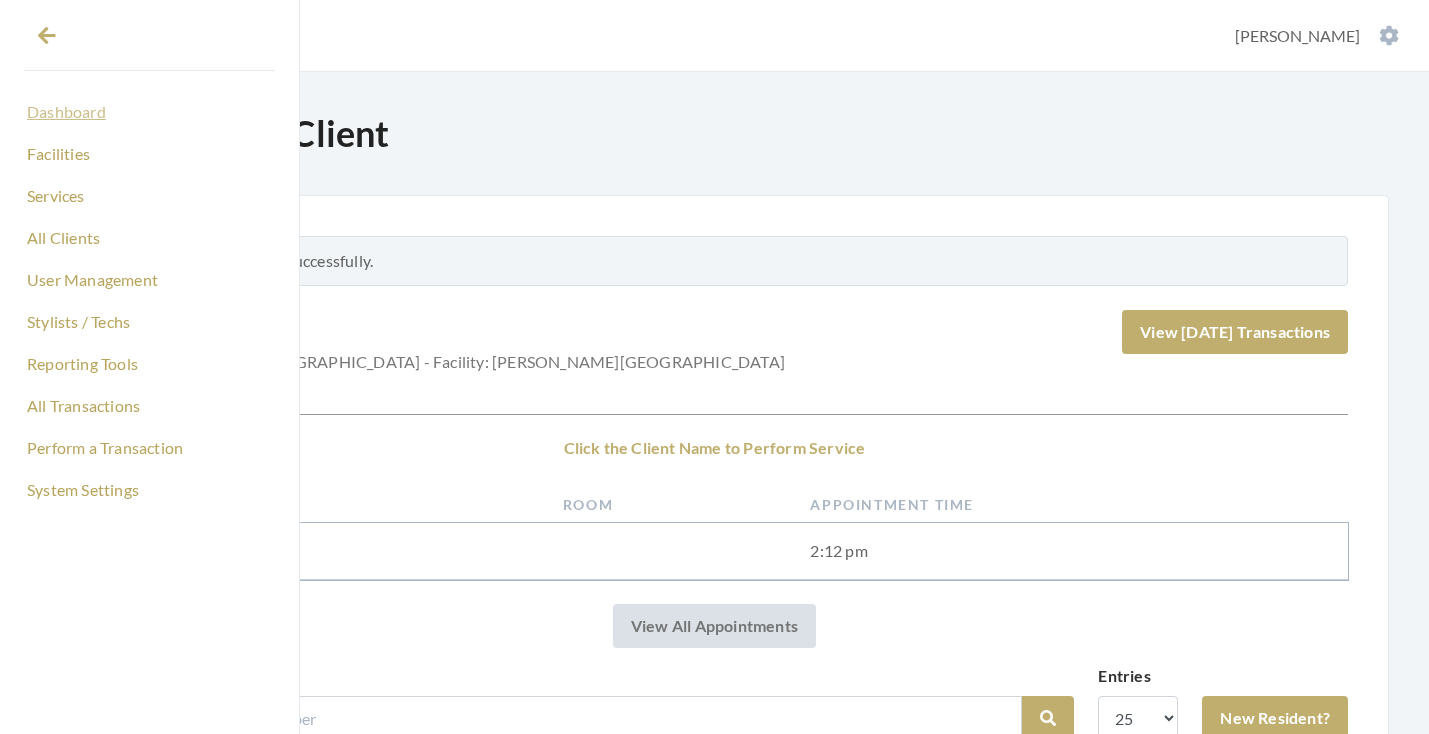 click on "Dashboard" at bounding box center (149, 112) 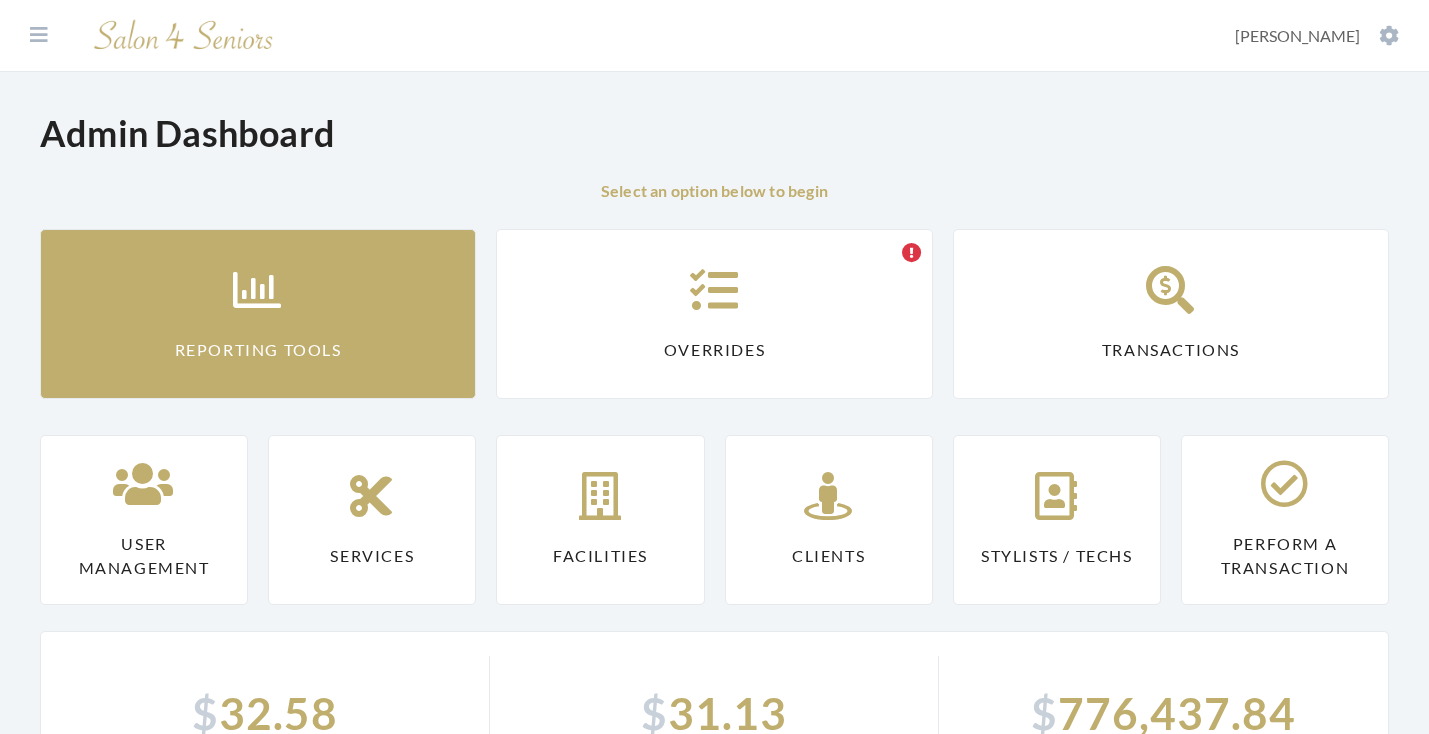 scroll, scrollTop: 0, scrollLeft: 0, axis: both 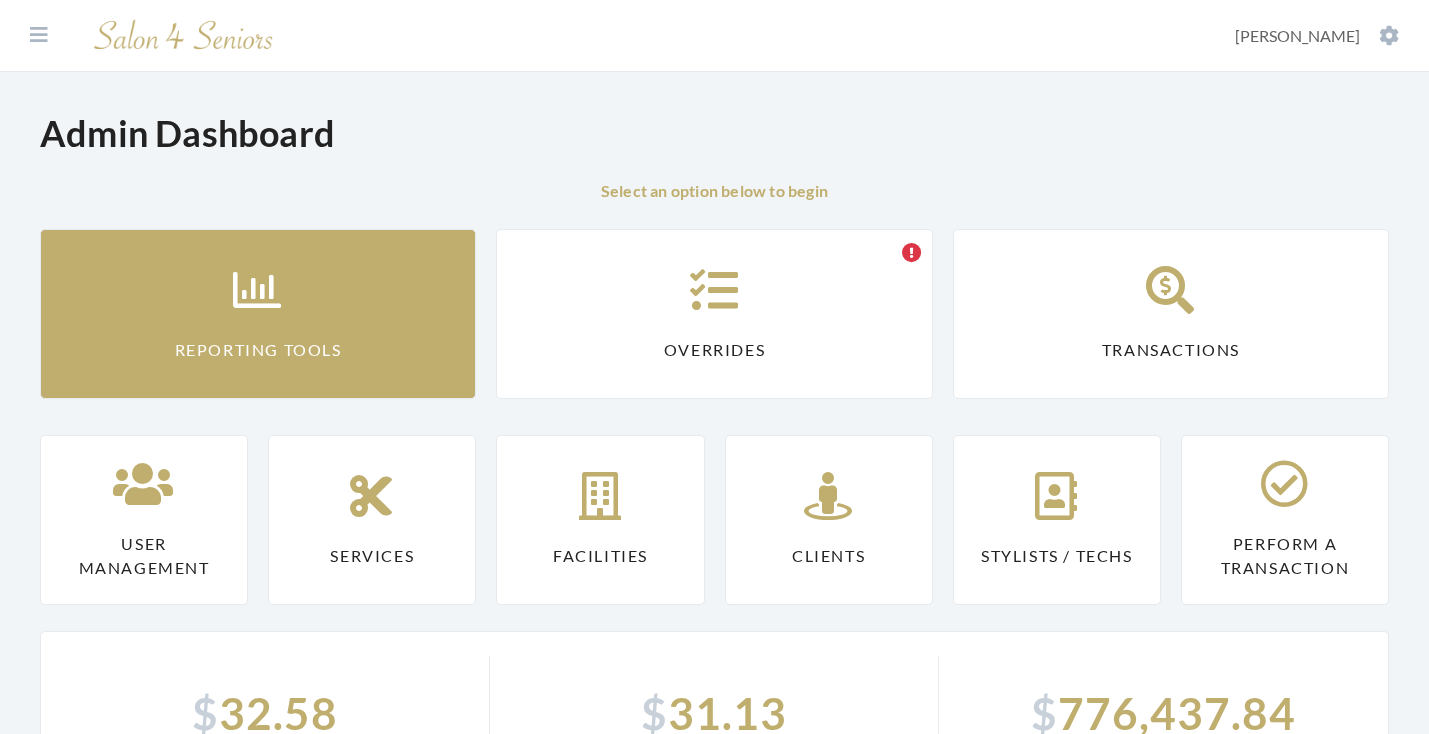 click on "Reporting Tools" at bounding box center (258, 314) 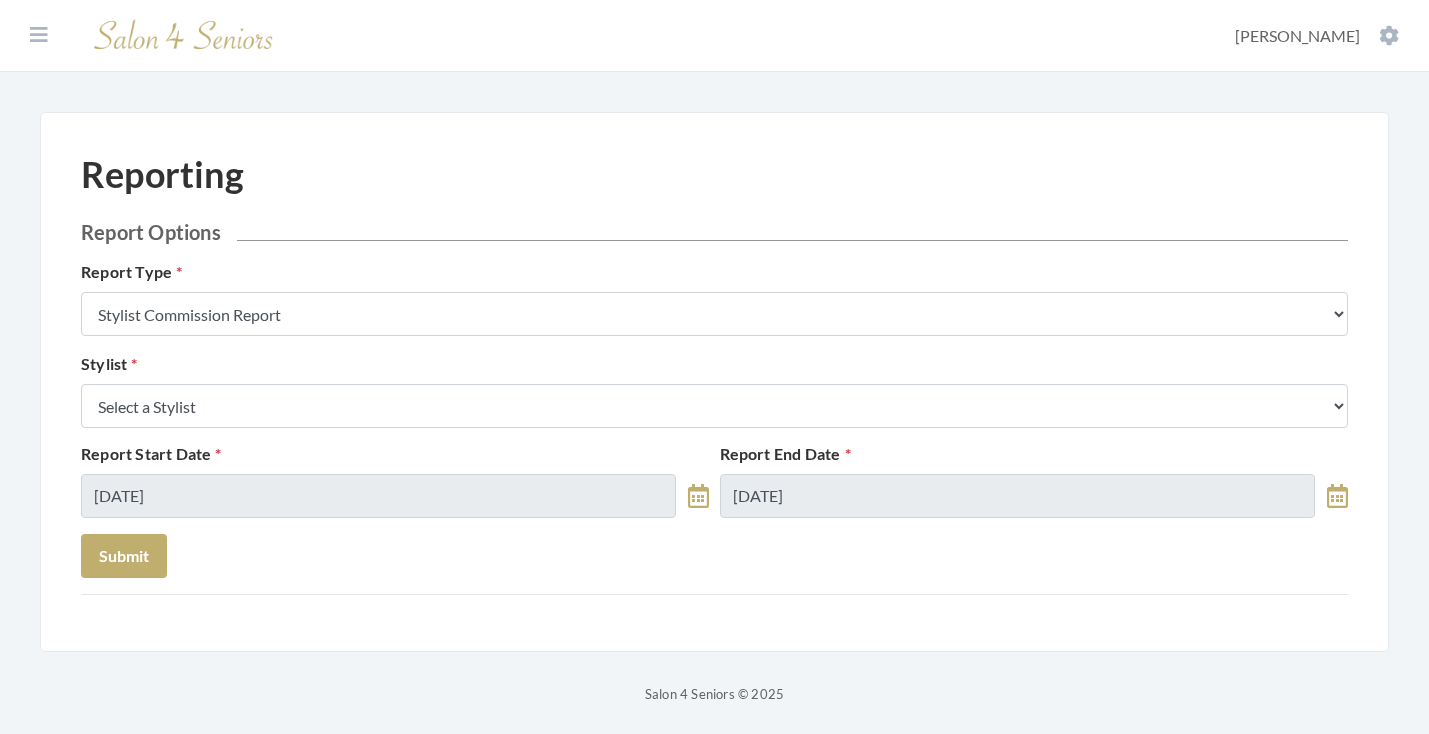 scroll, scrollTop: 0, scrollLeft: 0, axis: both 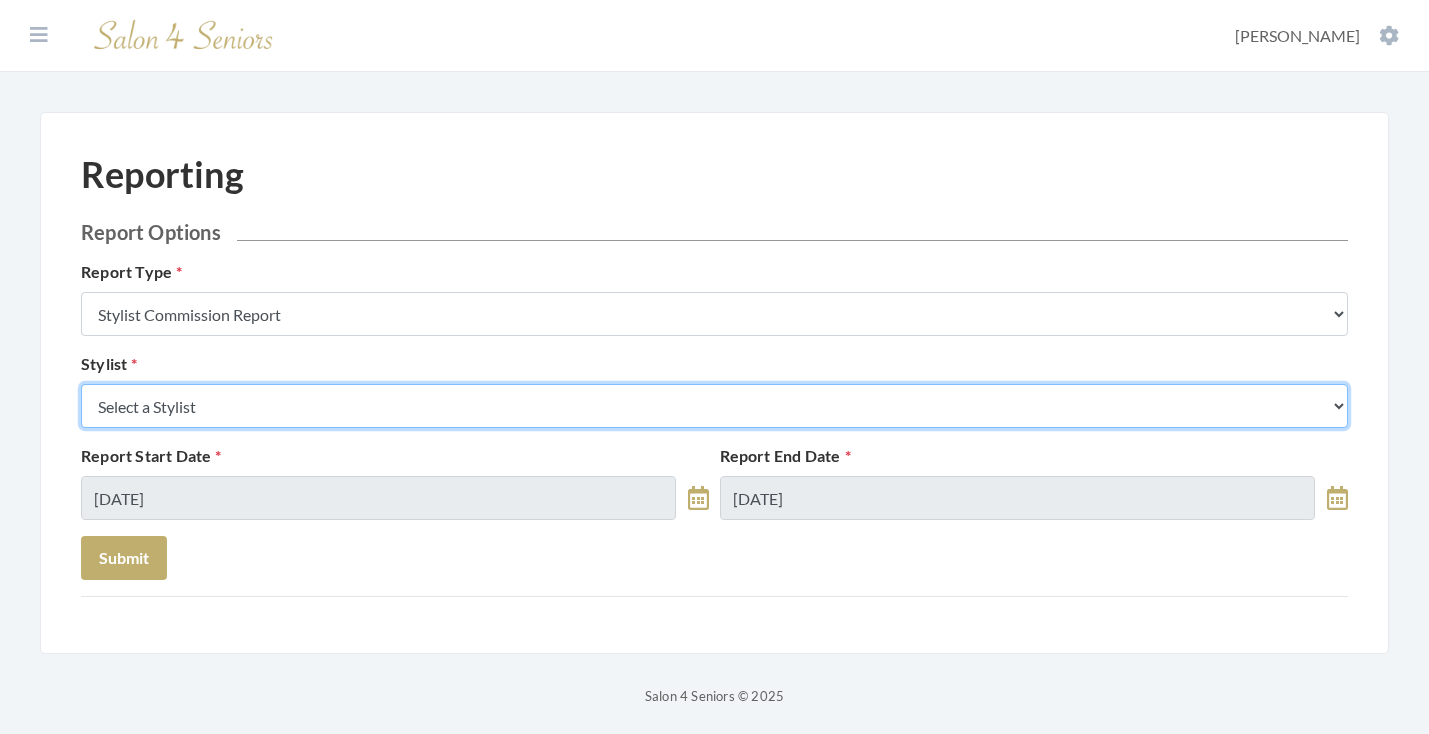 click on "Select a Stylist   Alaina Krumm   Alisha Teasley   April Dructor   Ashley Venable   Bonnie Pierce   Cassie Boyle   Charlie Kinetic   Cheryl Riches   Danielle Johnson   Diane Wilson   Donella Carter   Emilee Daly   Erika Carey   Erika Sasser   Greg Stylist   Jane Hunter   Jean McRee   Jennifer Hess   Jessica Brown   Jill Rodriguez   Kellye McCormick   Keri Simpson   Kinetic Stylist   Kristen Koci   Krystal Rutledge   Melisssa Hope Bonnemer   Mindy Dunn   Nat Thompson   Padricka Kinsey-Williams   Rose Randle   Roslyn Hudson   Shawnette Tucker   Shemeka Stephens   Stephanie Speights   Susan Marshall   Susie McCombs   Tamica Woods   Theresa Lindsey   Valerie Willis   Victoria Champion   WILSHUN FOWLER" at bounding box center [714, 406] 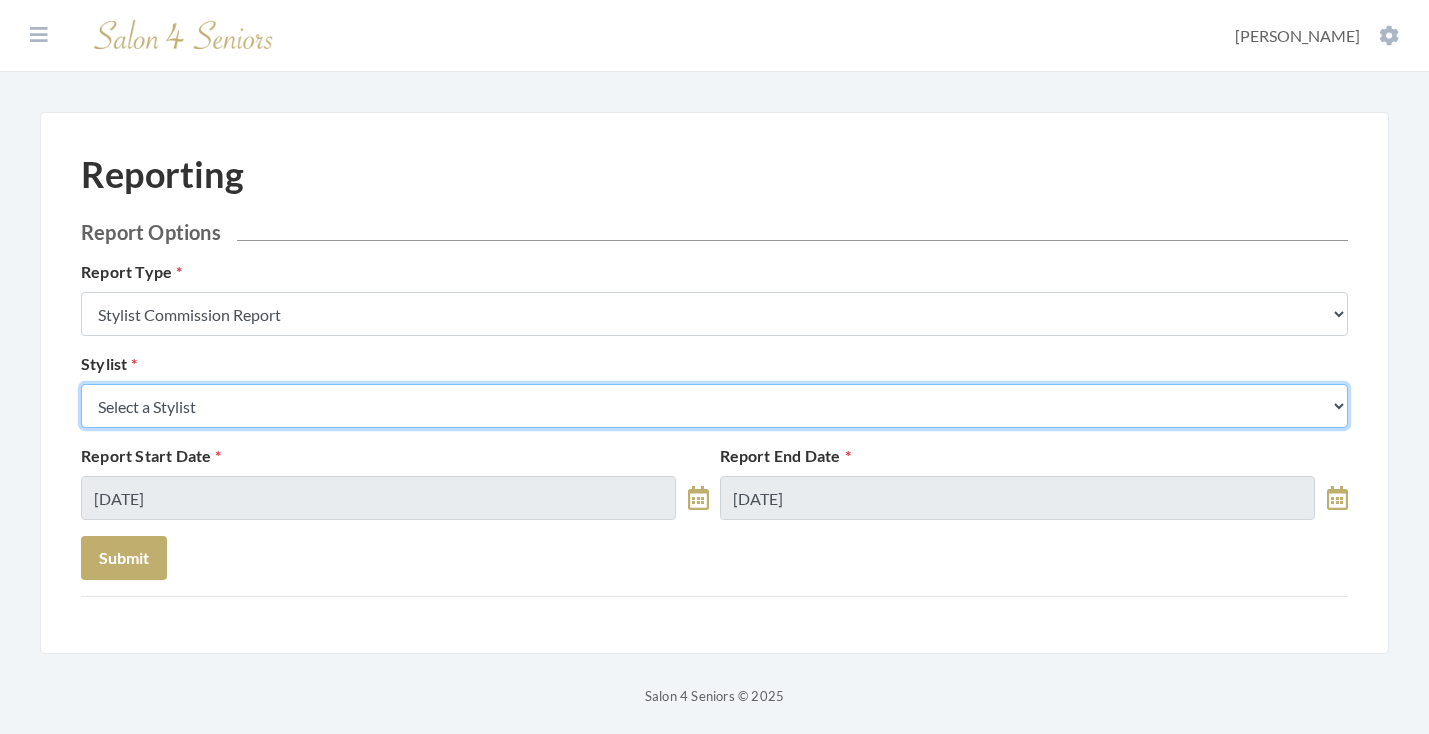 select on "32" 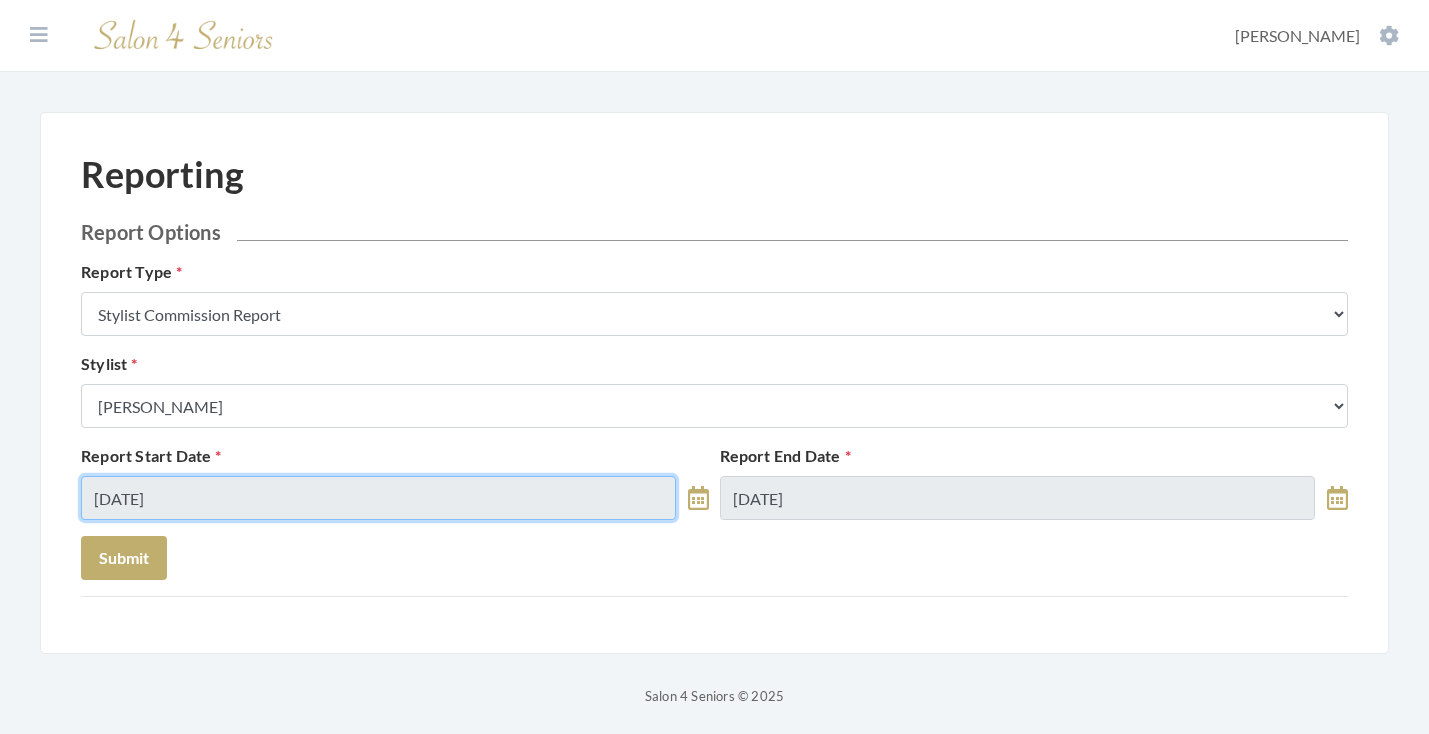 click on "07/02/2025" at bounding box center (378, 498) 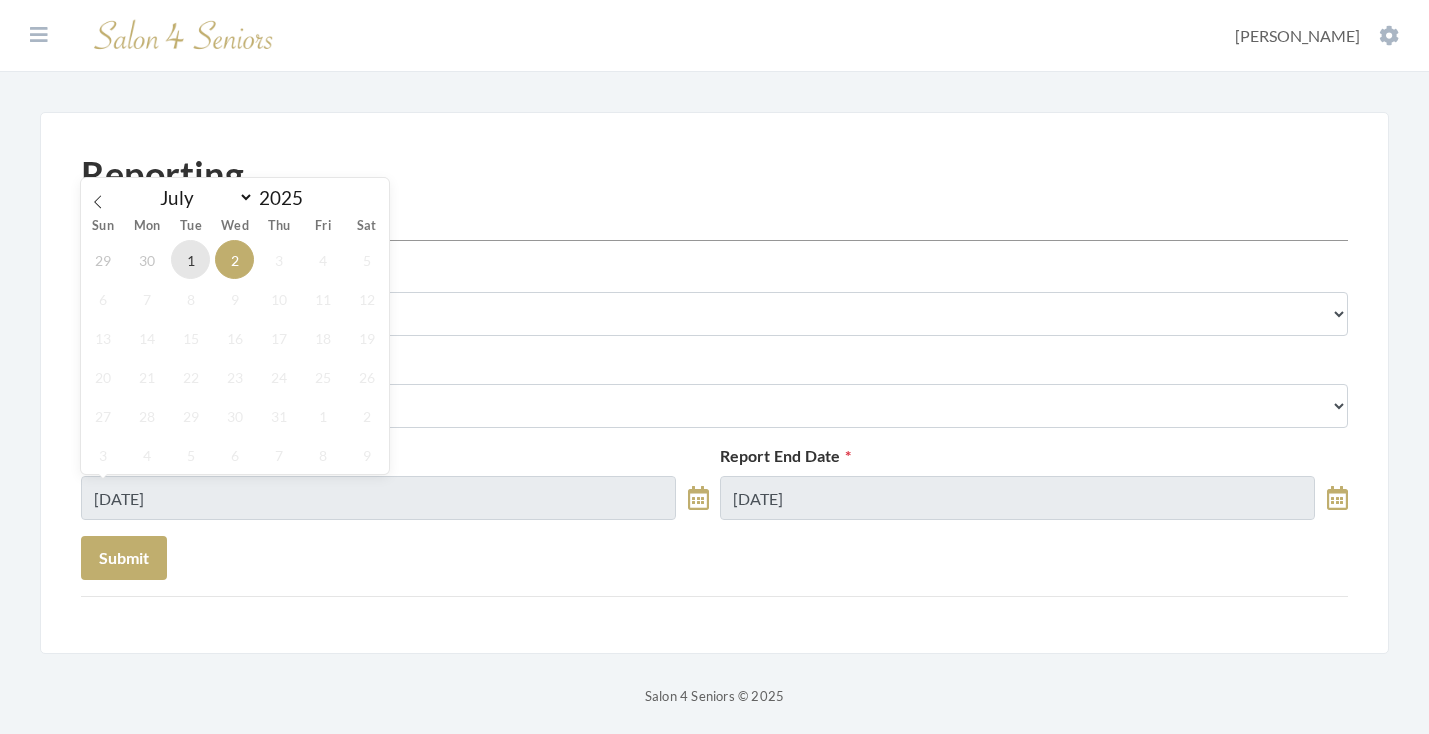 click on "1" at bounding box center (190, 259) 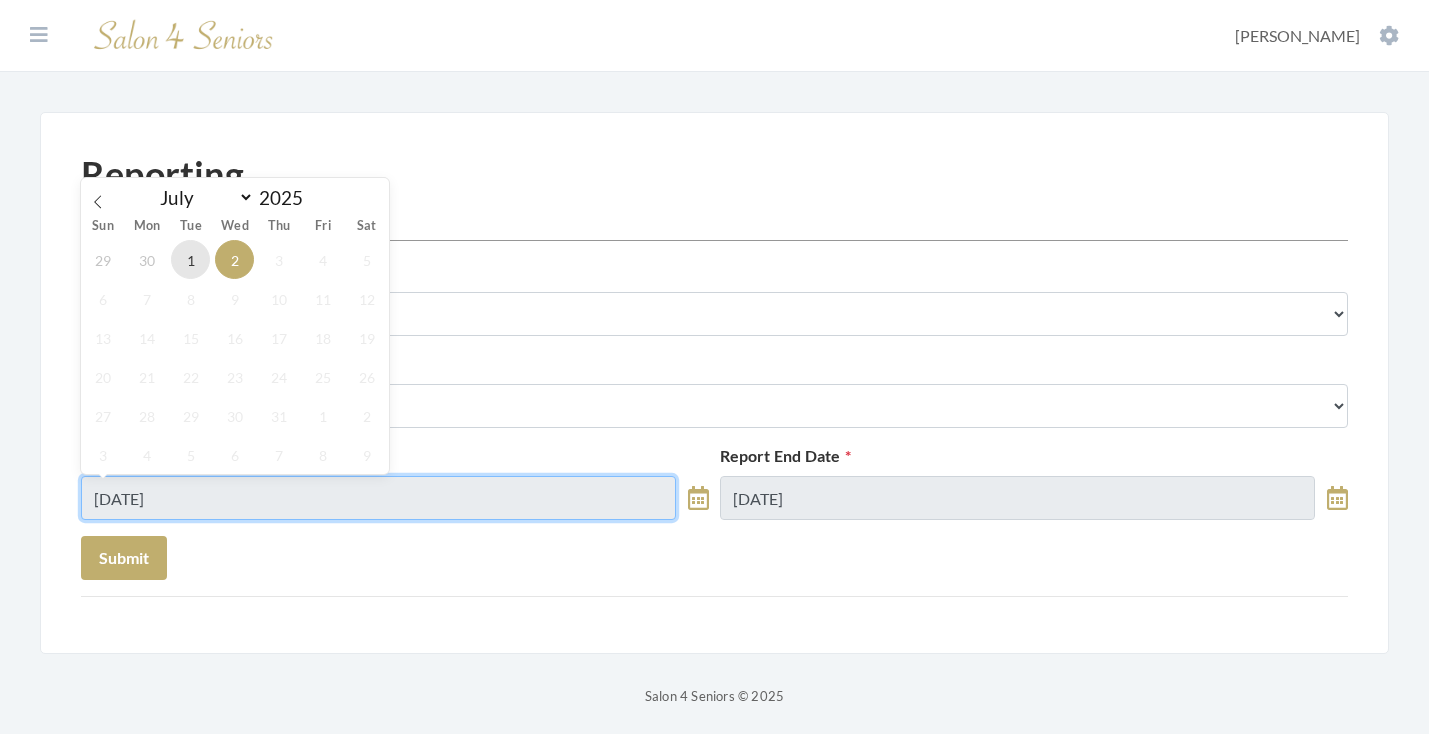 type on "[DATE]" 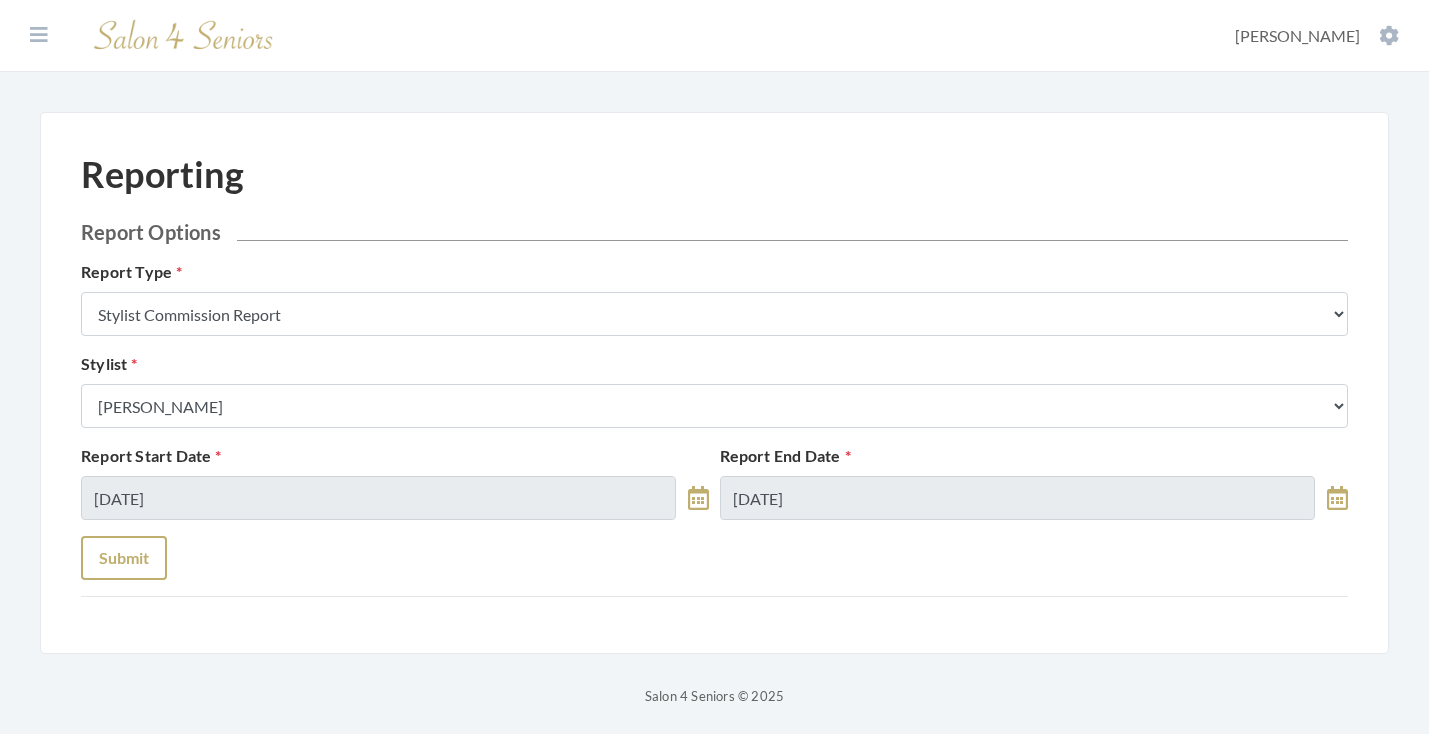 click on "Submit" at bounding box center (124, 558) 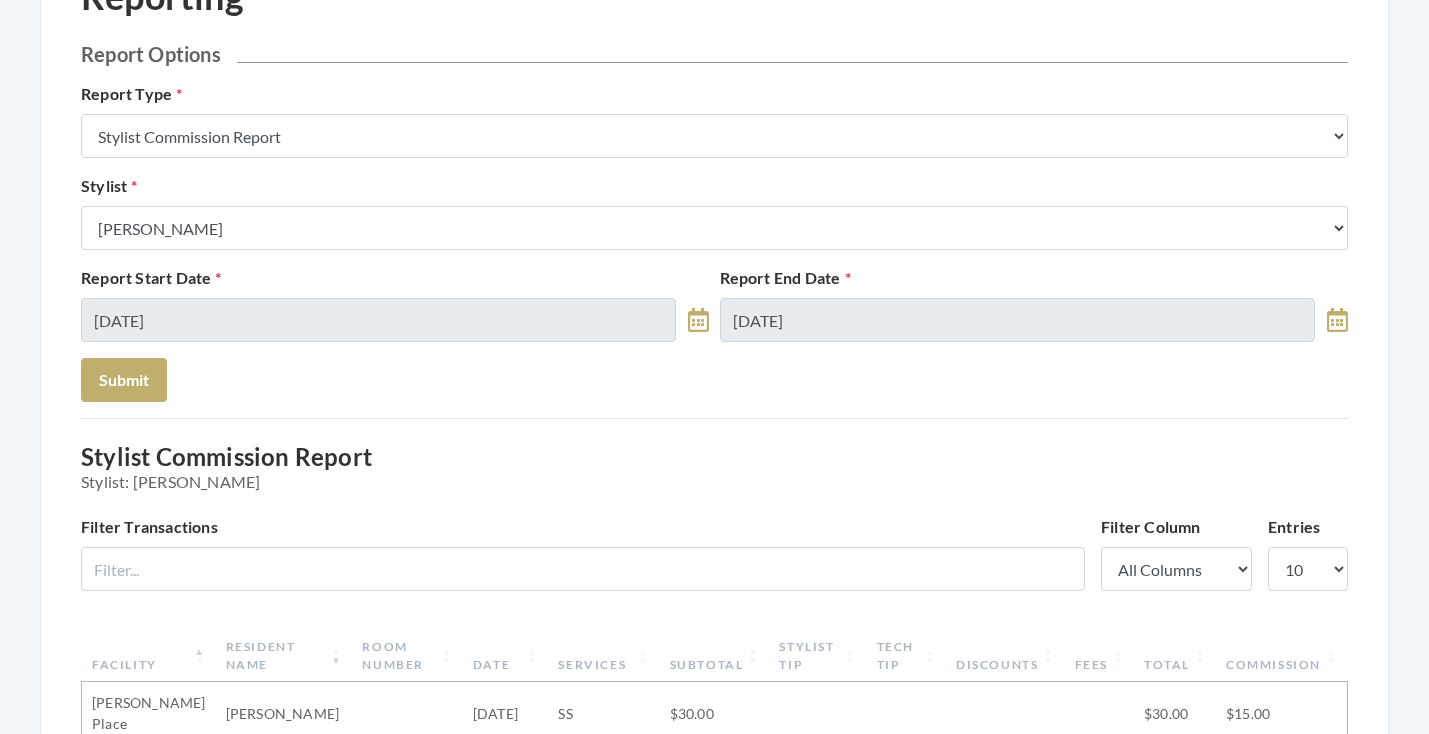 scroll, scrollTop: 0, scrollLeft: 0, axis: both 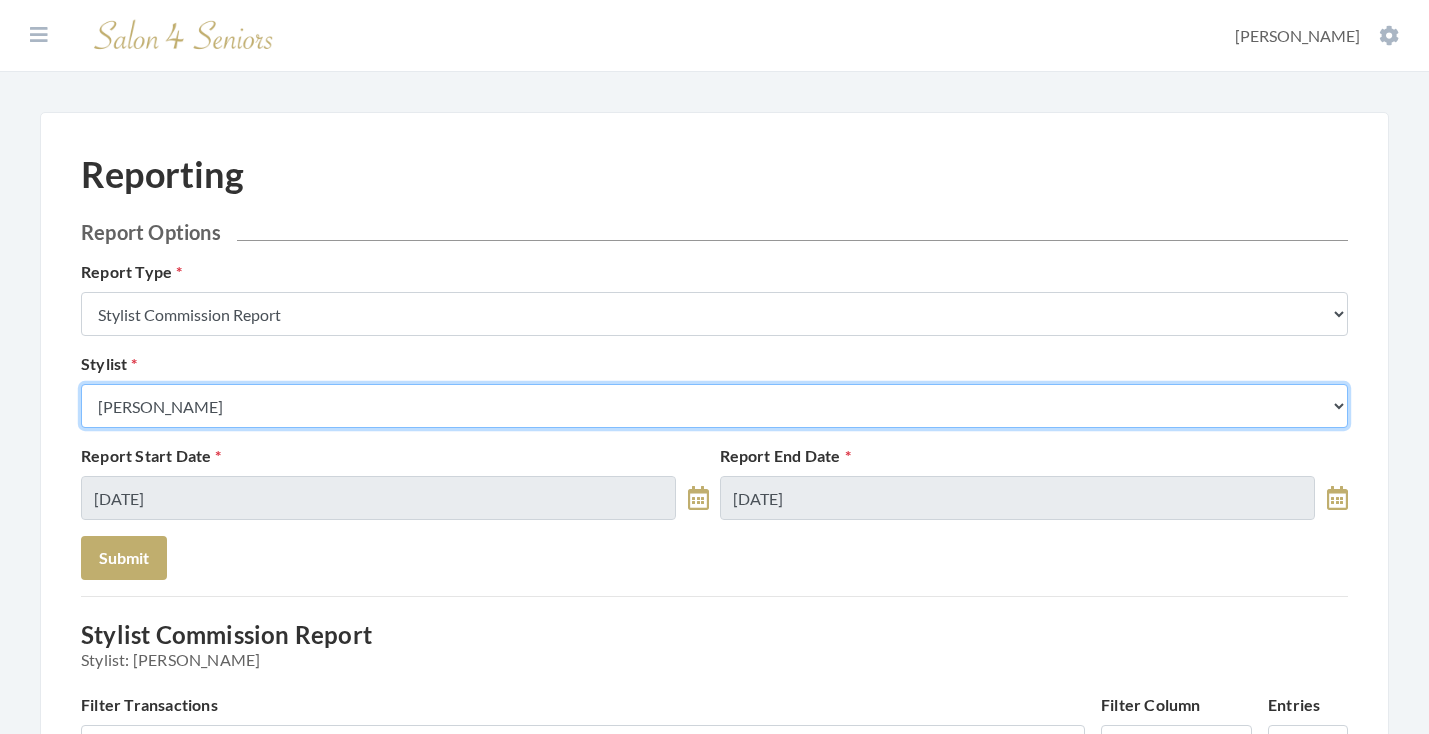 select on "115" 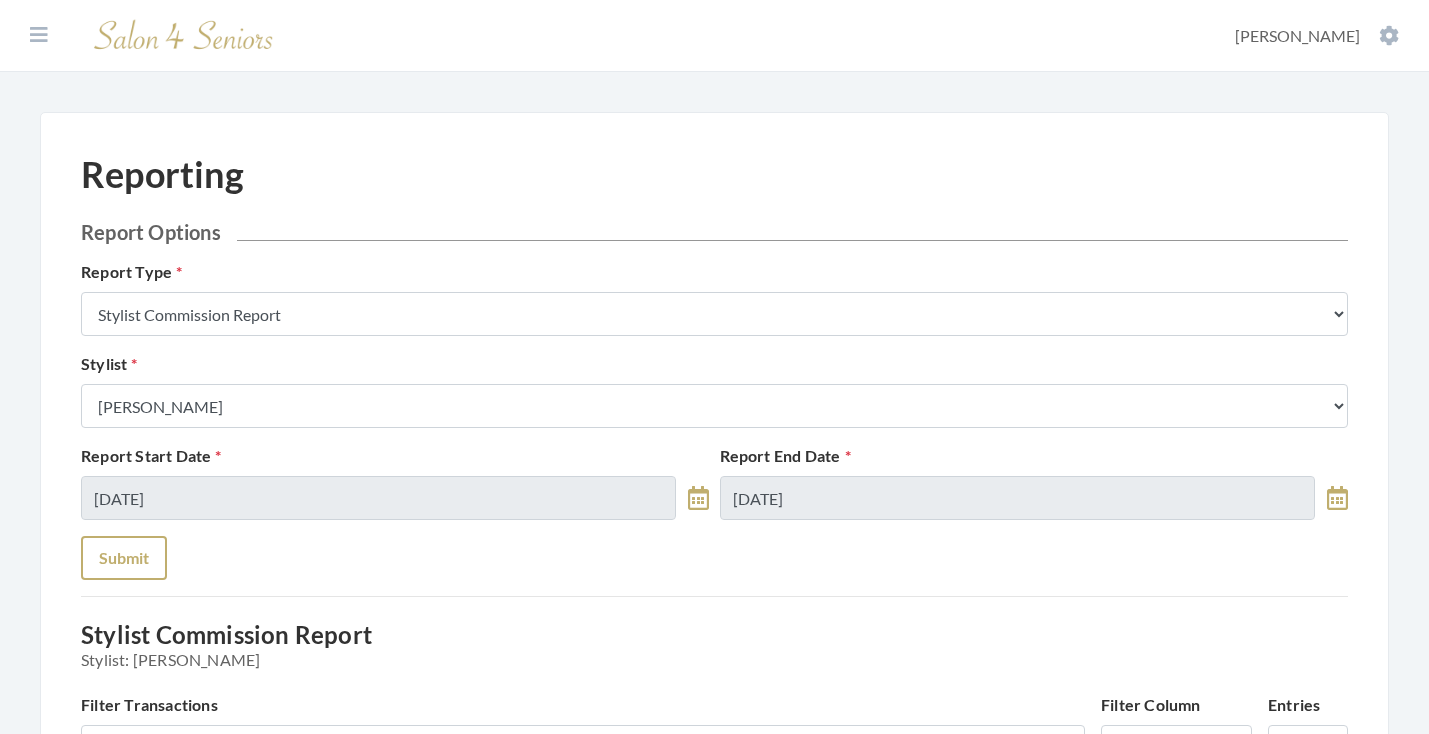 click on "Submit" at bounding box center (124, 558) 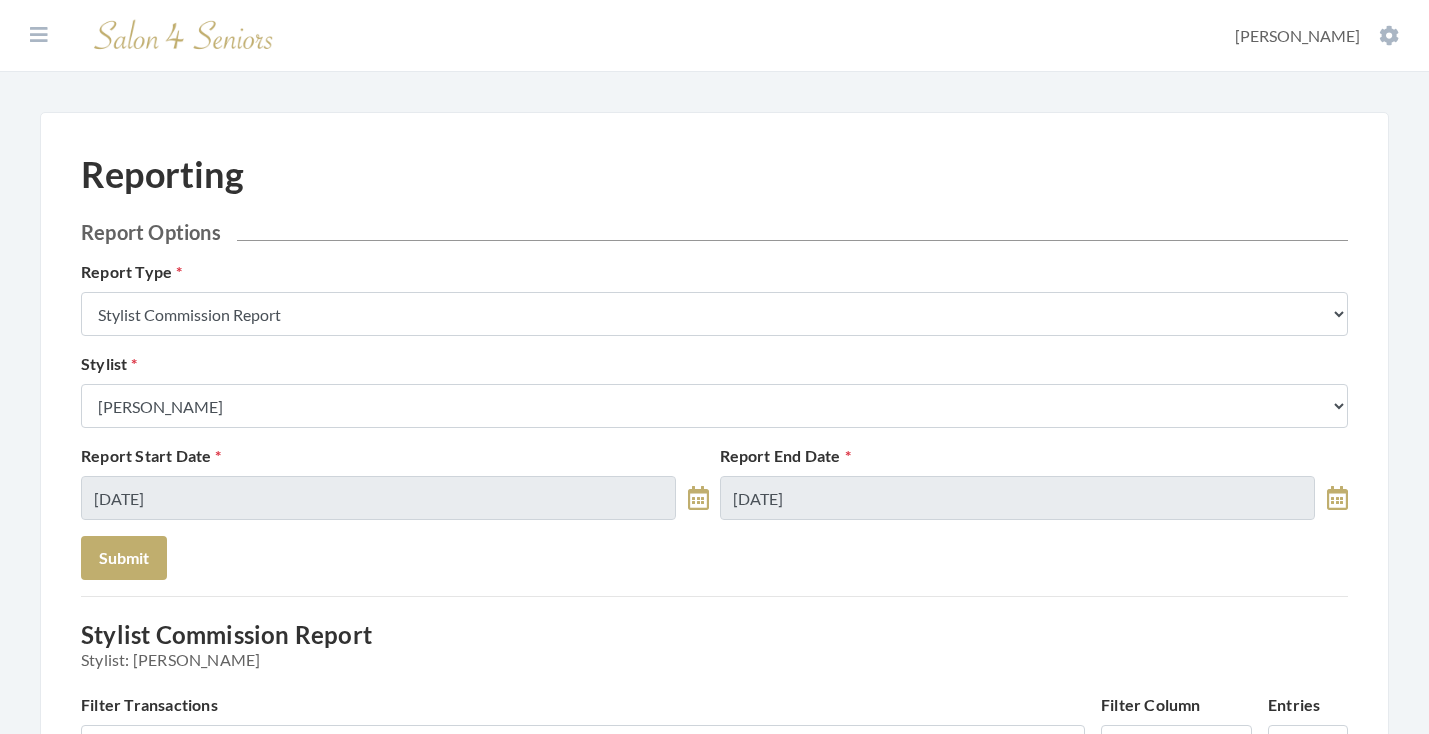 select on "6" 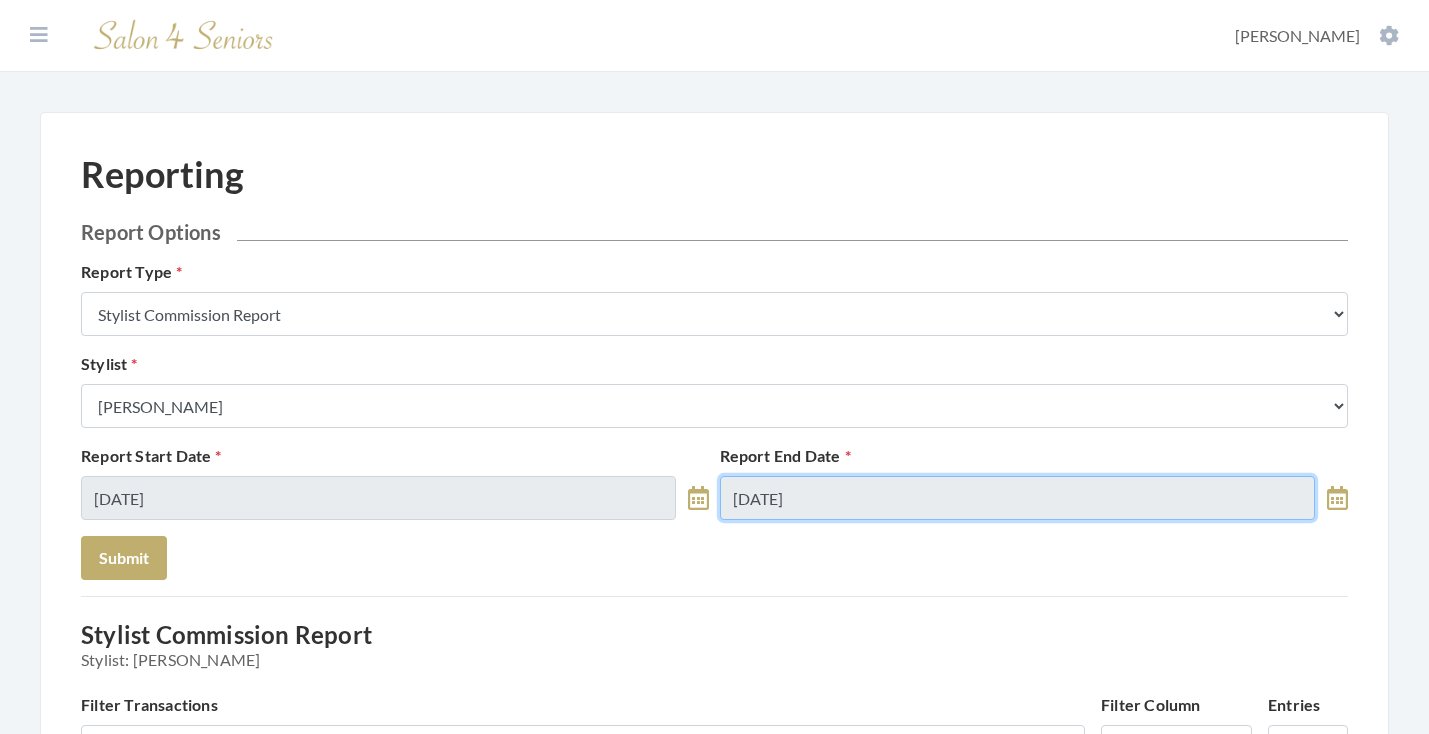 click on "[DATE]" at bounding box center (1017, 498) 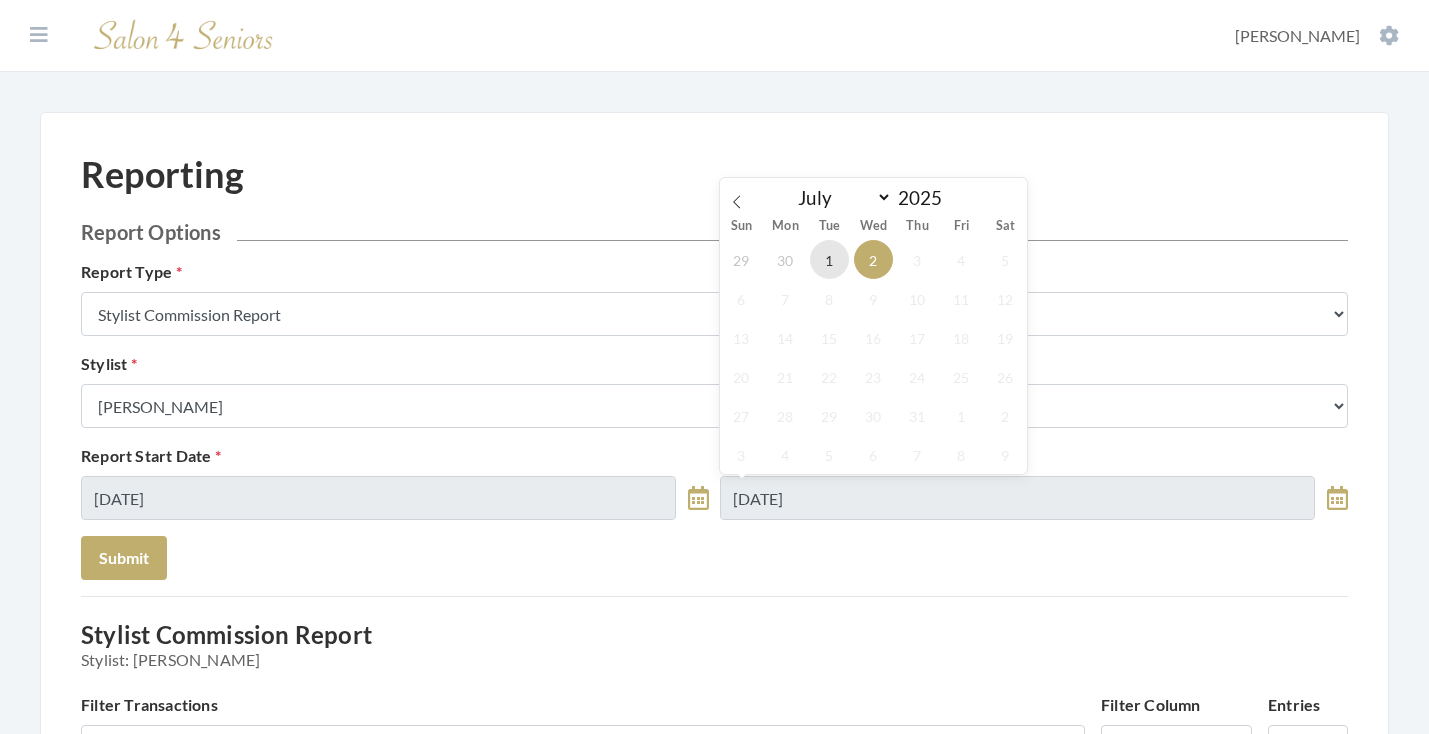 click on "1" at bounding box center (829, 259) 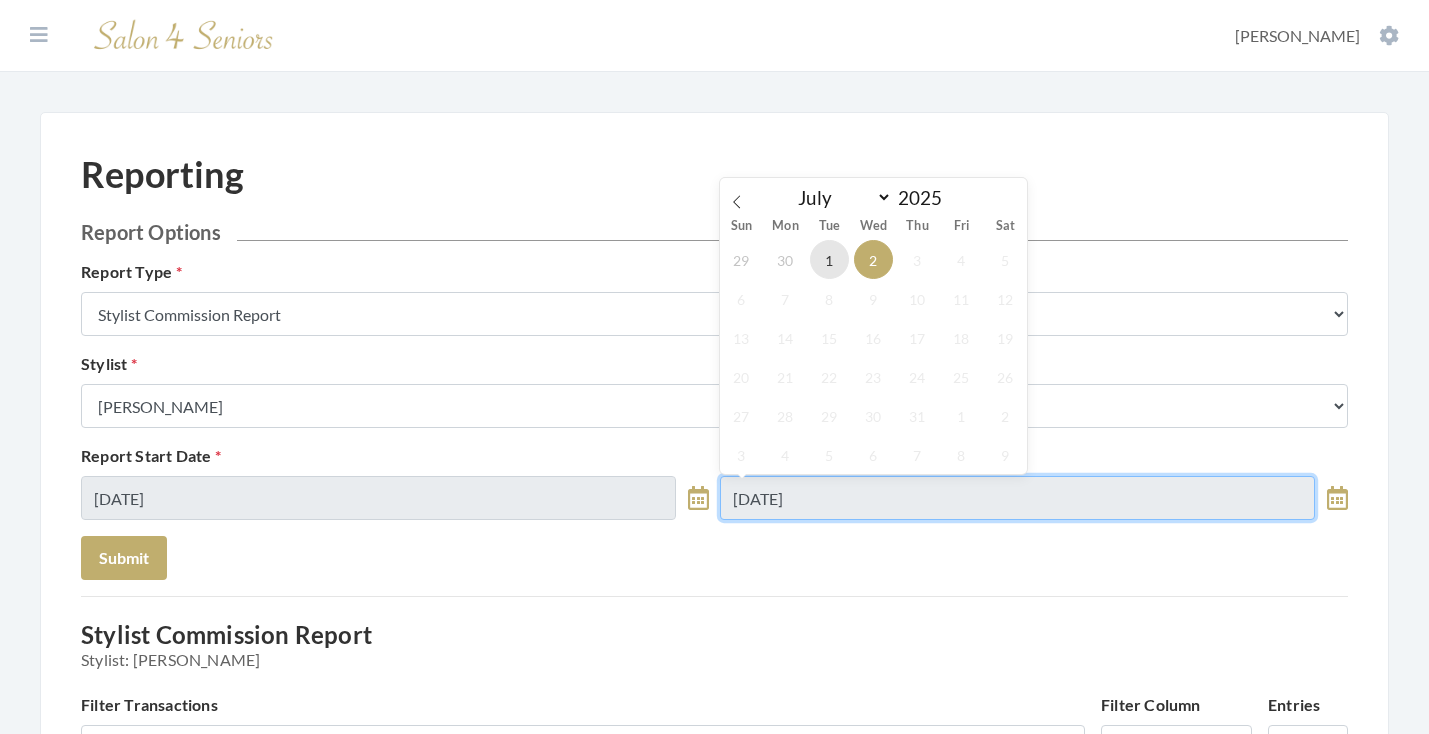 type on "[DATE]" 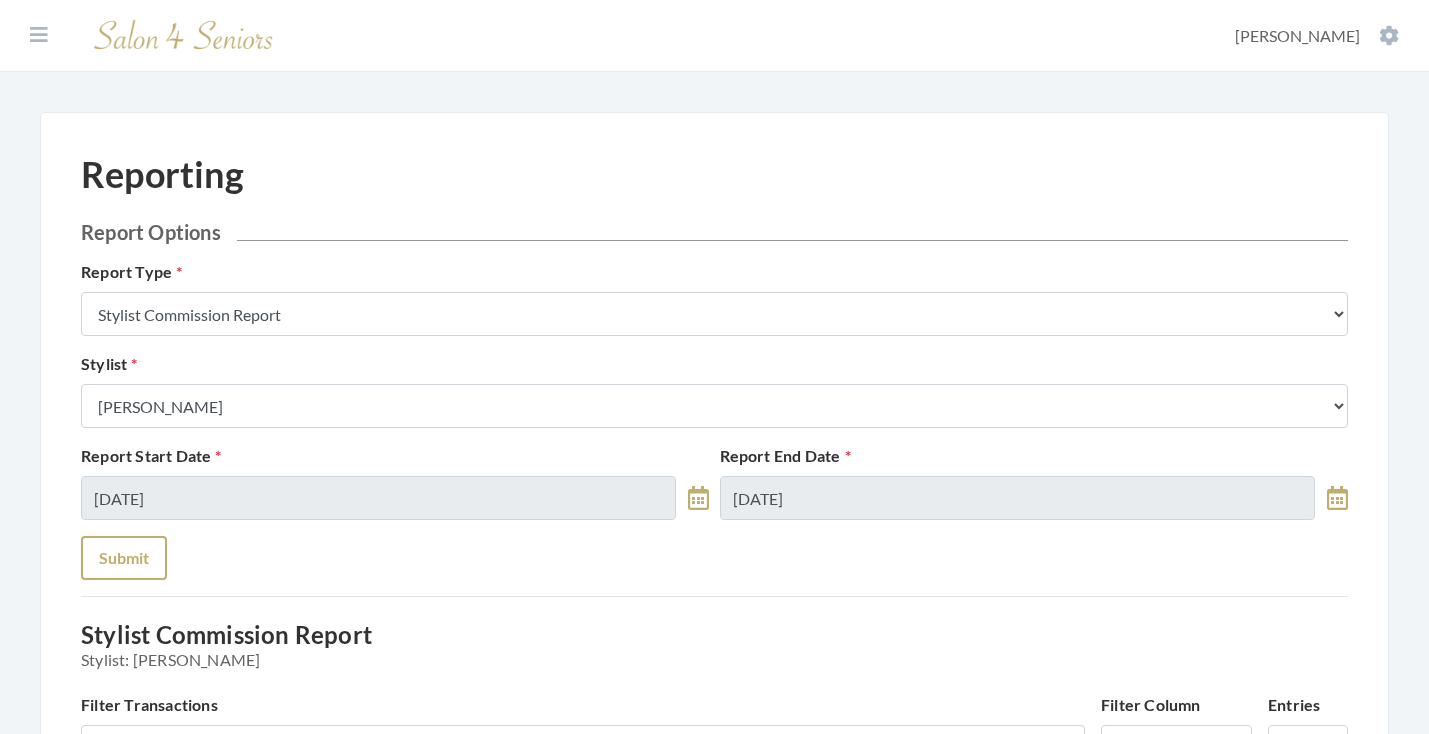 click on "Submit" at bounding box center (124, 558) 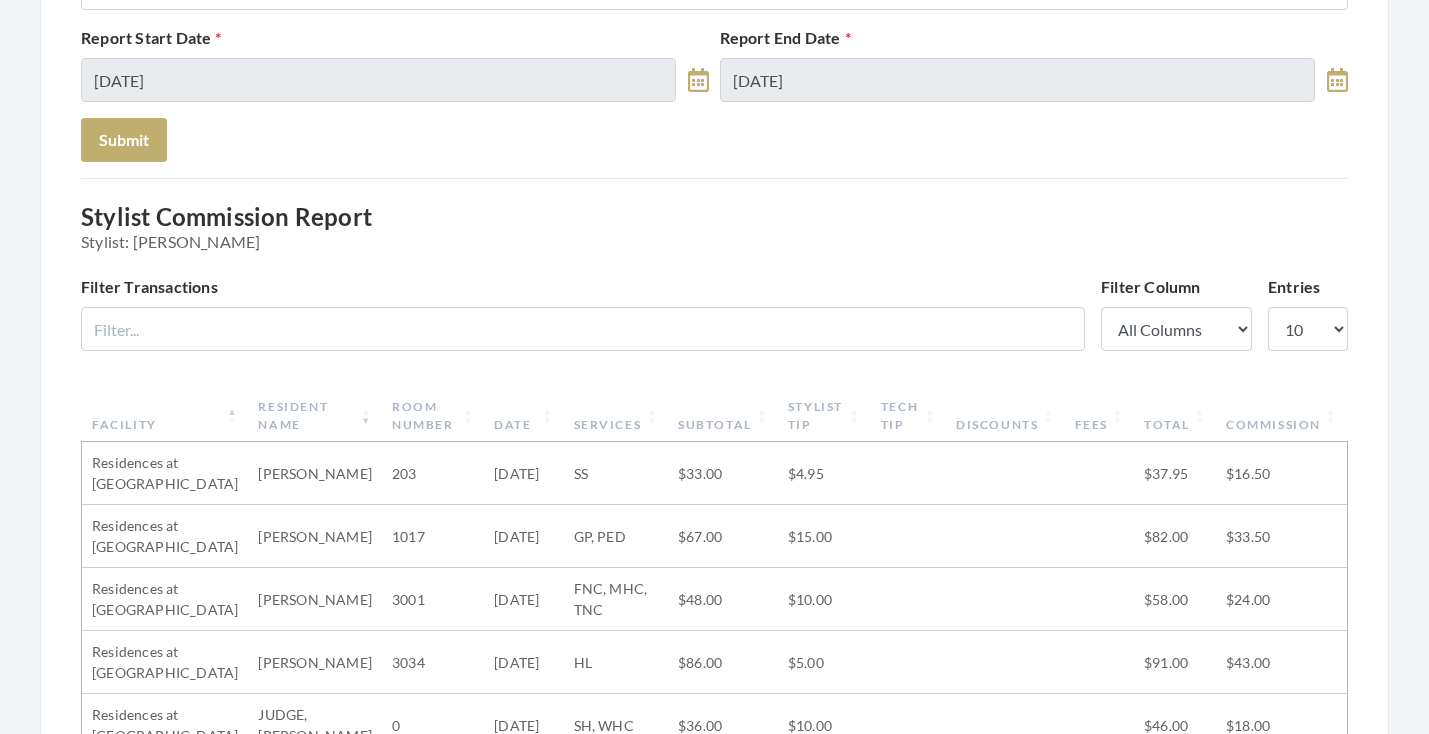 scroll, scrollTop: 319, scrollLeft: 0, axis: vertical 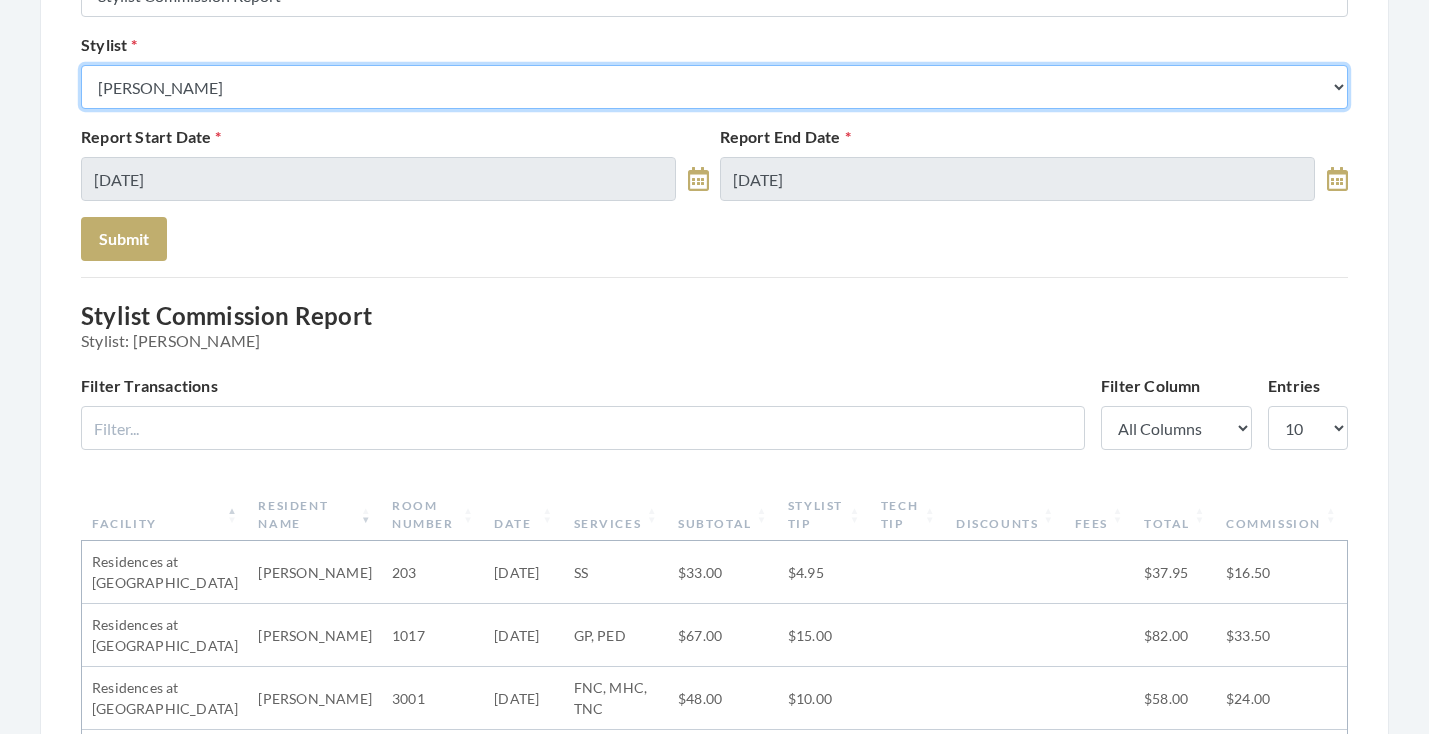 select on "26" 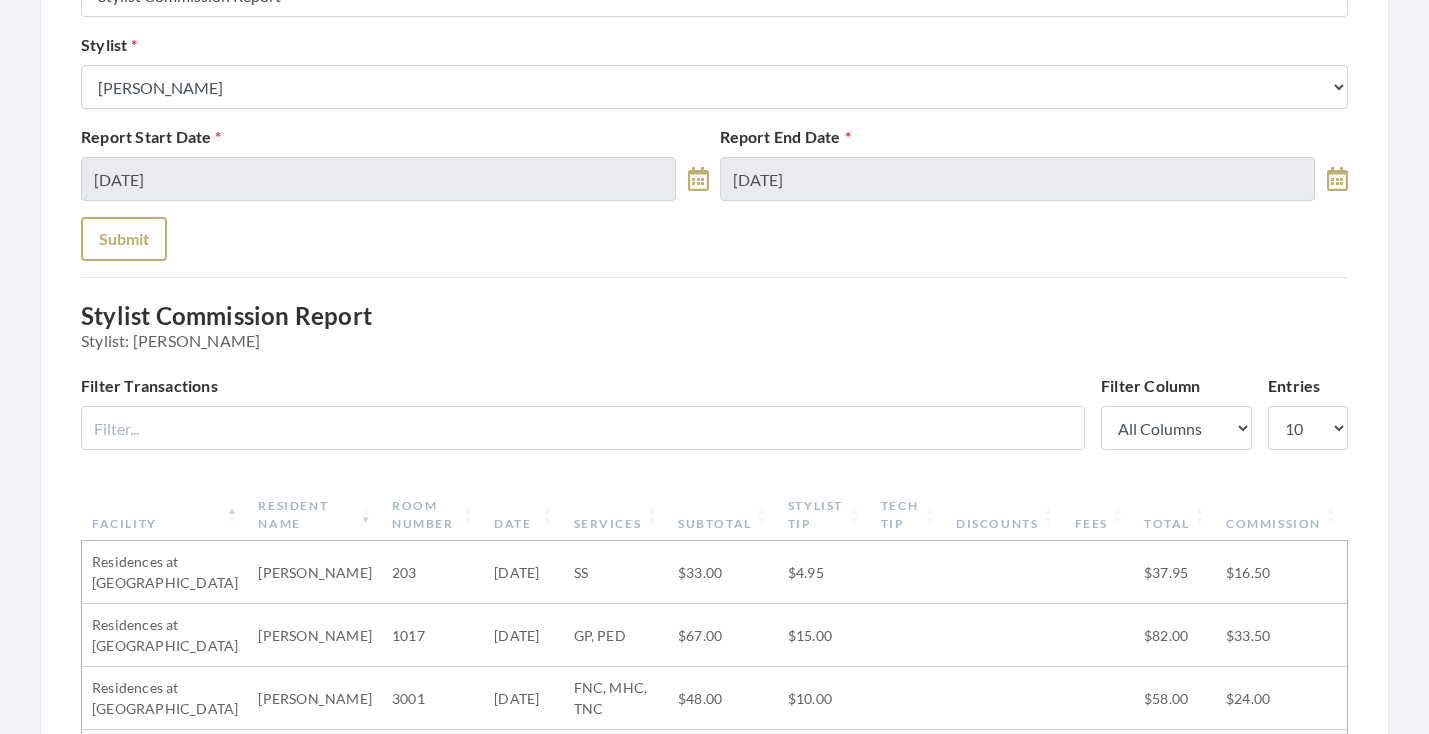 click on "Submit" at bounding box center [124, 239] 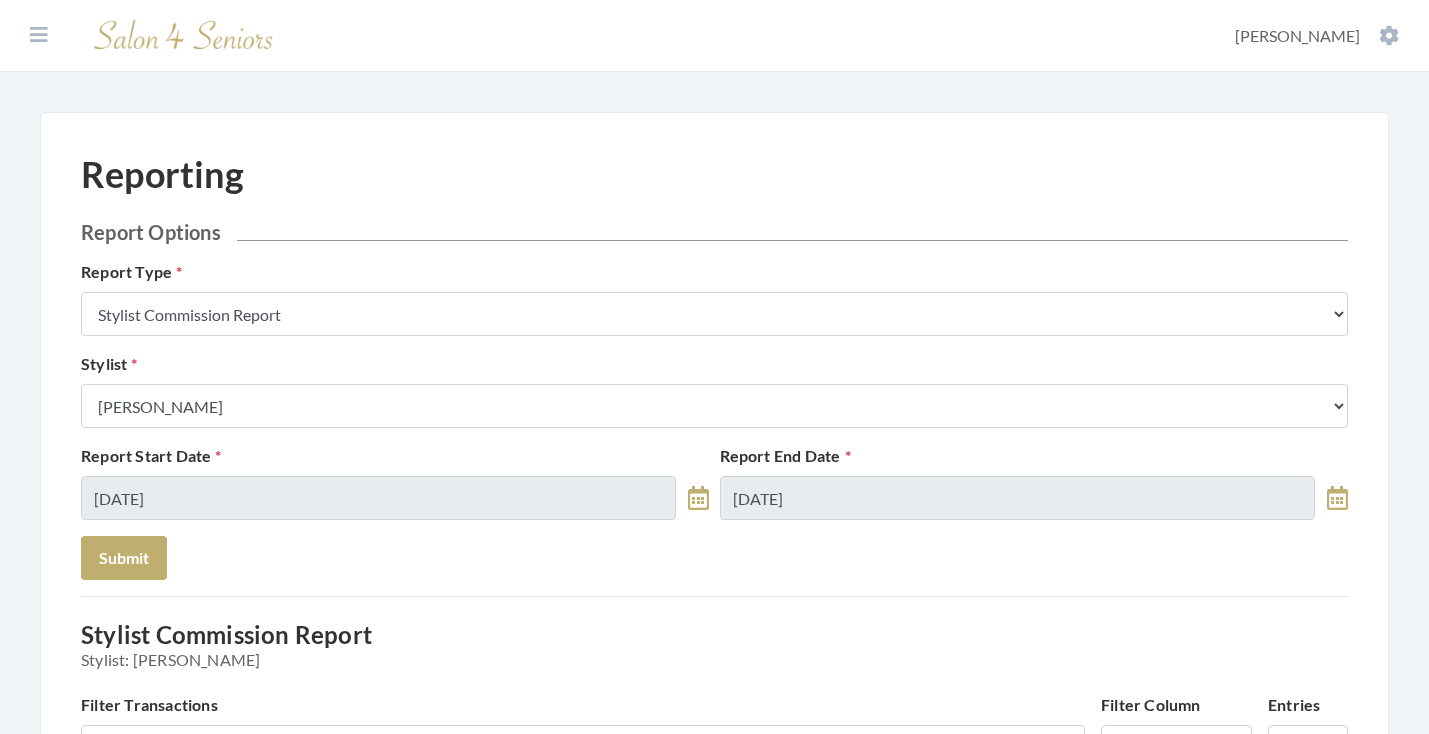 scroll, scrollTop: 0, scrollLeft: 0, axis: both 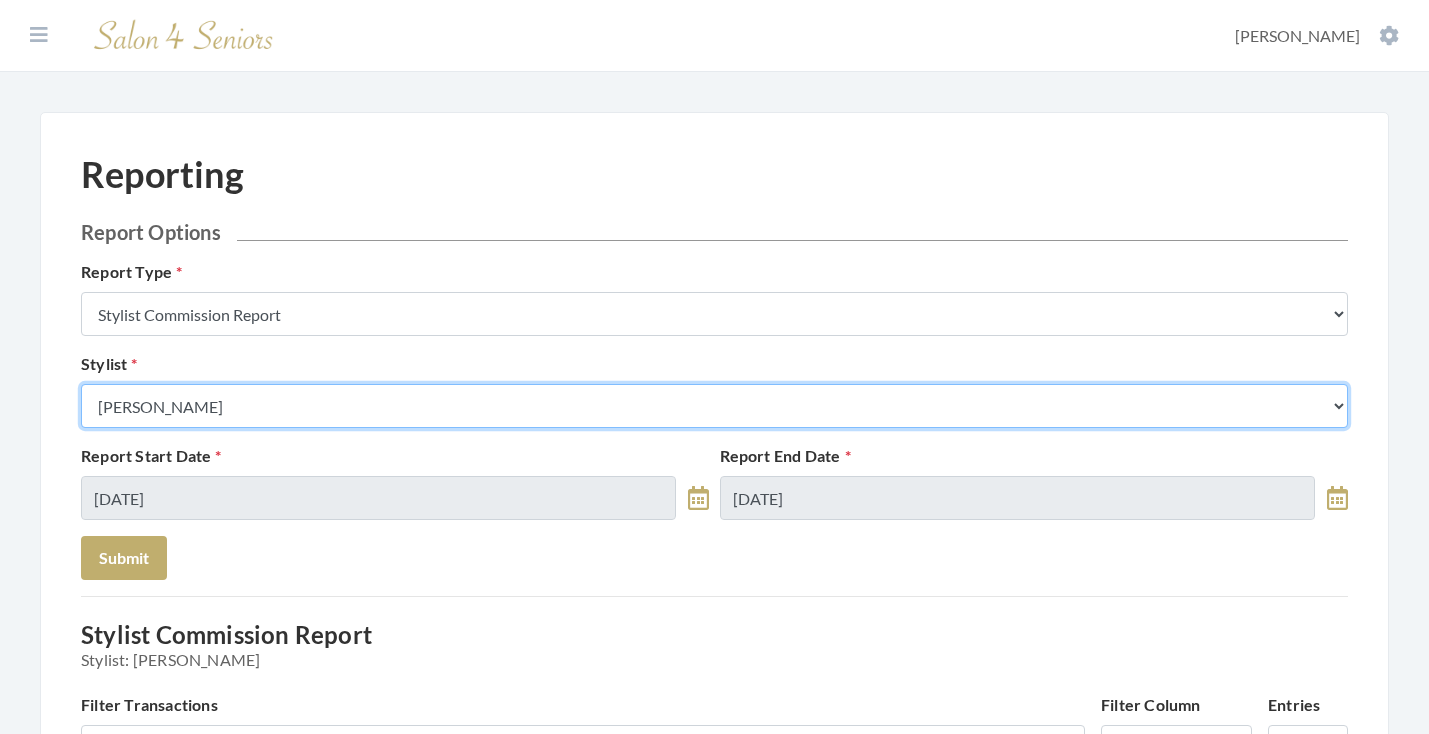 select on "24" 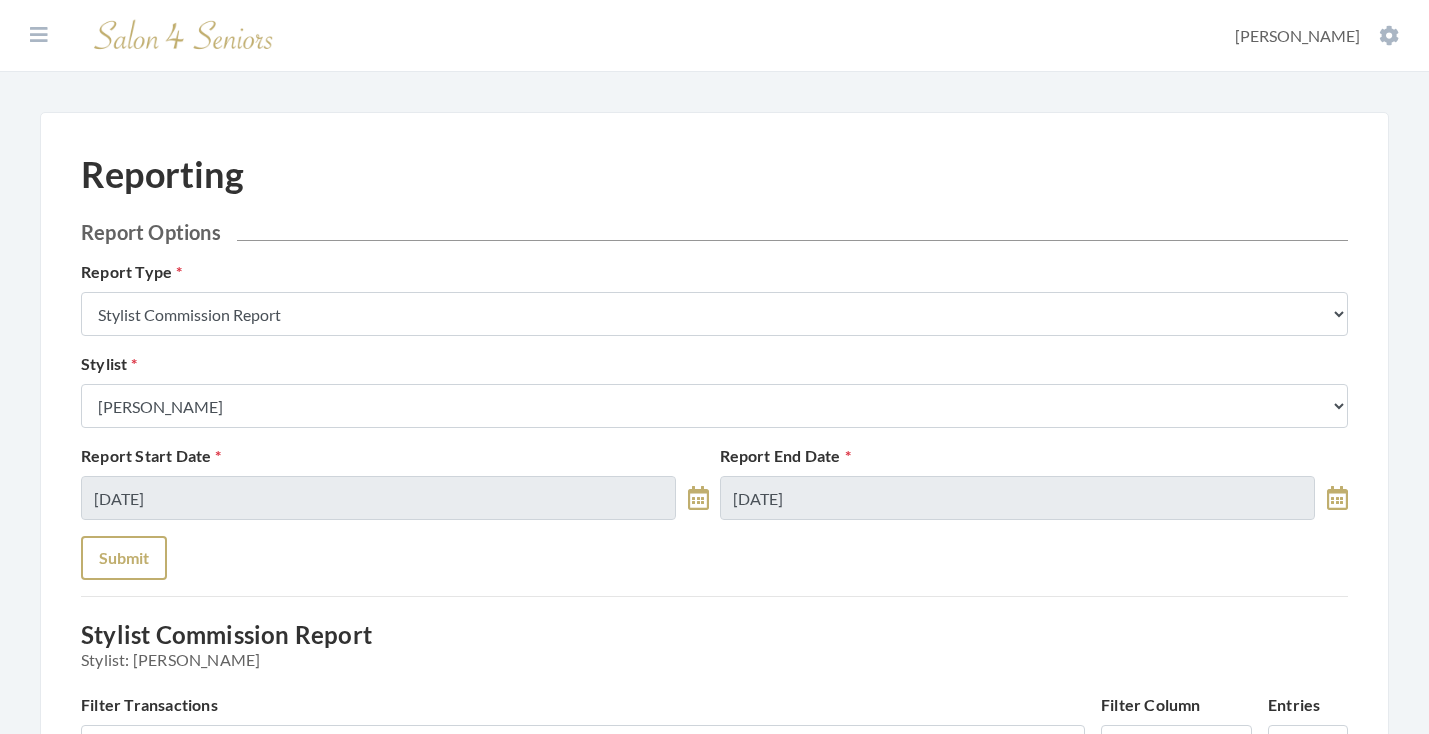 click on "Submit" at bounding box center [124, 558] 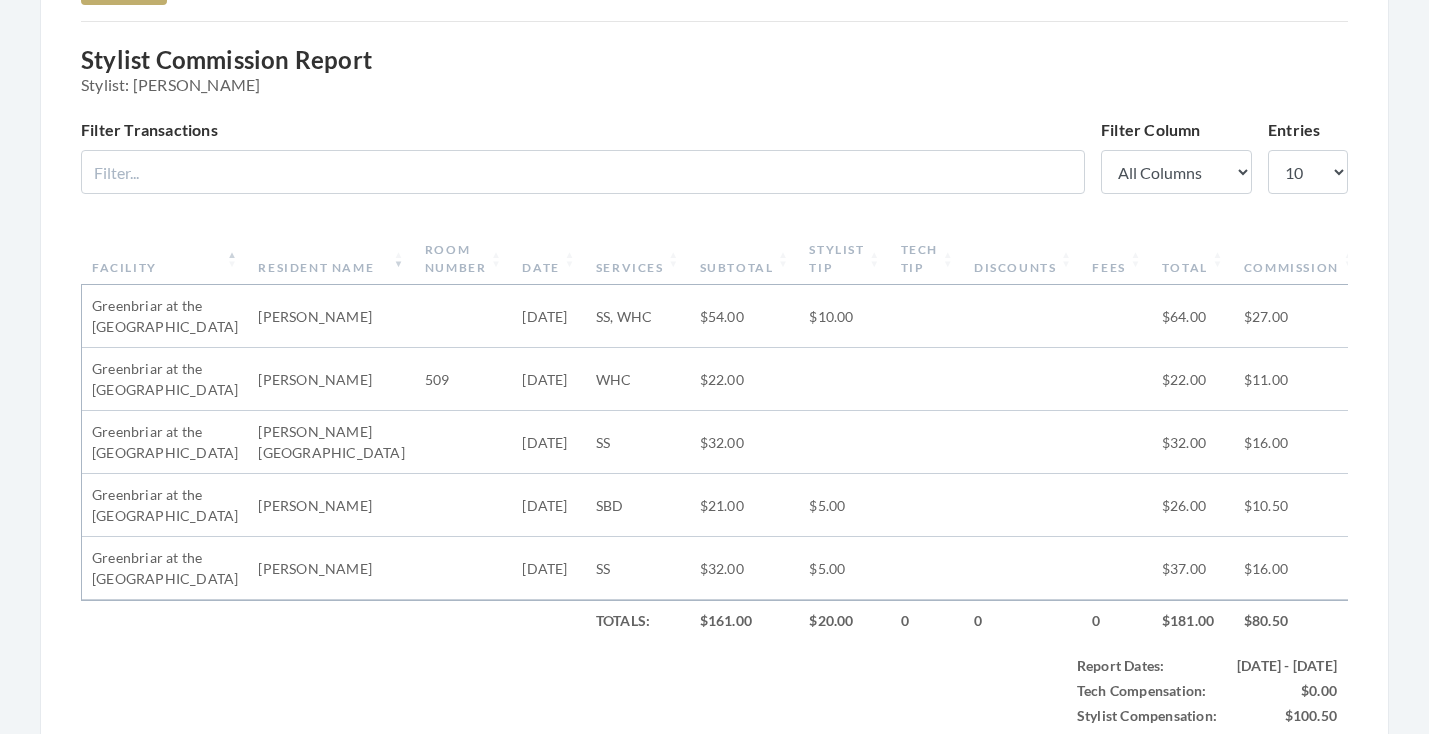 scroll, scrollTop: 568, scrollLeft: 0, axis: vertical 